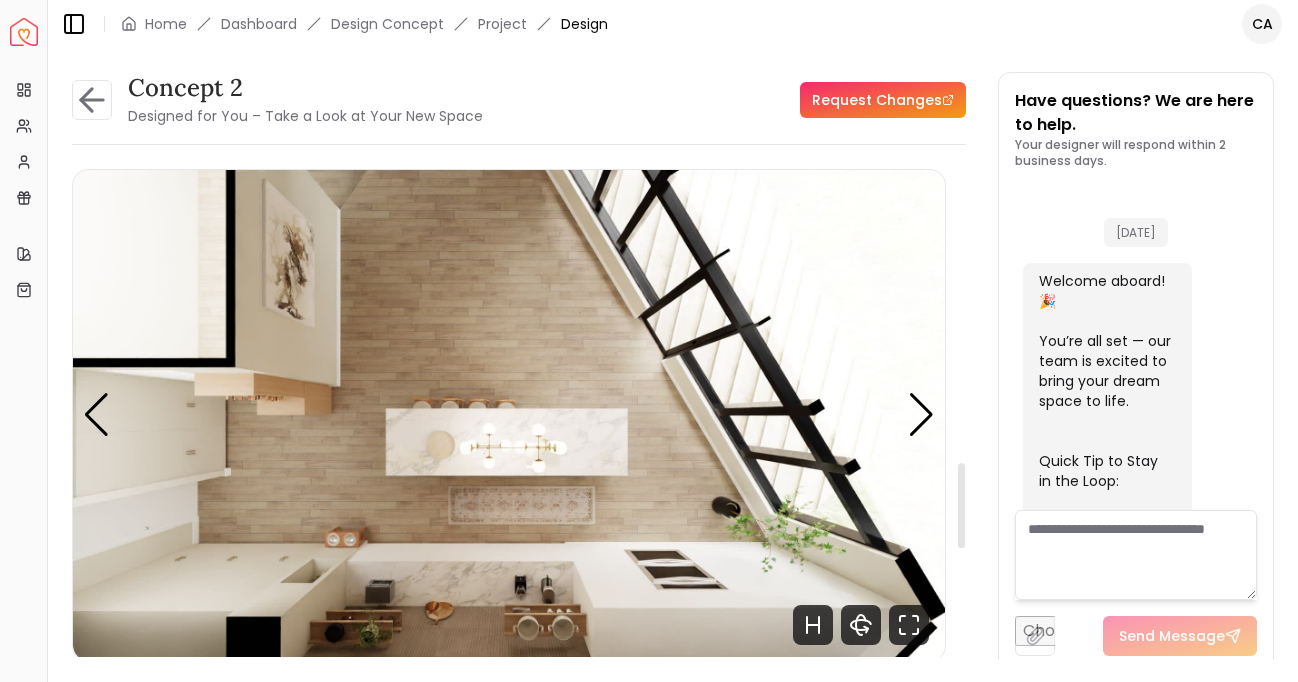 scroll, scrollTop: 0, scrollLeft: 0, axis: both 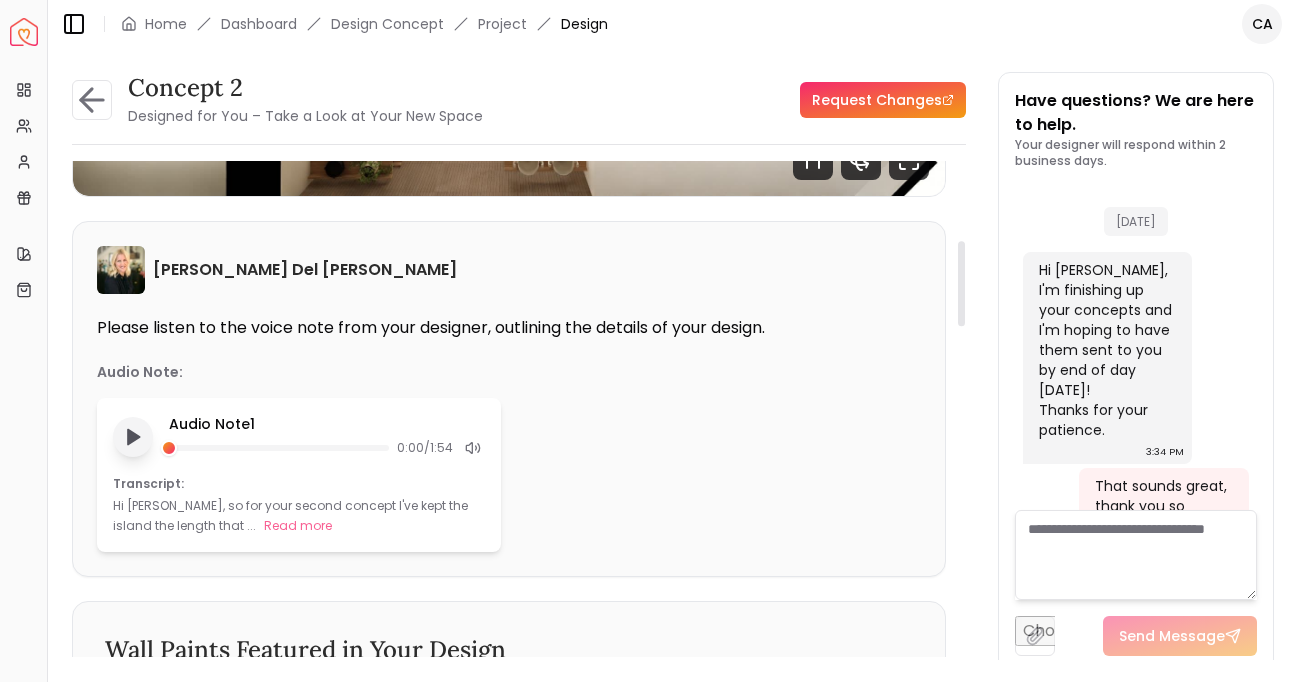 click 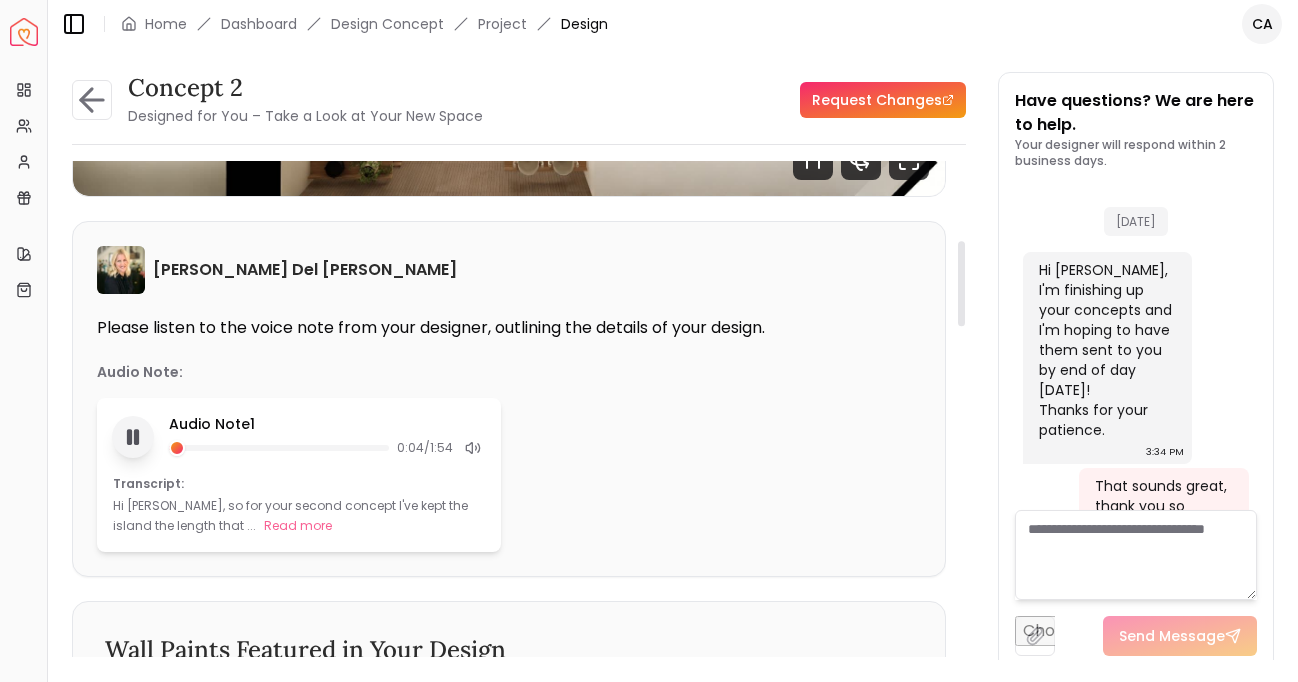 click 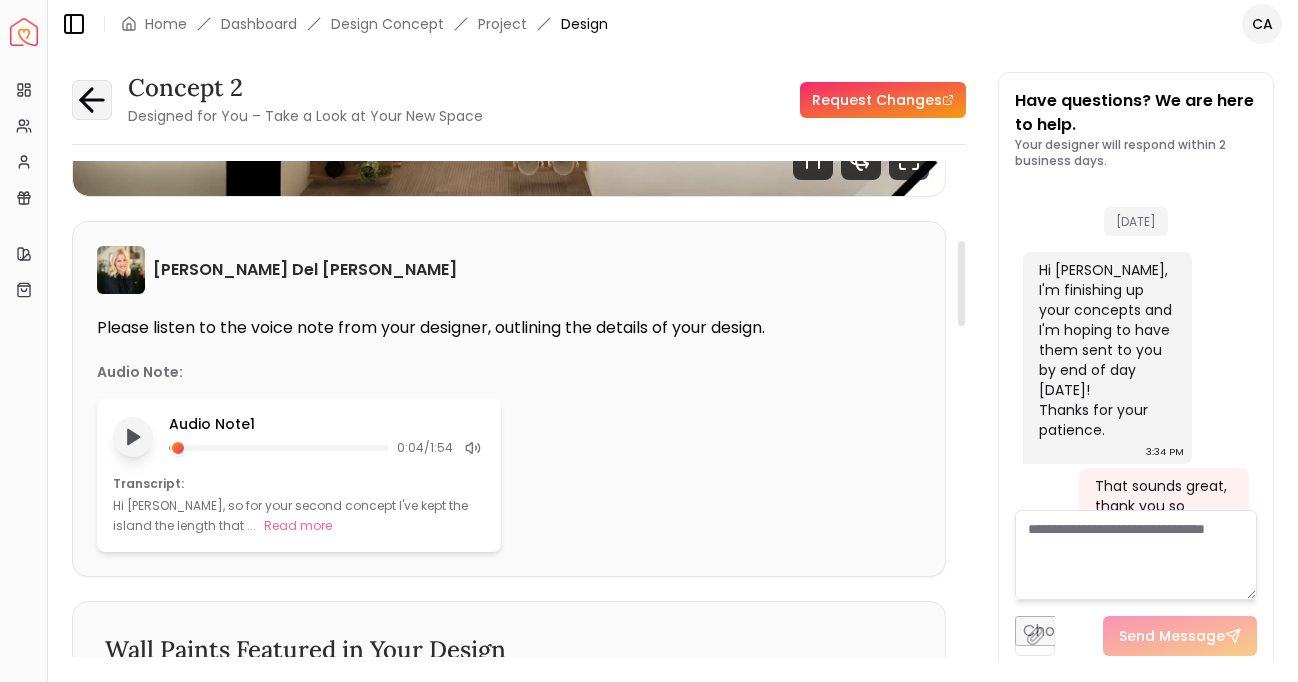 click 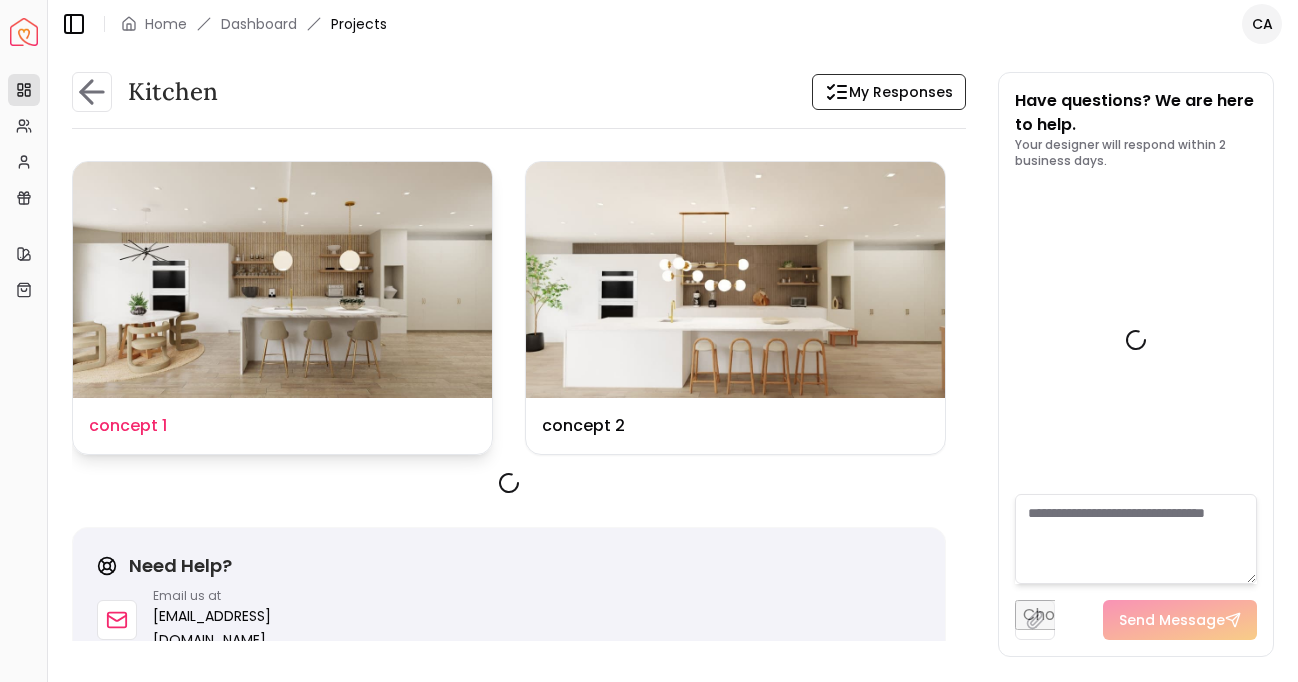 scroll, scrollTop: 2155, scrollLeft: 0, axis: vertical 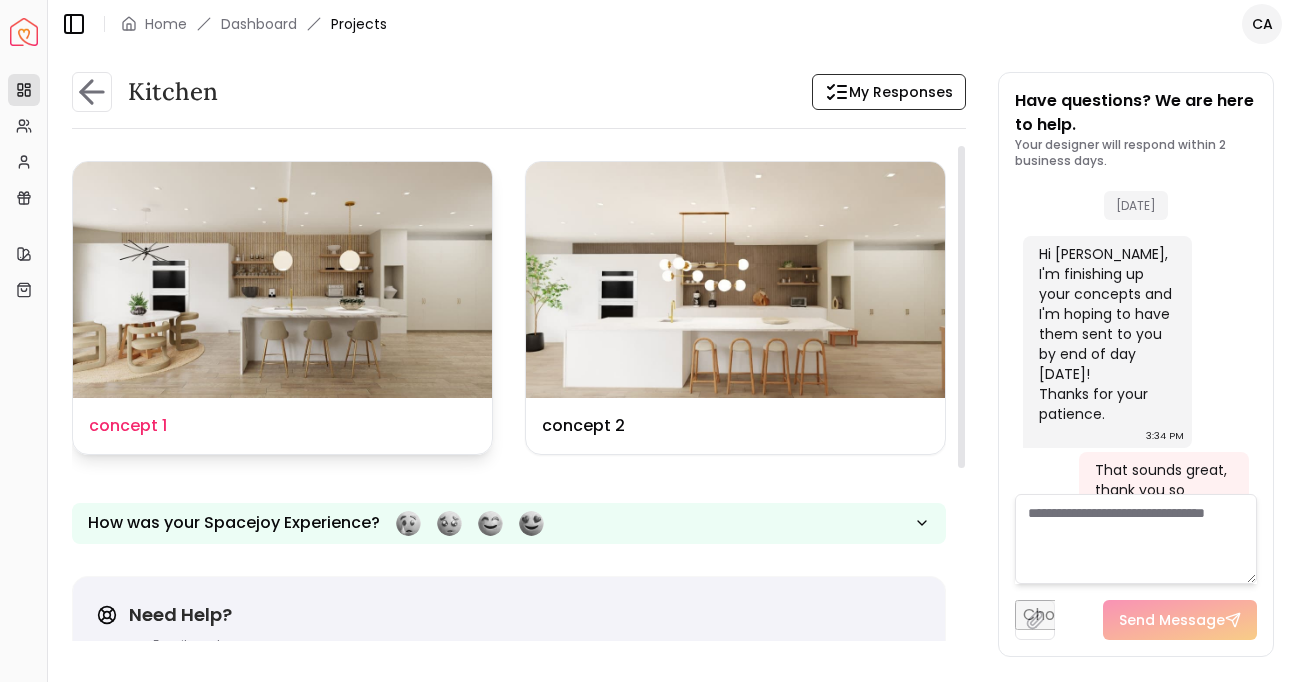 click on "Design Name concept 1" at bounding box center (282, 426) 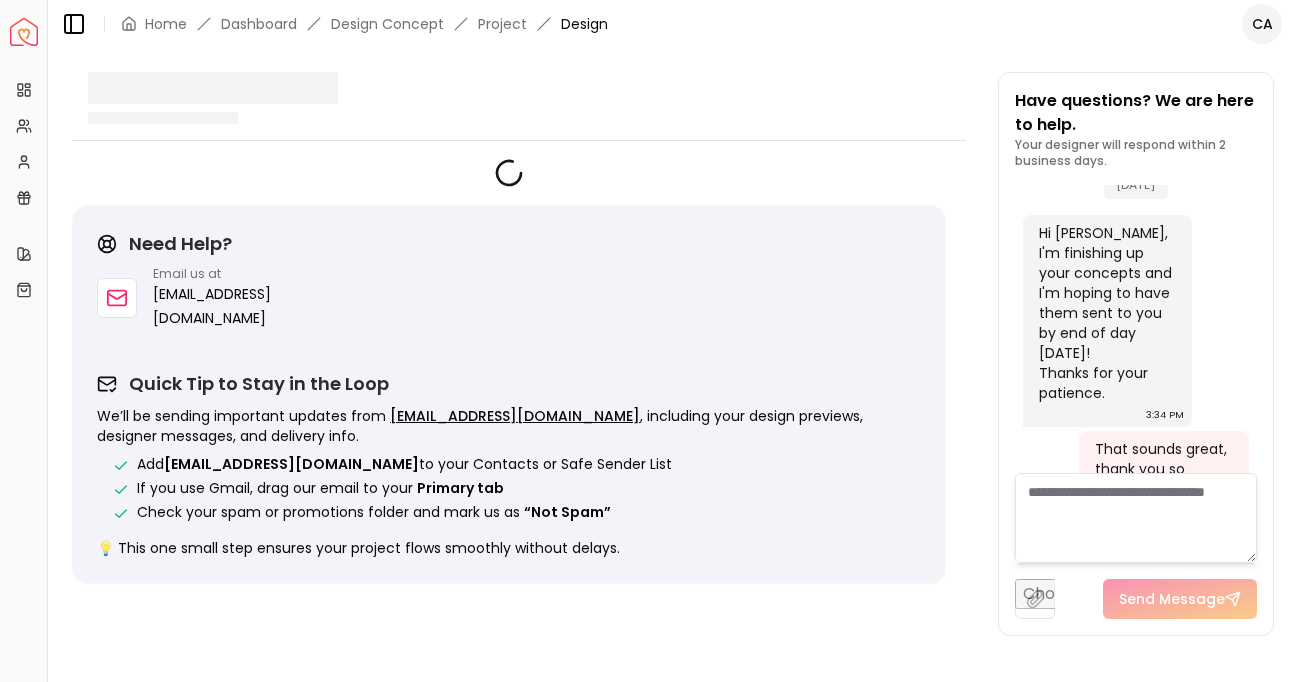 scroll, scrollTop: 2139, scrollLeft: 0, axis: vertical 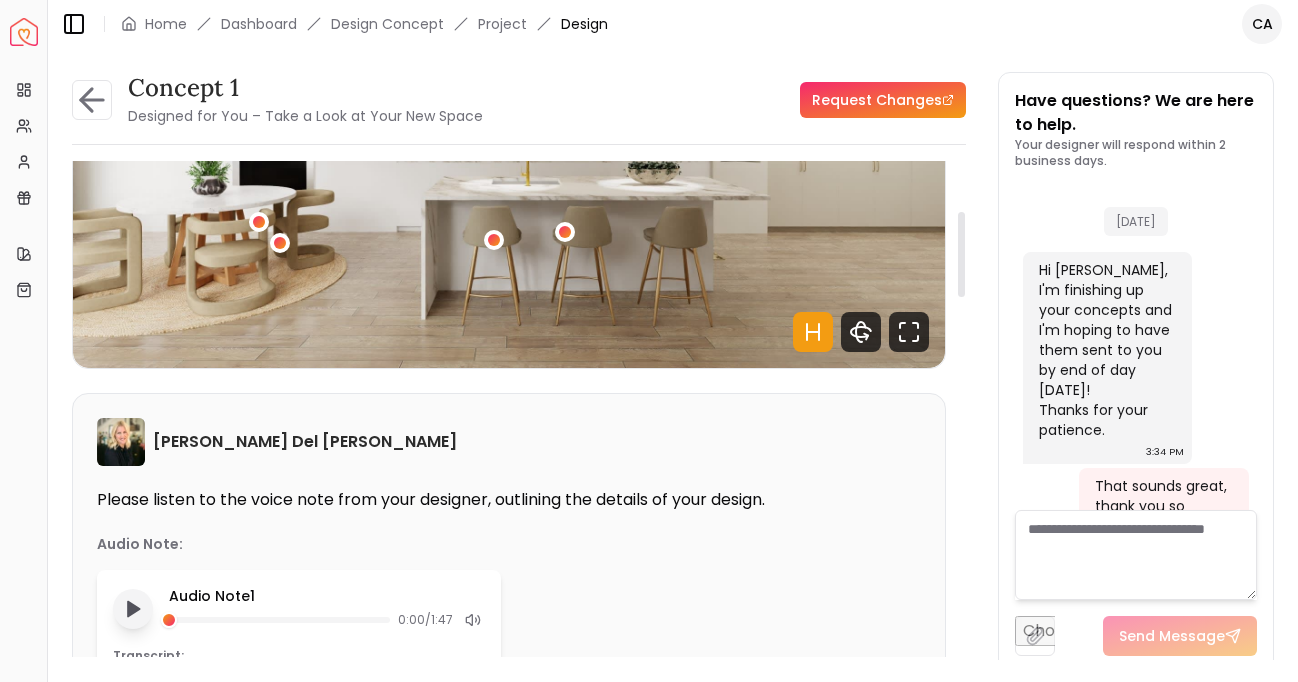 click 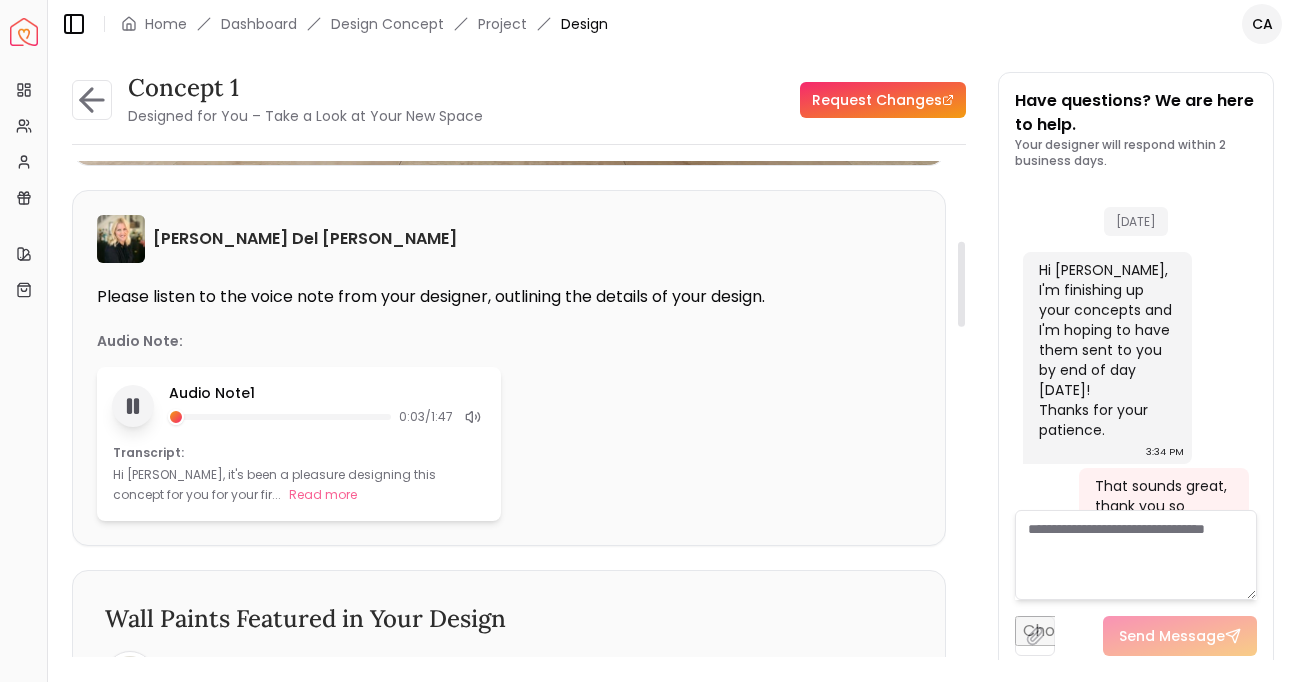 scroll, scrollTop: 500, scrollLeft: 0, axis: vertical 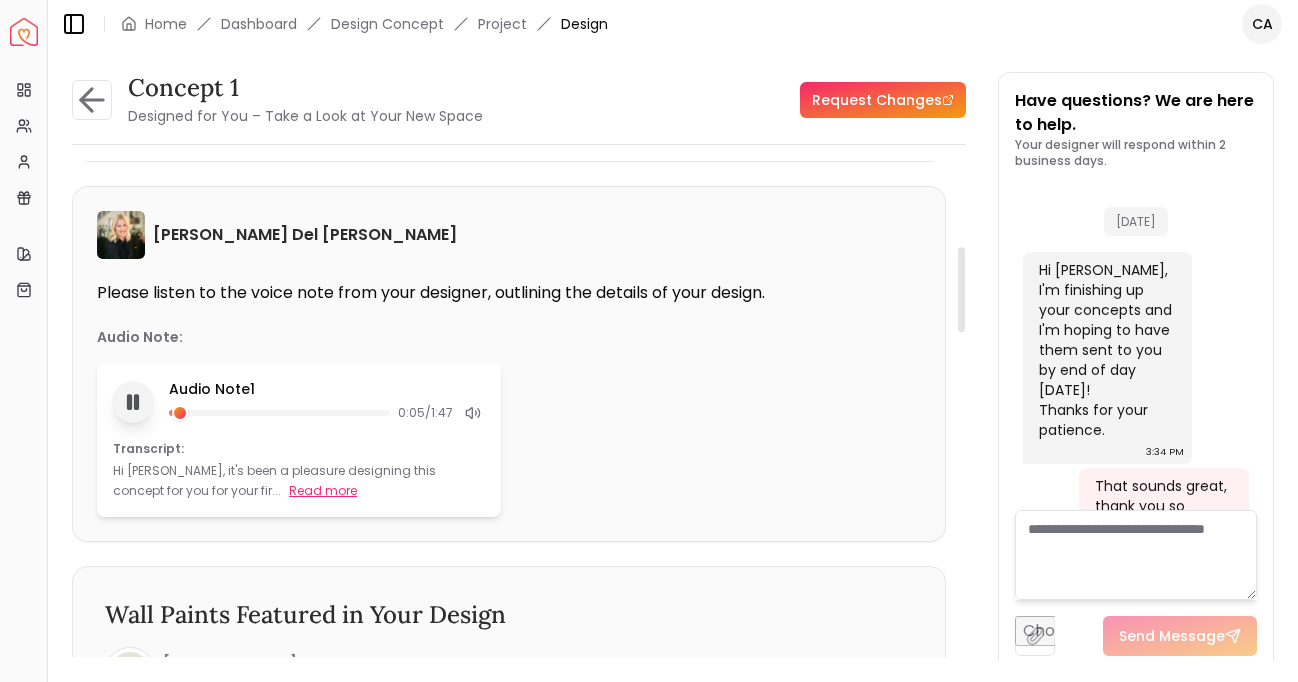 click on "Read more" at bounding box center [323, 491] 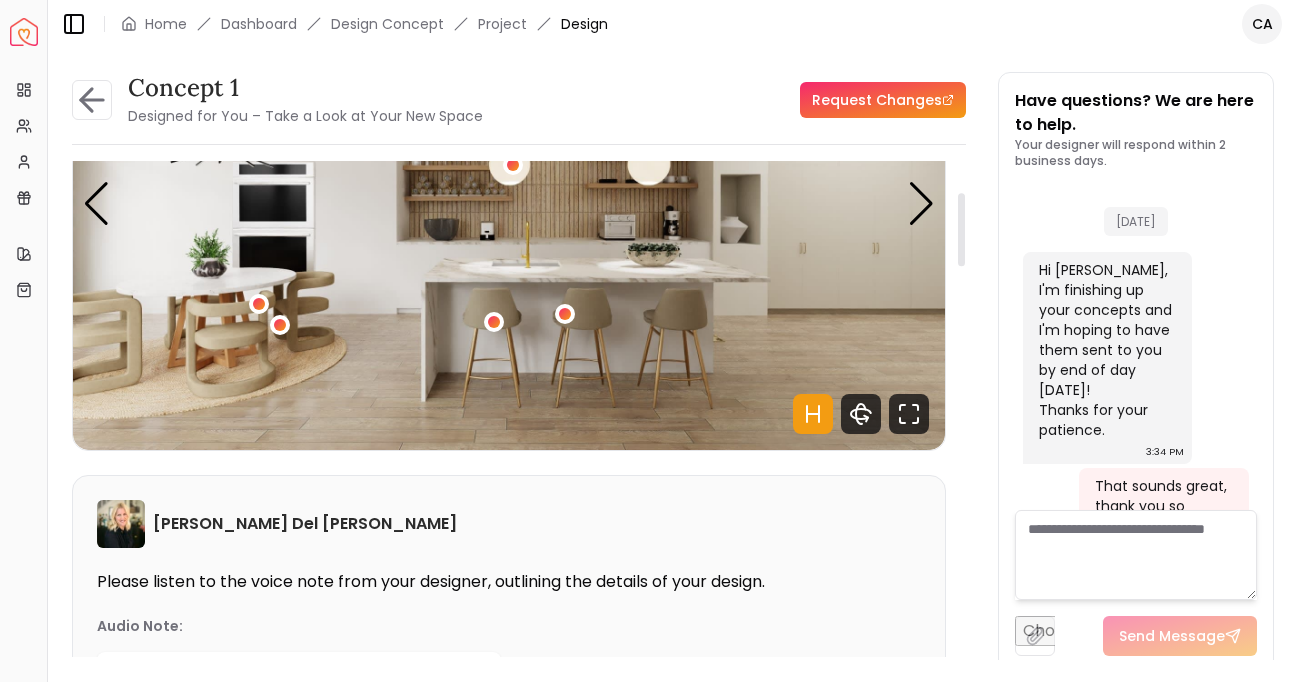 scroll, scrollTop: 369, scrollLeft: 0, axis: vertical 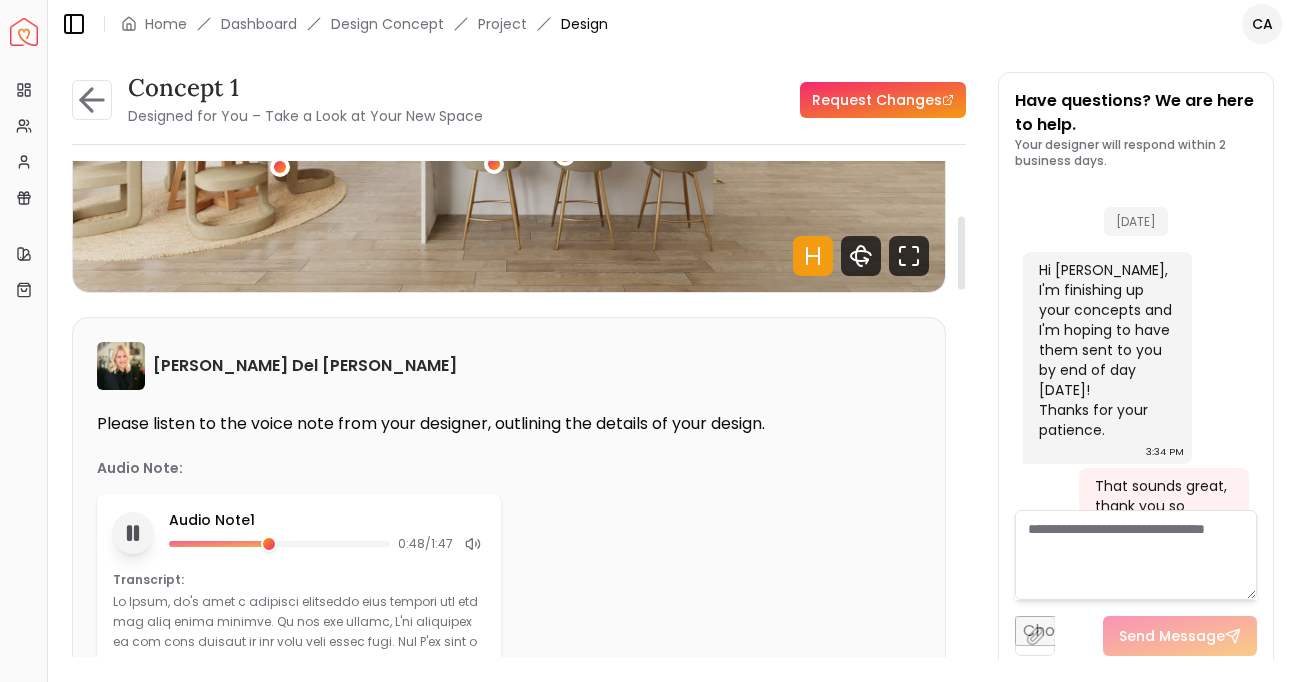 click at bounding box center (133, 533) 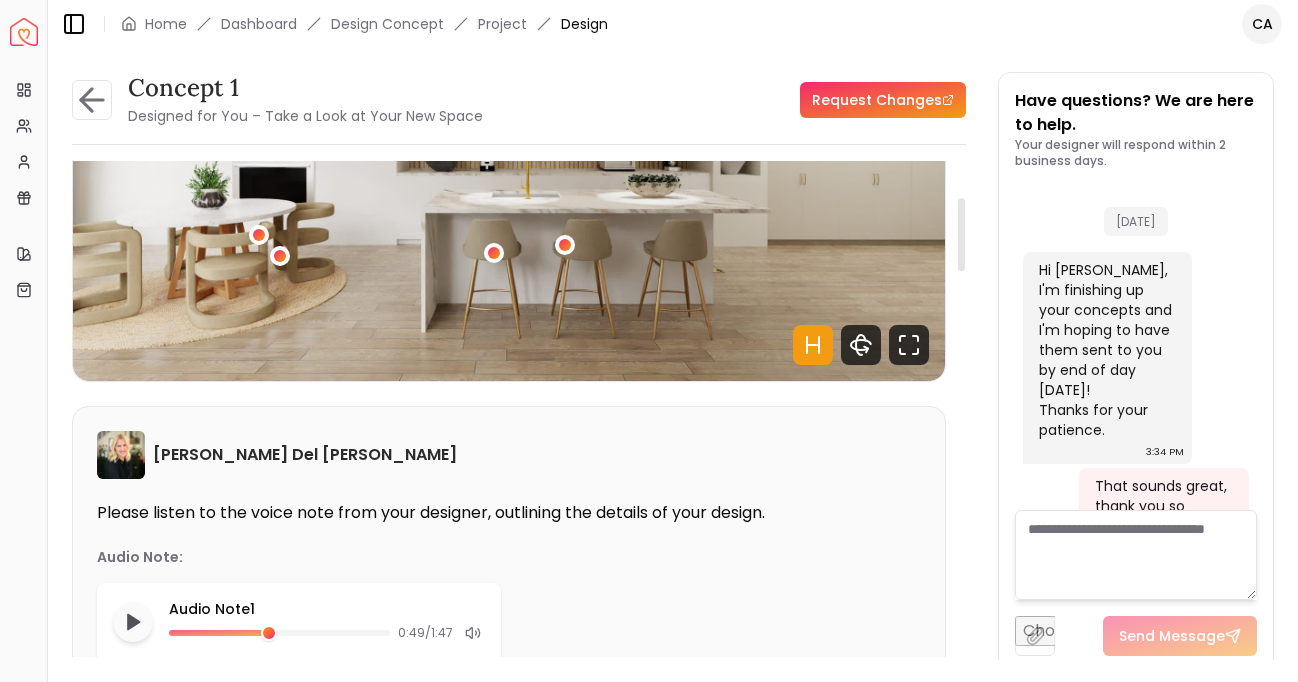 scroll, scrollTop: 380, scrollLeft: 0, axis: vertical 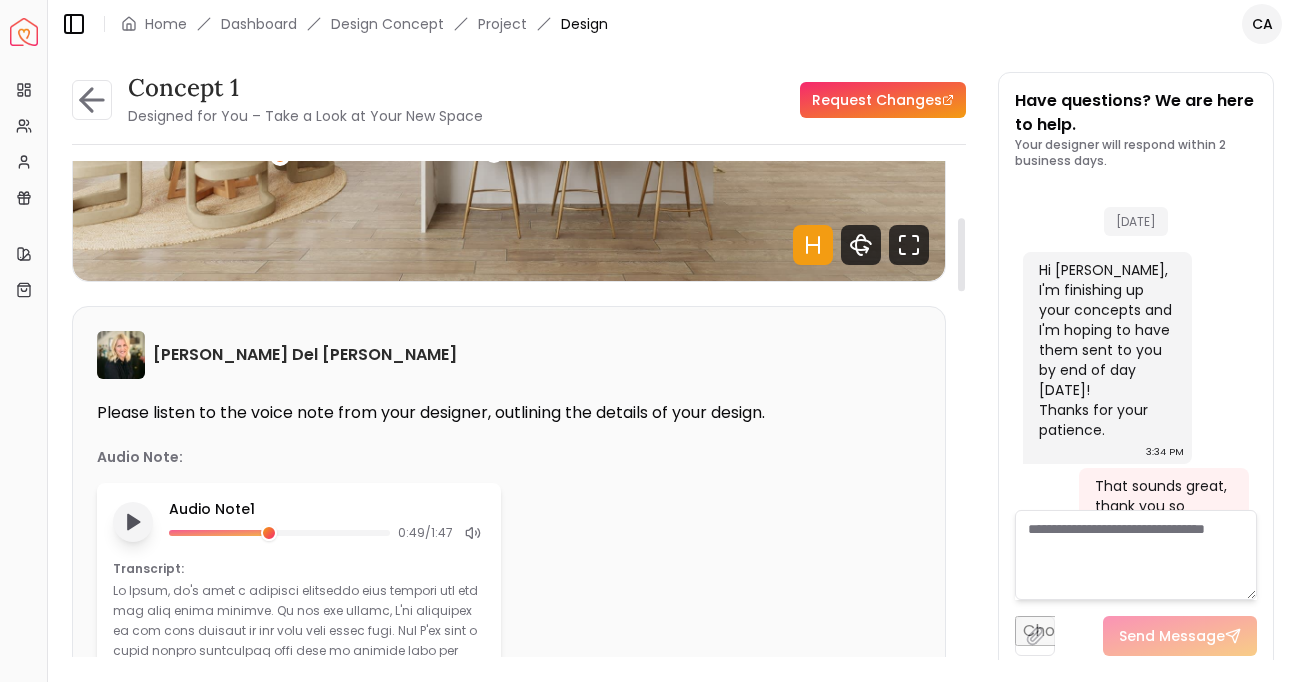 click 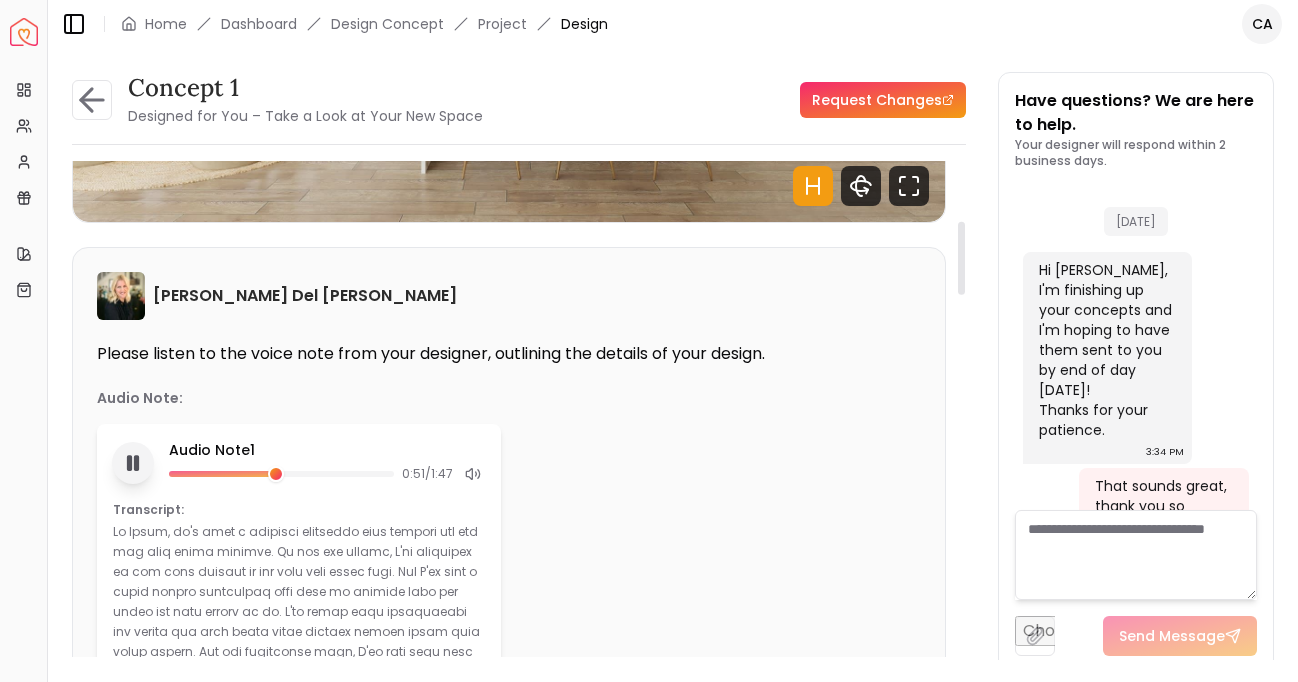 scroll, scrollTop: 445, scrollLeft: 0, axis: vertical 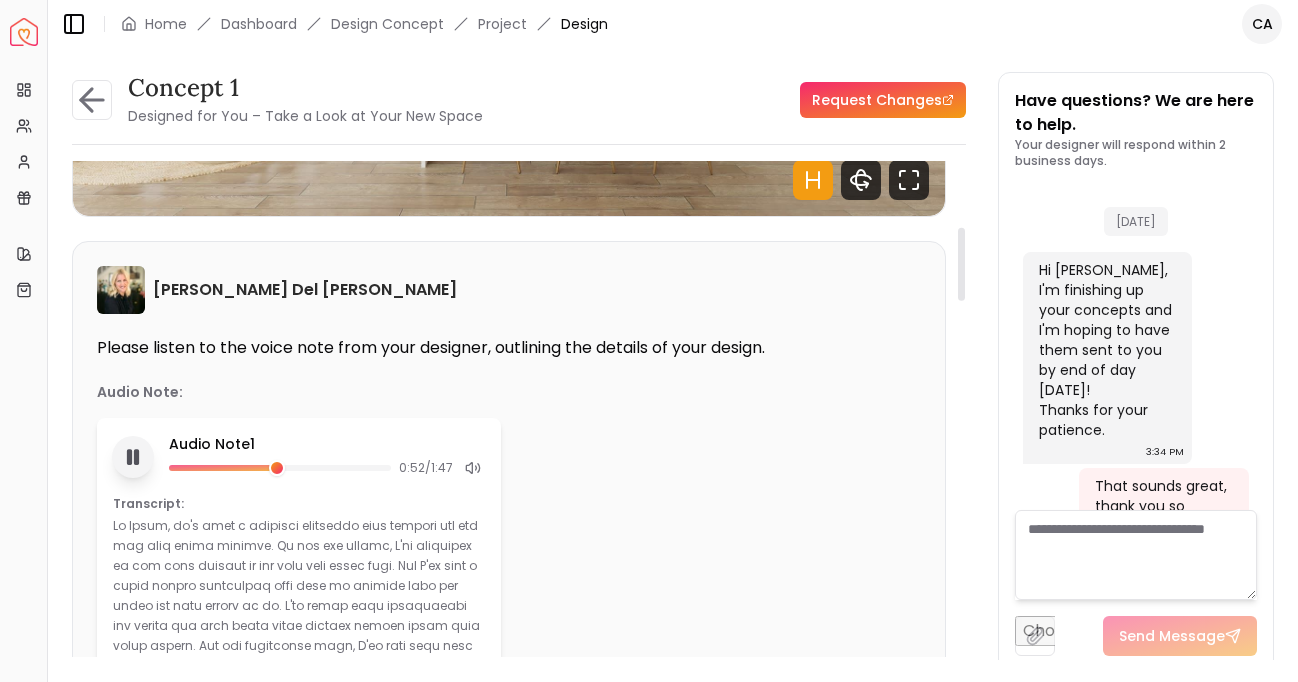 click 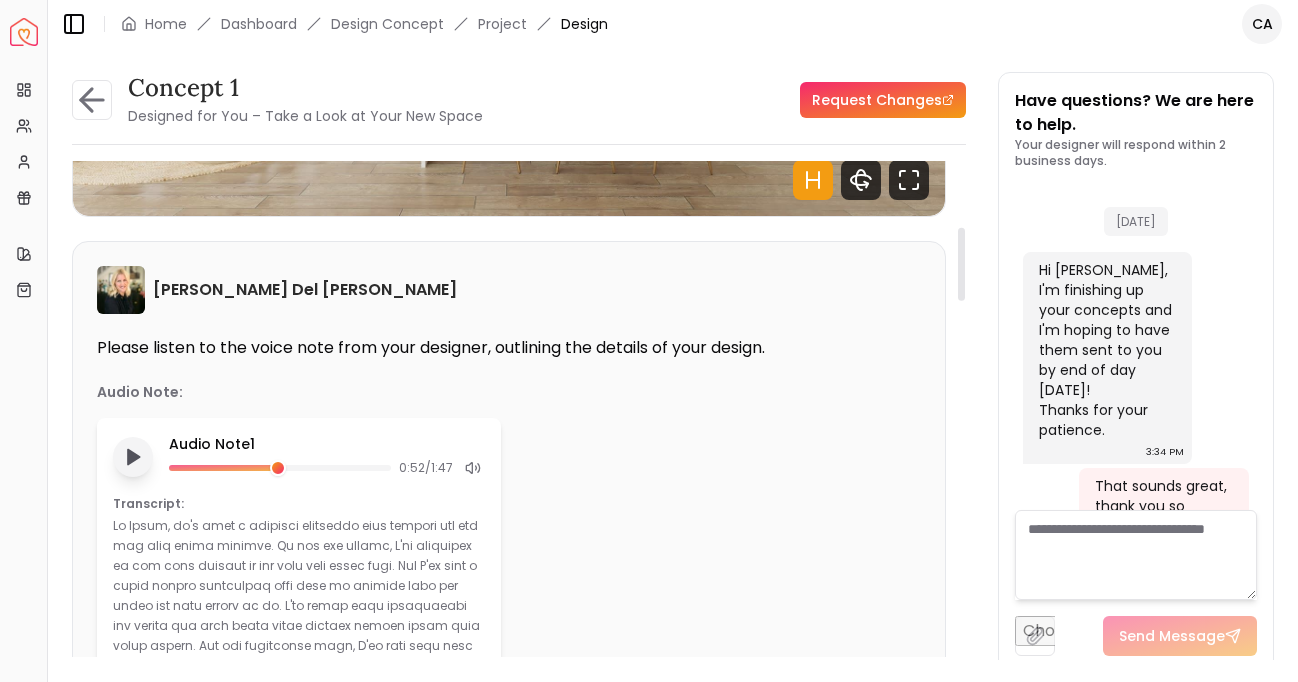 click 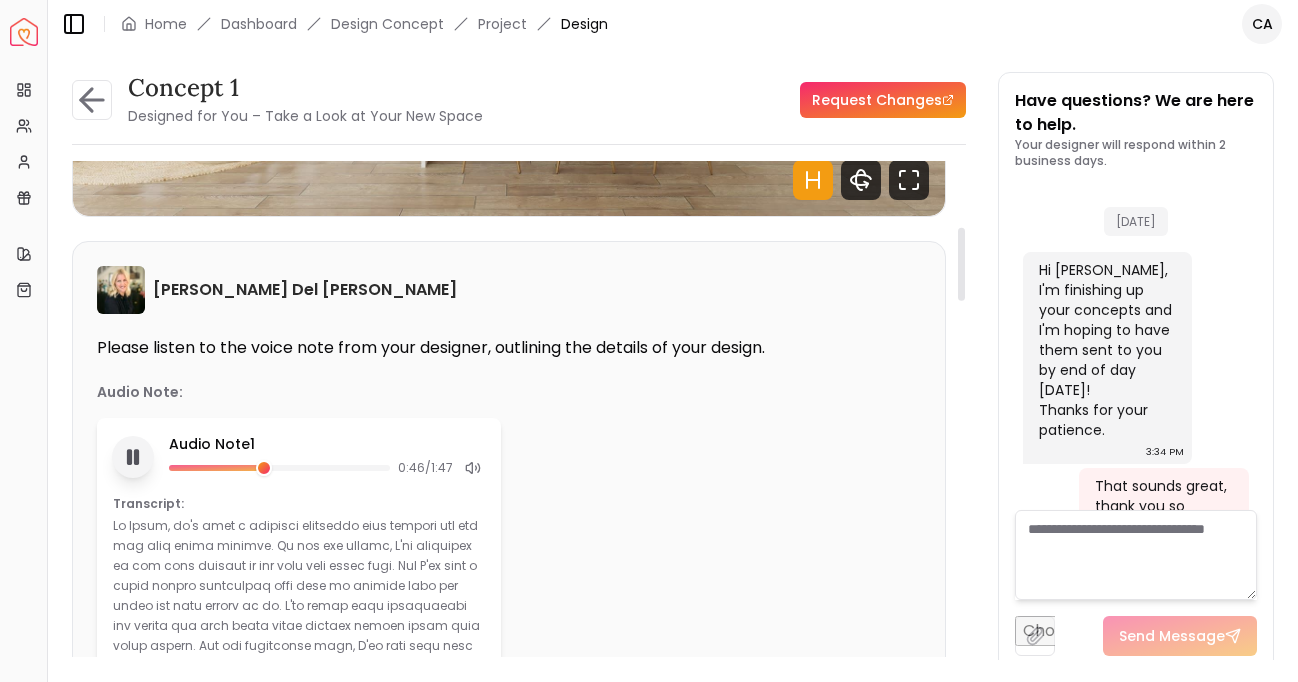 drag, startPoint x: 281, startPoint y: 464, endPoint x: 262, endPoint y: 464, distance: 19 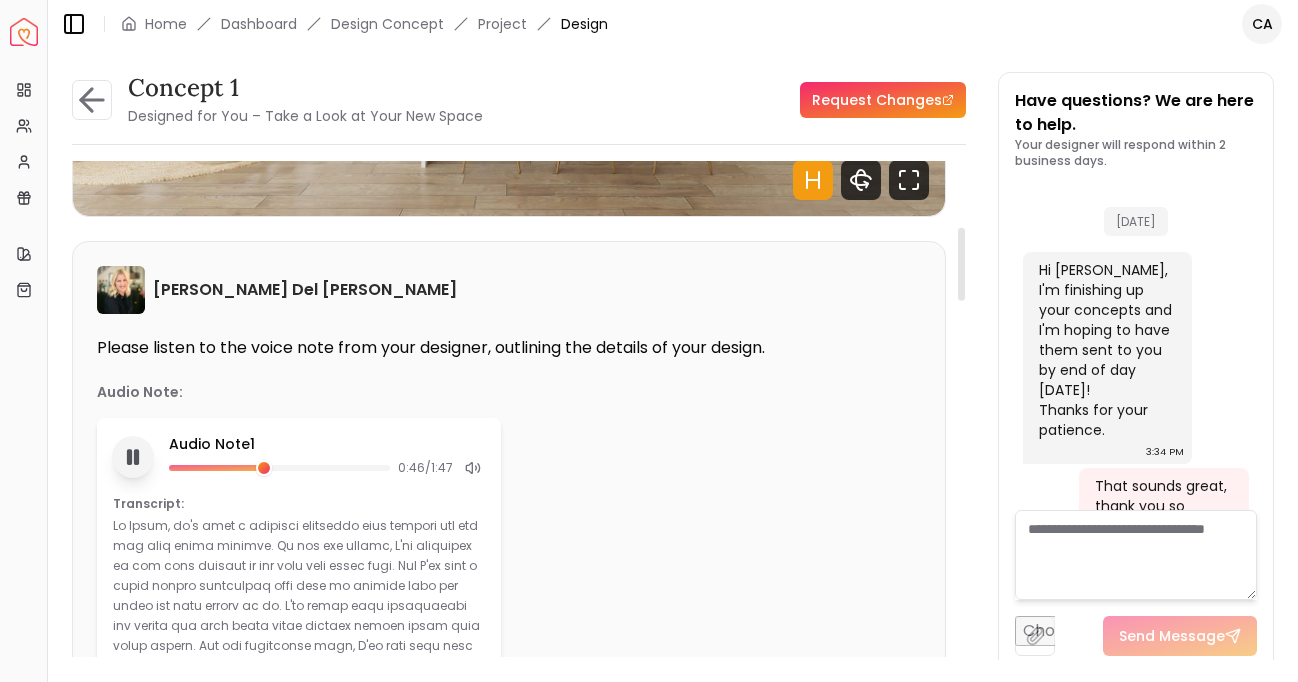 click at bounding box center [264, 468] 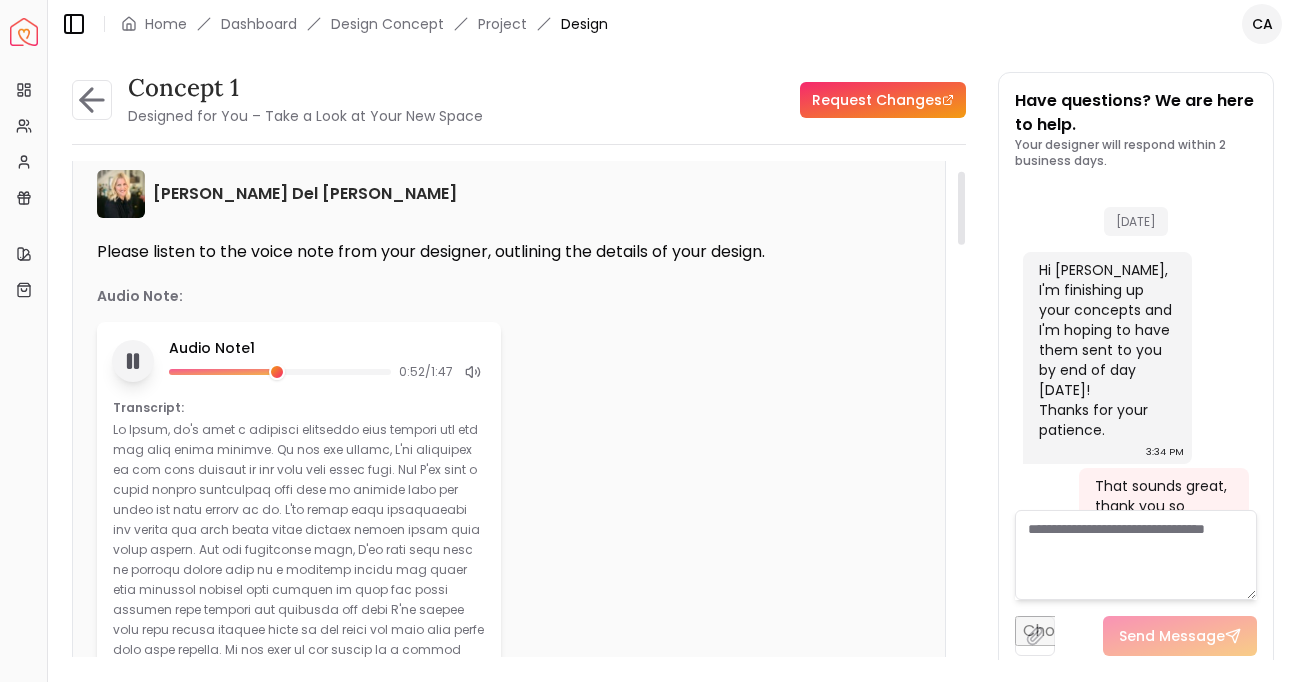 scroll, scrollTop: 650, scrollLeft: 0, axis: vertical 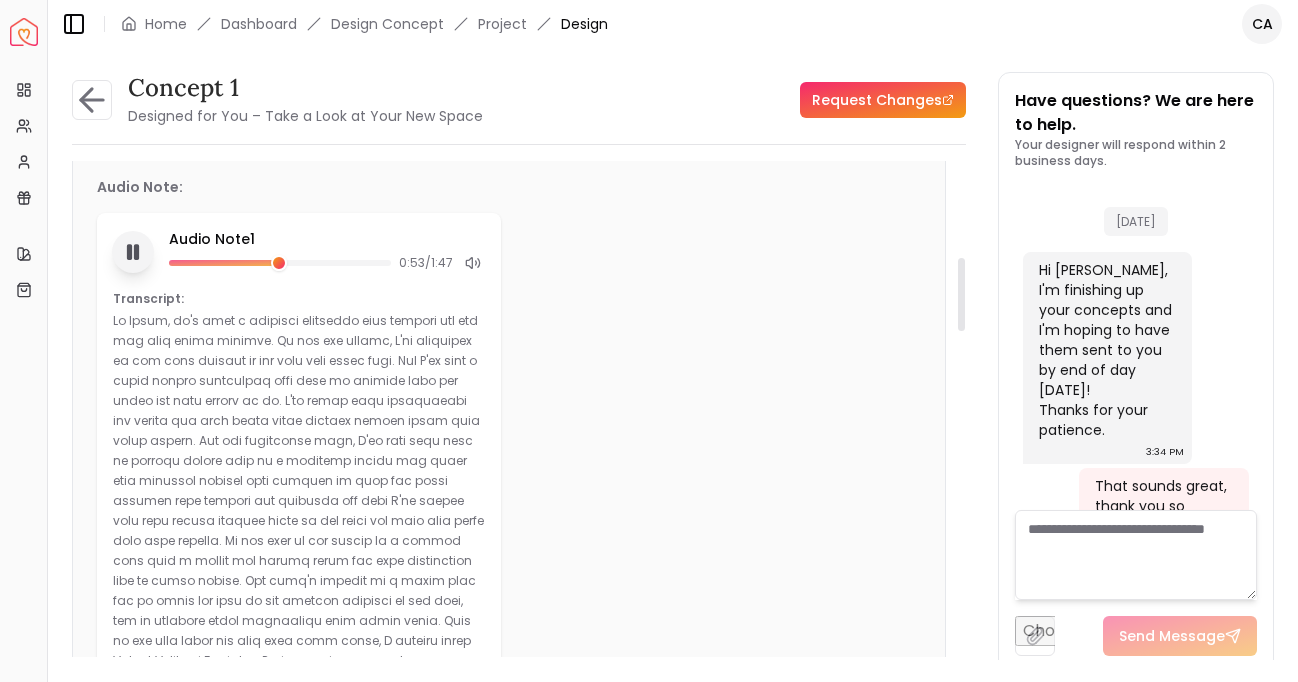 click 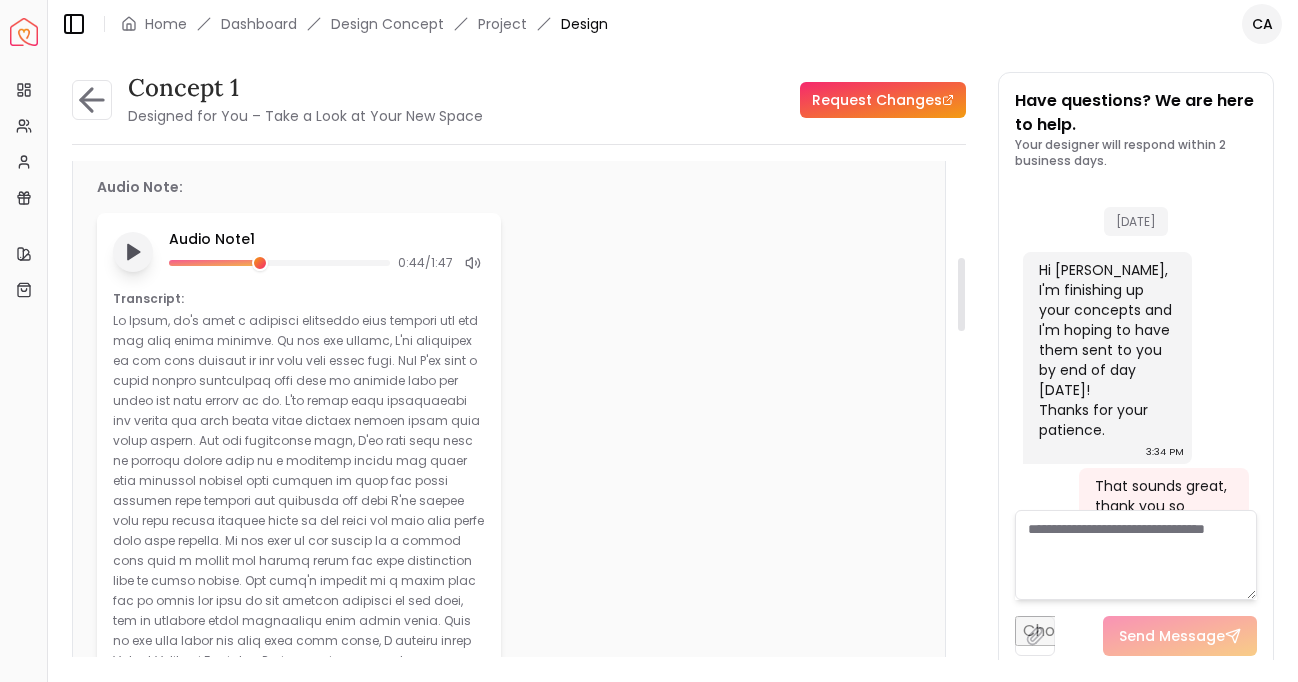 drag, startPoint x: 273, startPoint y: 266, endPoint x: 259, endPoint y: 265, distance: 14.035668 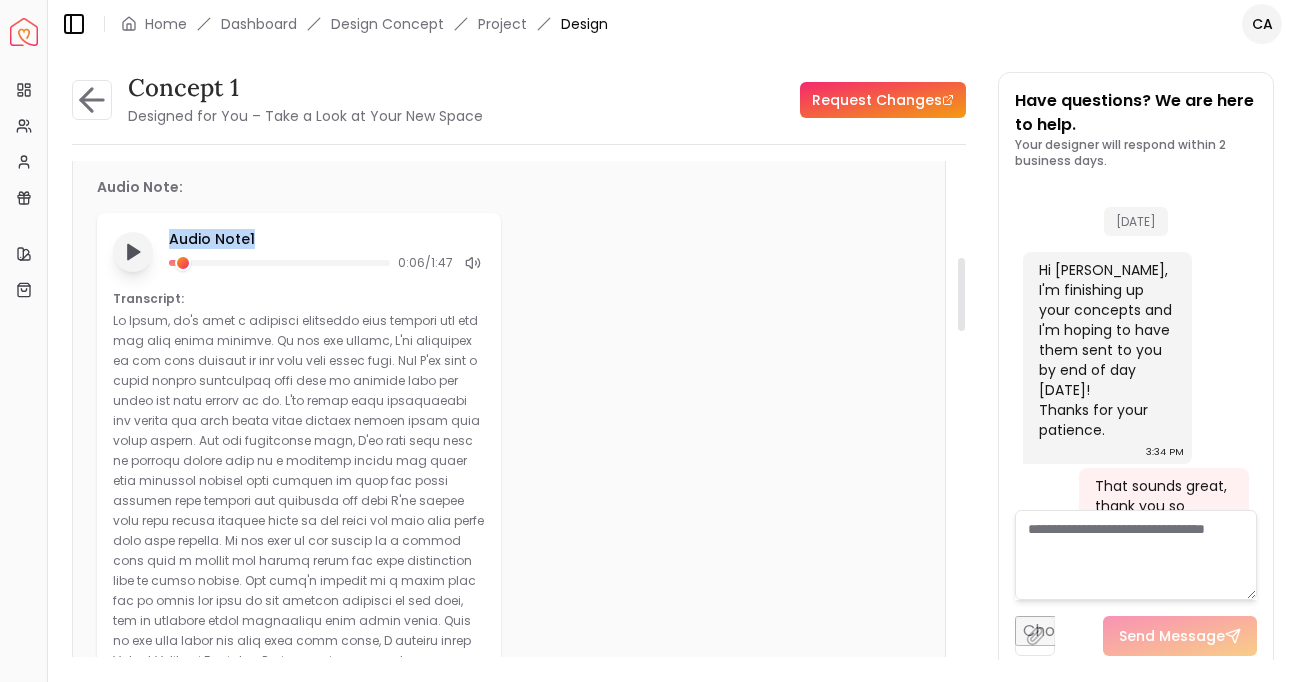 drag, startPoint x: 259, startPoint y: 263, endPoint x: 152, endPoint y: 257, distance: 107.16809 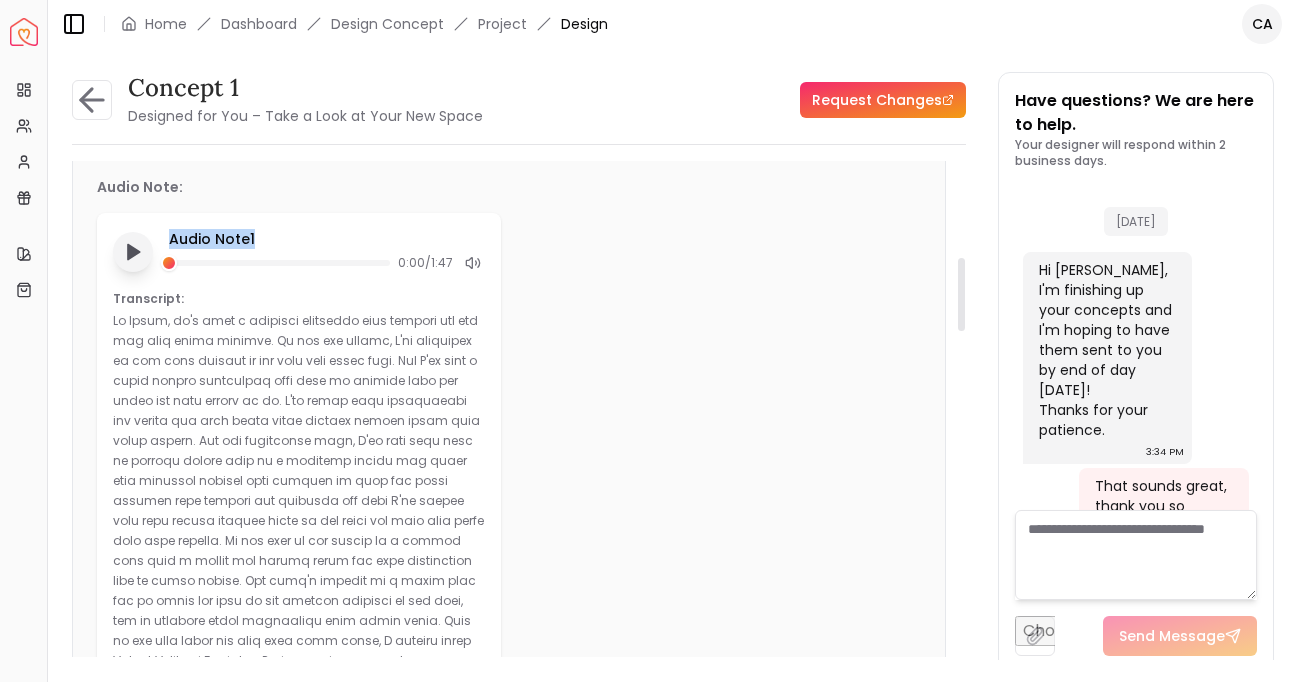 click 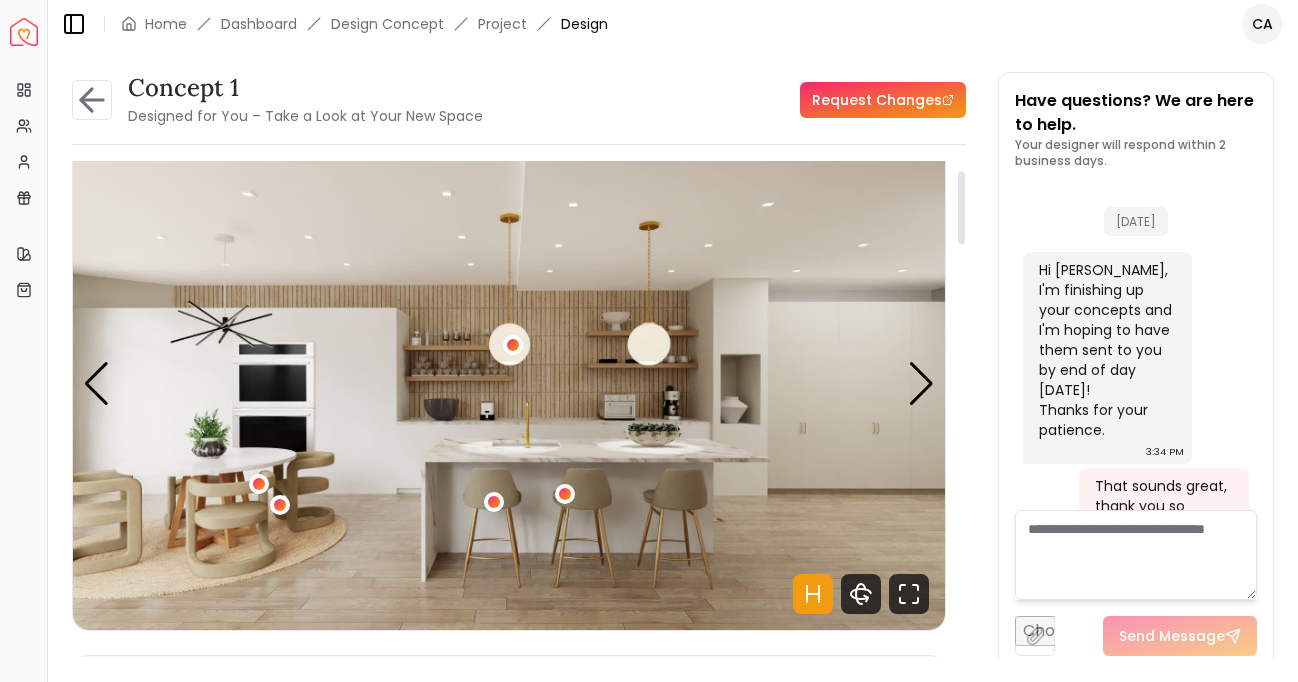 scroll, scrollTop: 27, scrollLeft: 0, axis: vertical 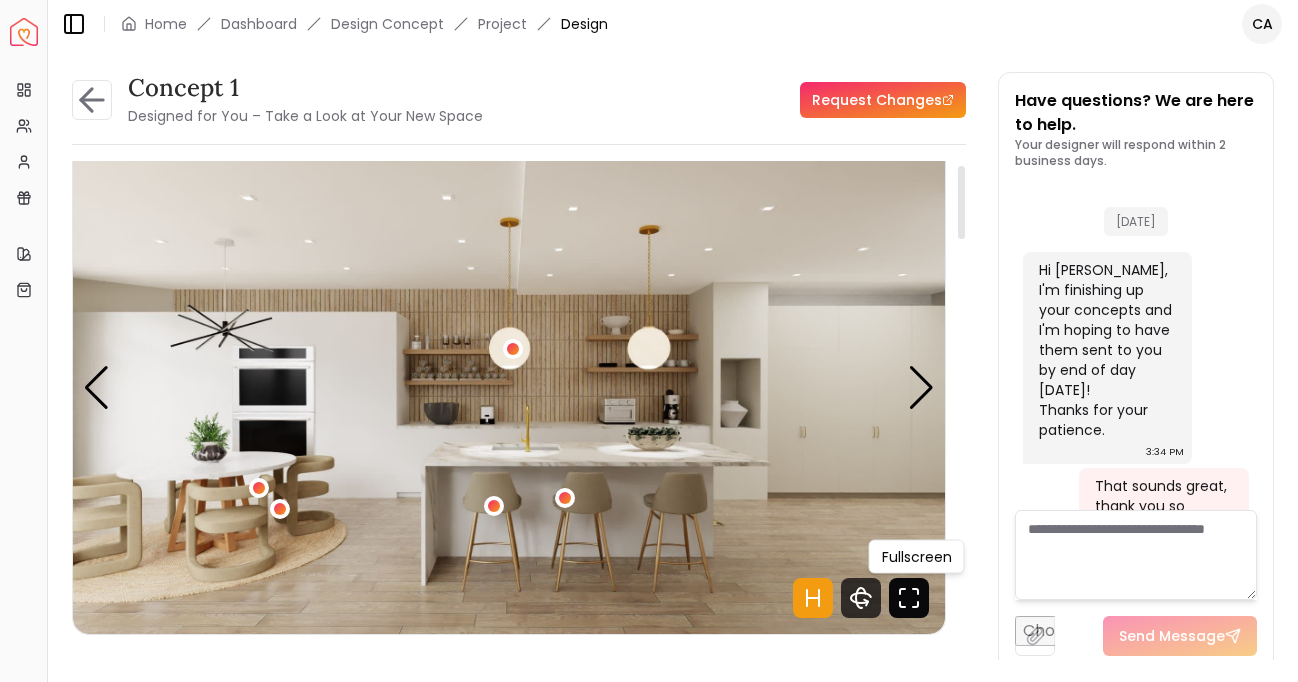 click 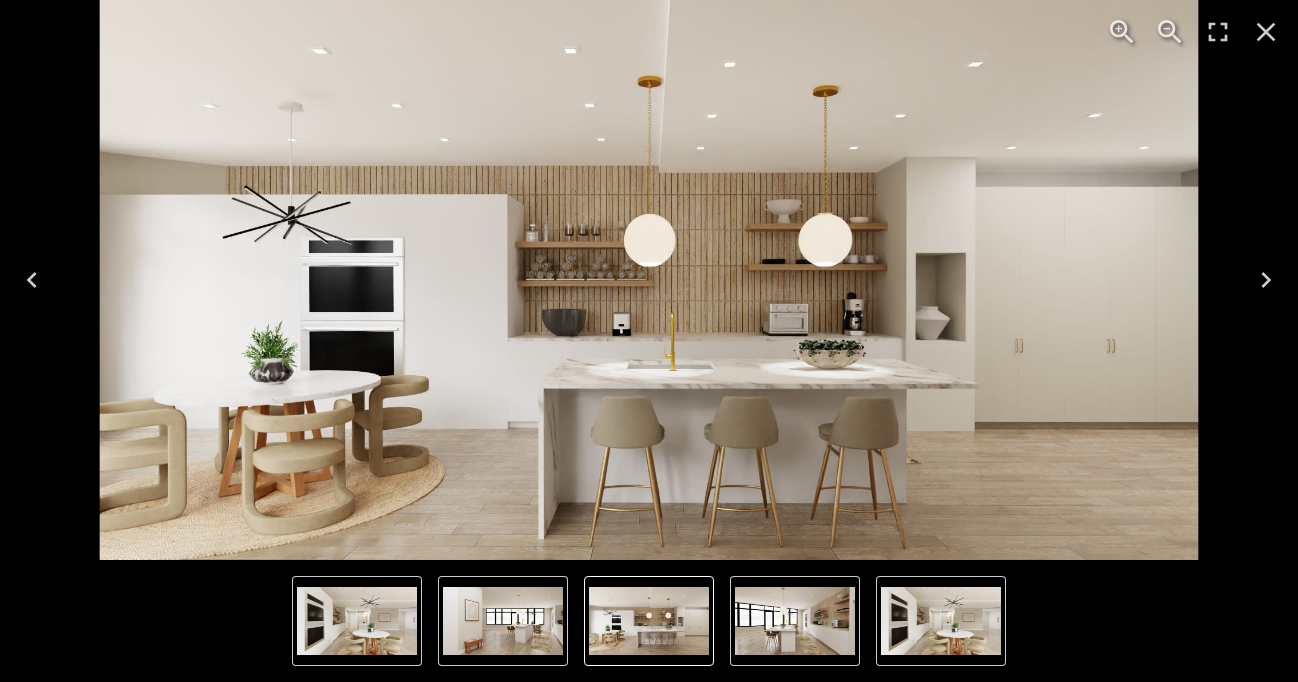 click 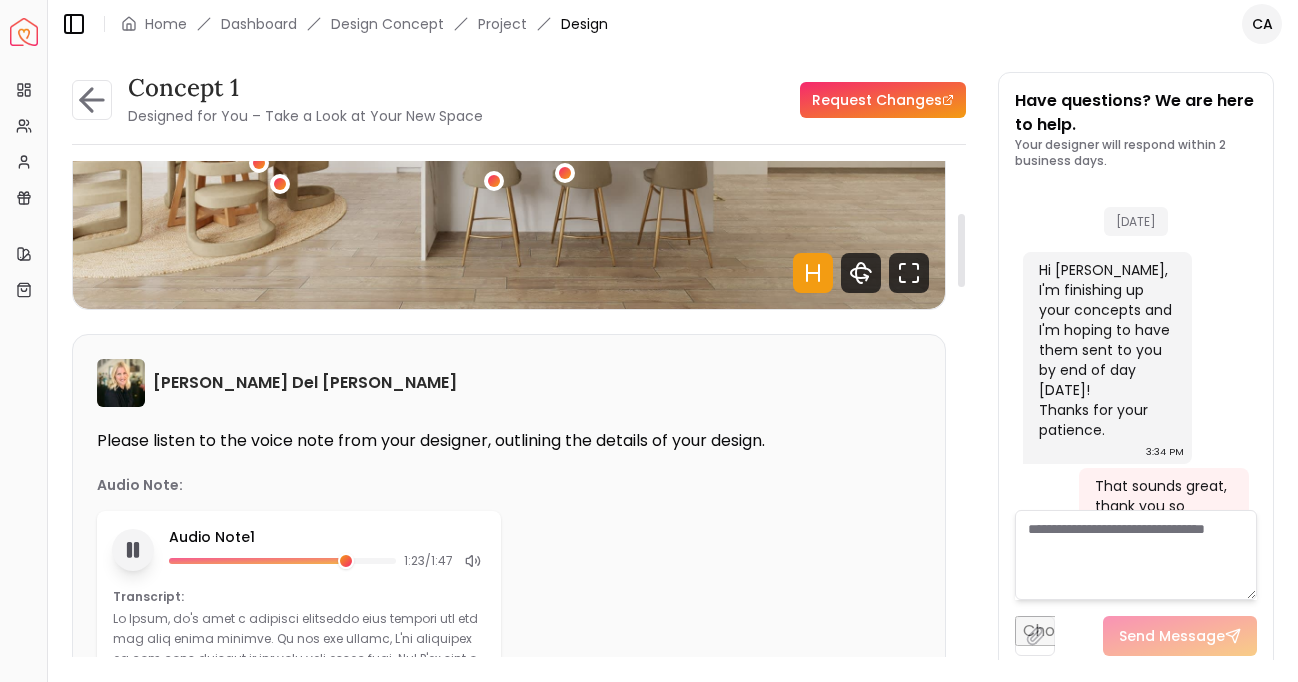 scroll, scrollTop: 497, scrollLeft: 0, axis: vertical 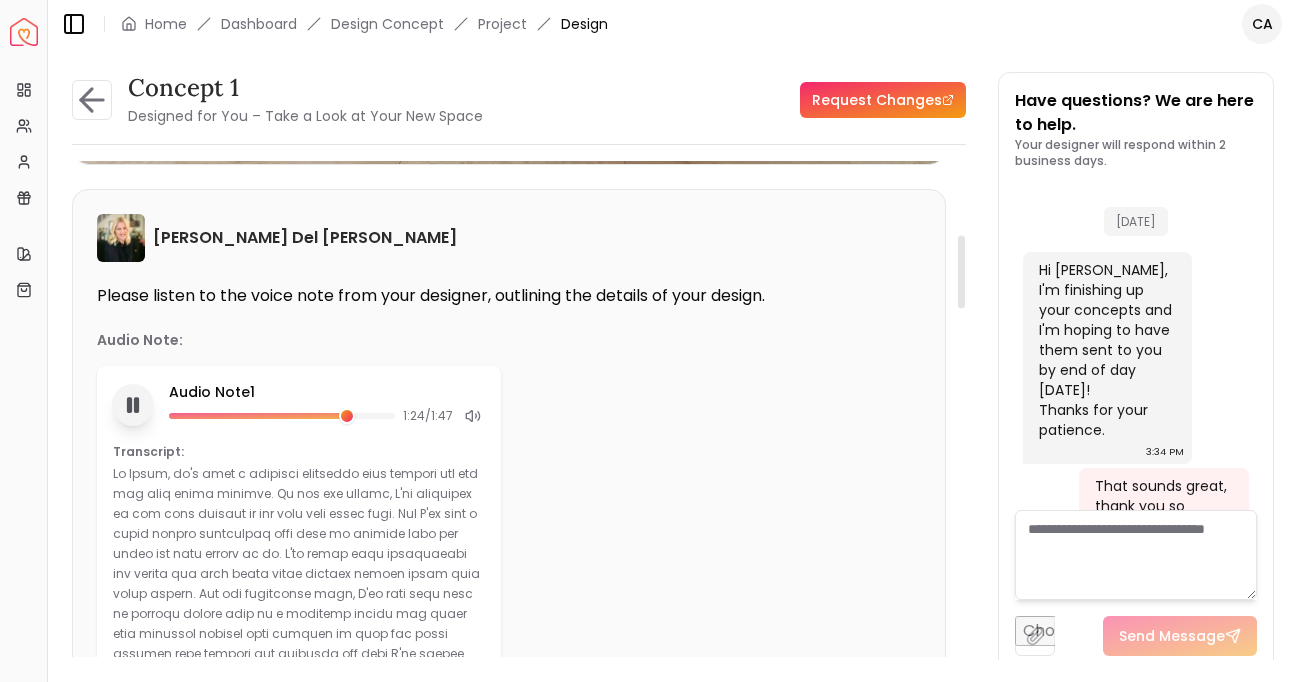 click 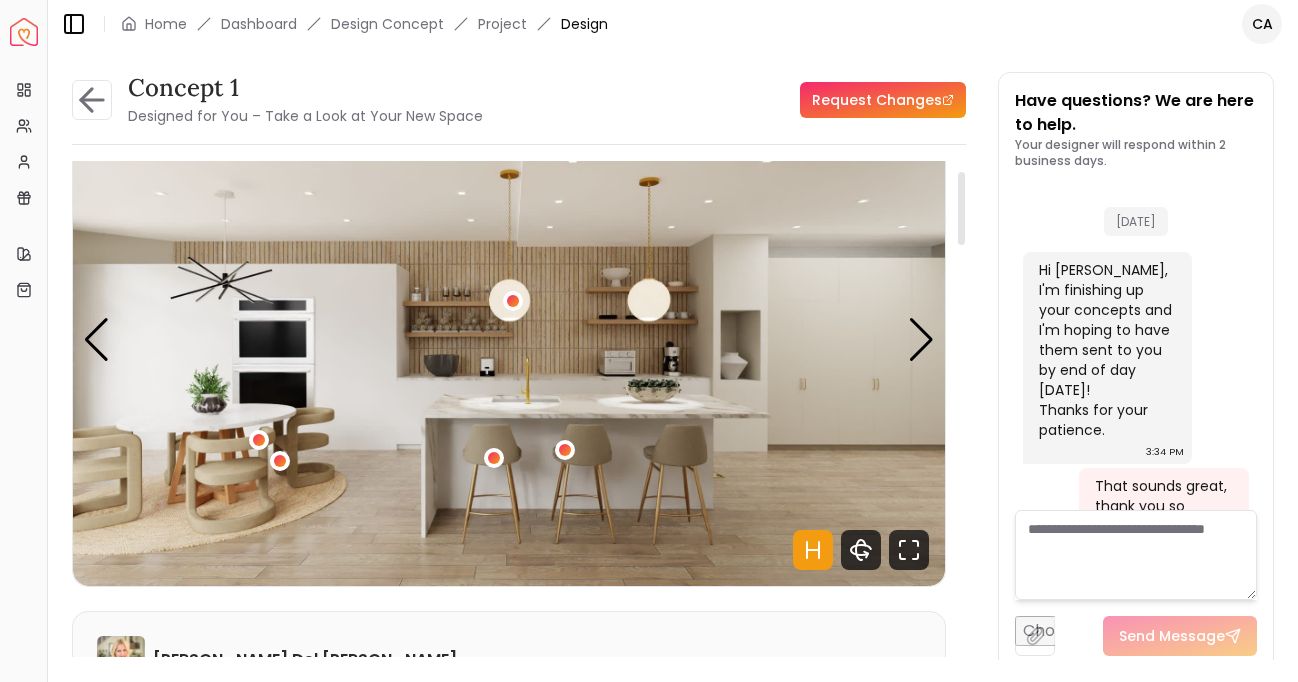 scroll, scrollTop: 68, scrollLeft: 0, axis: vertical 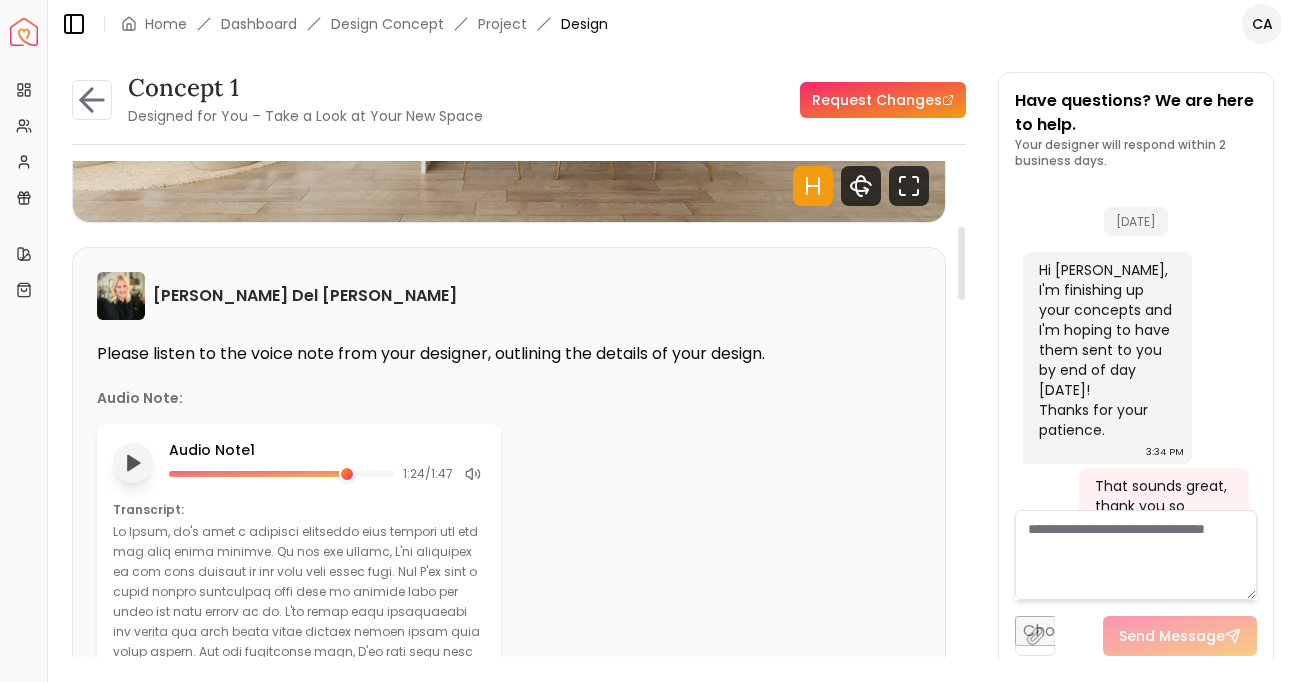 click 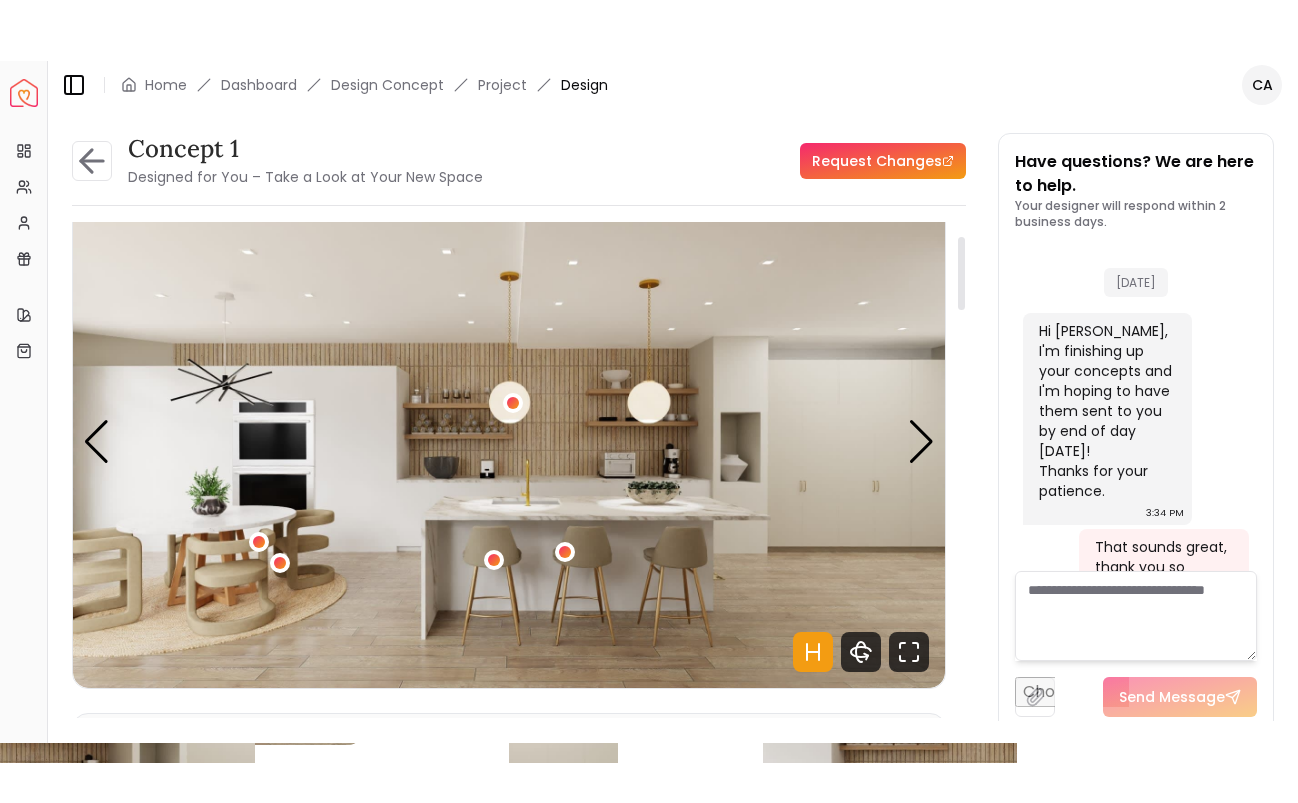 scroll, scrollTop: 24, scrollLeft: 0, axis: vertical 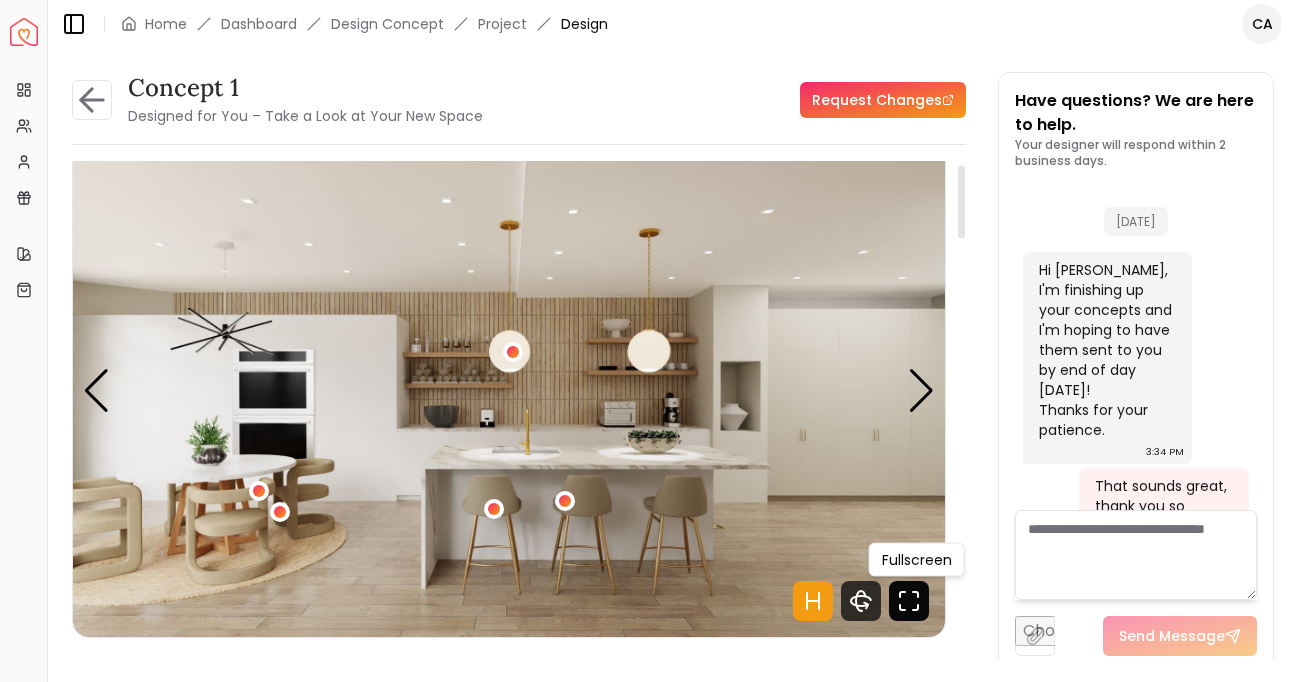 click 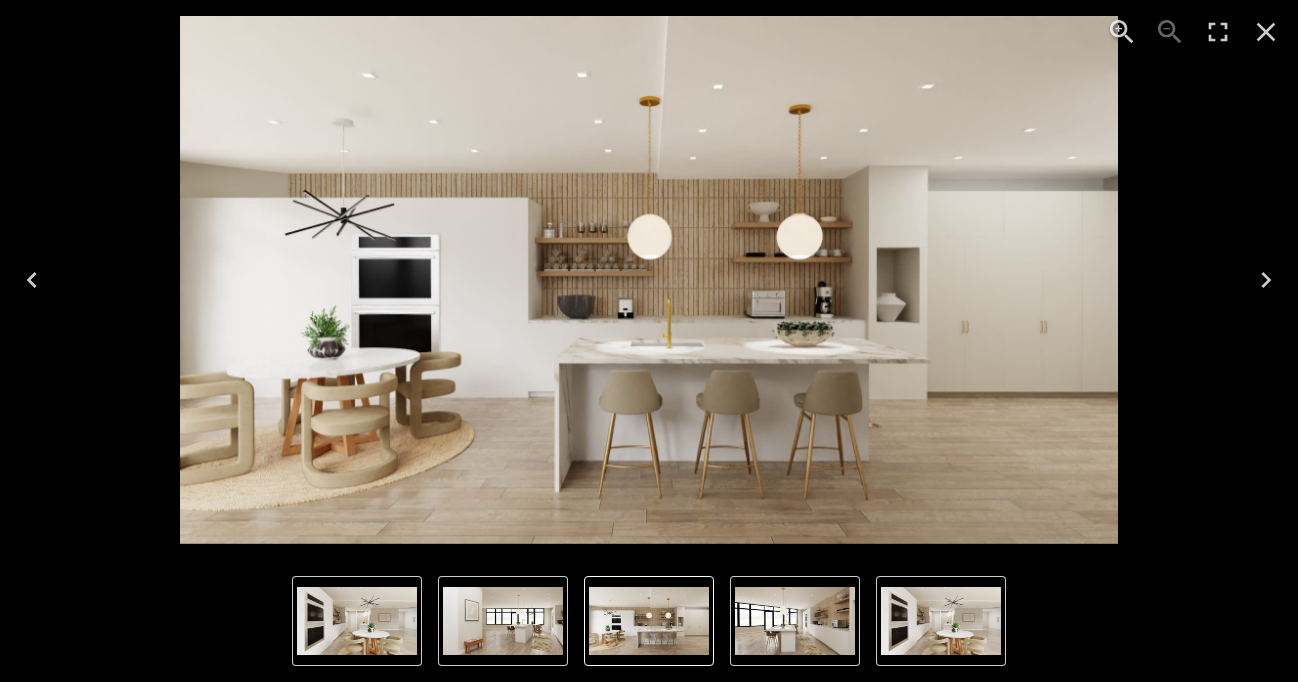 click 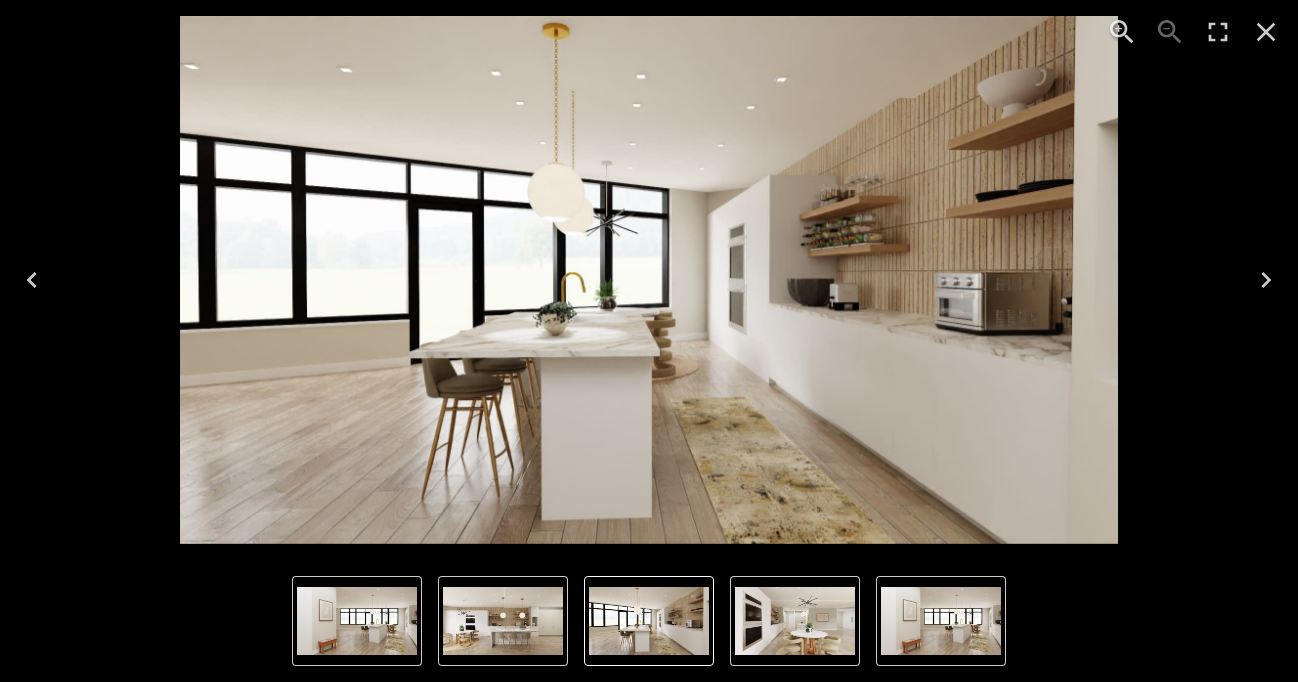 click 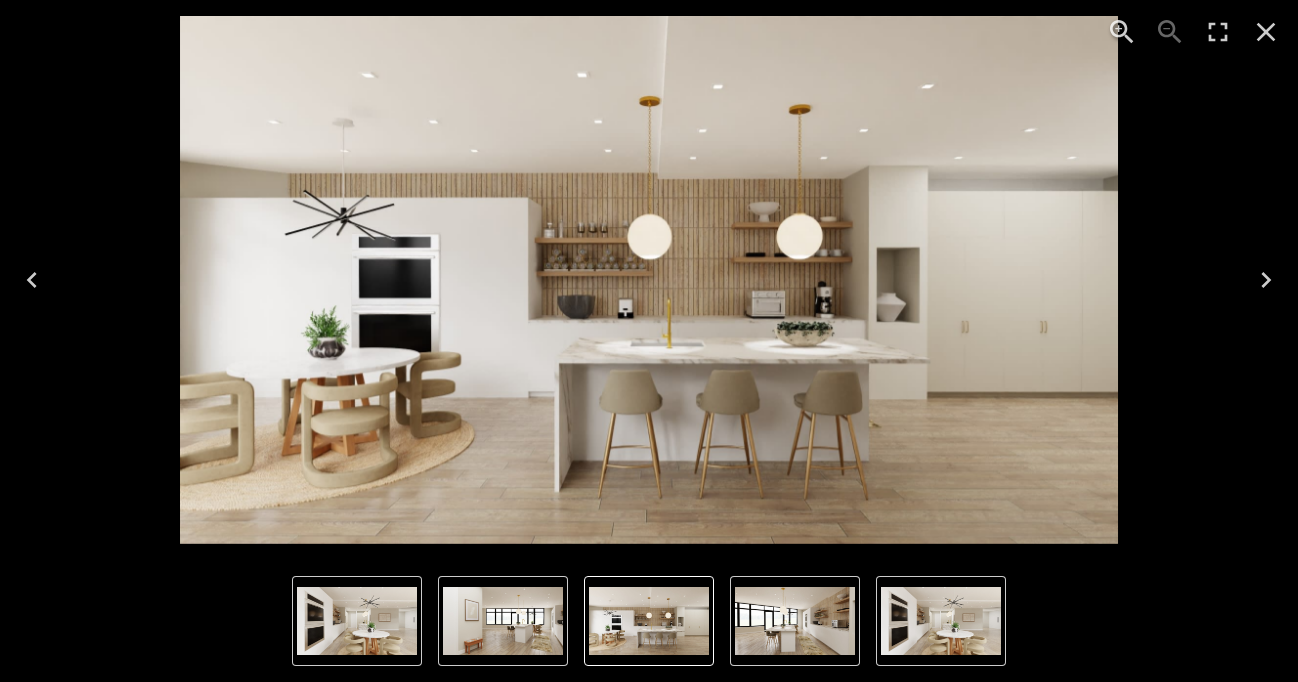 click 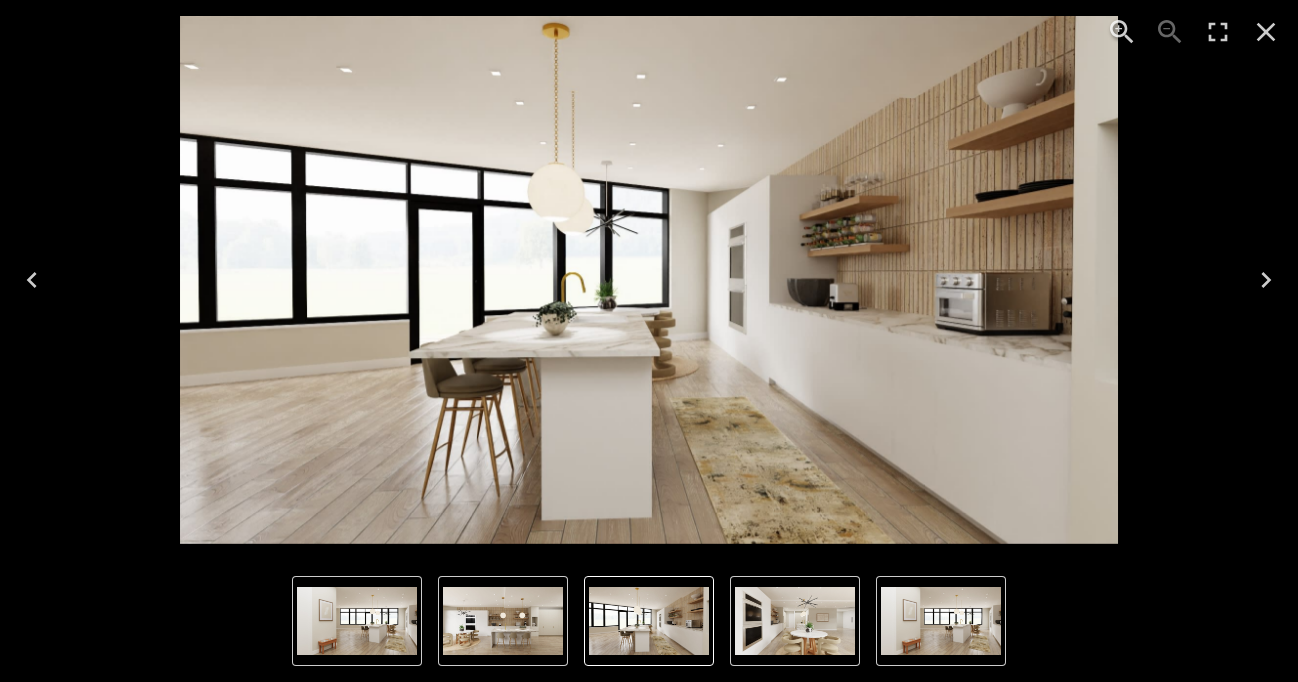 click 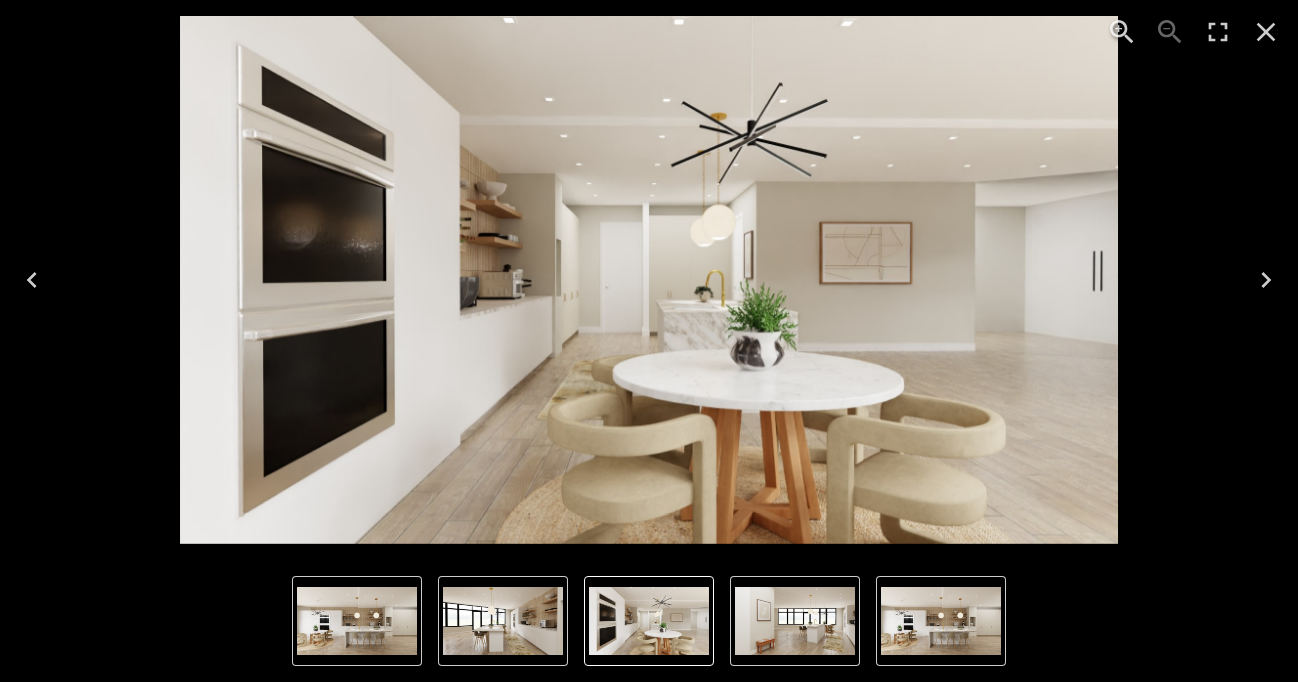 click 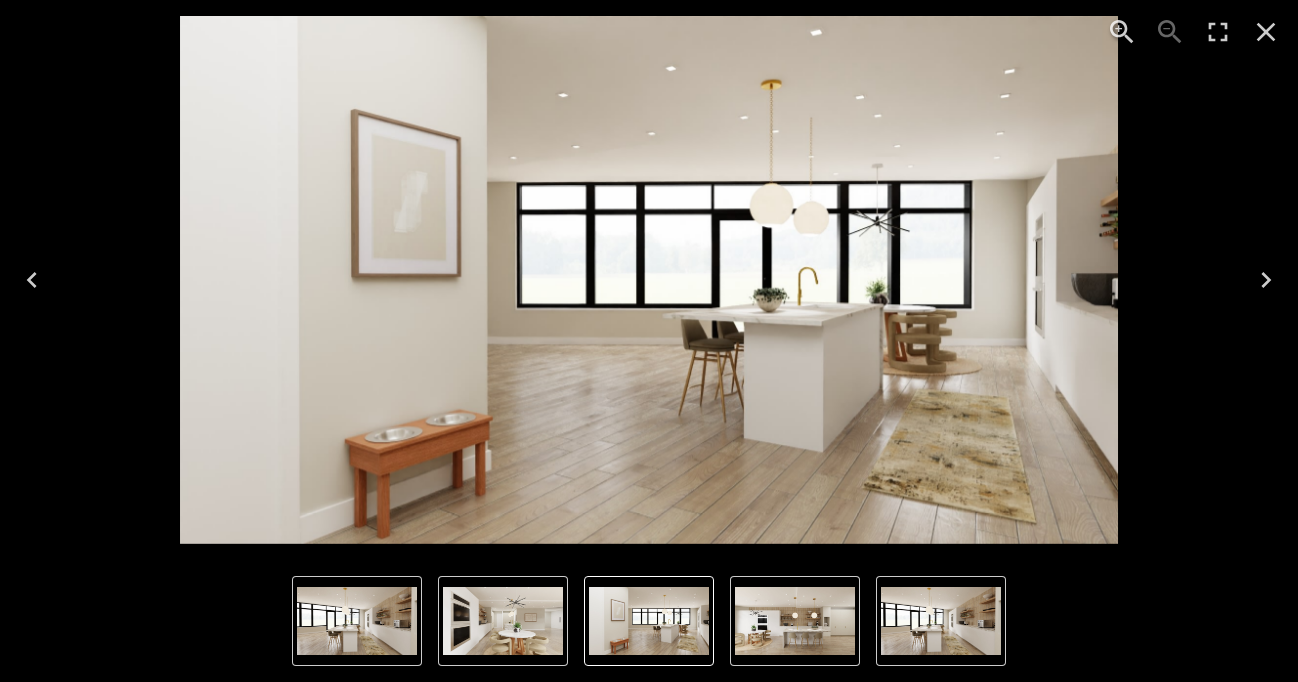 click 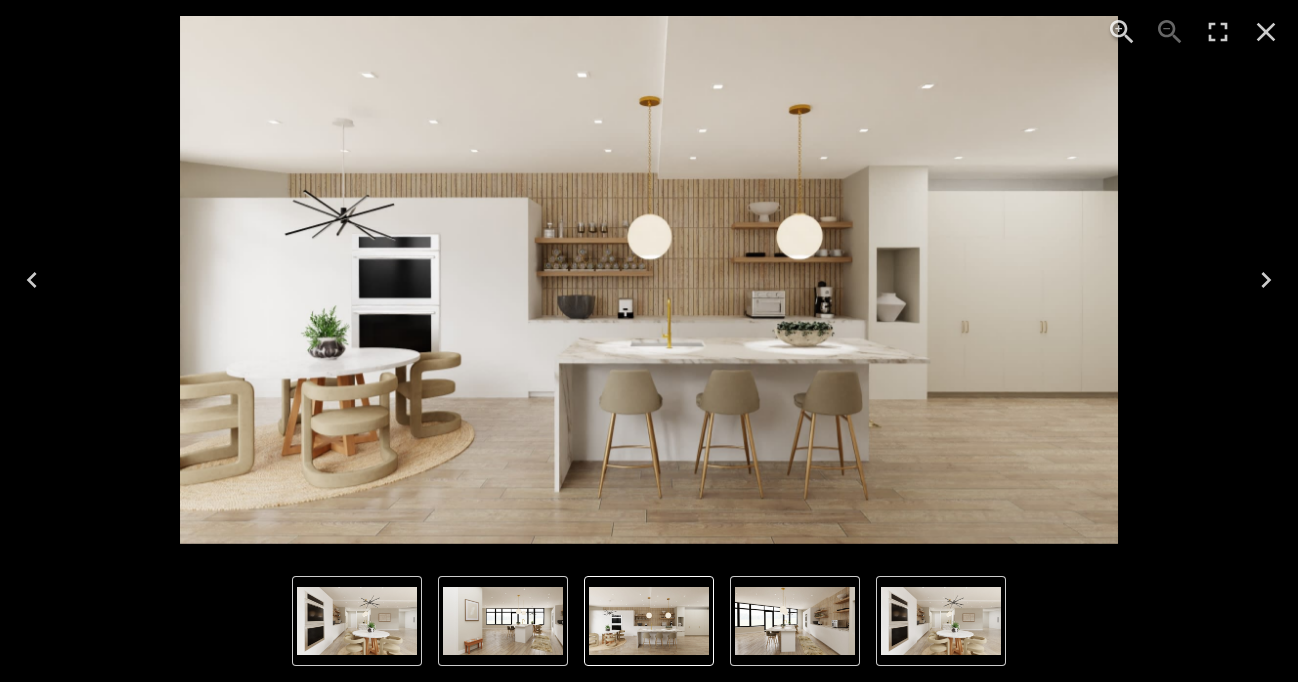 click 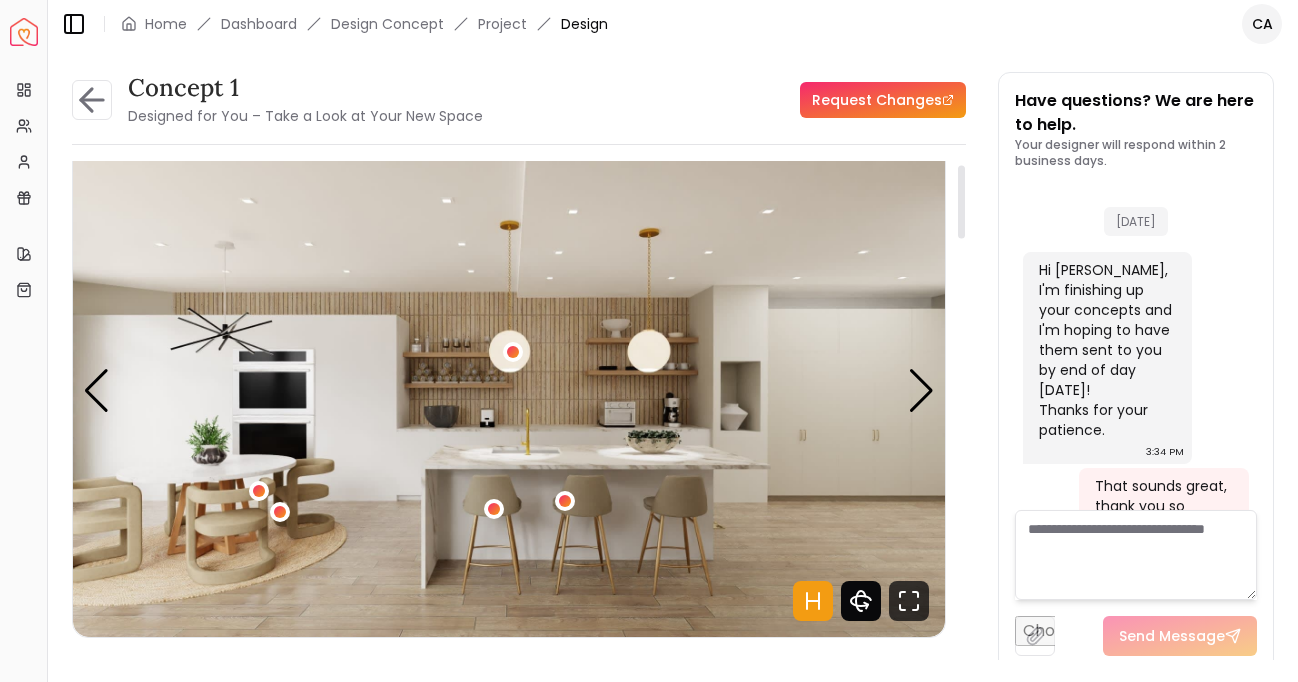 click 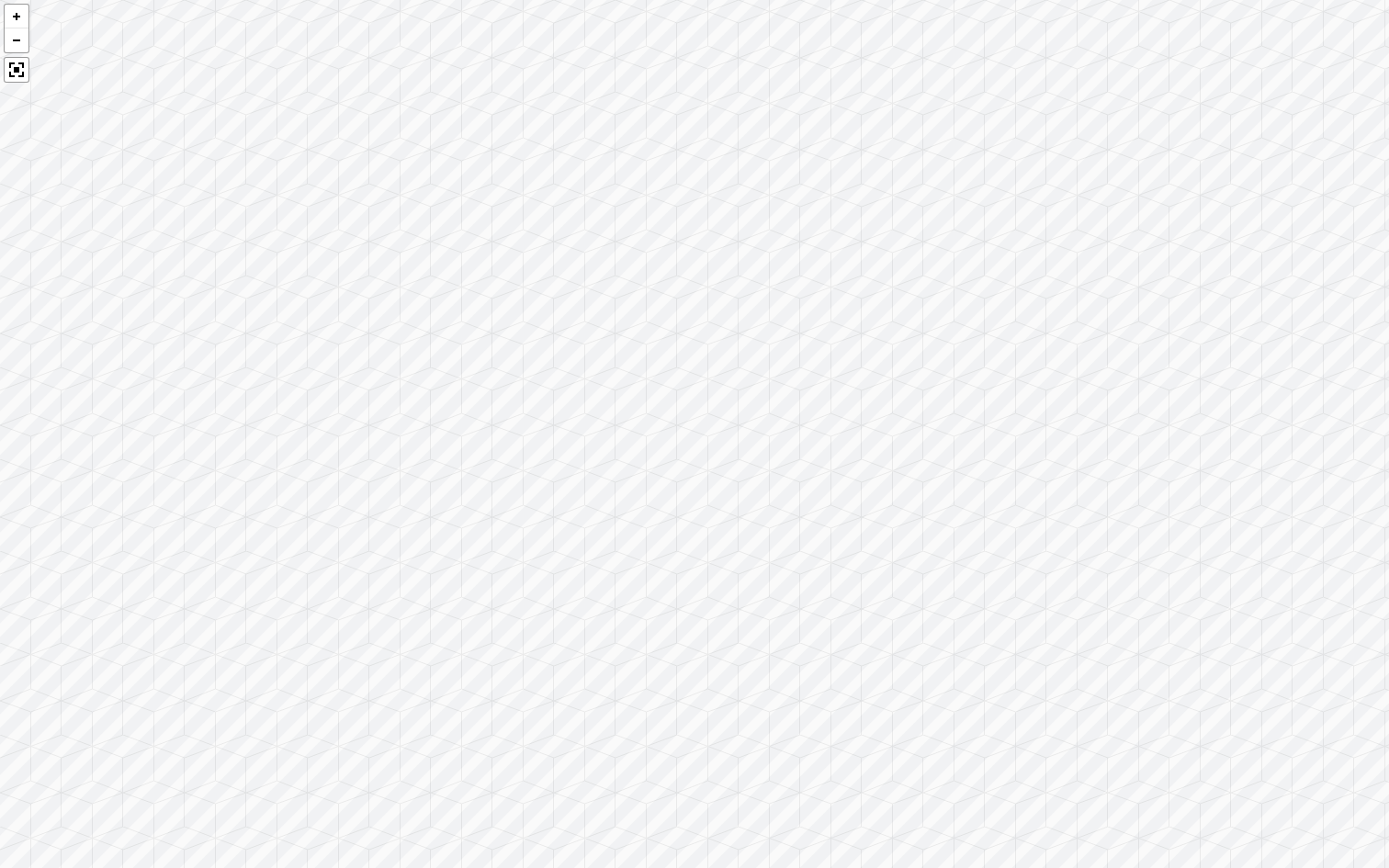 drag, startPoint x: 894, startPoint y: 513, endPoint x: 483, endPoint y: 473, distance: 412.94188 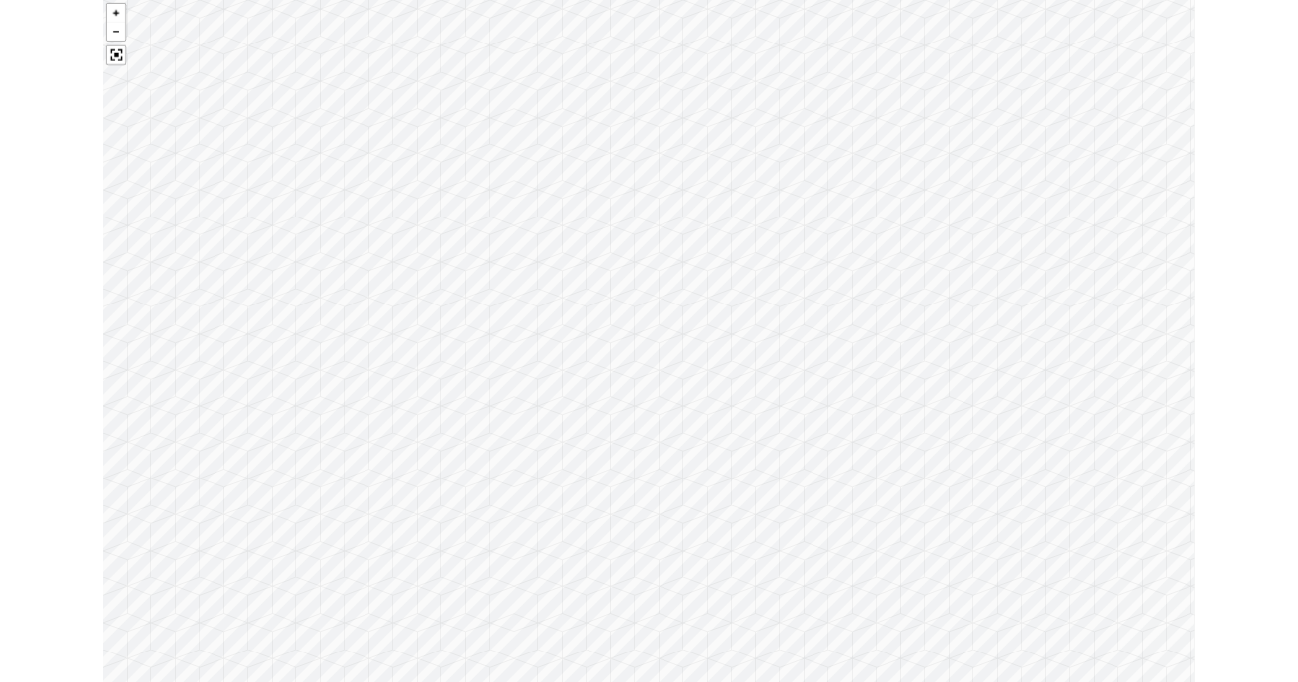 scroll, scrollTop: 2139, scrollLeft: 0, axis: vertical 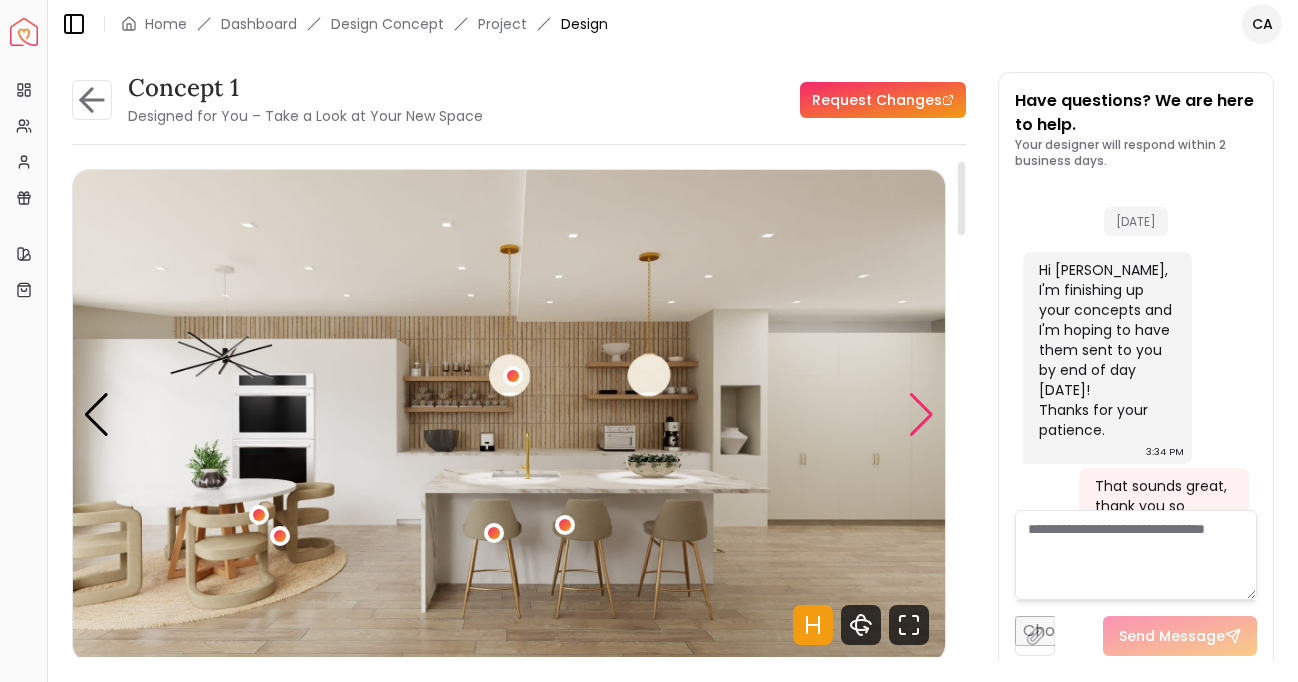 click at bounding box center (921, 415) 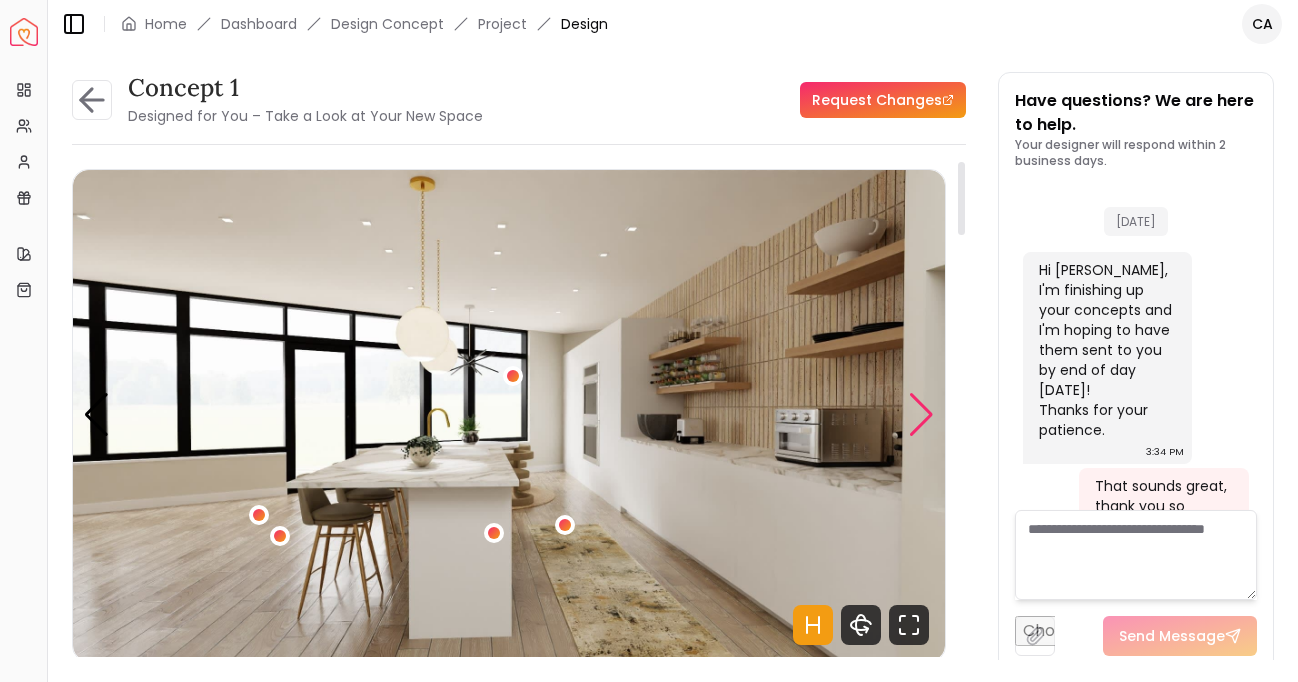 click at bounding box center (921, 415) 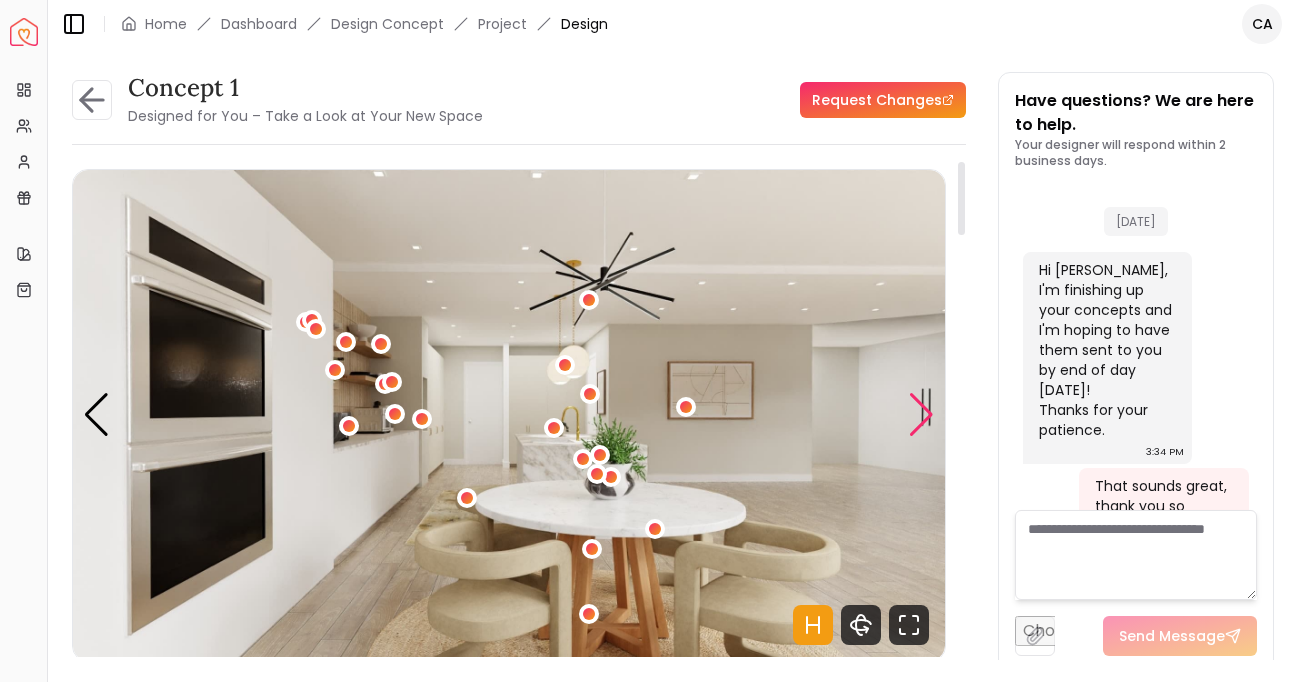 click at bounding box center (921, 415) 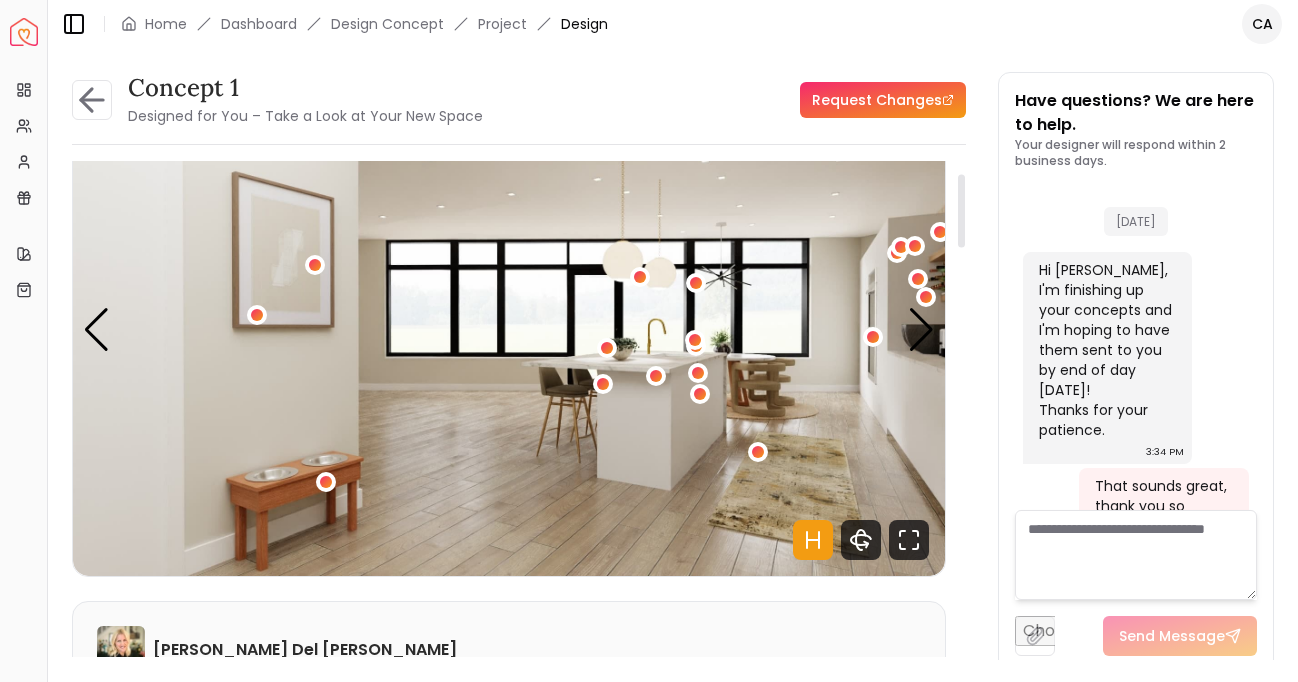 scroll, scrollTop: 70, scrollLeft: 0, axis: vertical 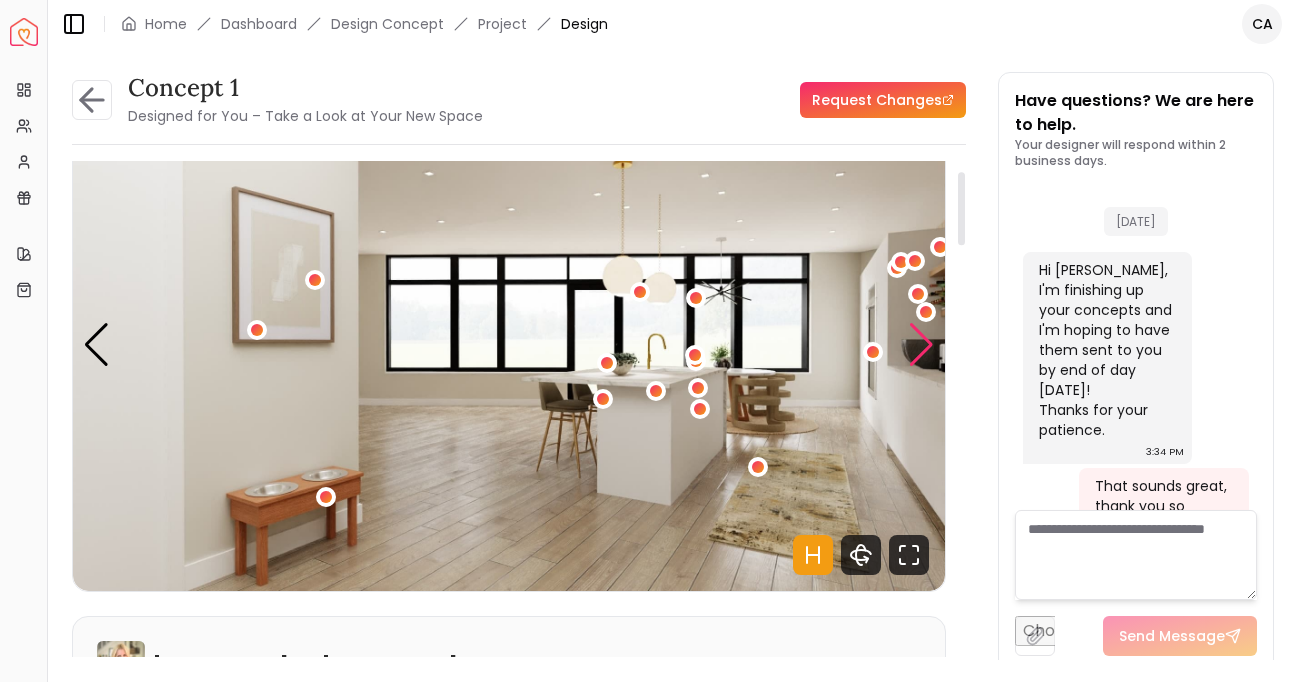 click at bounding box center (921, 345) 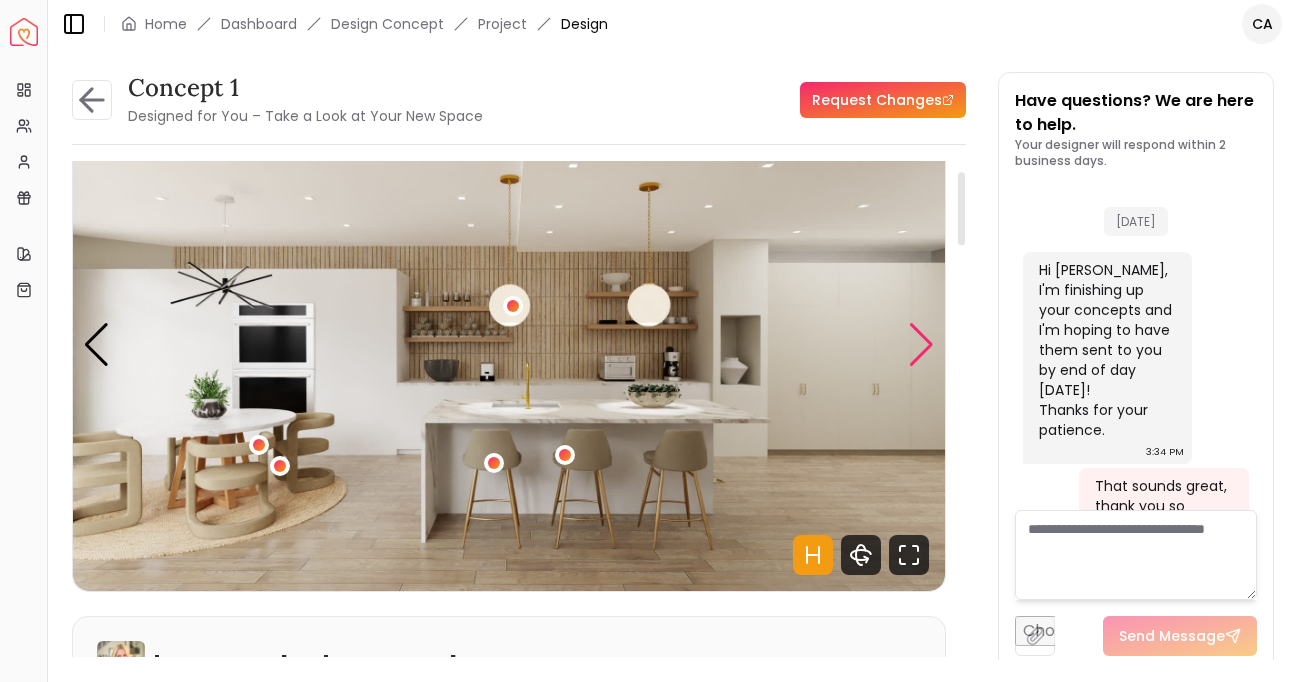 click at bounding box center [921, 345] 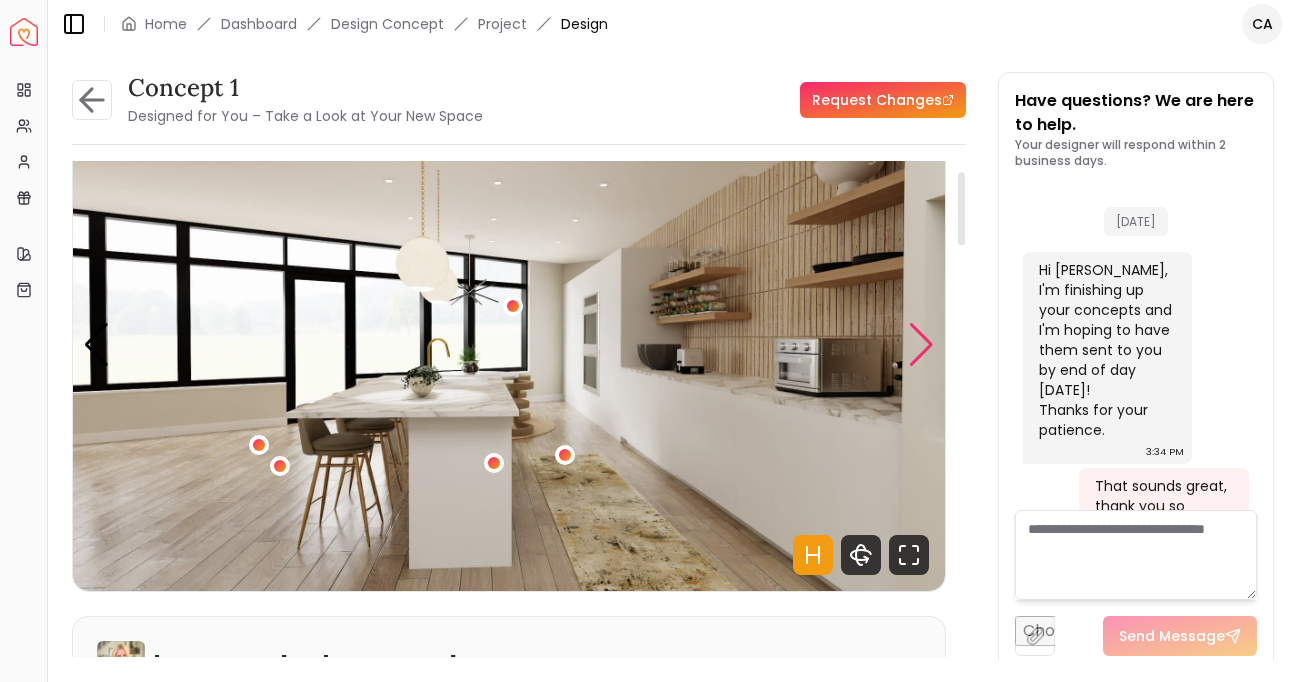 click at bounding box center (921, 345) 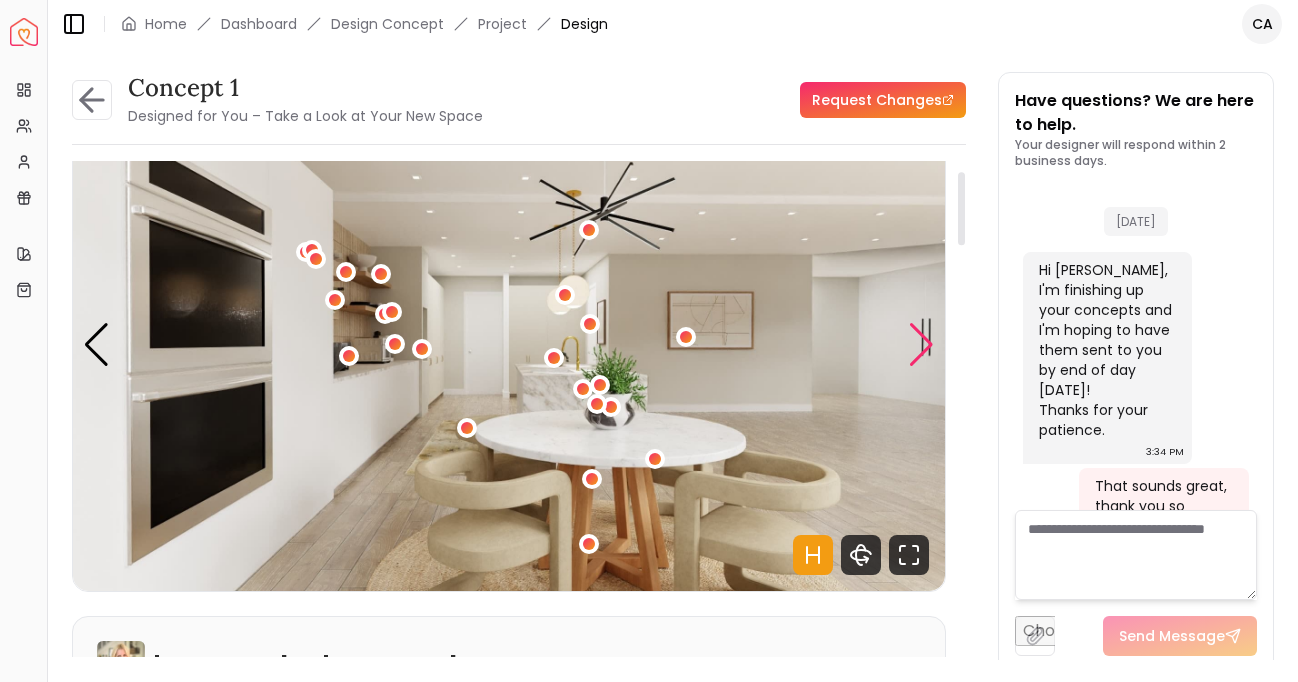 click at bounding box center [921, 345] 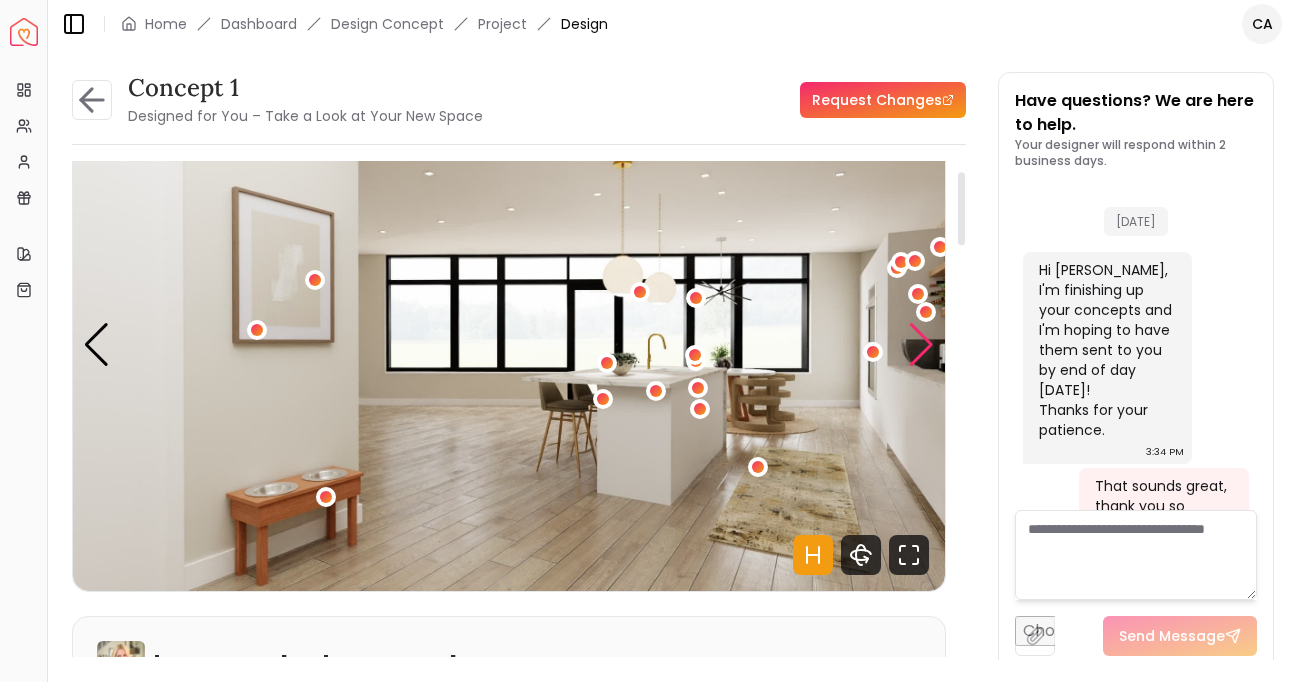 click at bounding box center [921, 345] 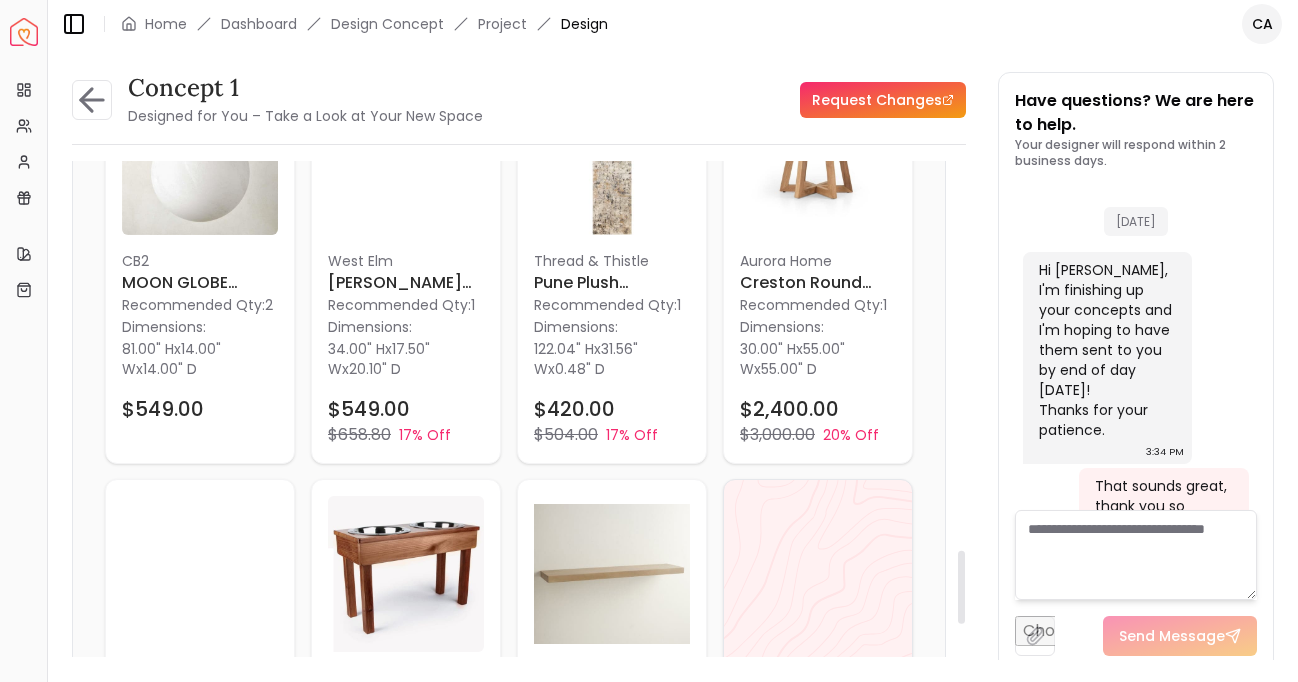 scroll, scrollTop: 2632, scrollLeft: 0, axis: vertical 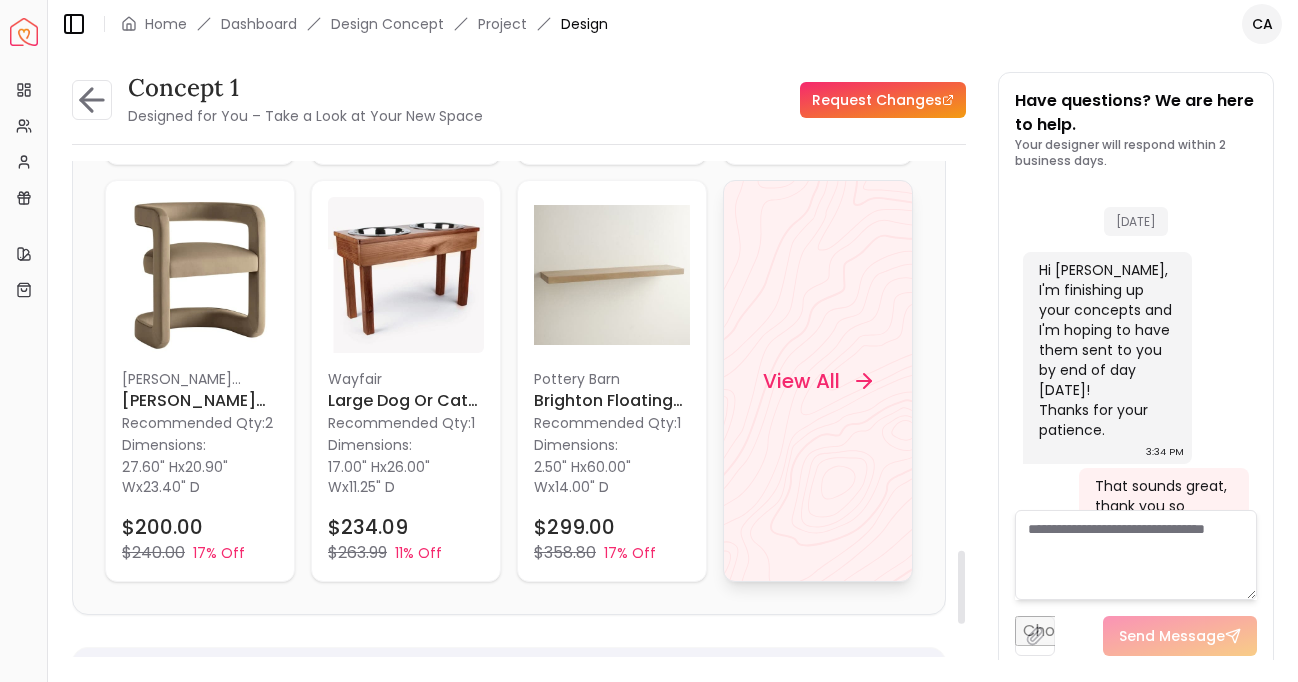 click on "View All" at bounding box center (817, 381) 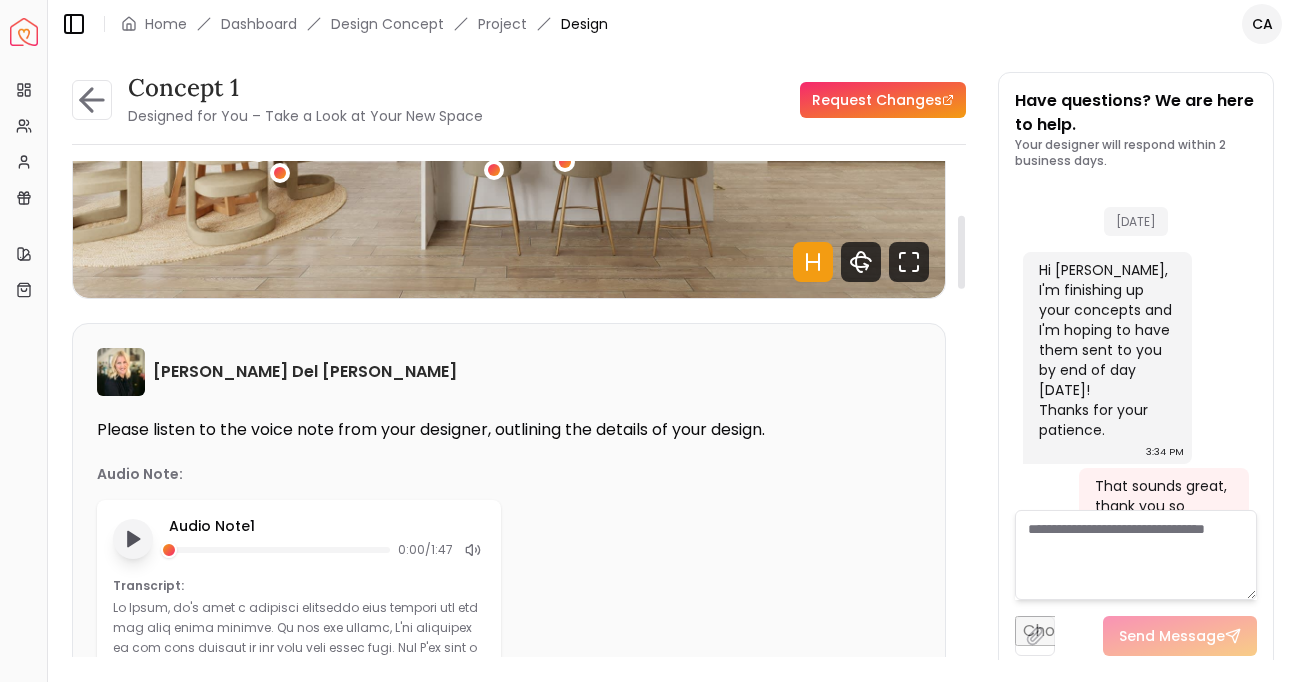 scroll, scrollTop: 0, scrollLeft: 0, axis: both 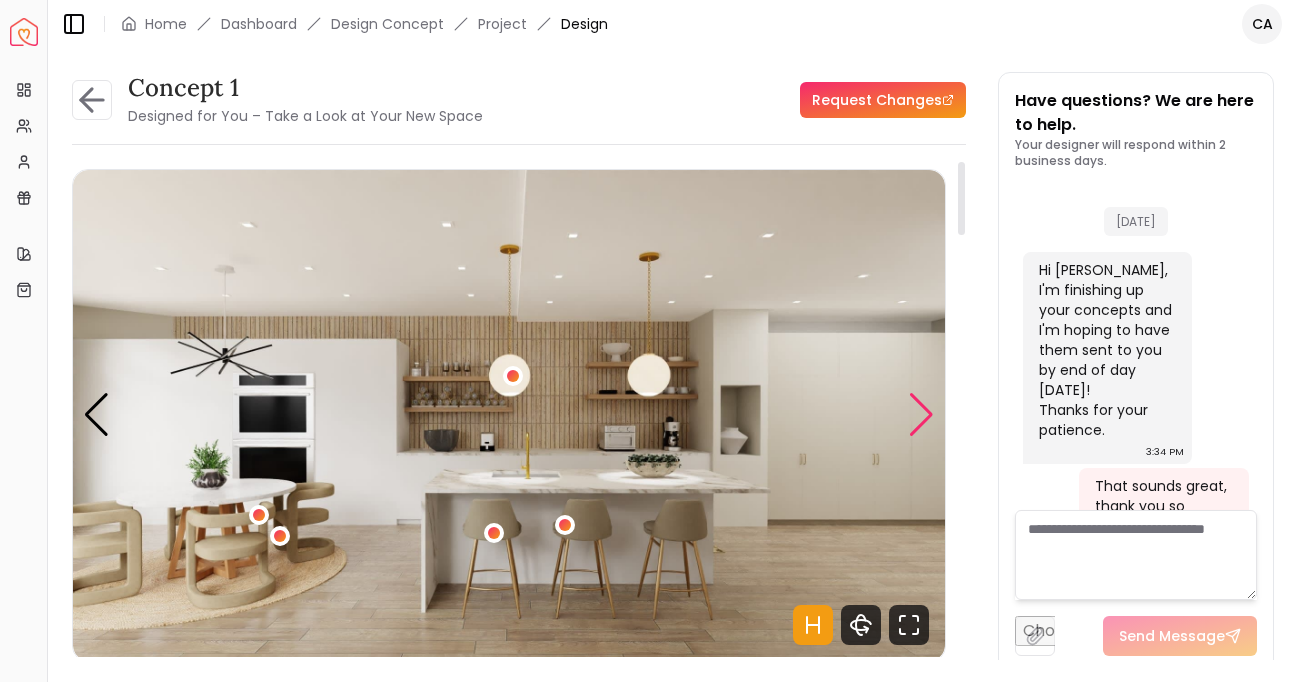 click at bounding box center [921, 415] 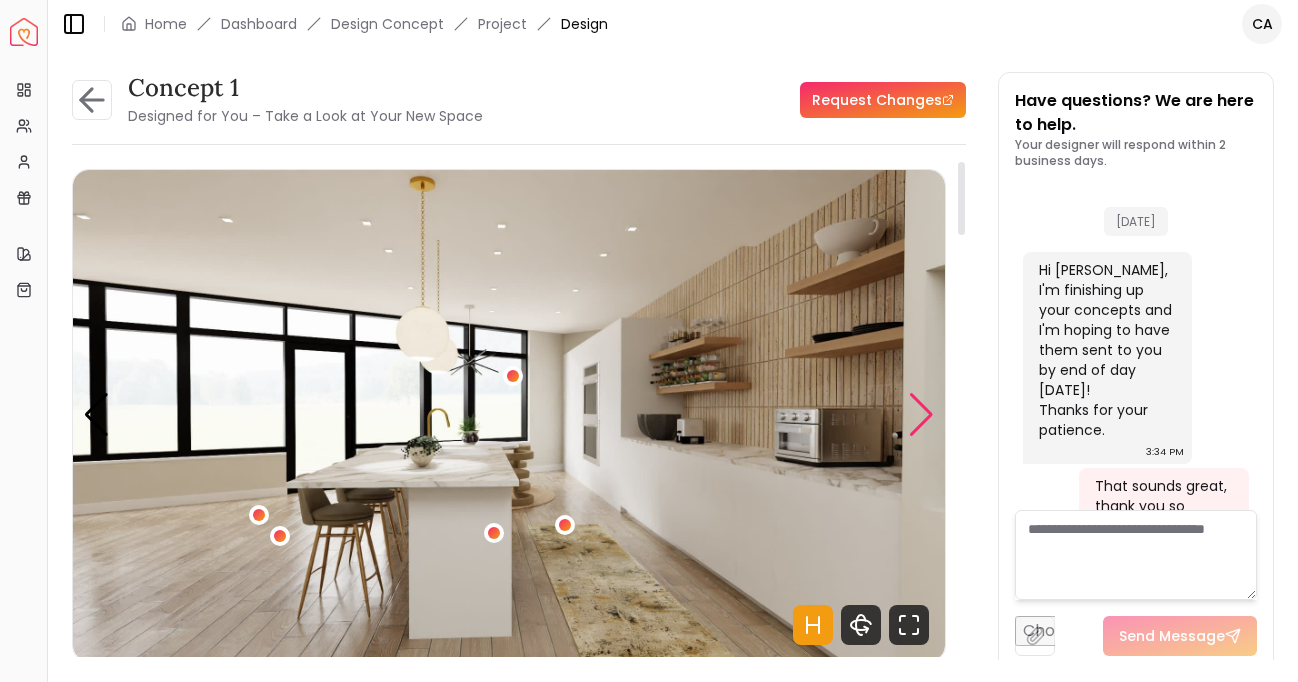 click at bounding box center (921, 415) 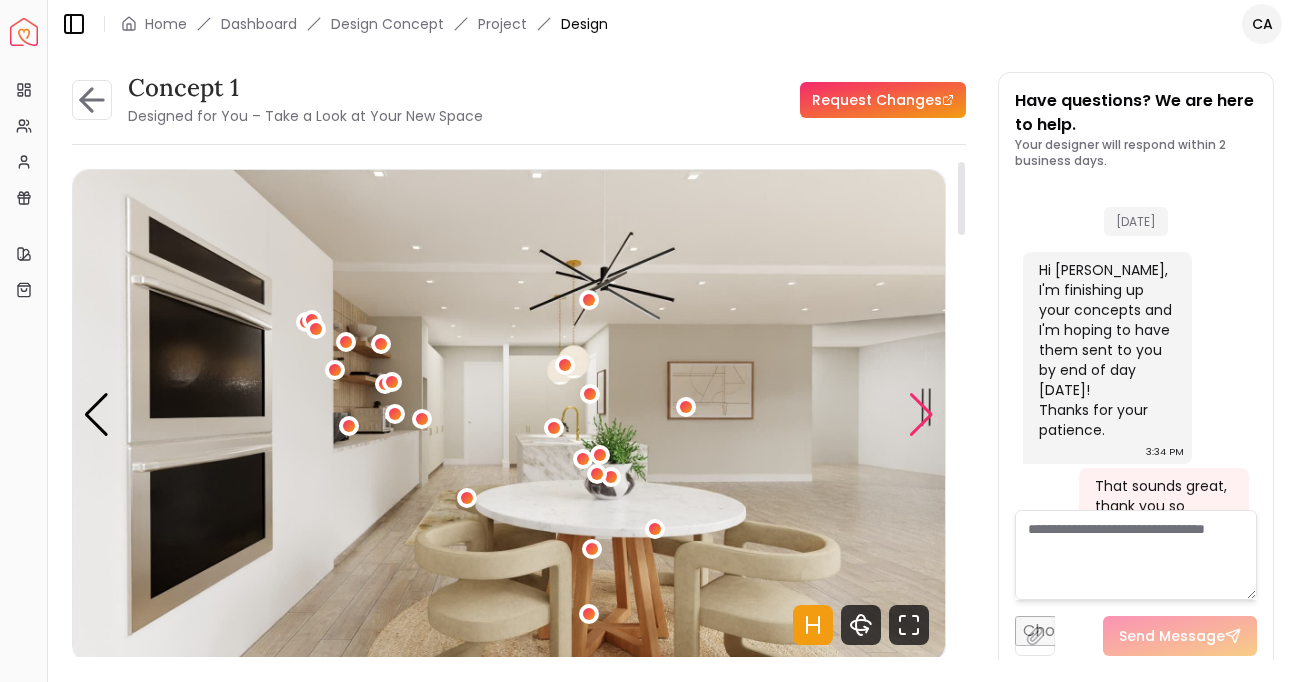 click at bounding box center [921, 415] 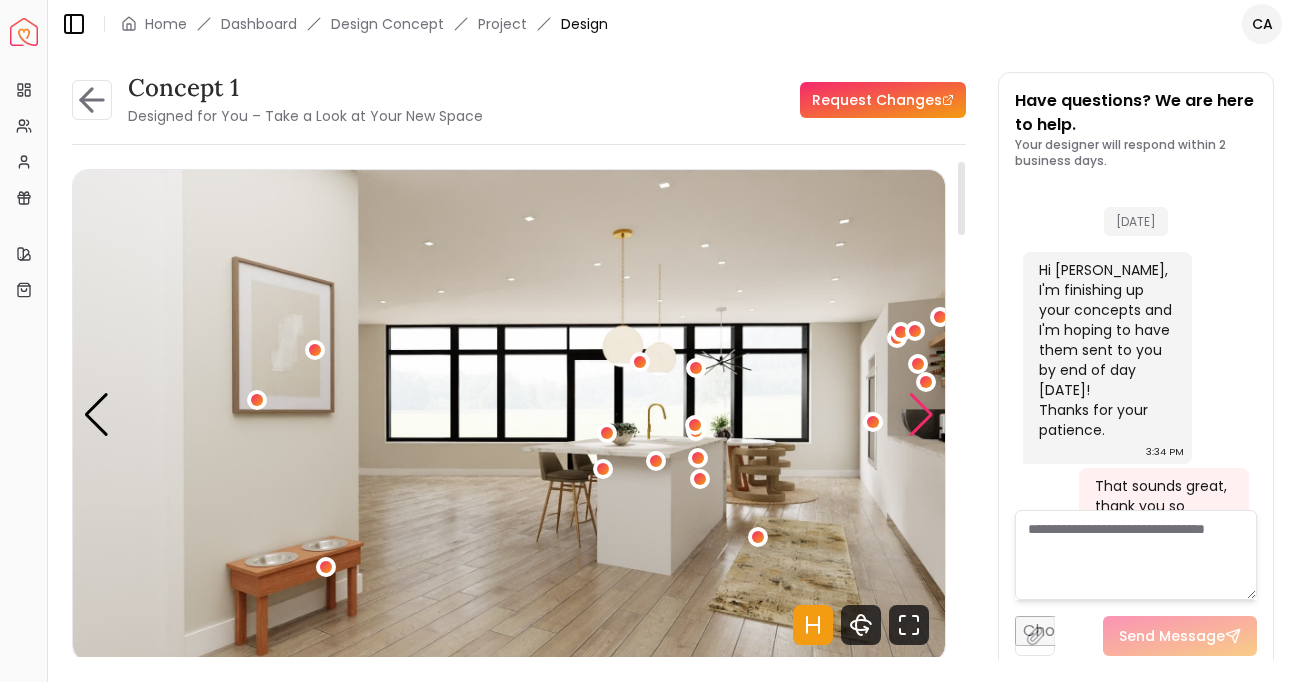 click at bounding box center [921, 415] 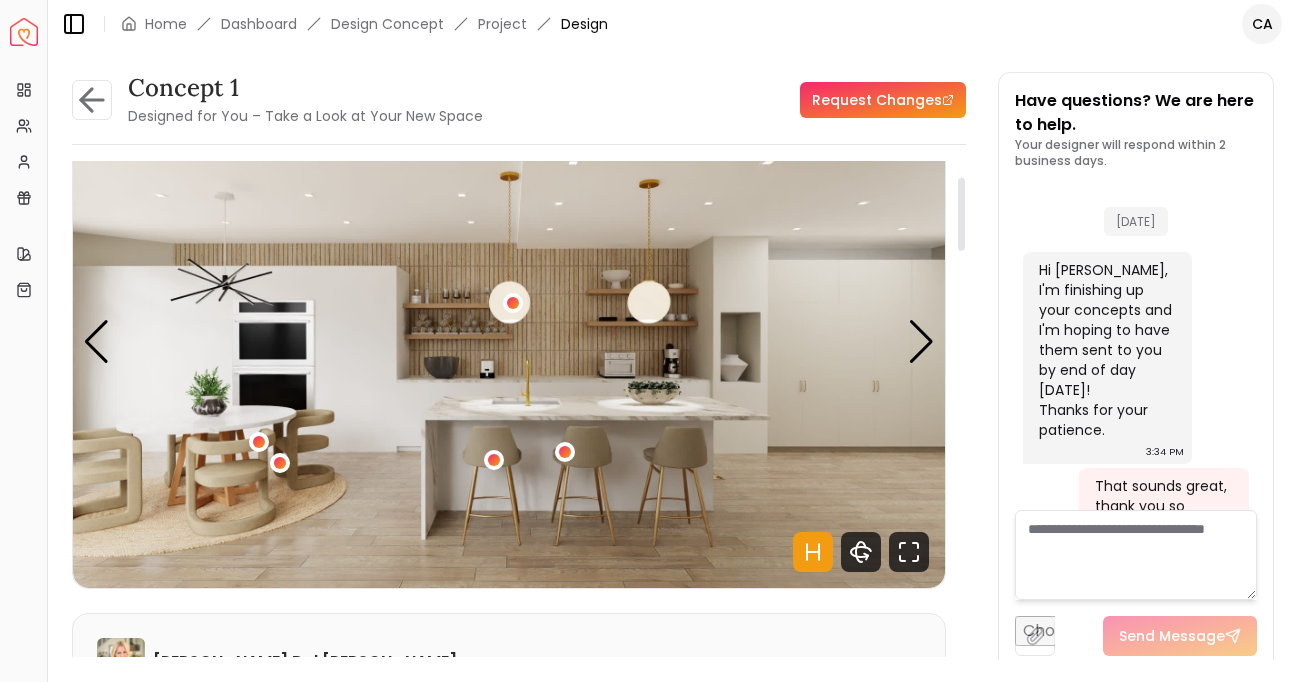 scroll, scrollTop: 37, scrollLeft: 0, axis: vertical 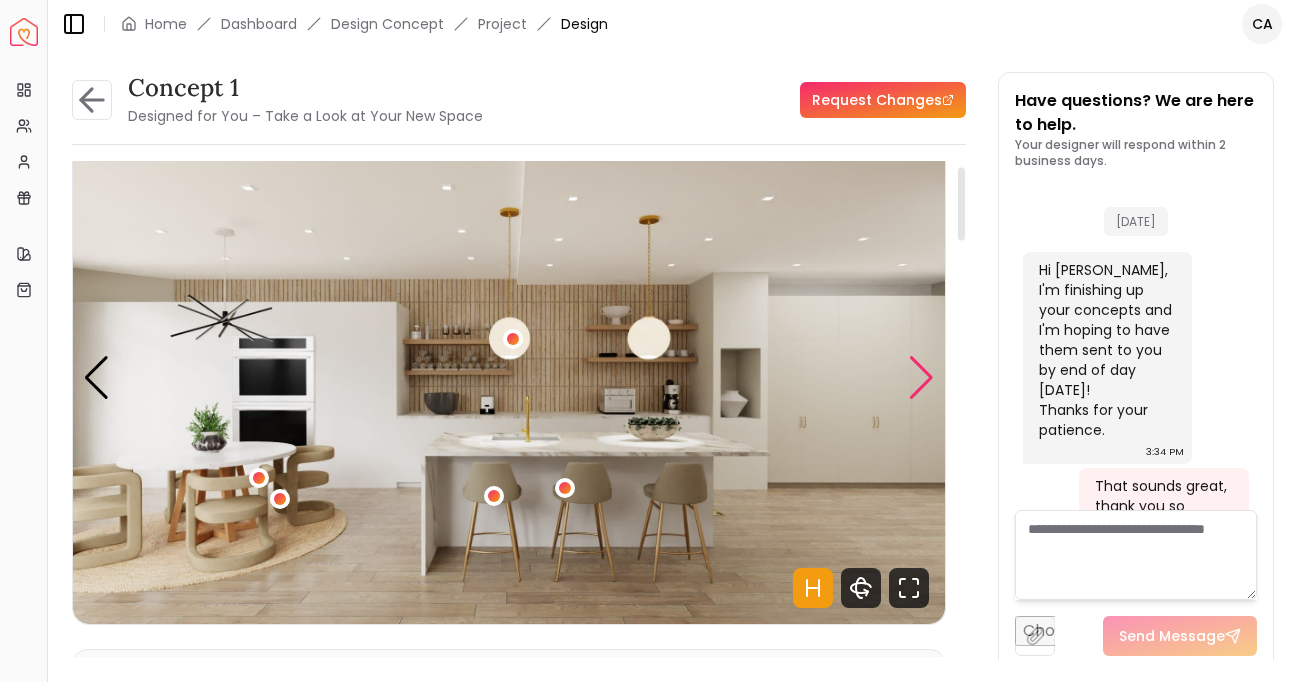click at bounding box center [921, 378] 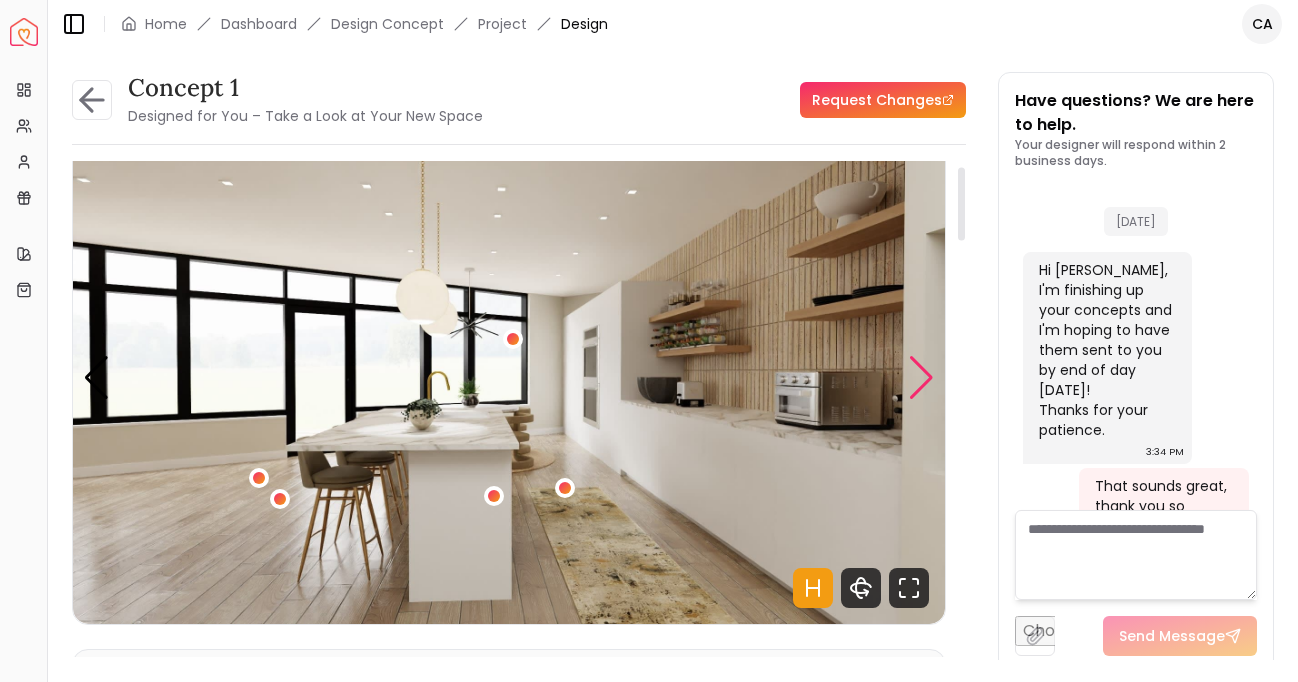 click at bounding box center [921, 378] 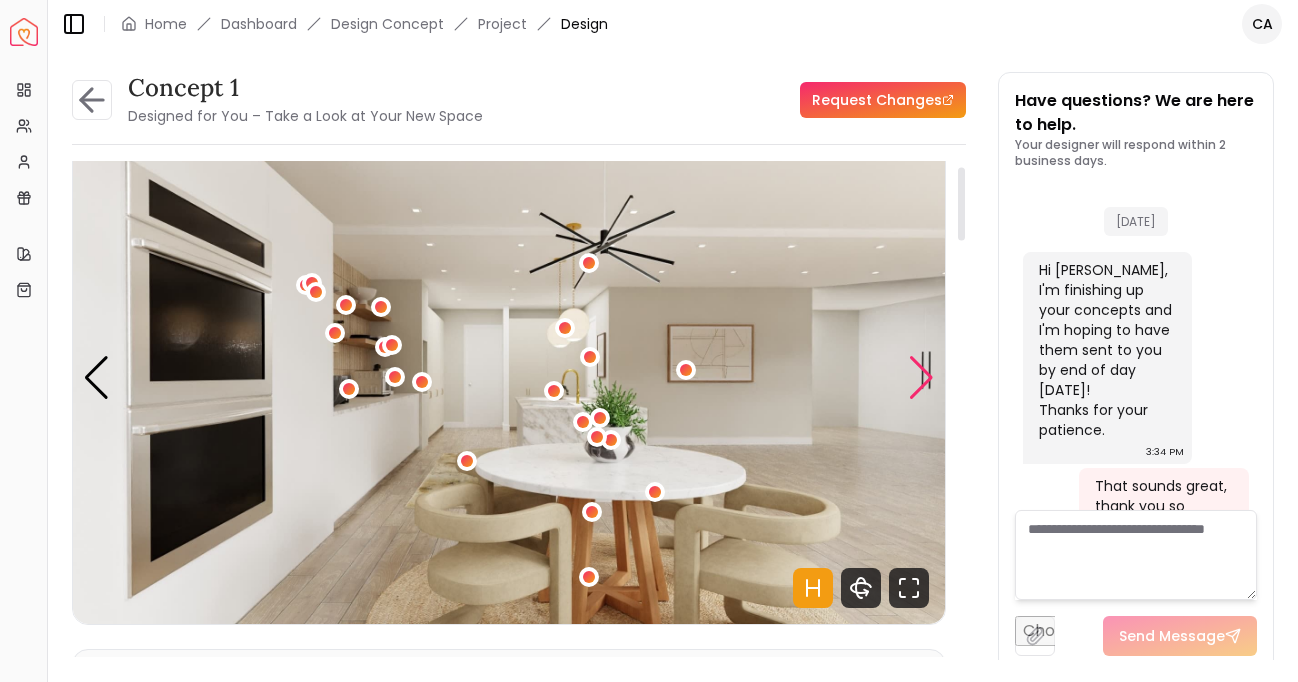 click at bounding box center (921, 378) 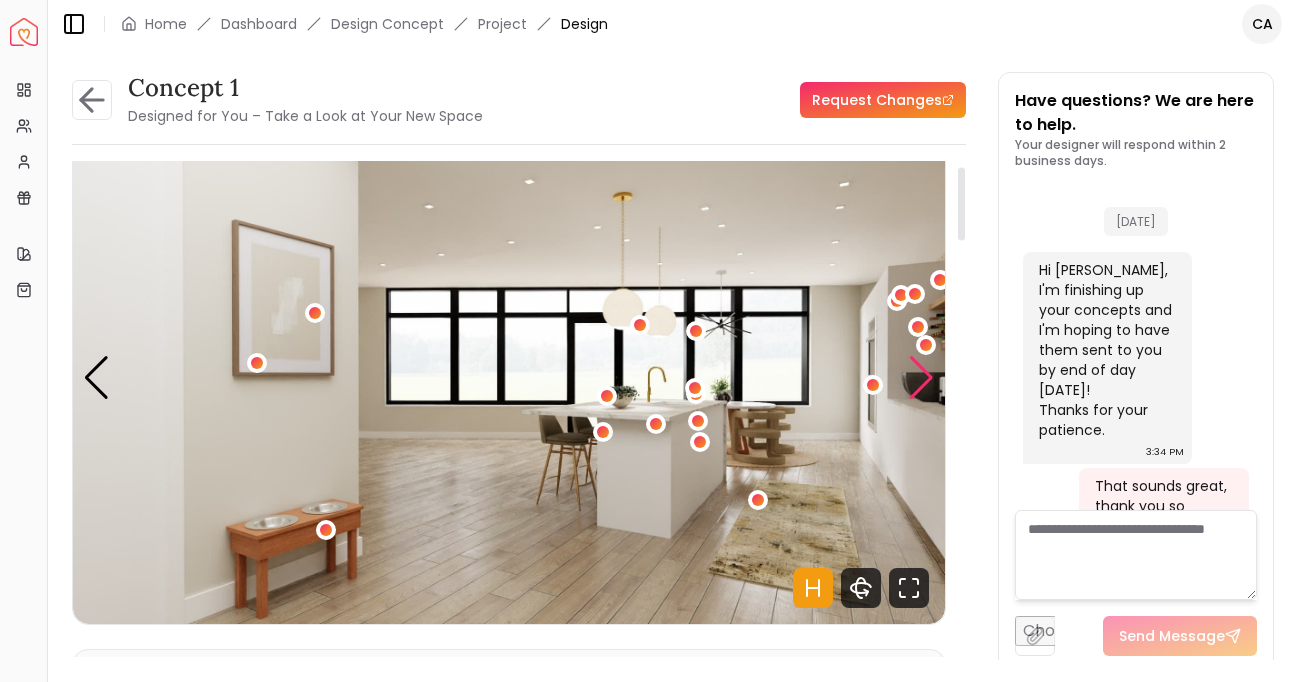 click at bounding box center (921, 378) 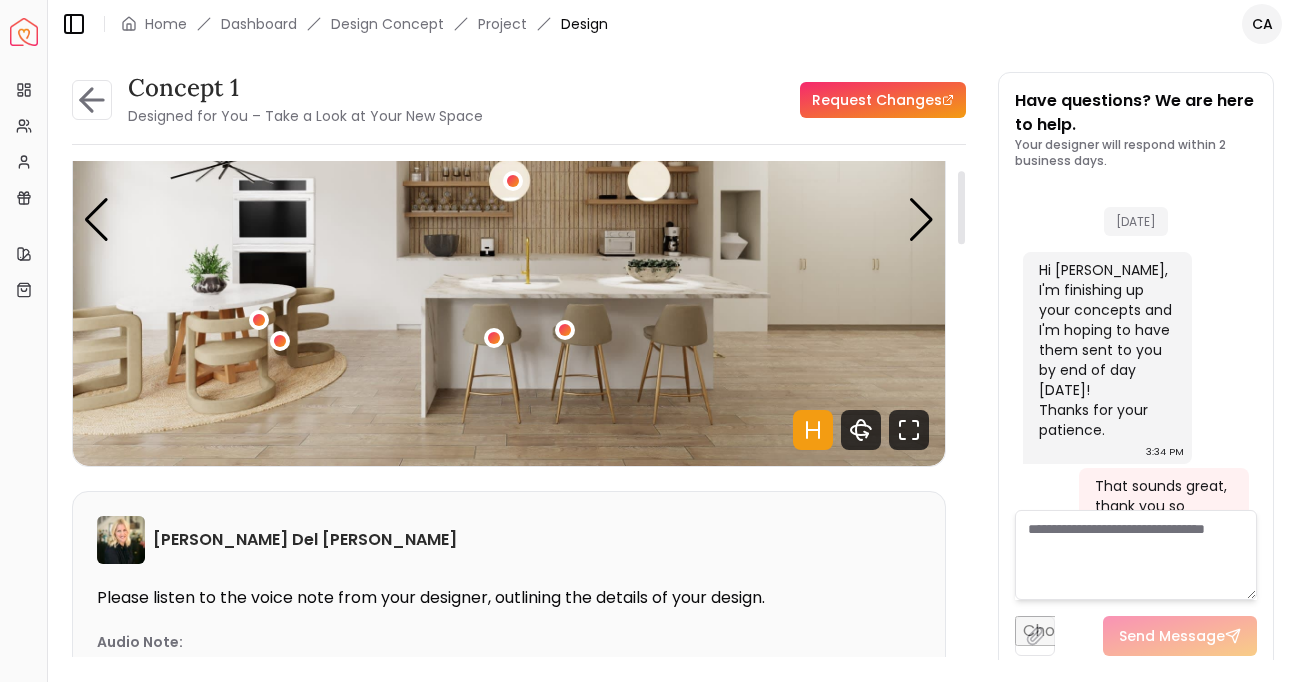 scroll, scrollTop: 0, scrollLeft: 0, axis: both 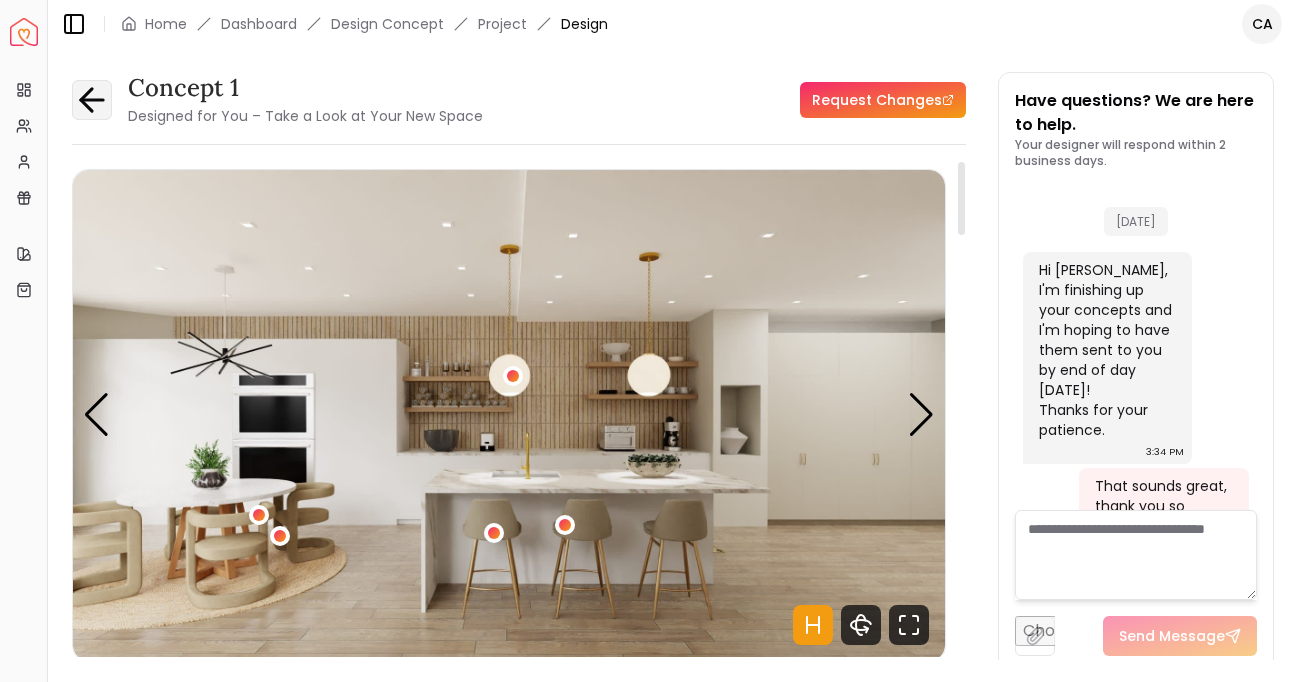 click 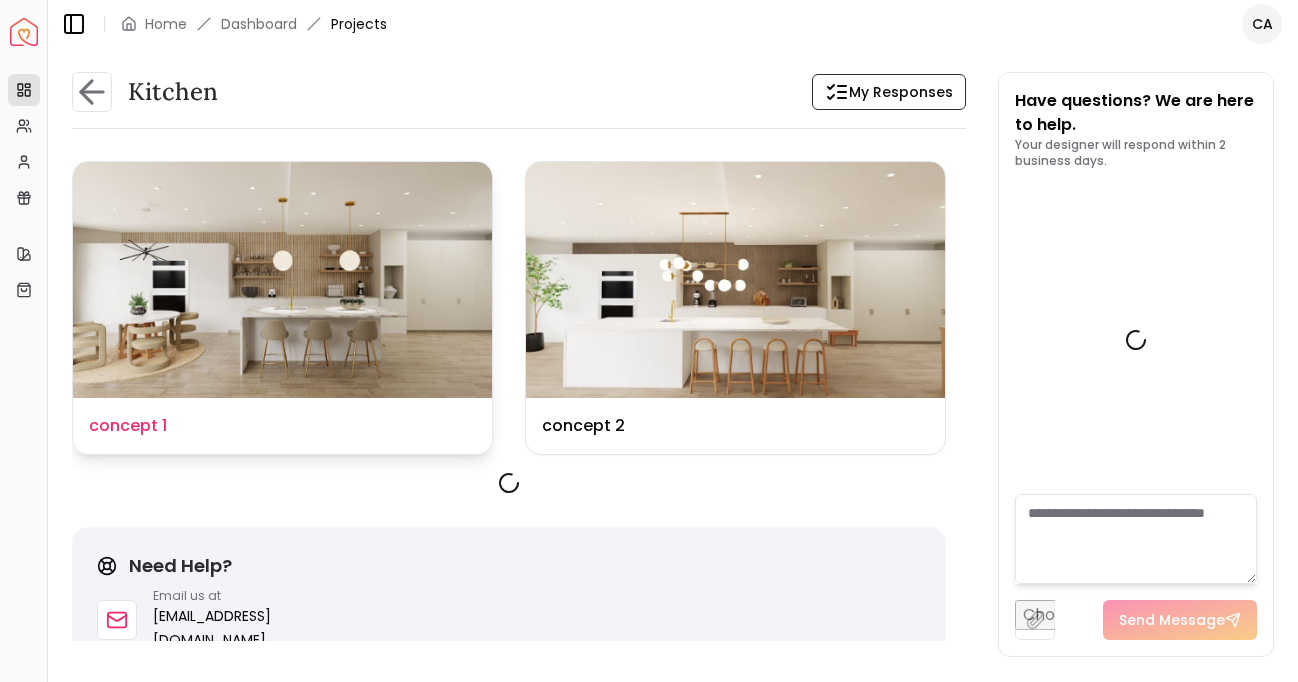 scroll, scrollTop: 2155, scrollLeft: 0, axis: vertical 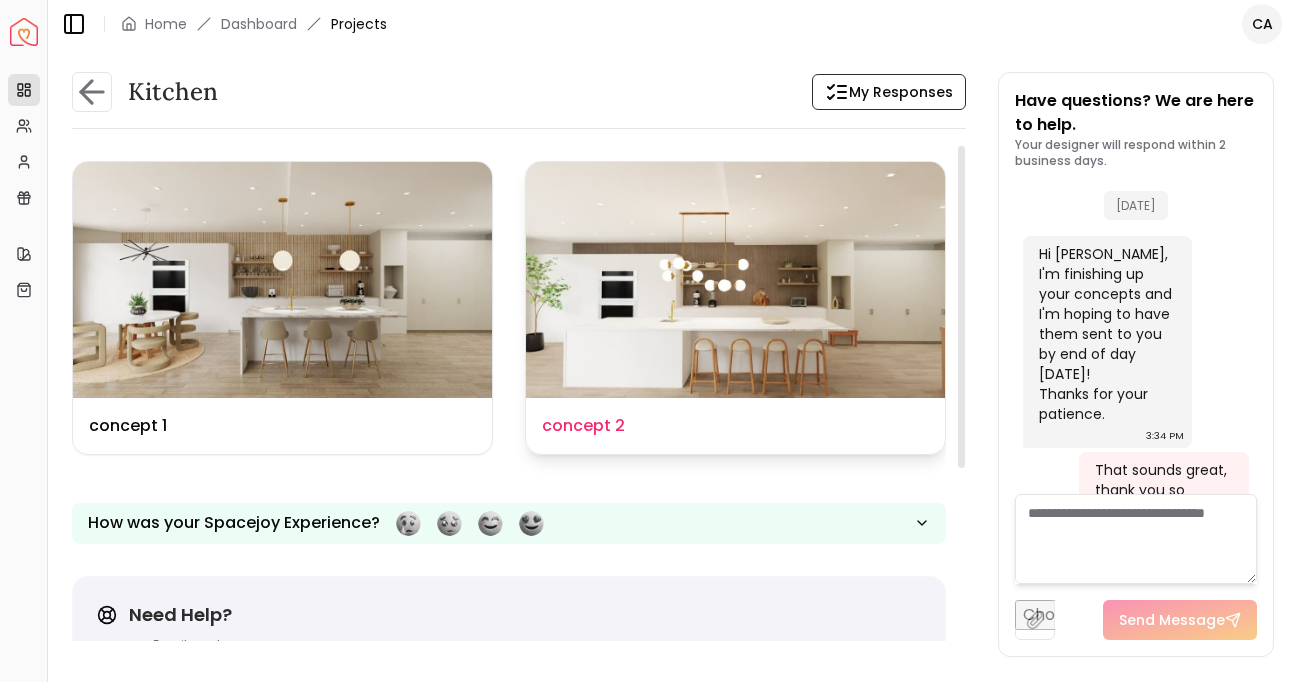 click at bounding box center (735, 280) 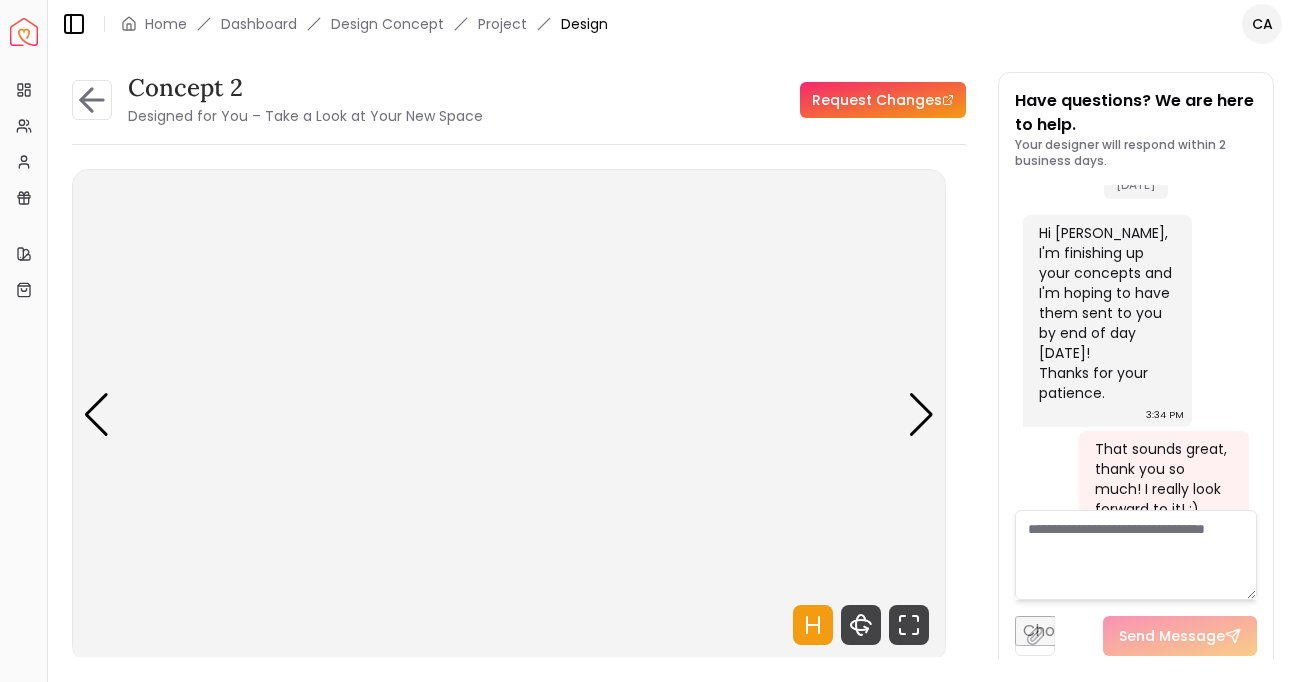 scroll, scrollTop: 2139, scrollLeft: 0, axis: vertical 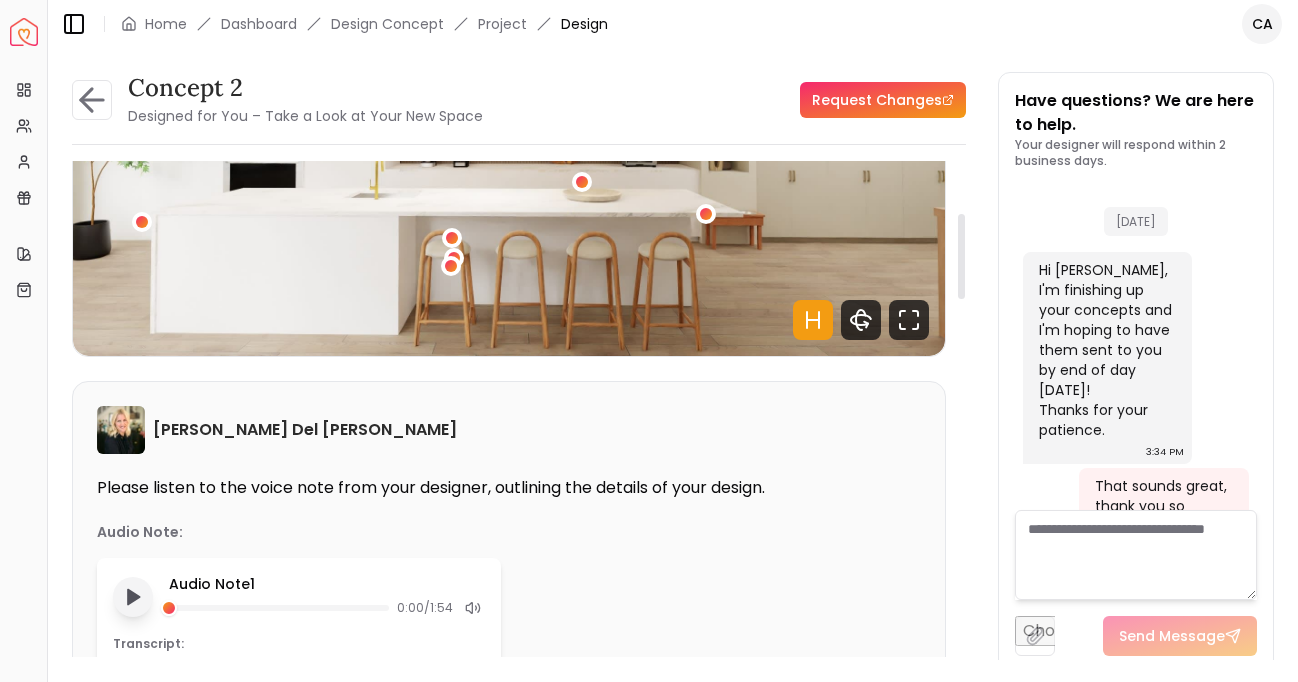 click 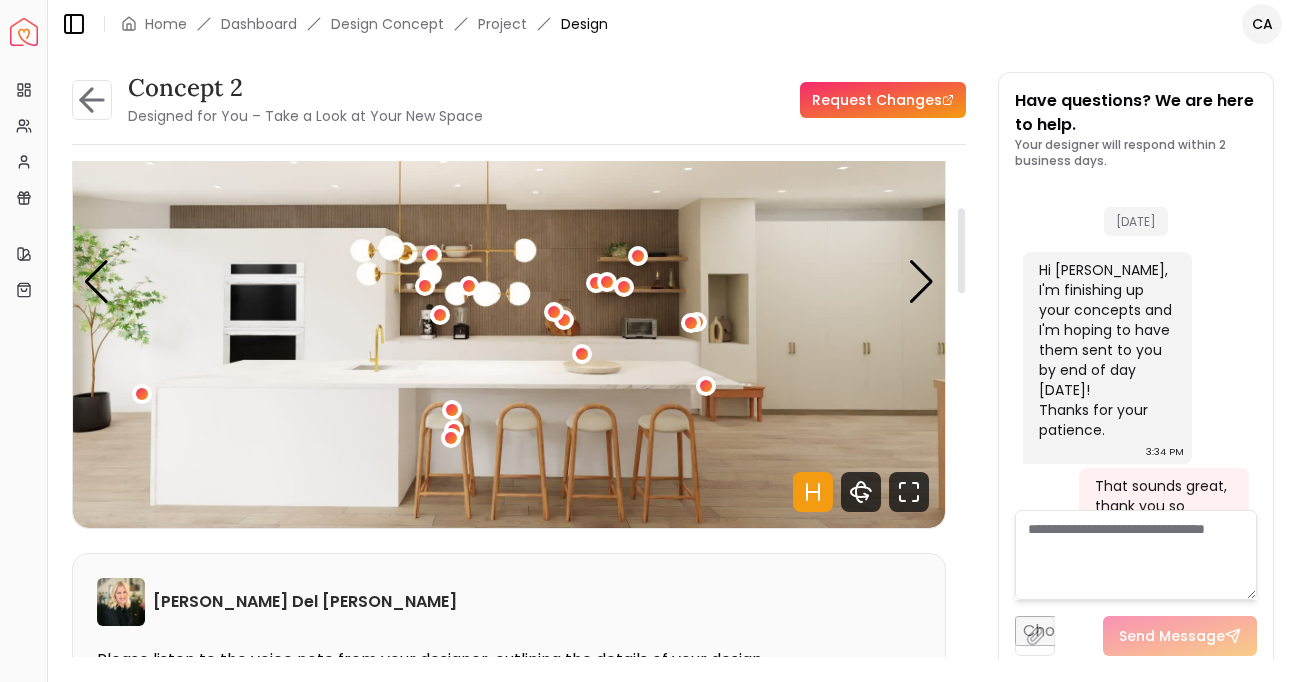 scroll, scrollTop: 95, scrollLeft: 0, axis: vertical 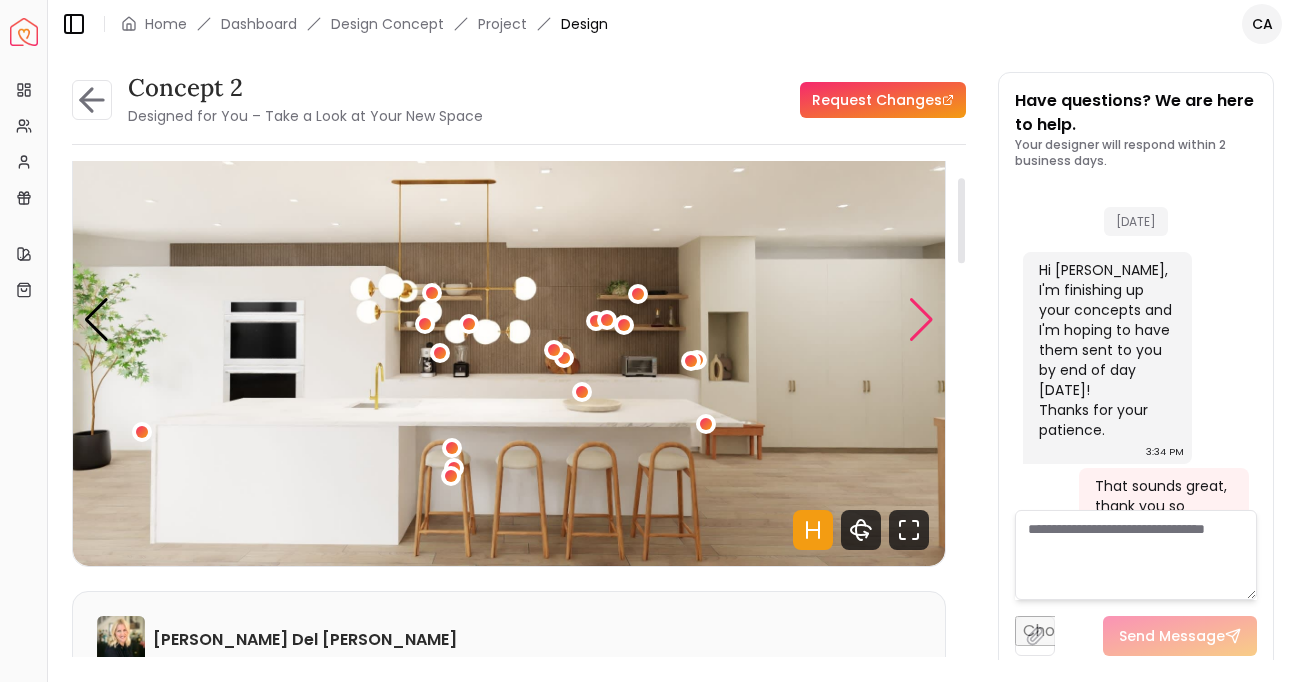 click at bounding box center [921, 320] 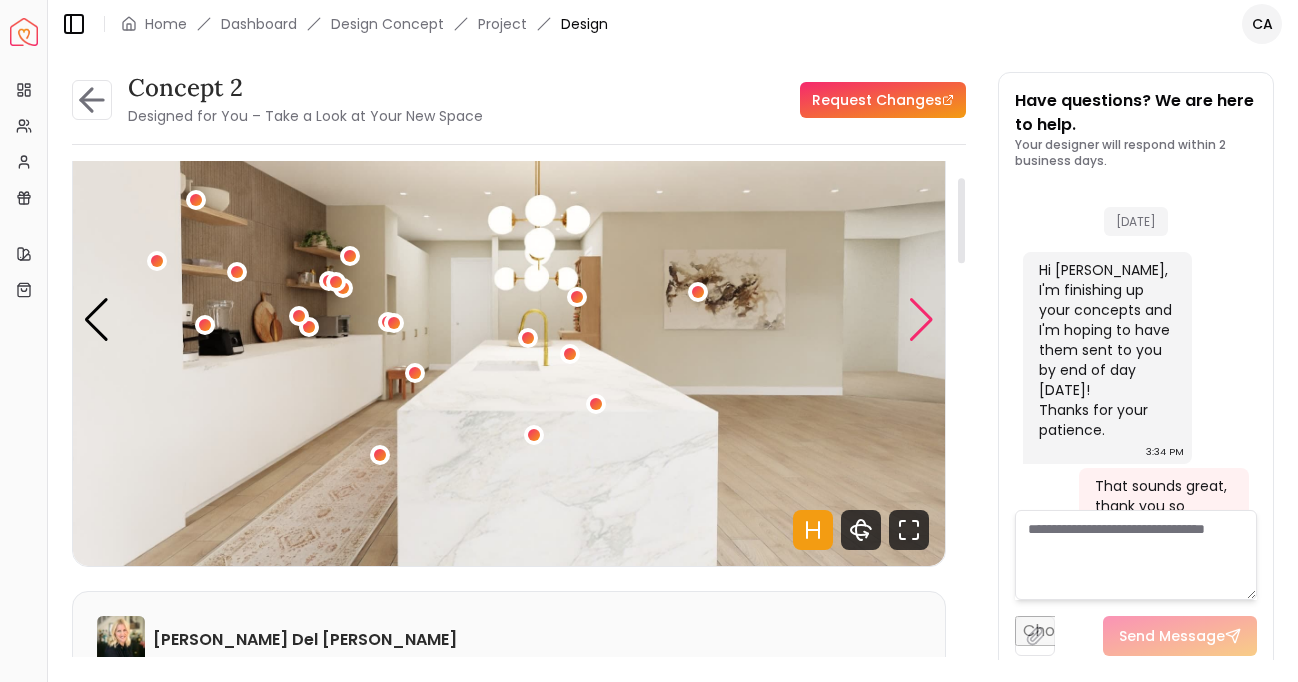 click at bounding box center [921, 320] 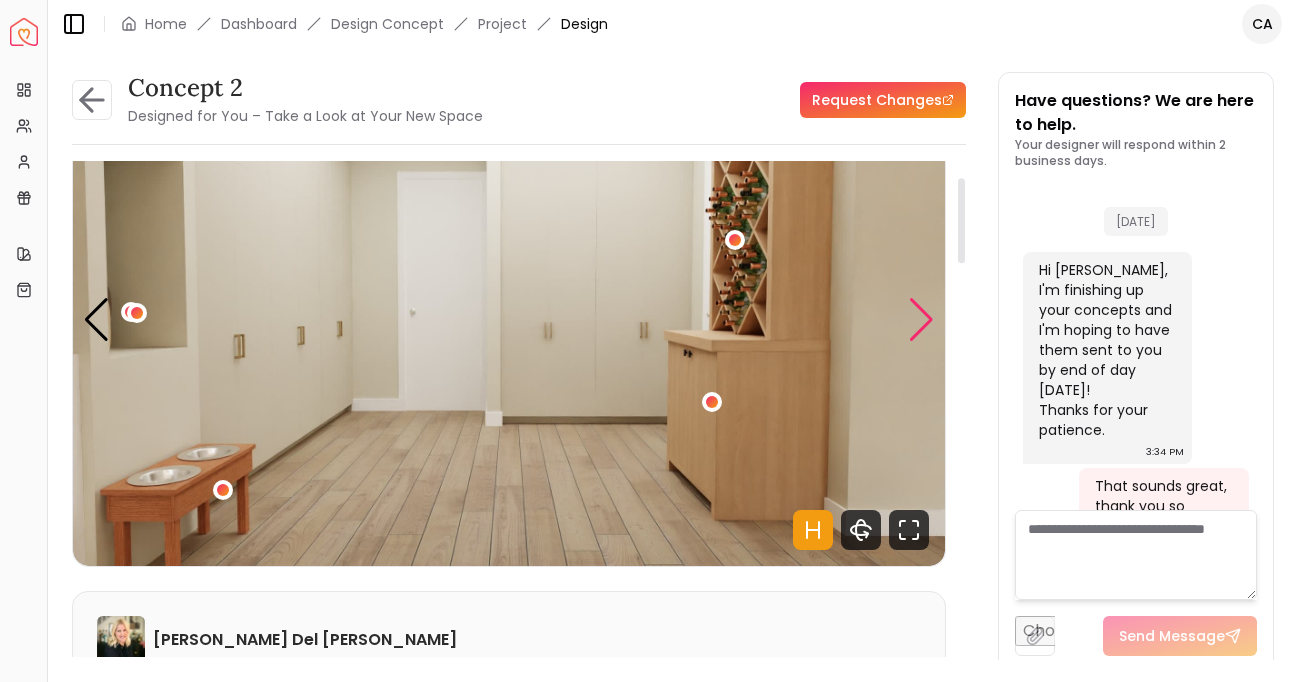 click at bounding box center (921, 320) 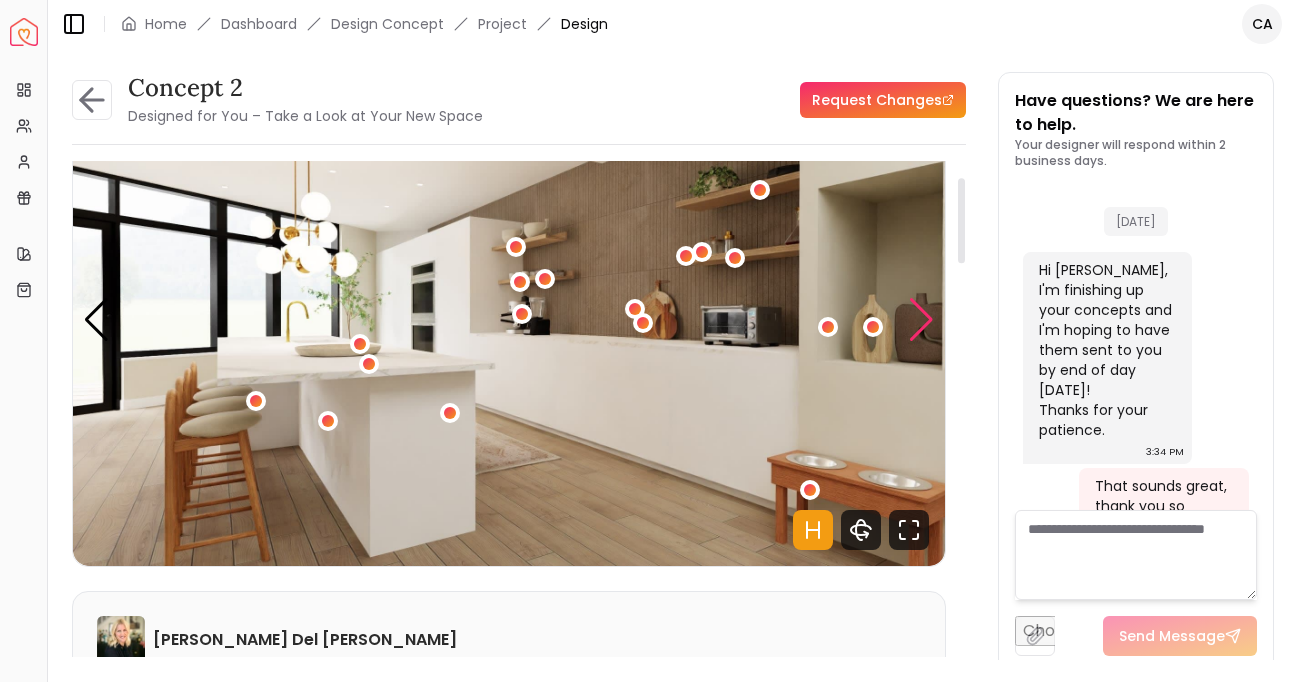 click at bounding box center [921, 320] 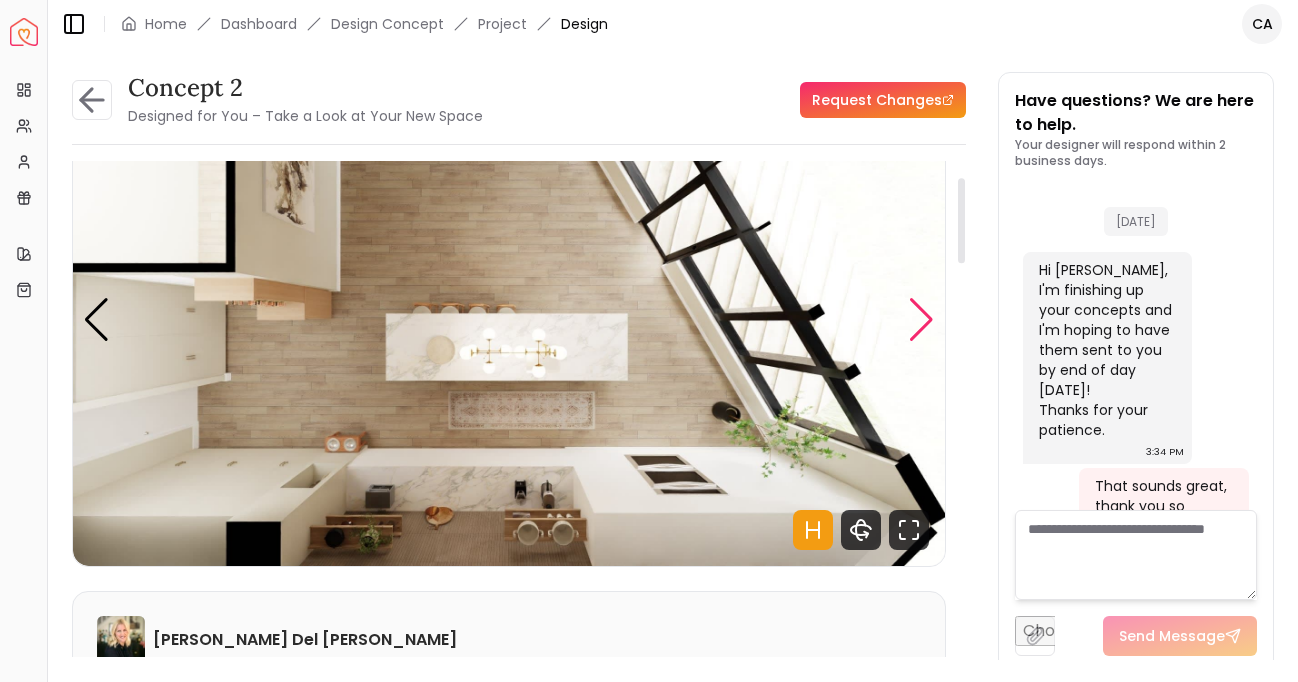 click at bounding box center (921, 320) 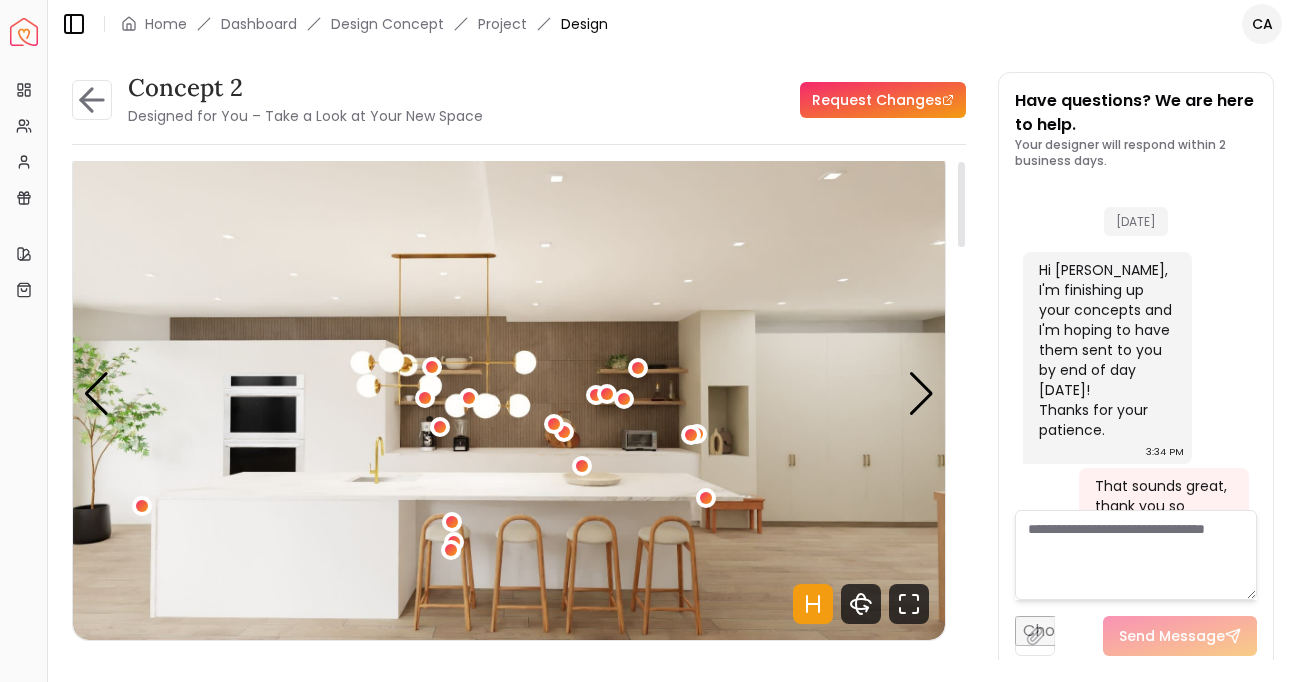 scroll, scrollTop: 0, scrollLeft: 0, axis: both 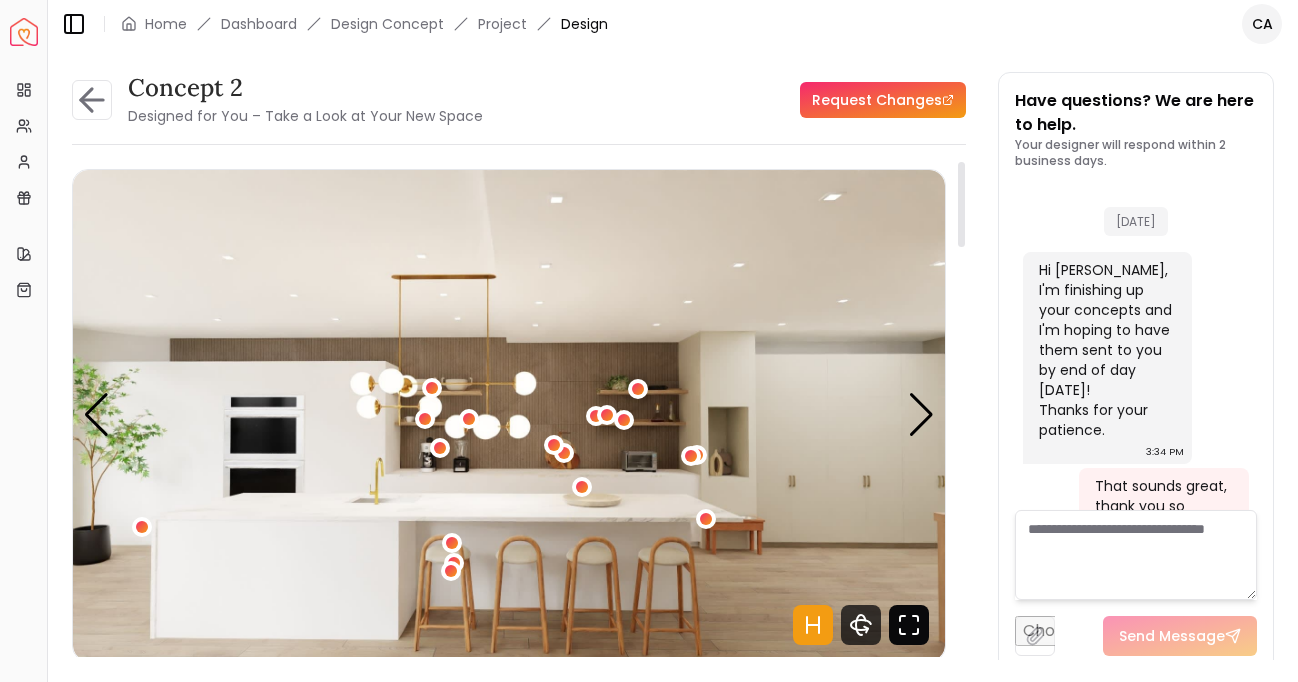 click 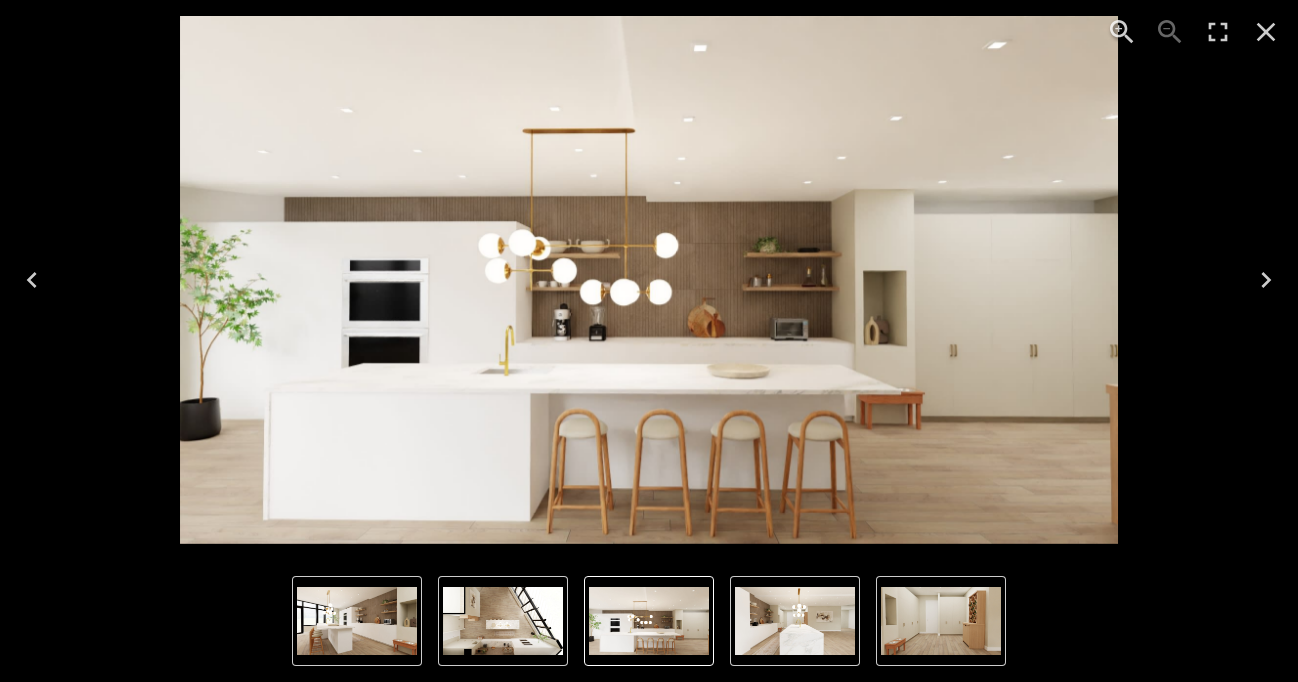 click 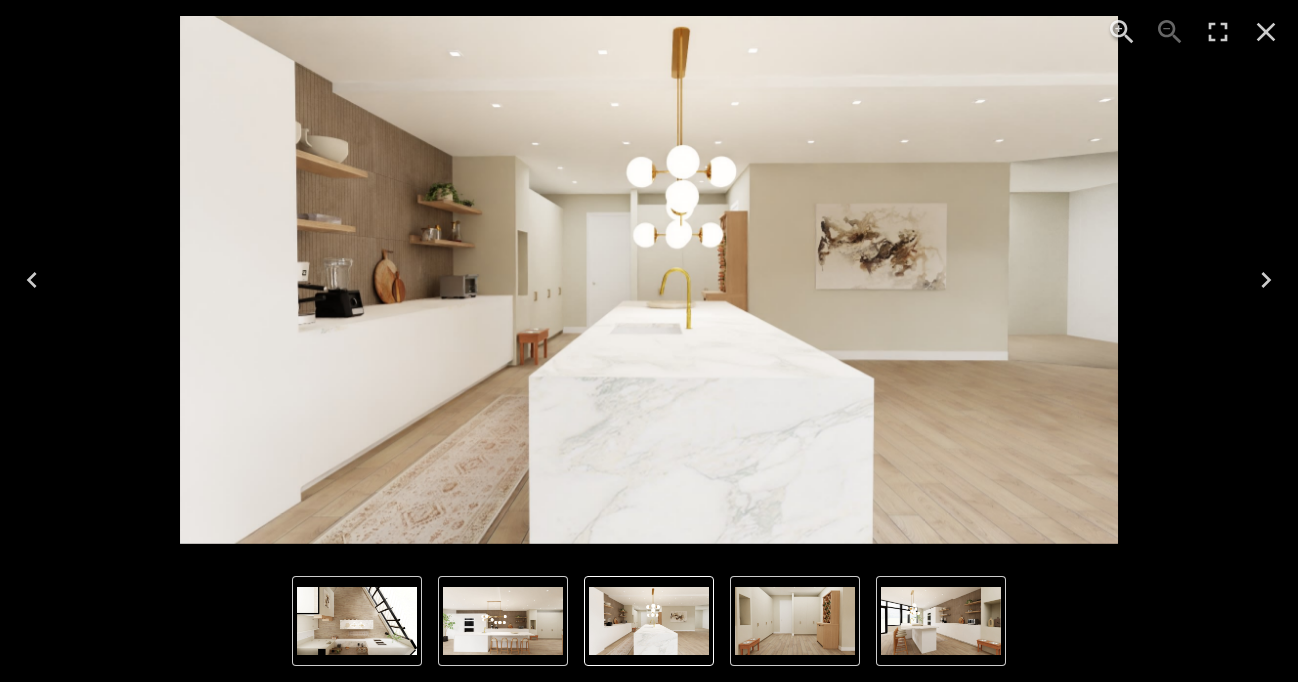 click 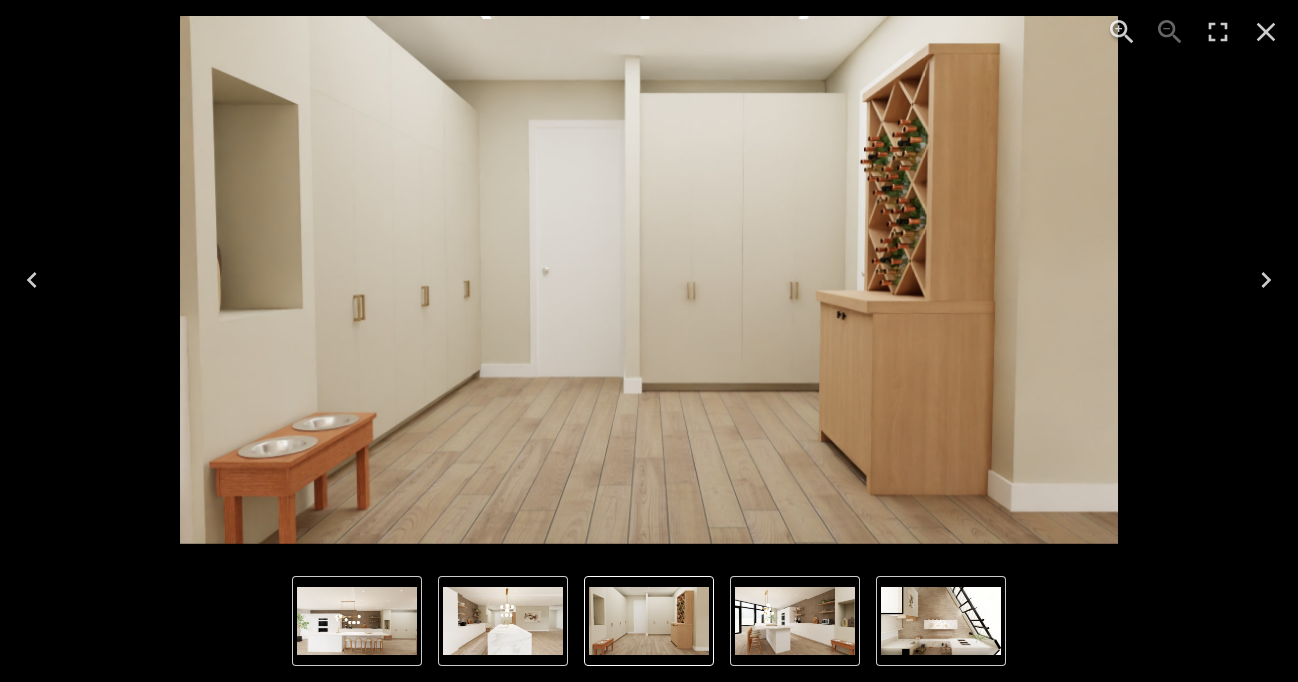 click 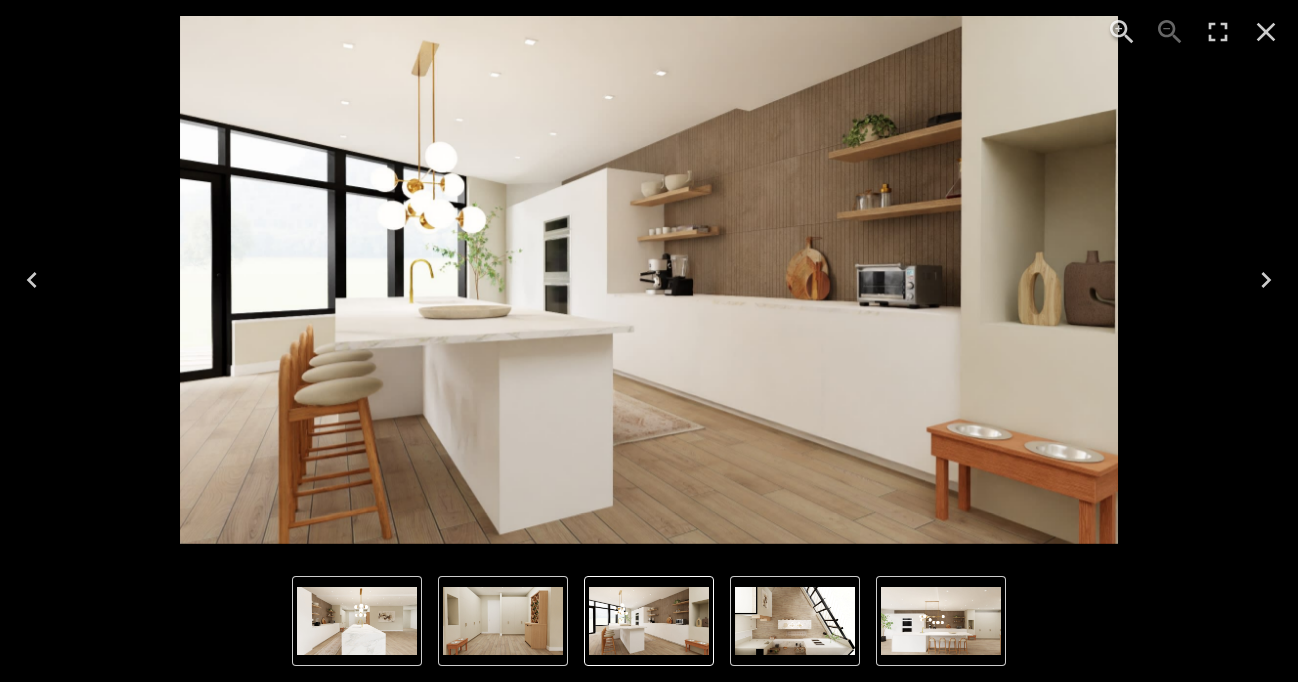 click 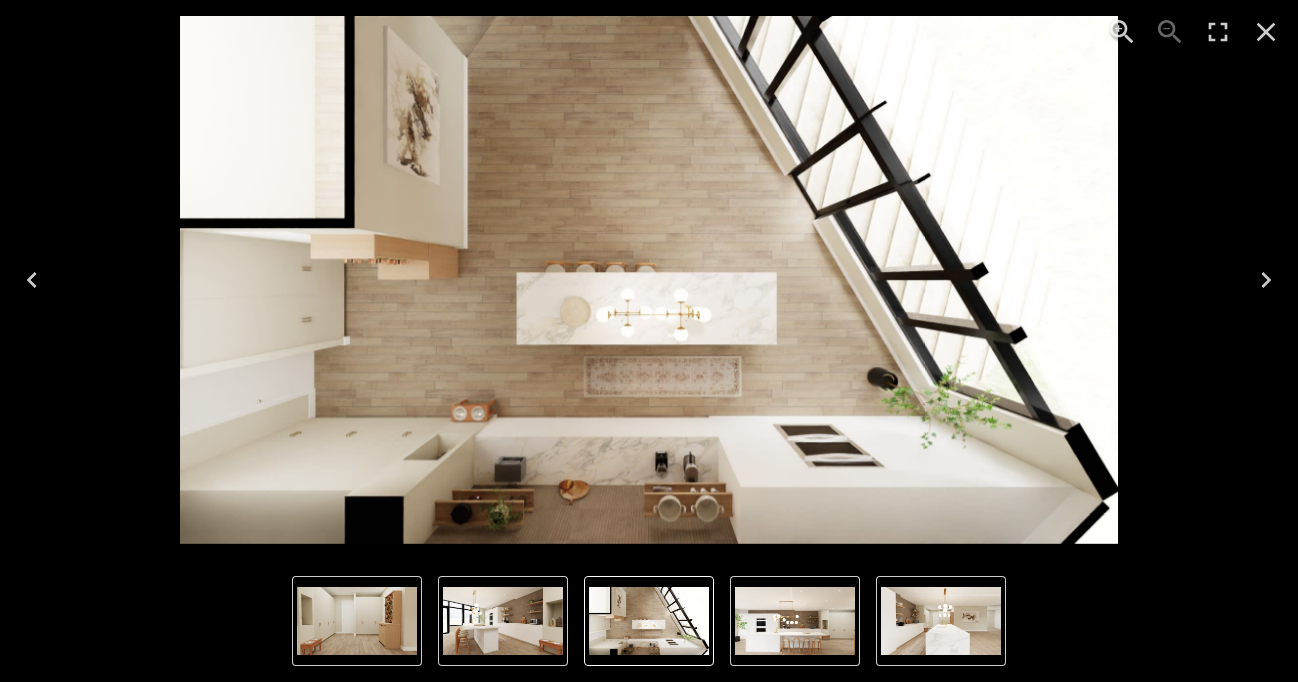 drag, startPoint x: 1265, startPoint y: 274, endPoint x: 1232, endPoint y: 295, distance: 39.115215 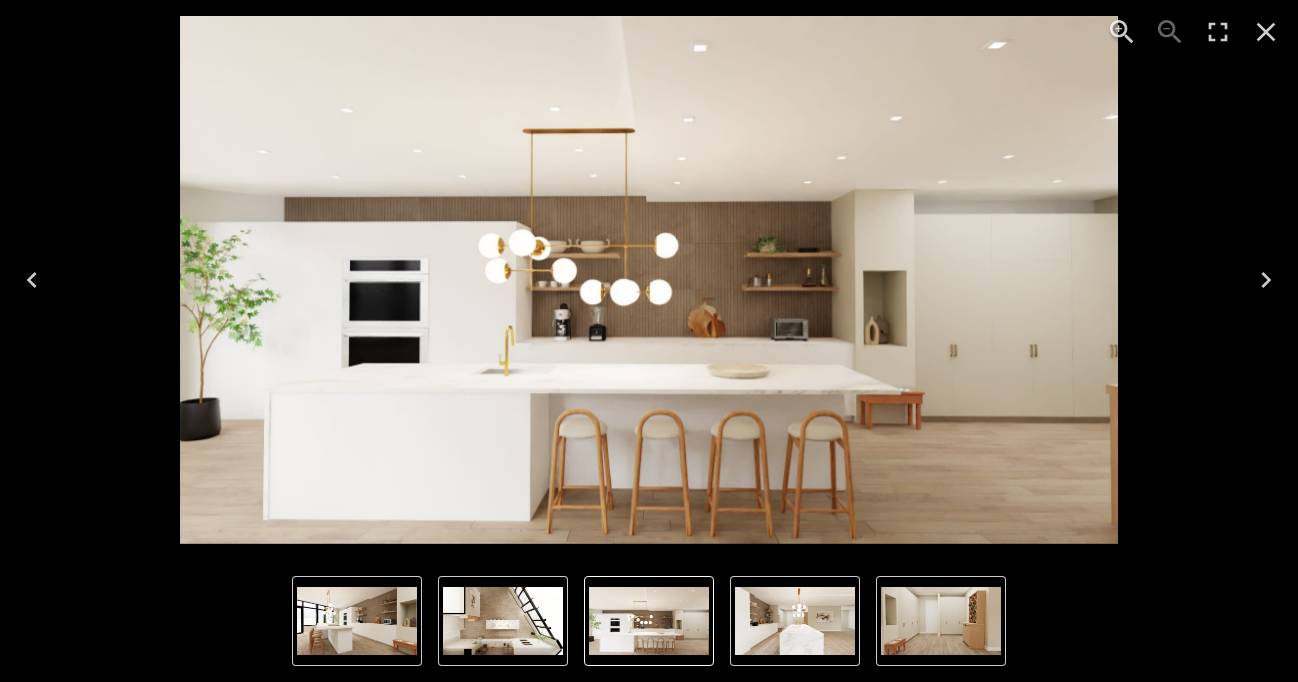 click 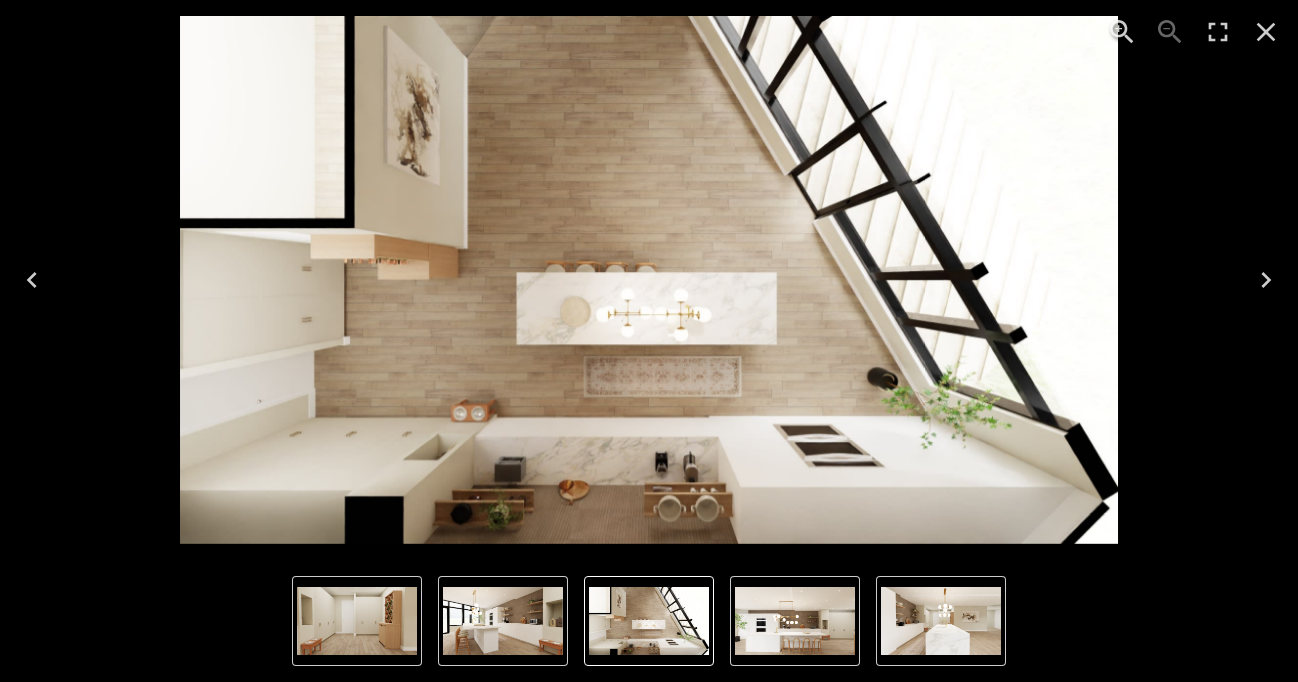 click 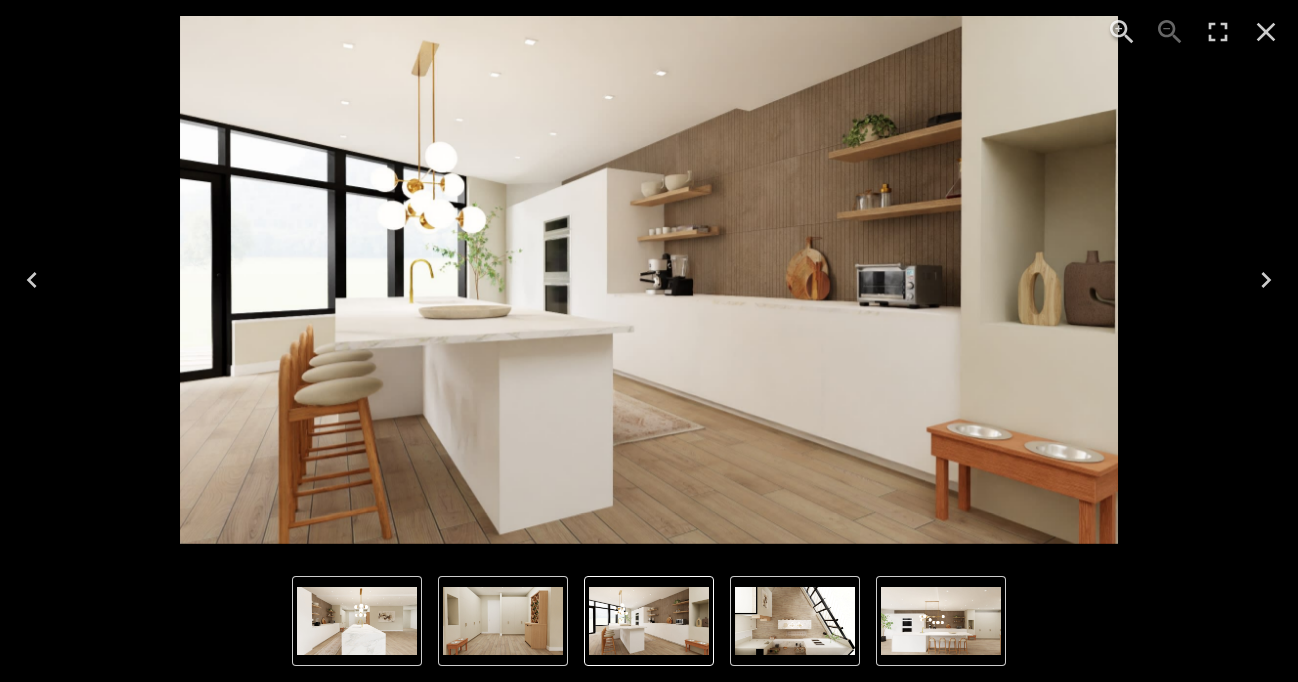 click 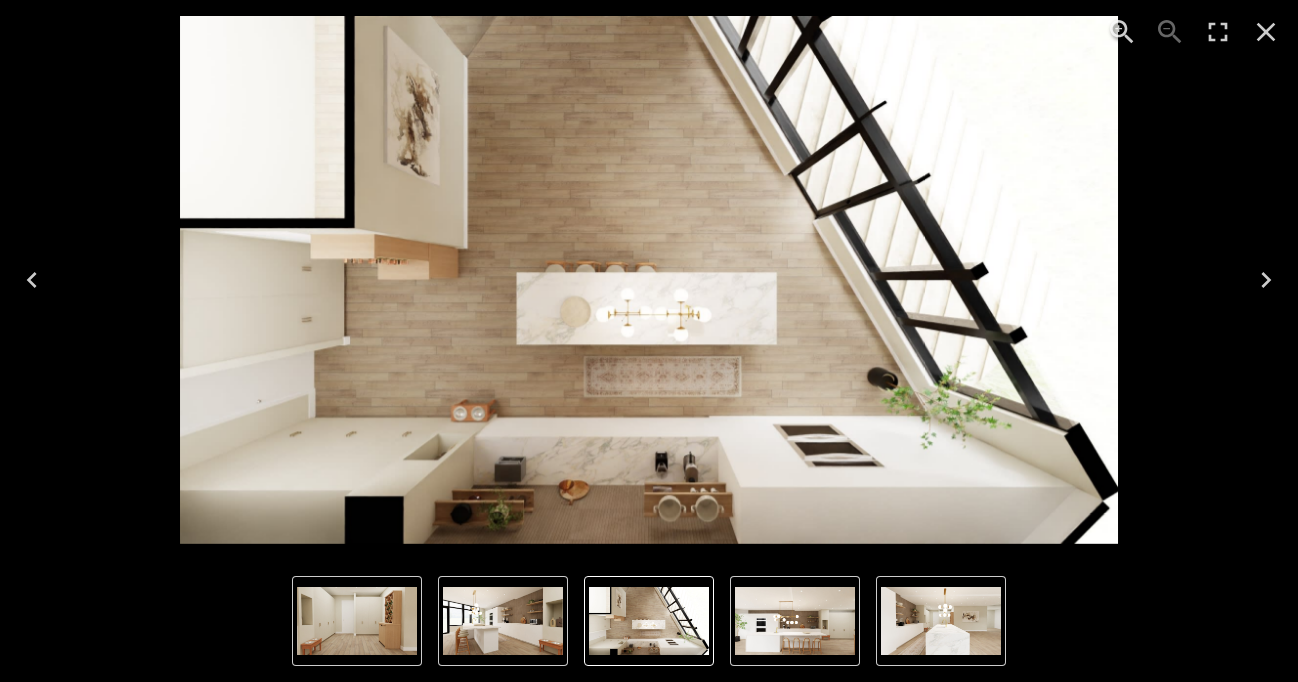 click 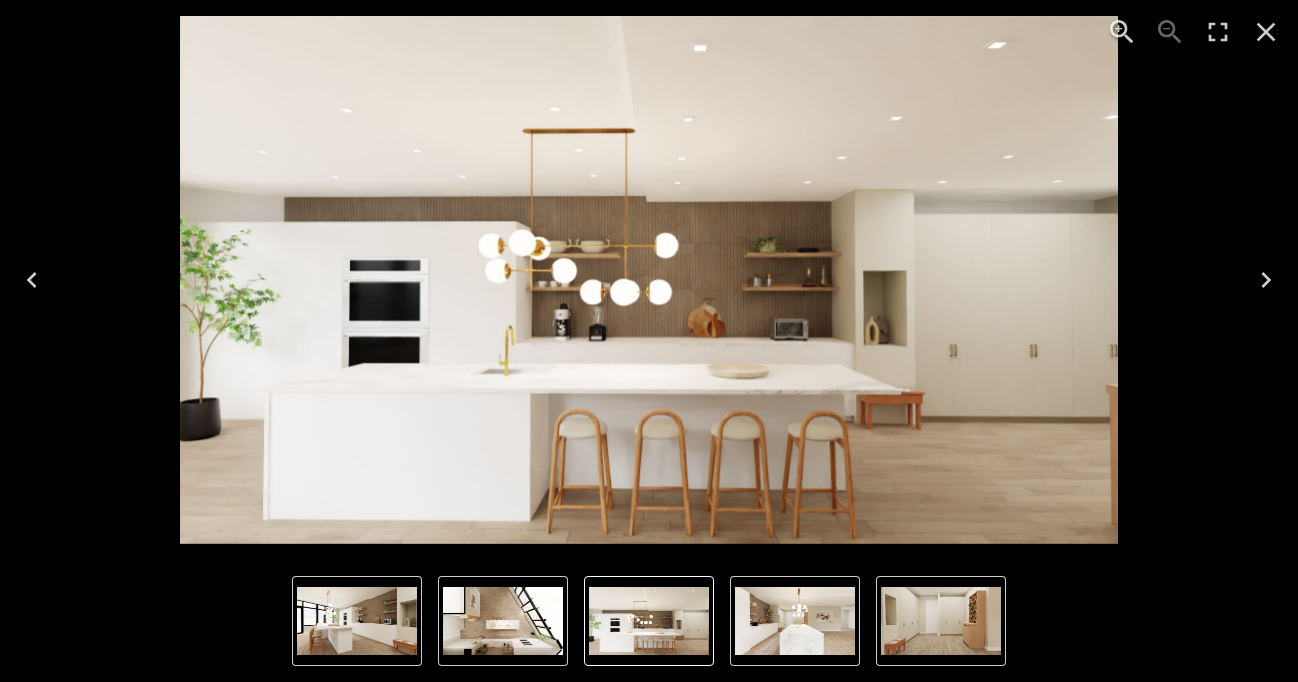 click 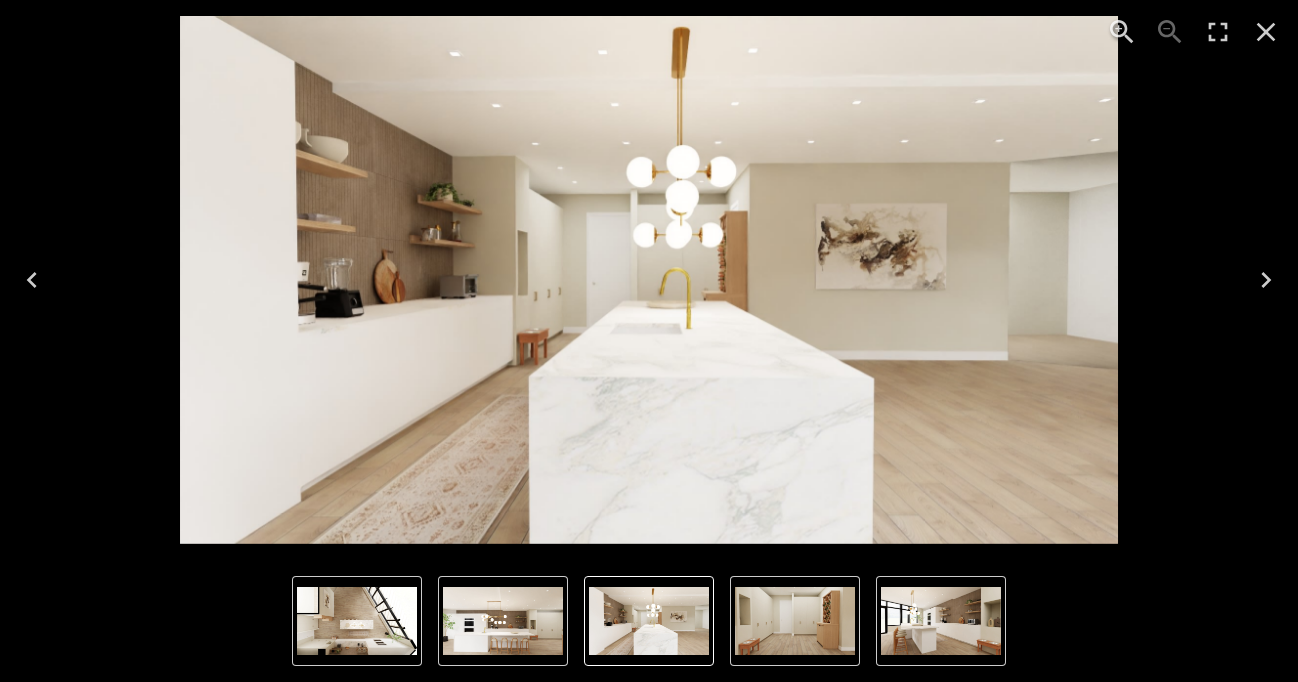 drag, startPoint x: 1269, startPoint y: 287, endPoint x: 1232, endPoint y: 434, distance: 151.58496 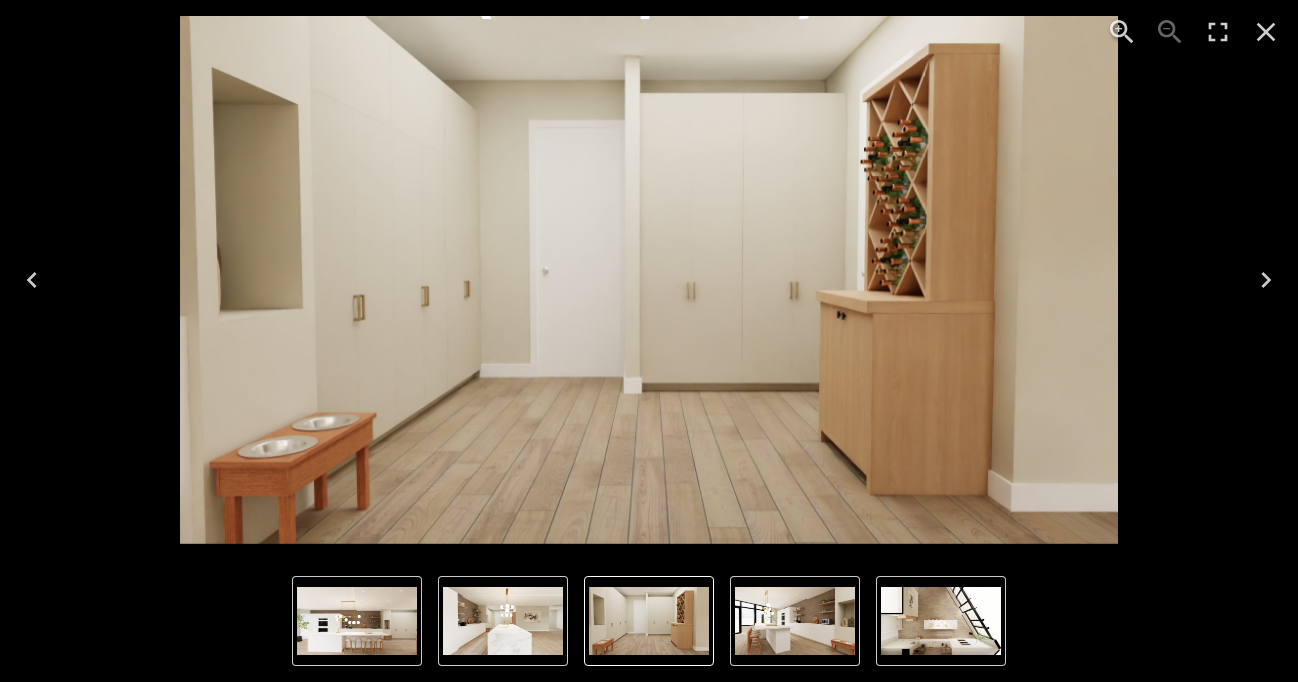 click 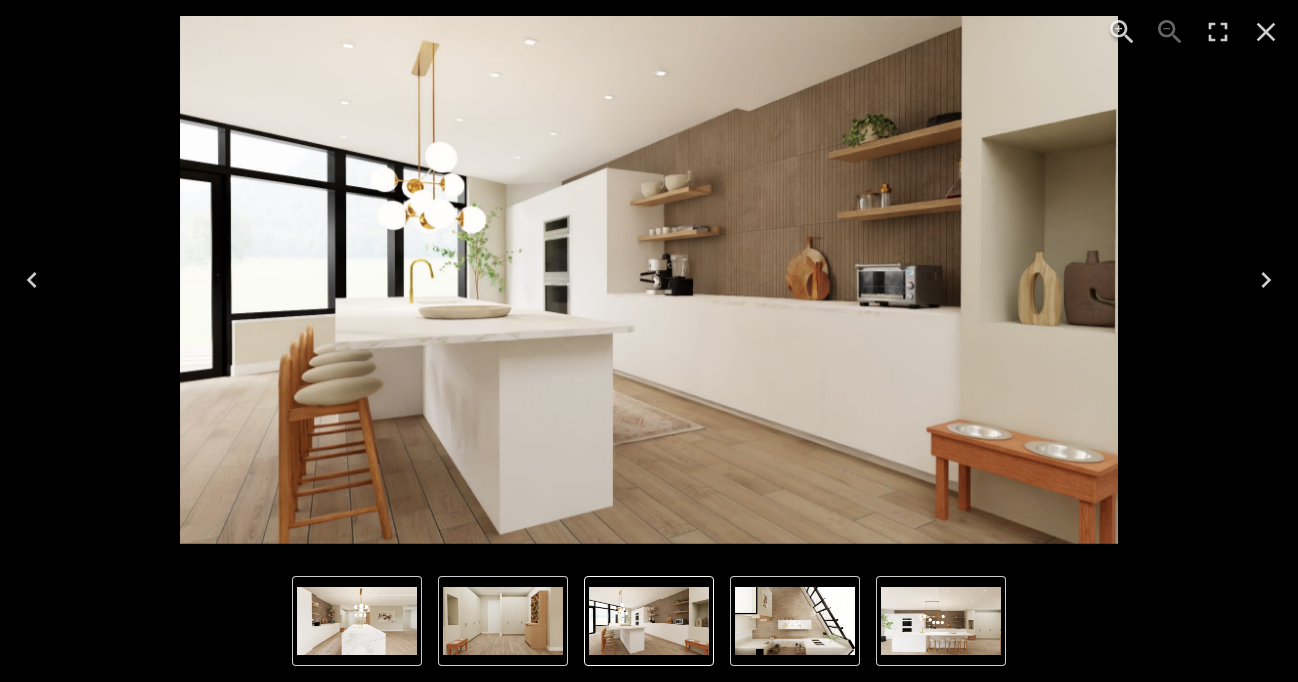 click 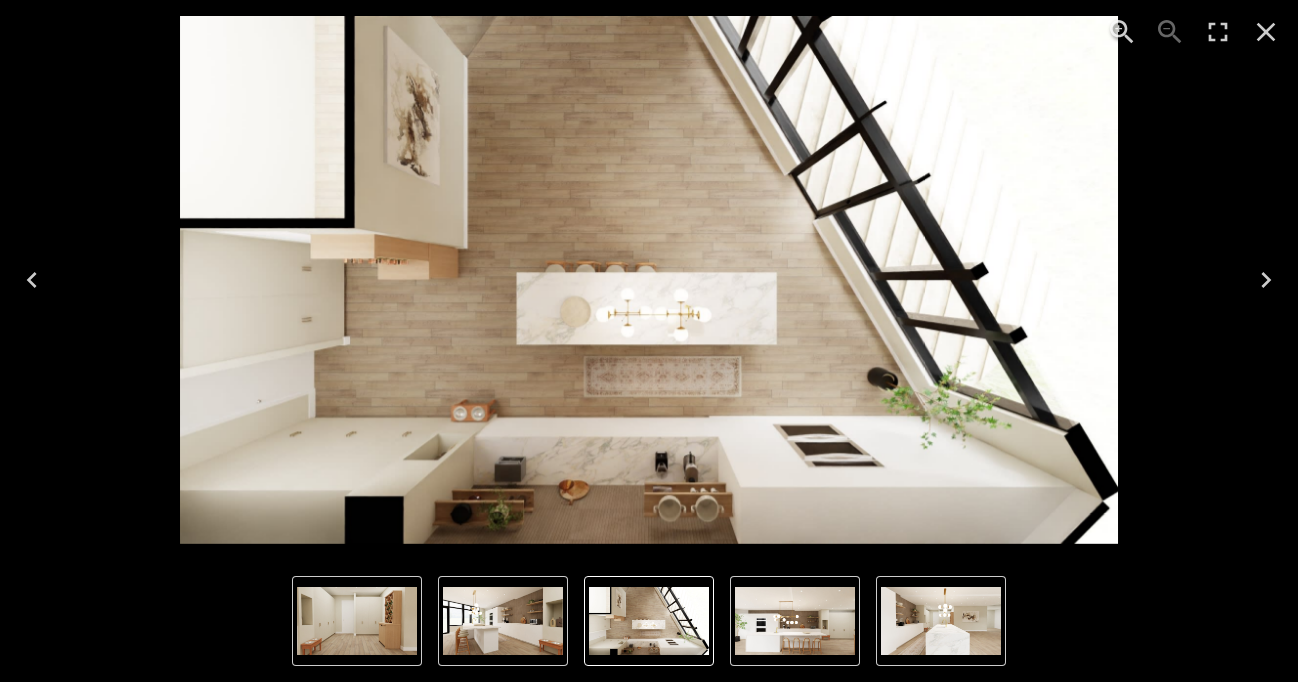 click 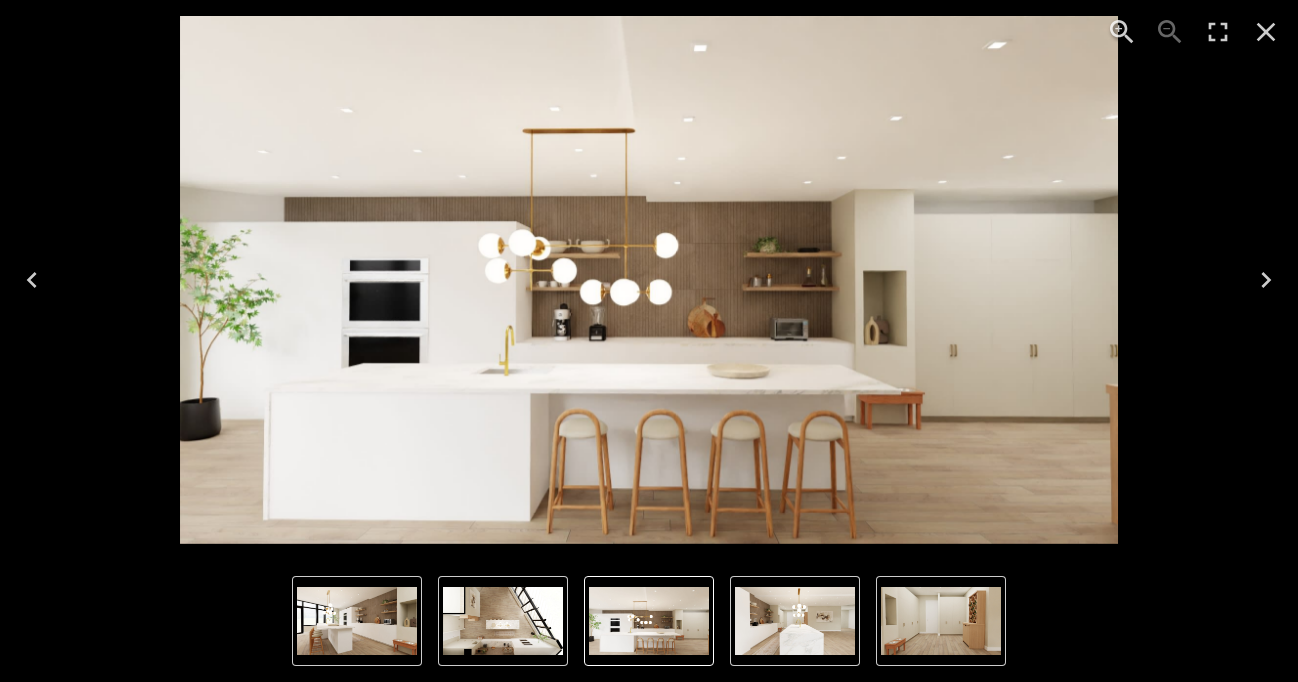 click 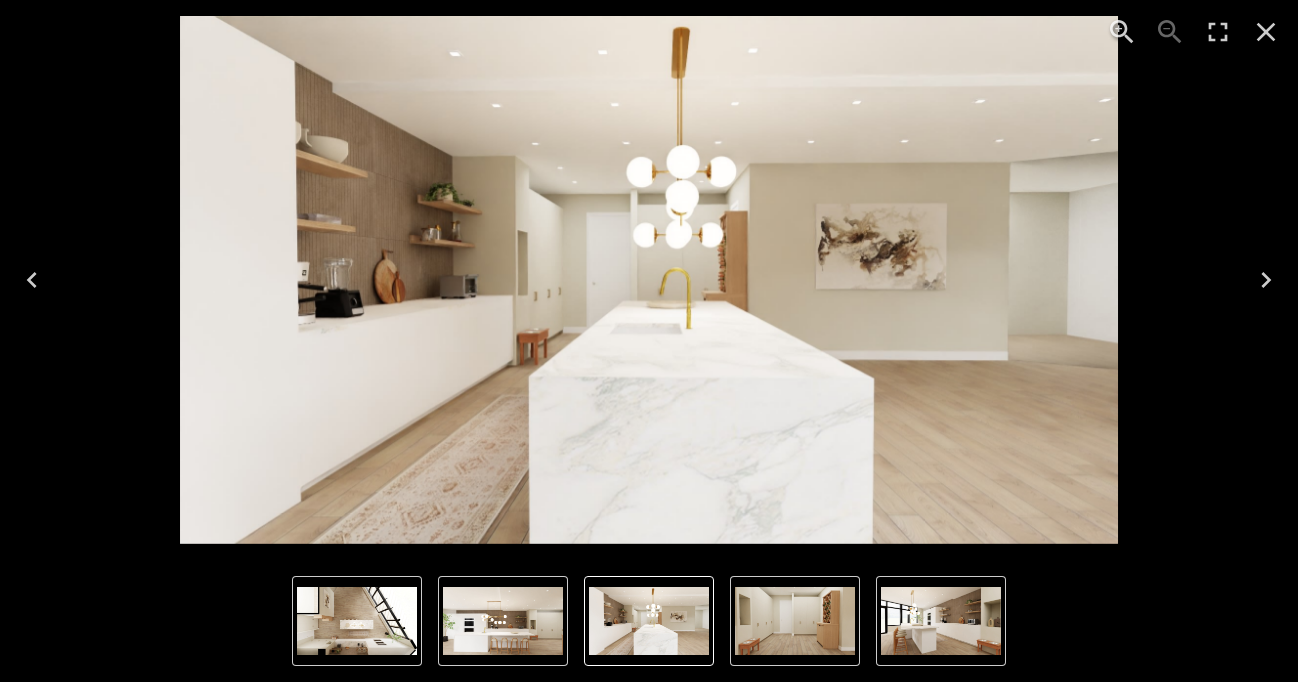 click 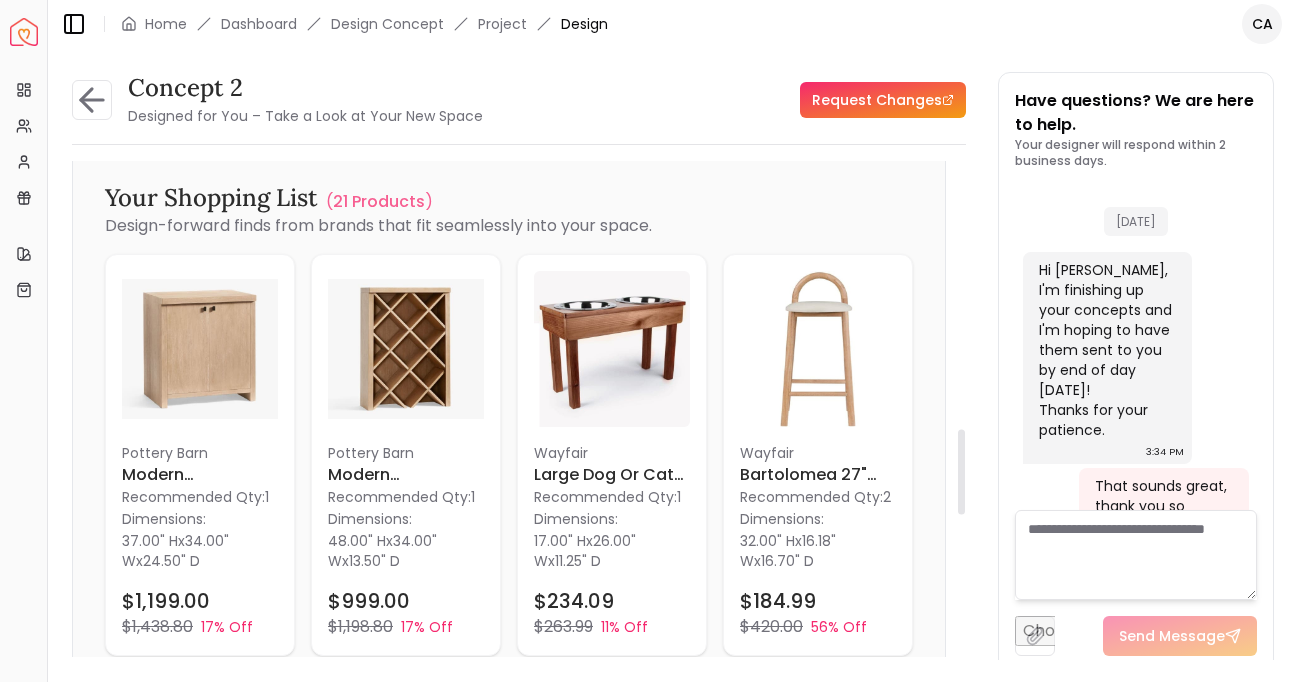 scroll, scrollTop: 1698, scrollLeft: 0, axis: vertical 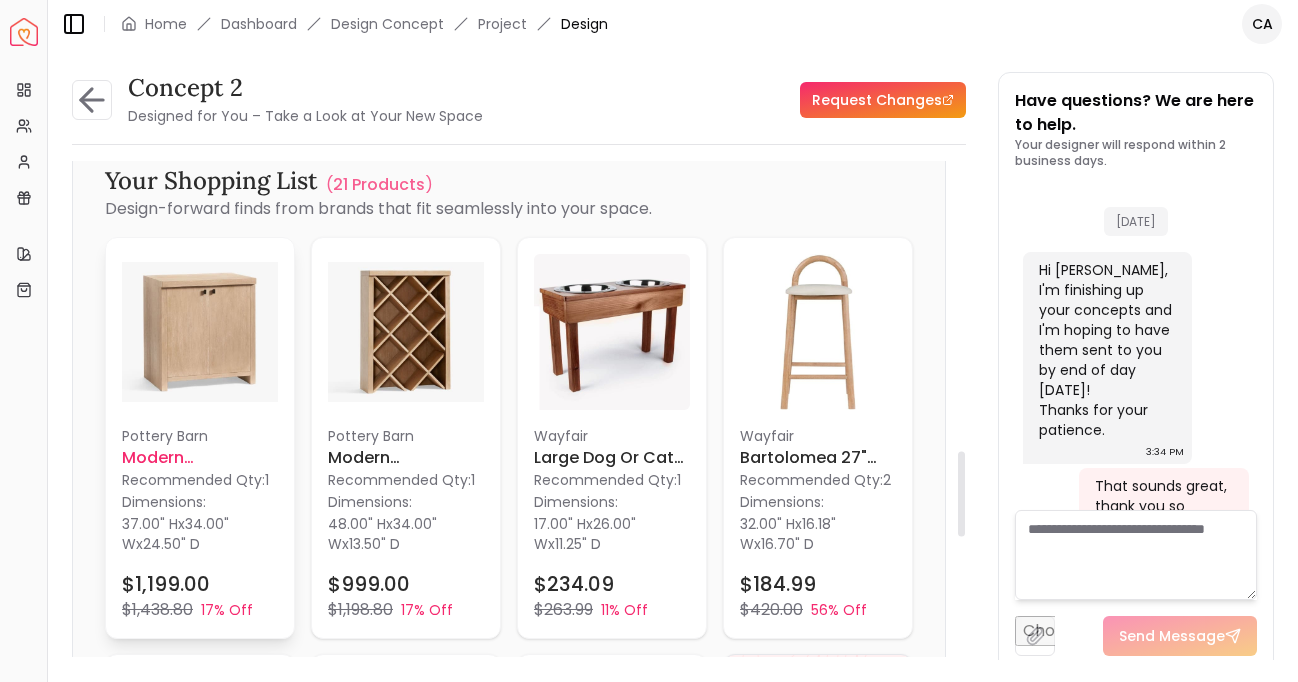 click at bounding box center [200, 332] 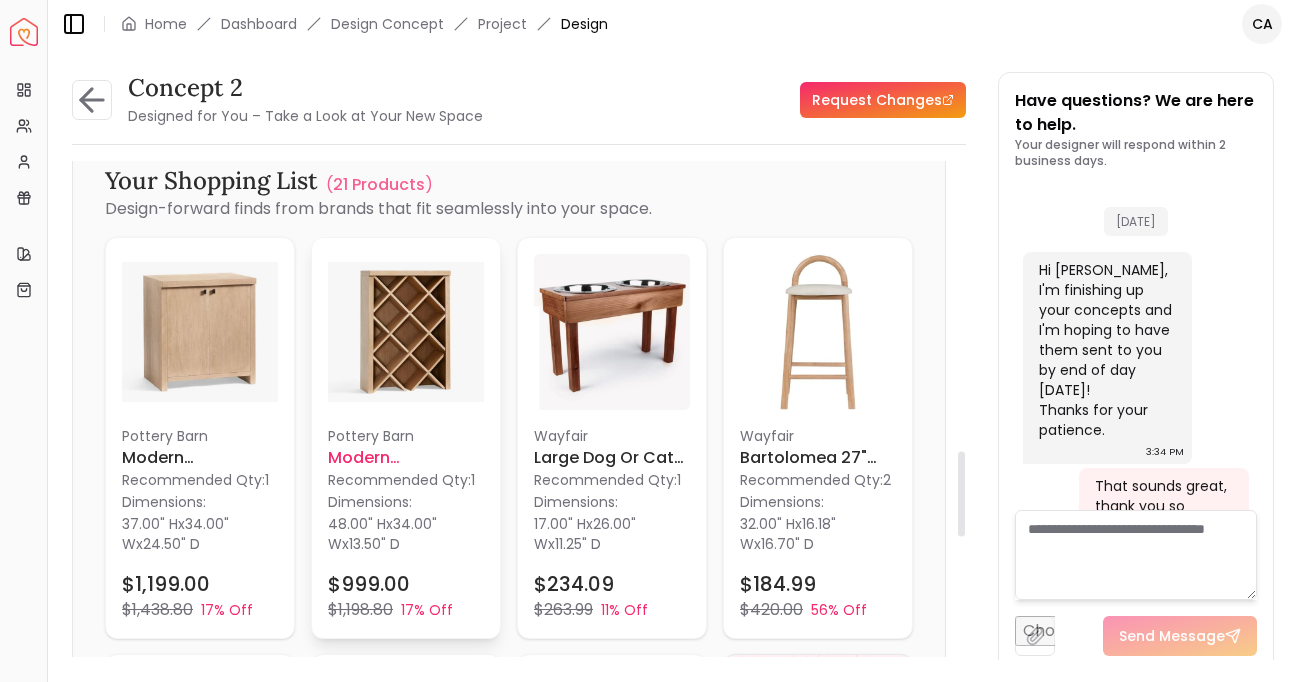 click at bounding box center (406, 332) 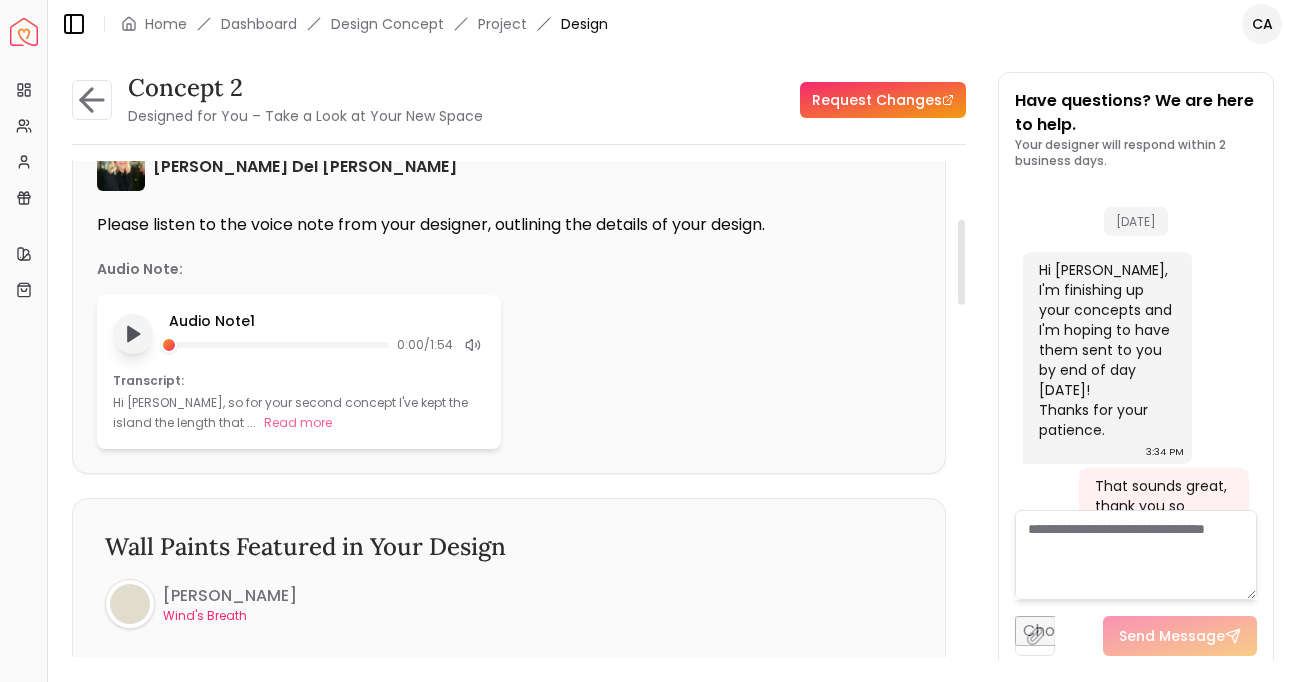 scroll, scrollTop: 0, scrollLeft: 0, axis: both 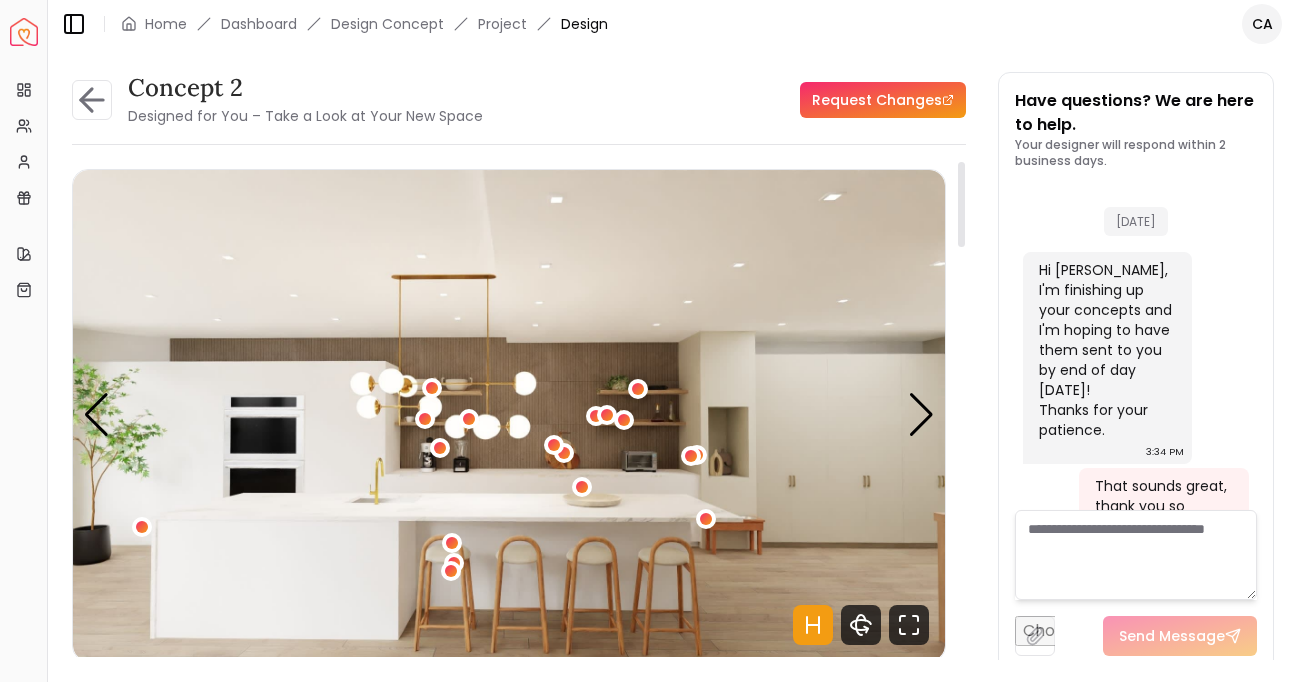 click at bounding box center [509, 415] 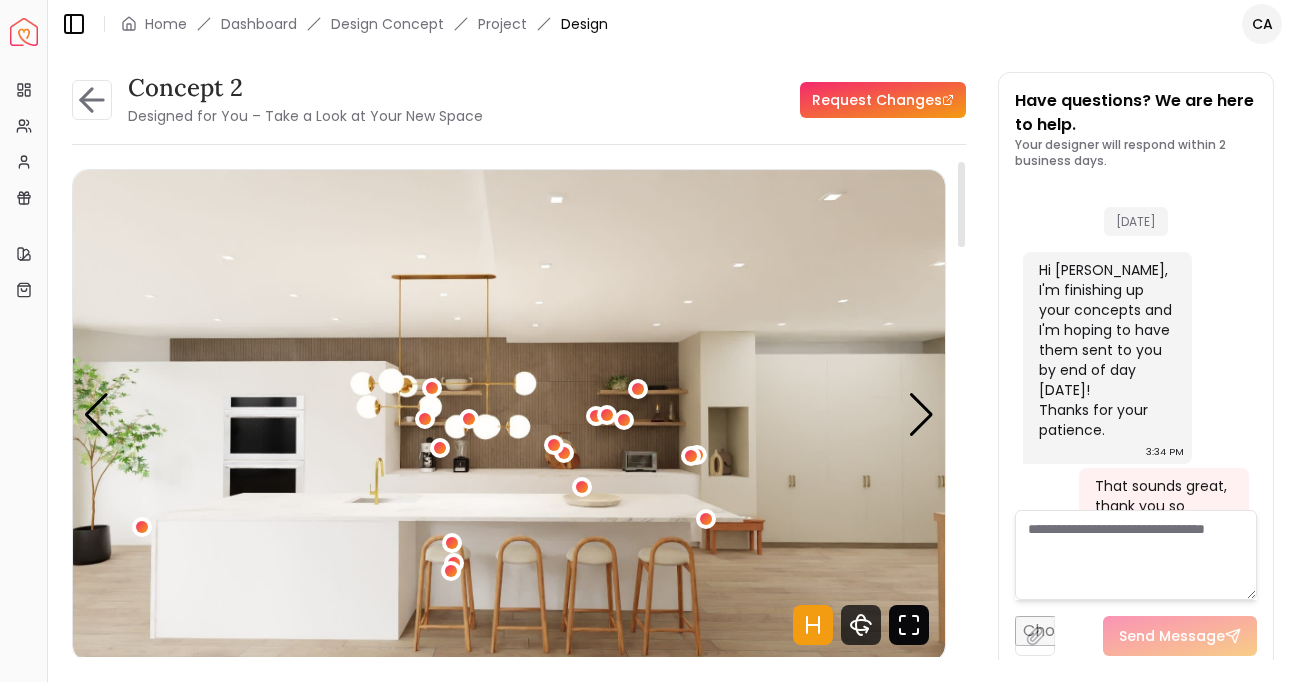 click 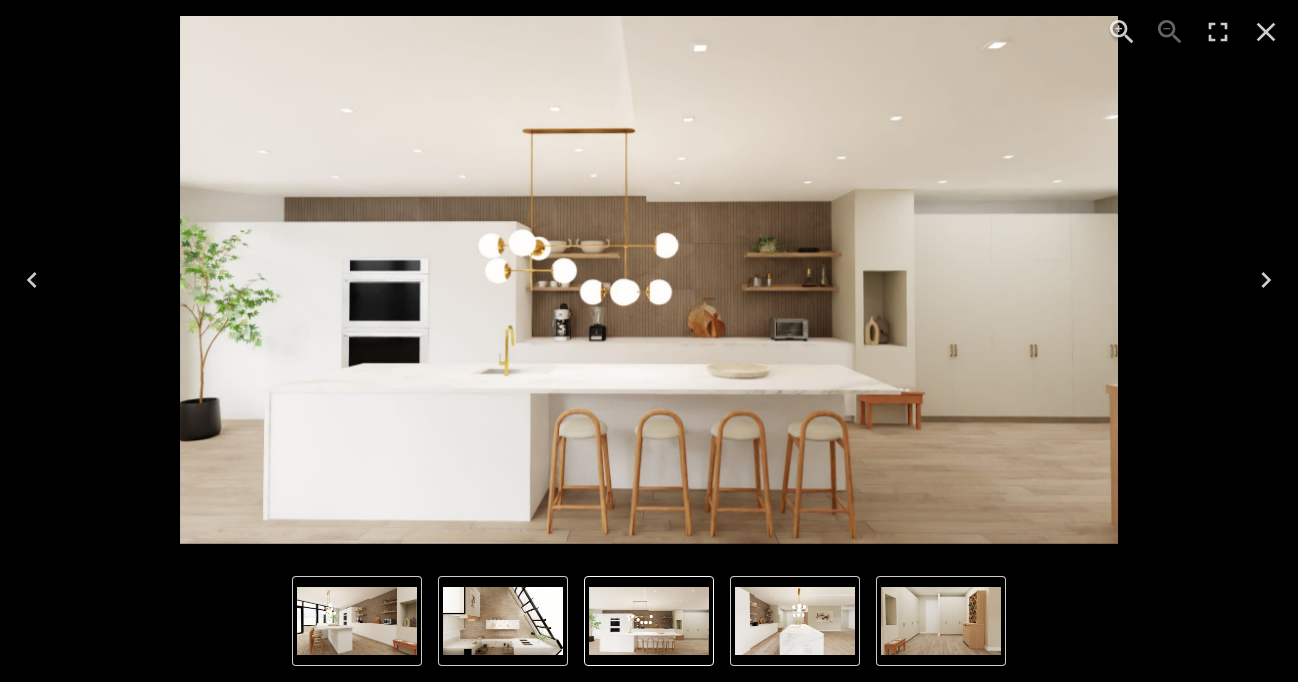 click 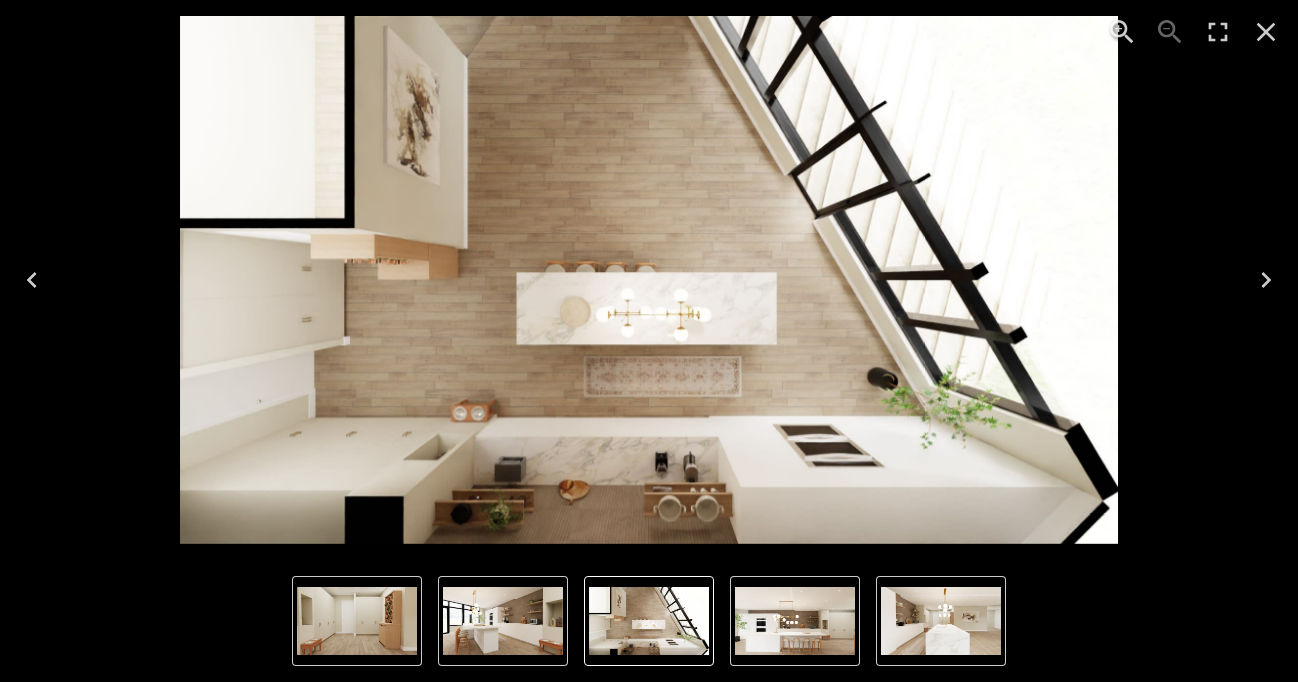 click 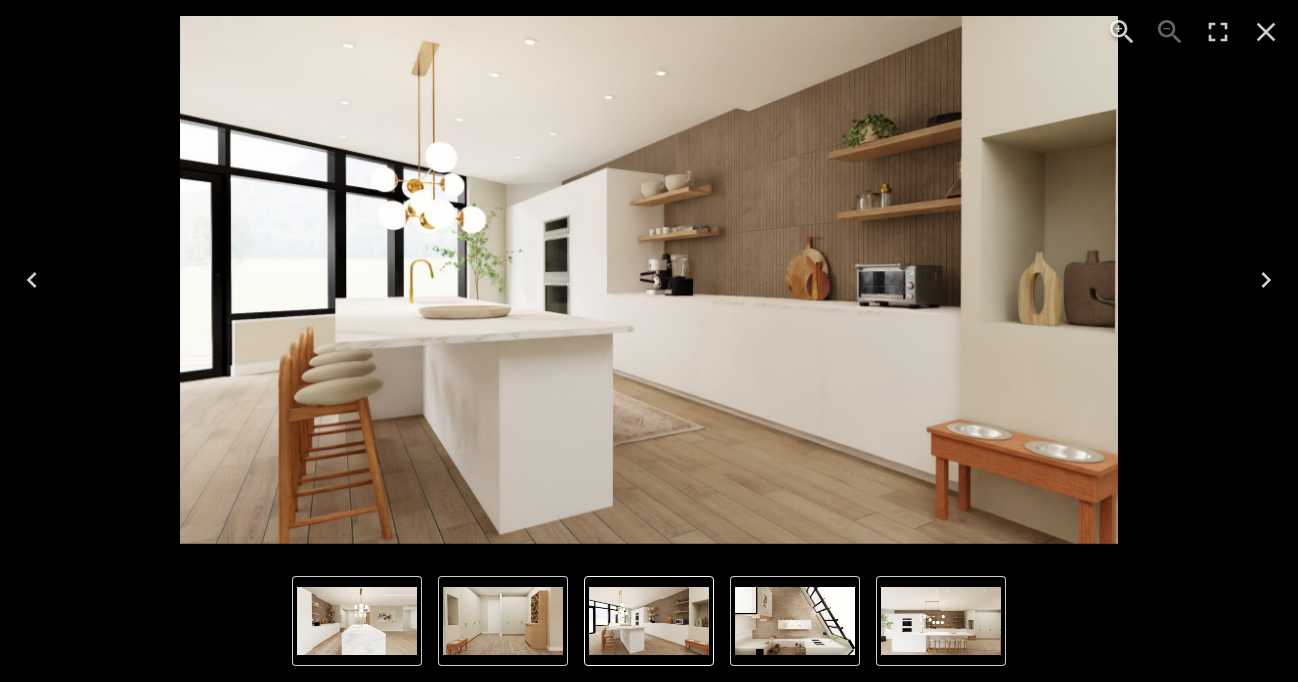 click 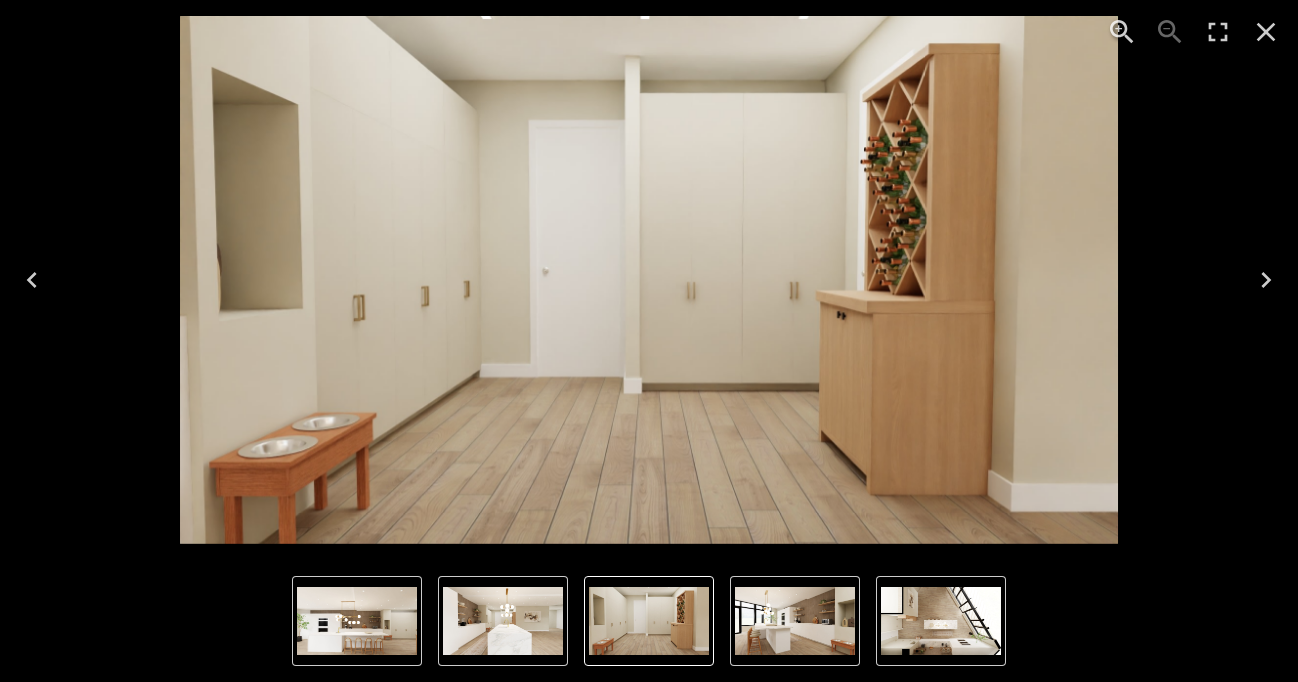 click 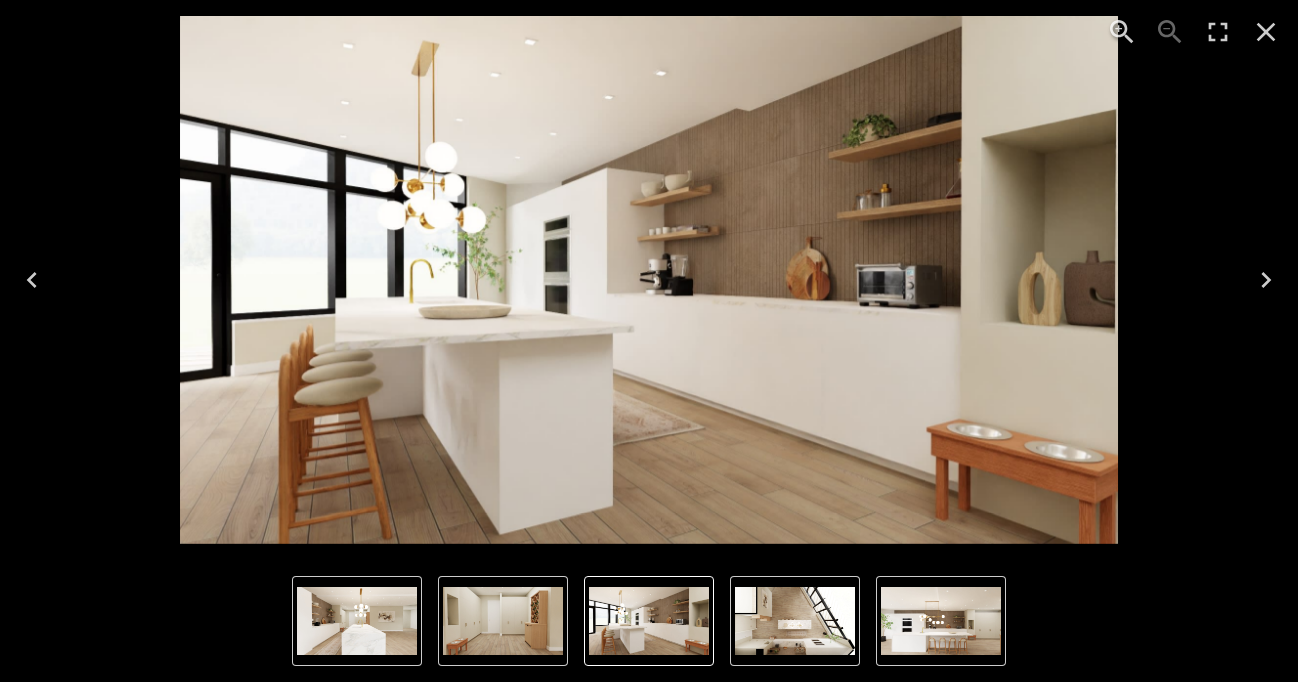 click 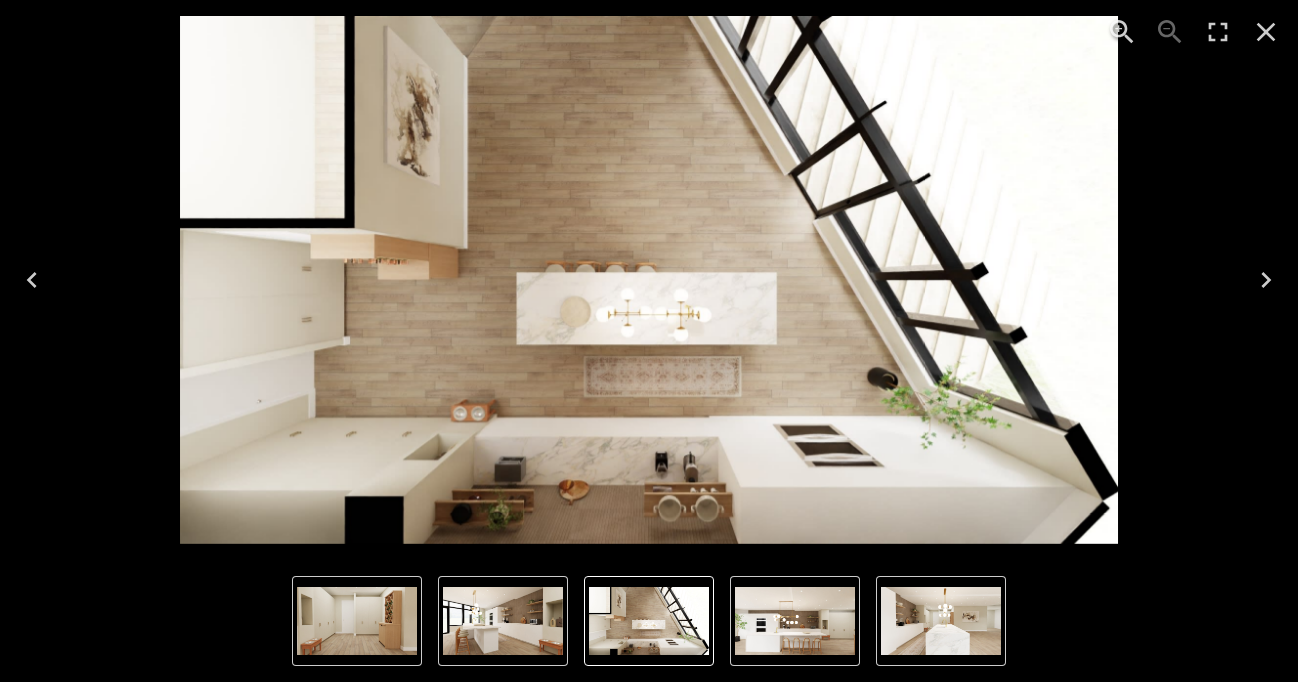 click 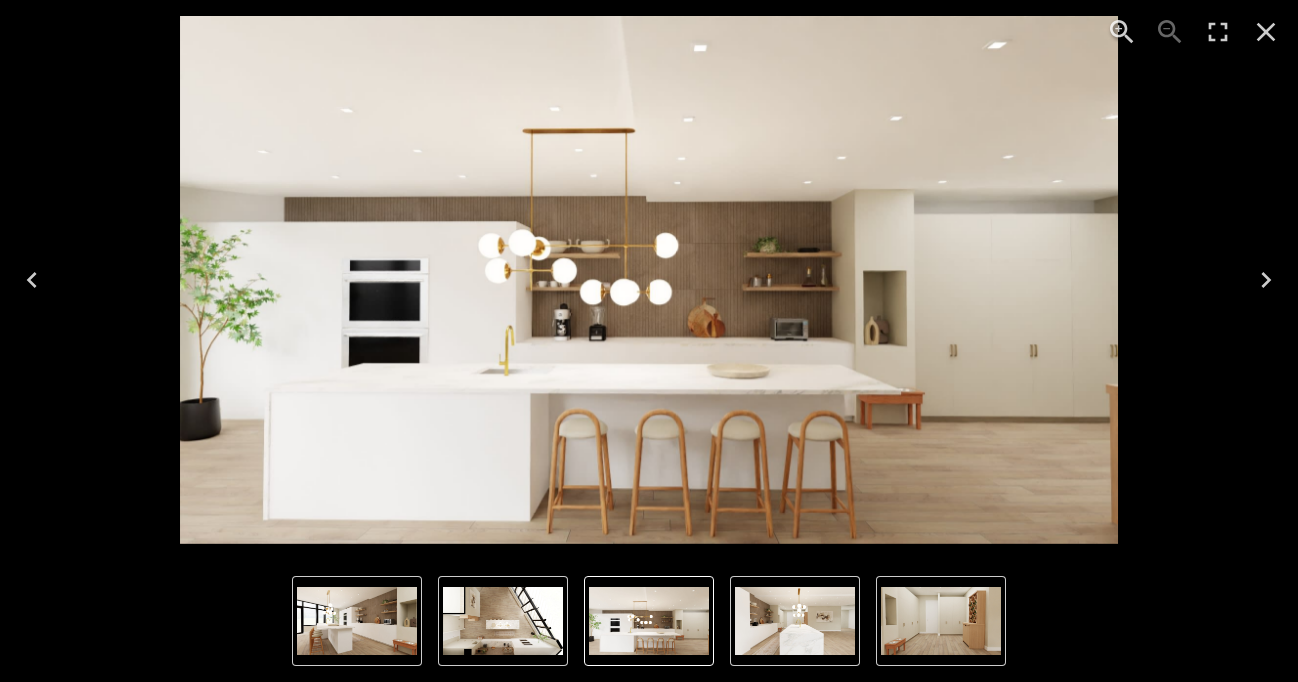 click 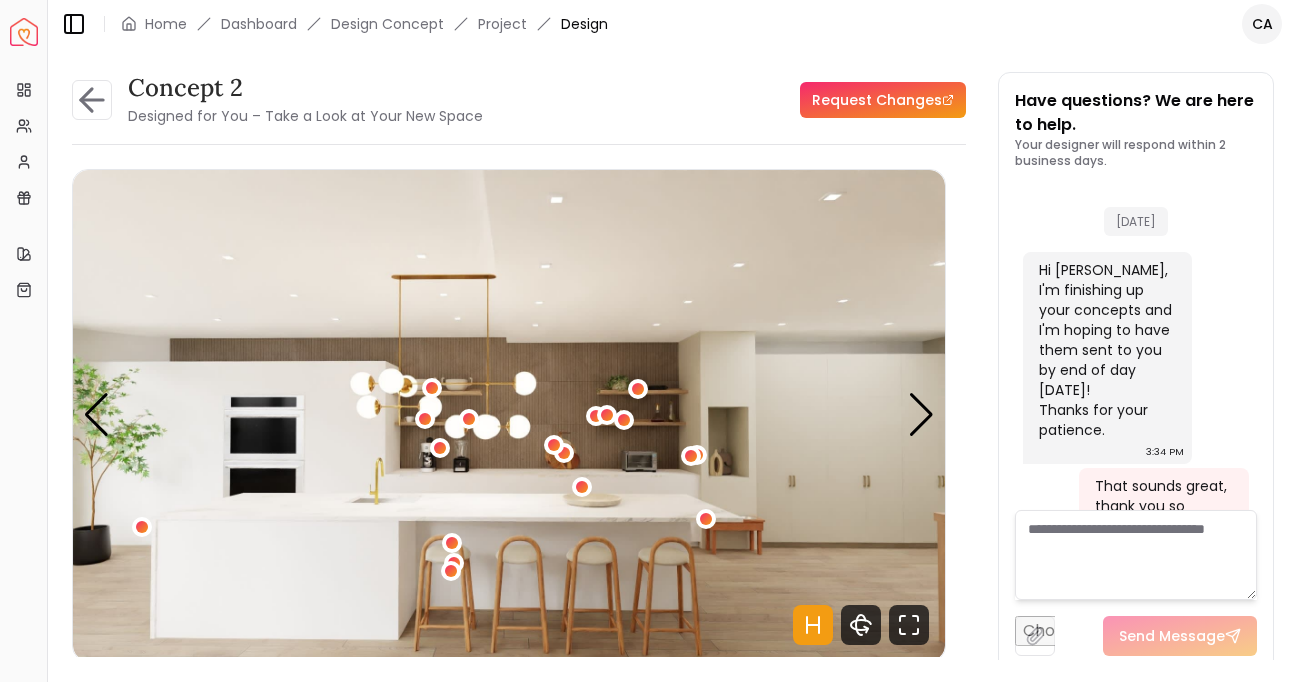 click on "concept 2 Designed for You – Take a Look at Your New Space" at bounding box center (277, 100) 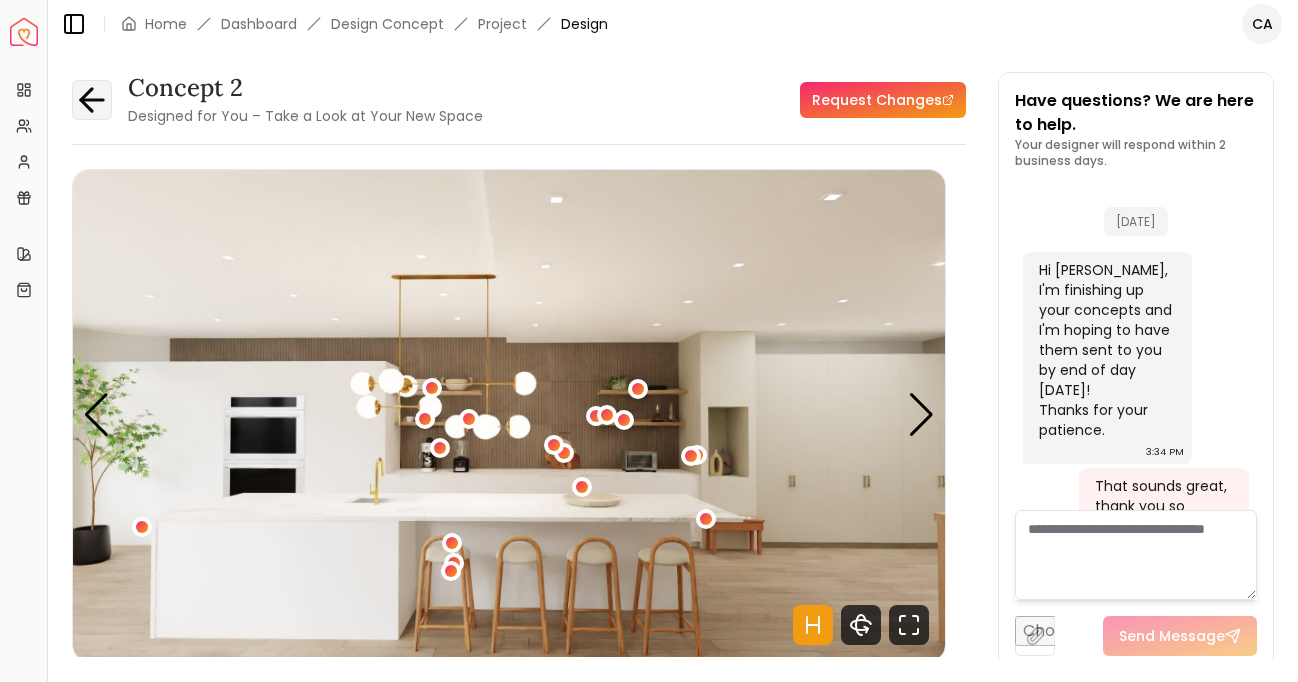 click 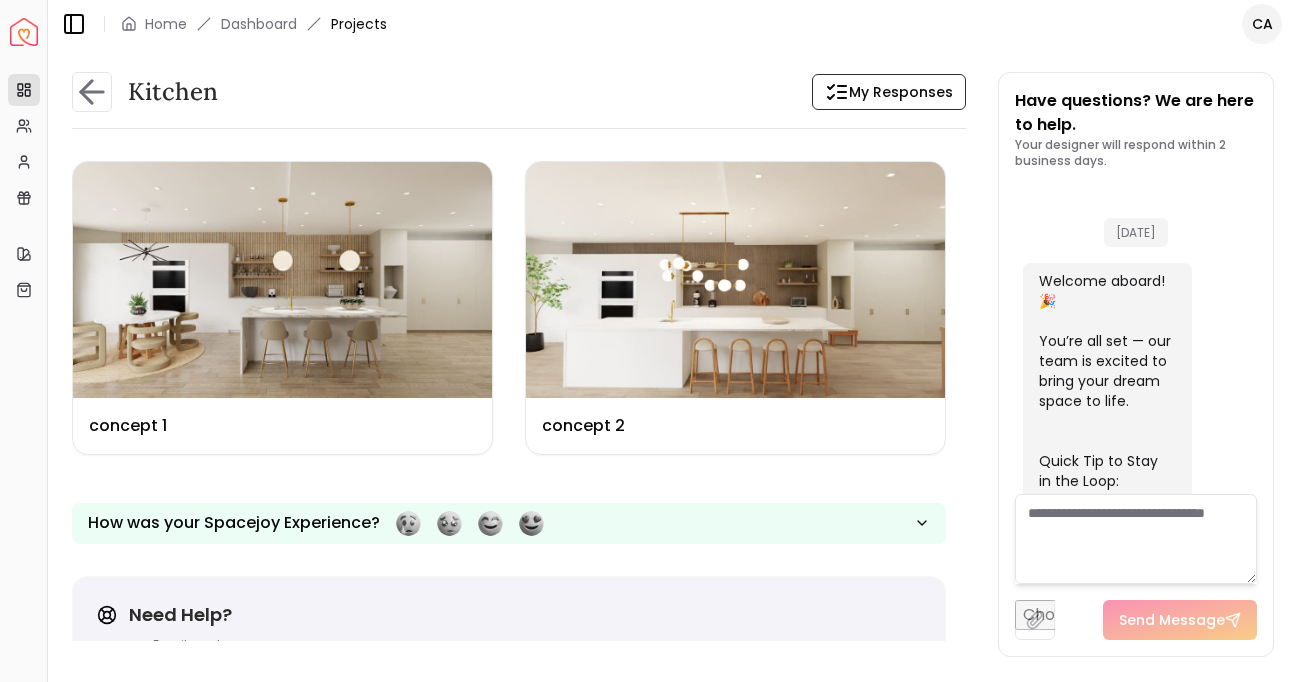 scroll, scrollTop: 2155, scrollLeft: 0, axis: vertical 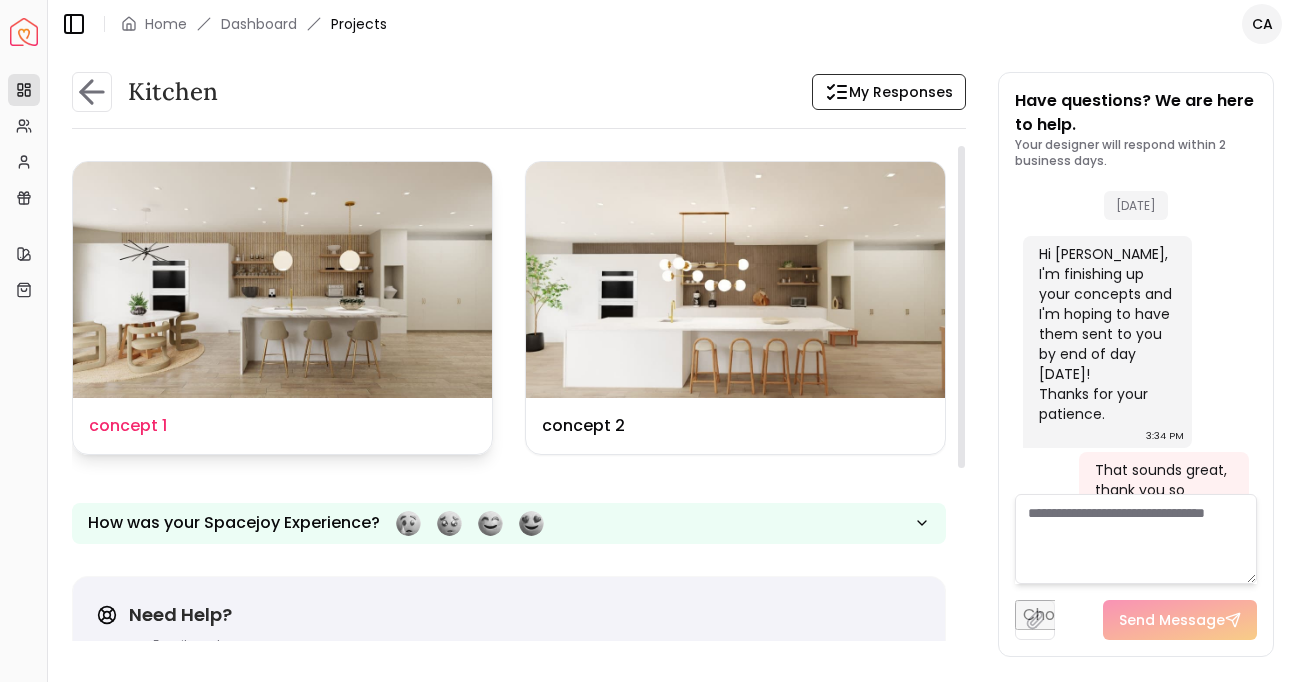 click at bounding box center (282, 280) 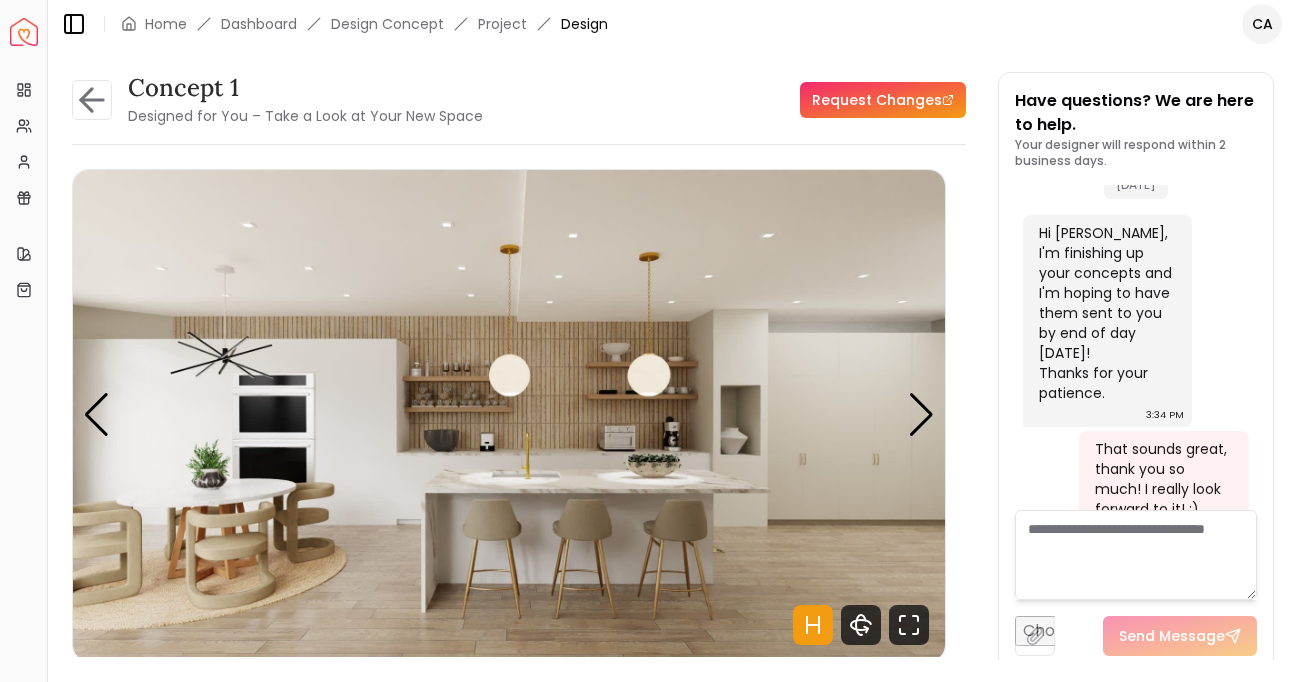 scroll, scrollTop: 2139, scrollLeft: 0, axis: vertical 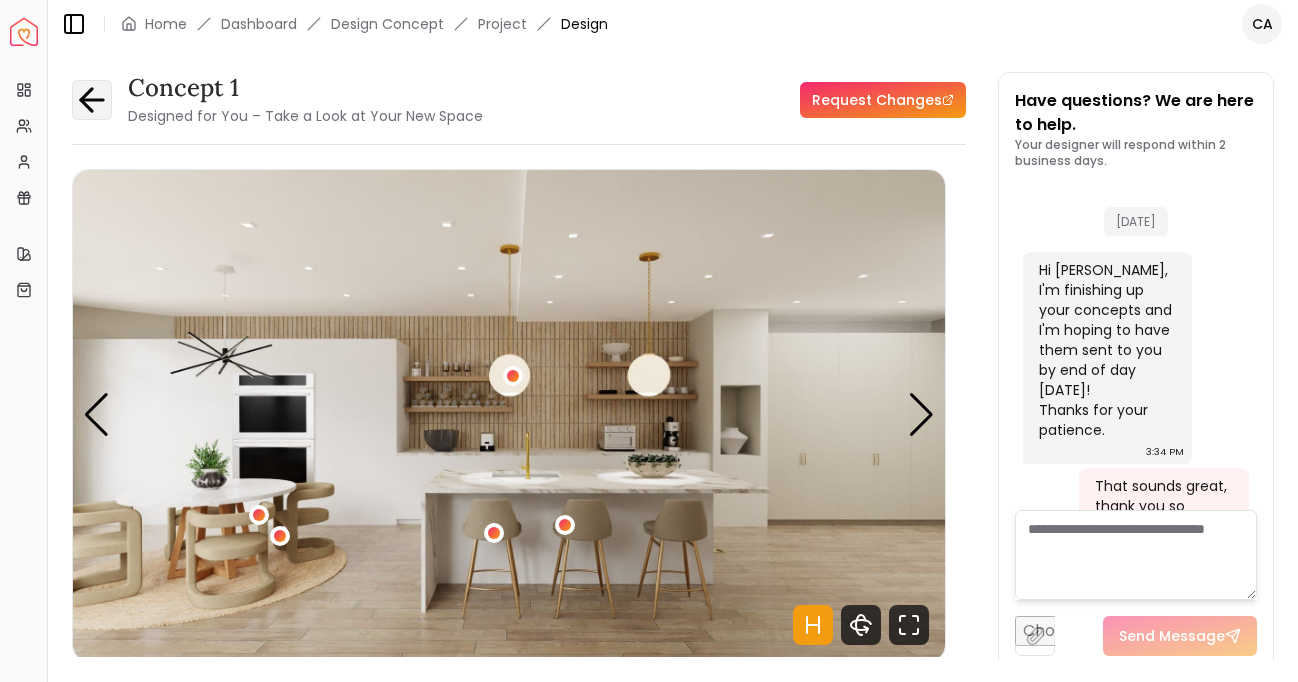 click 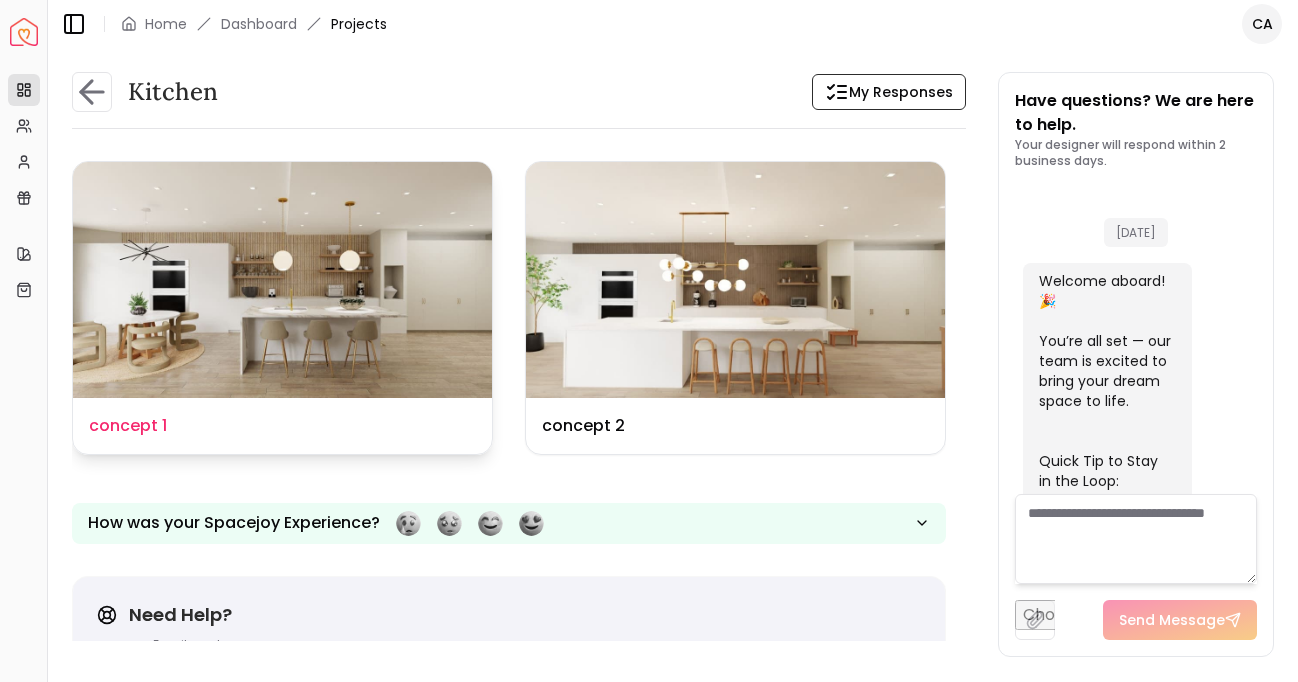 scroll, scrollTop: 2155, scrollLeft: 0, axis: vertical 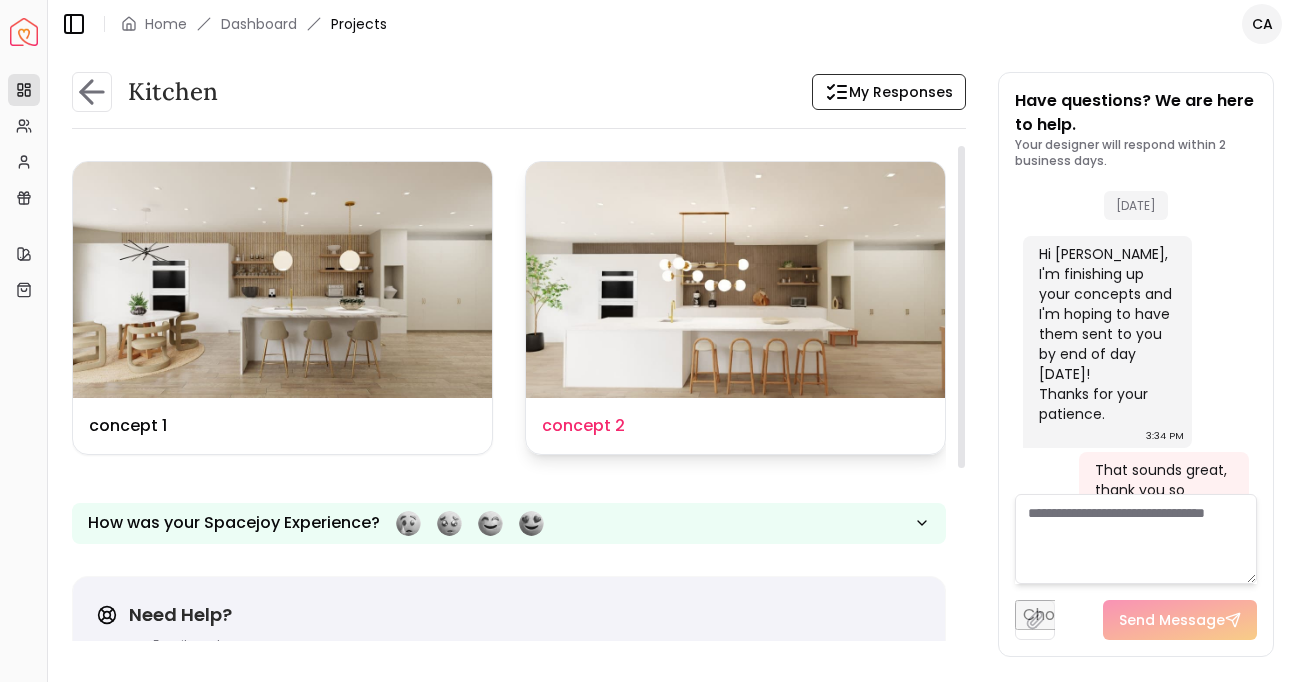 click at bounding box center (735, 280) 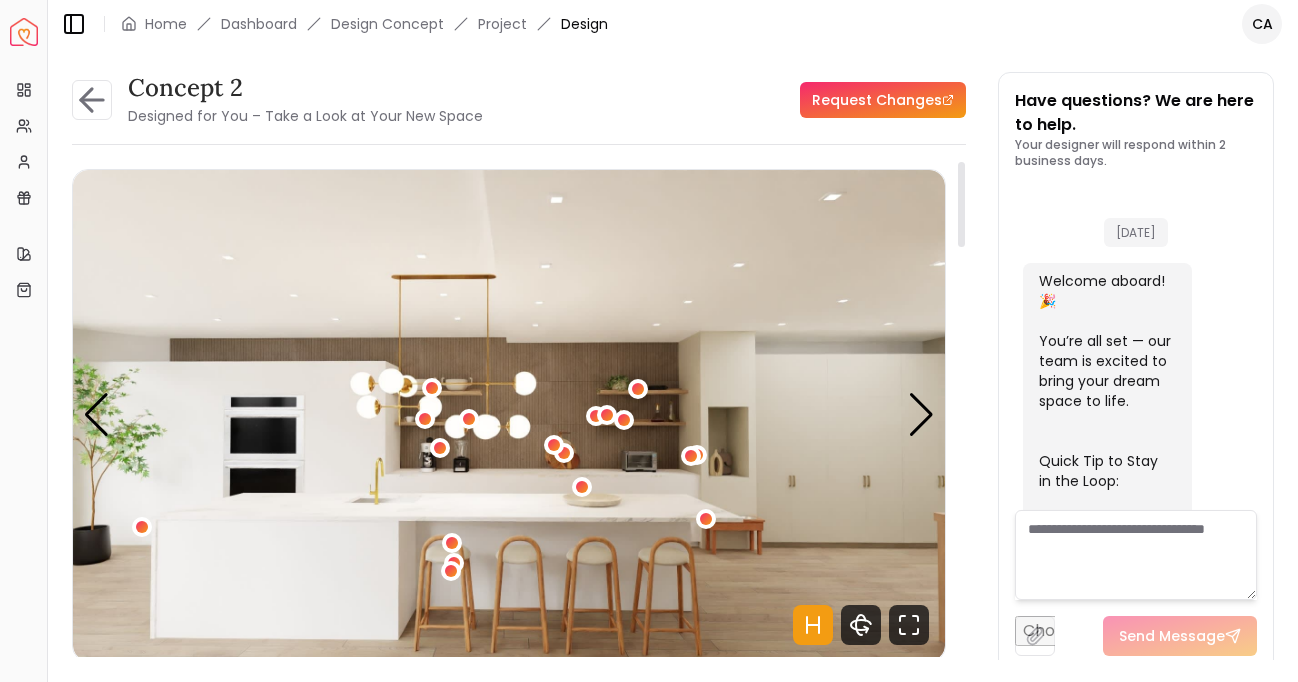 scroll, scrollTop: 2139, scrollLeft: 0, axis: vertical 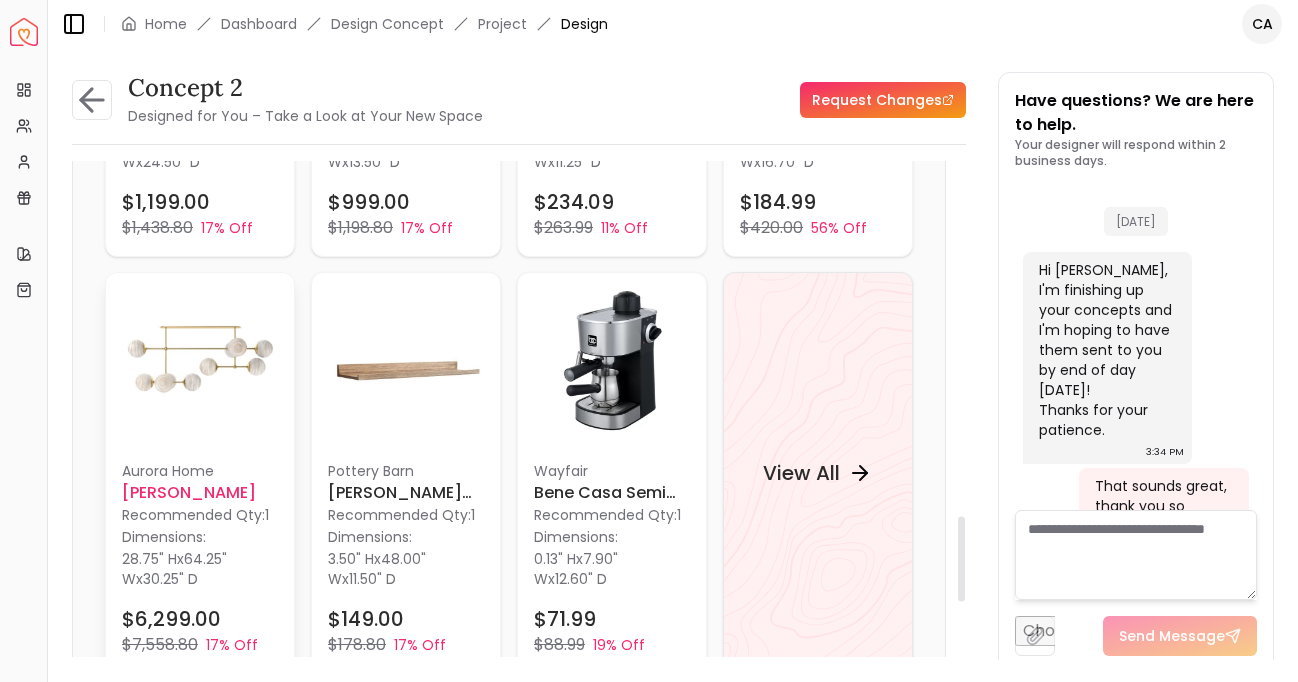 click on "[PERSON_NAME]" at bounding box center [200, 493] 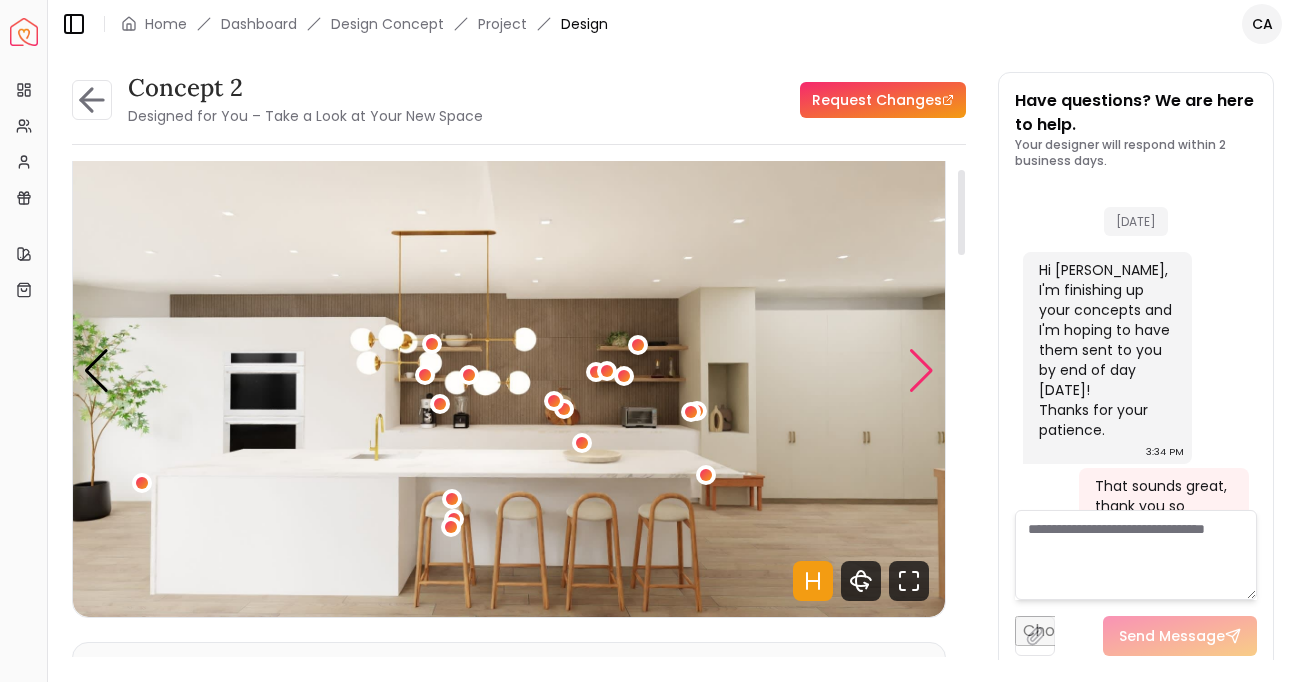 scroll, scrollTop: 34, scrollLeft: 0, axis: vertical 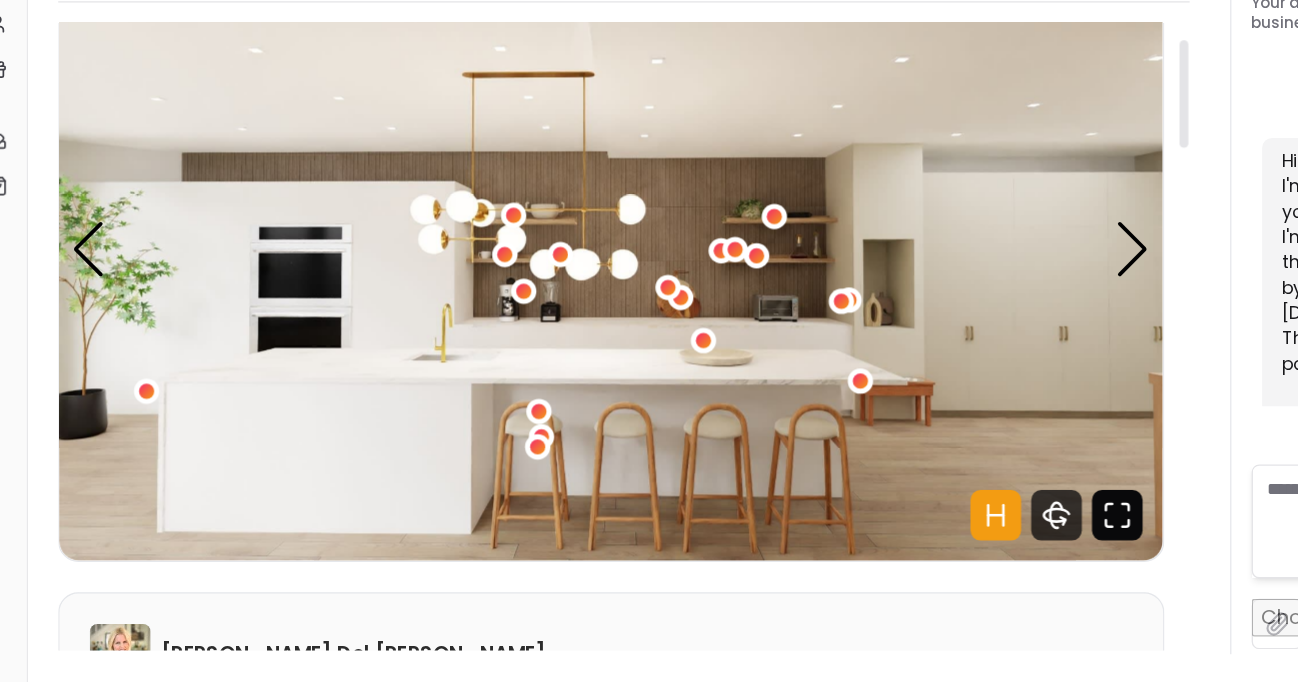 click 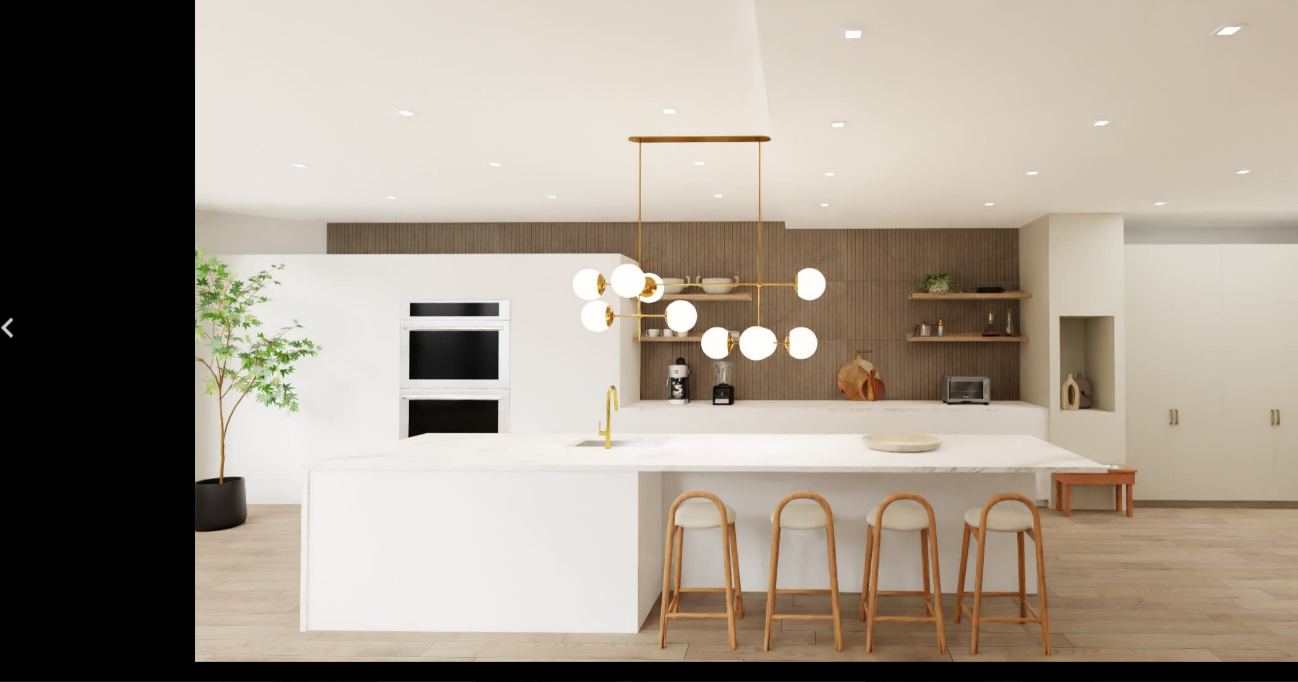 click at bounding box center (649, 280) 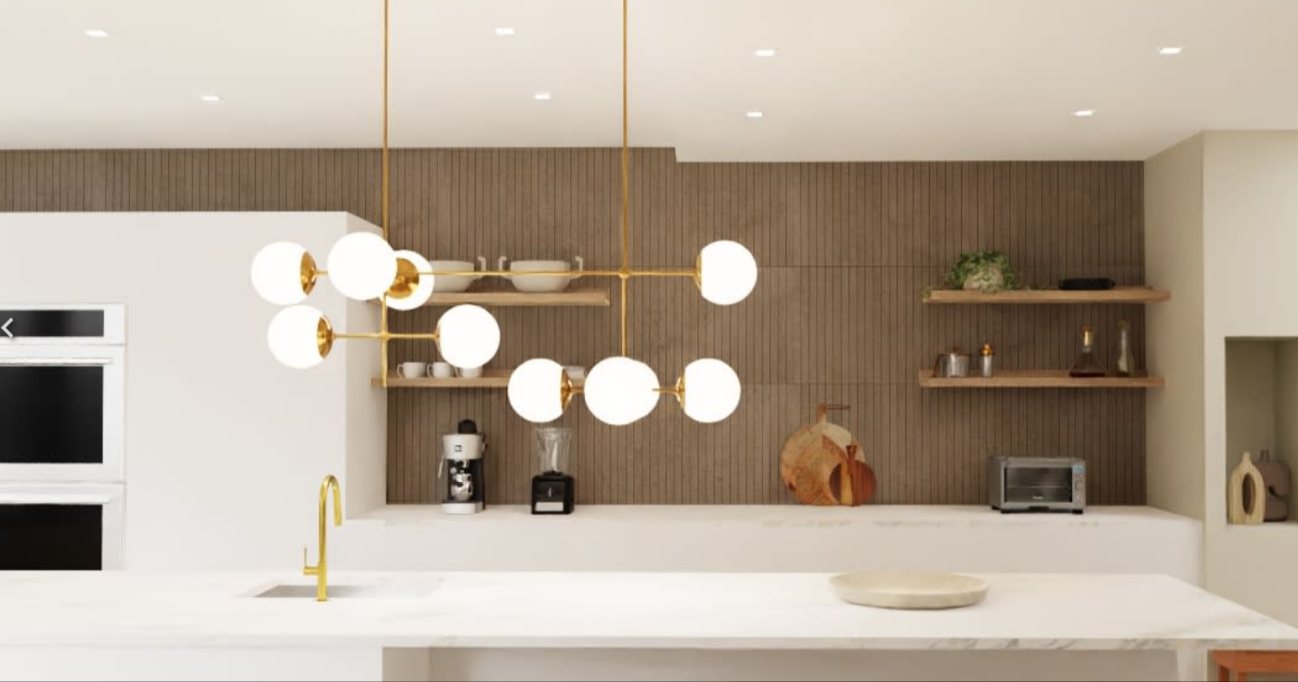 click at bounding box center (565, 305) 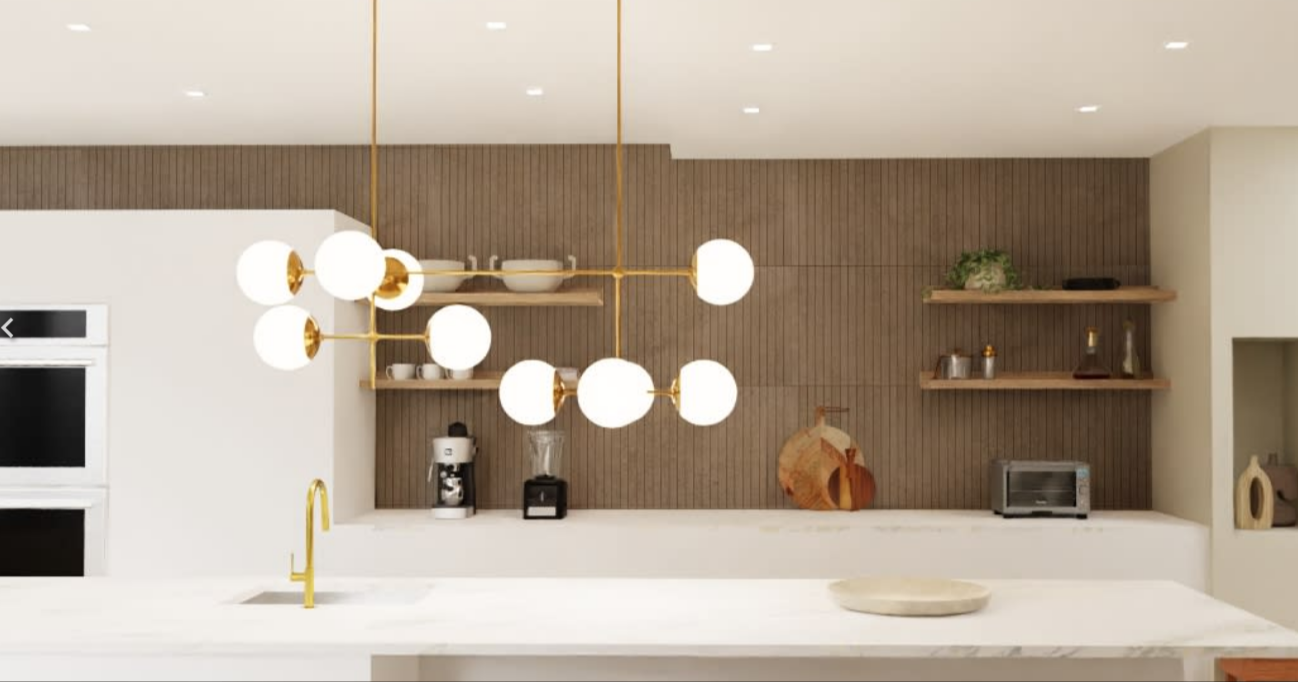 click at bounding box center (561, 307) 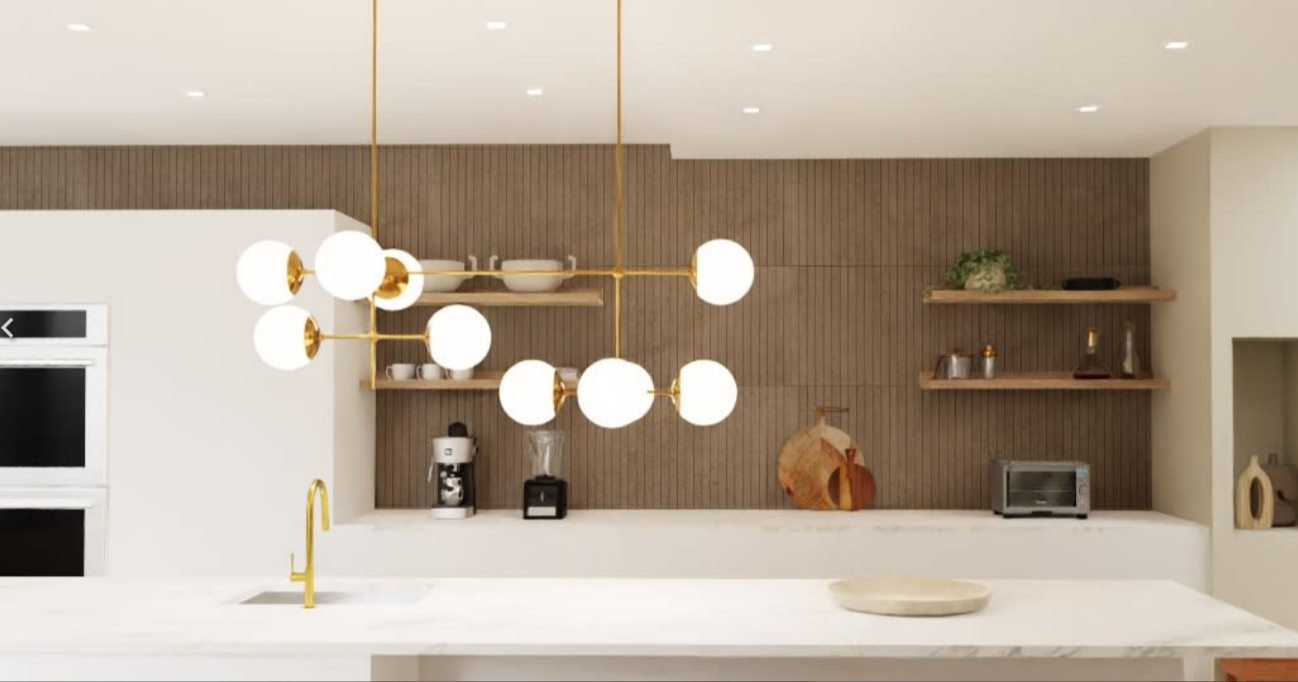 click at bounding box center (561, 307) 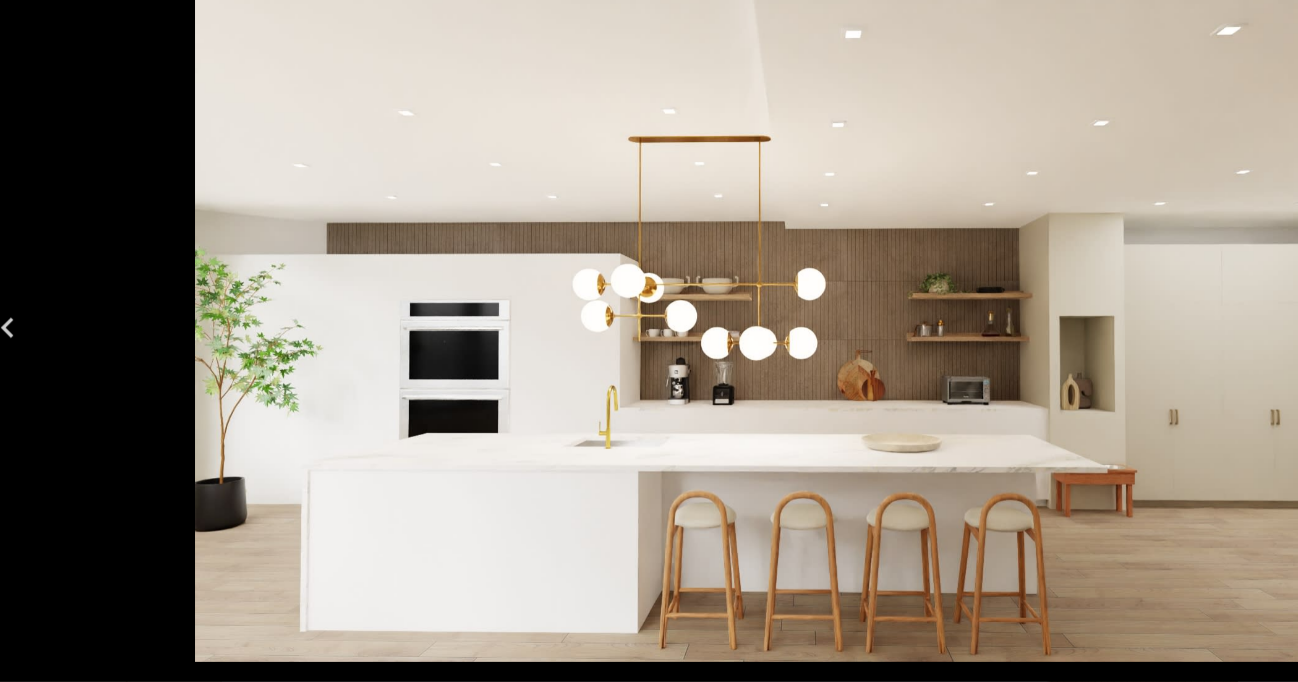click at bounding box center (649, 280) 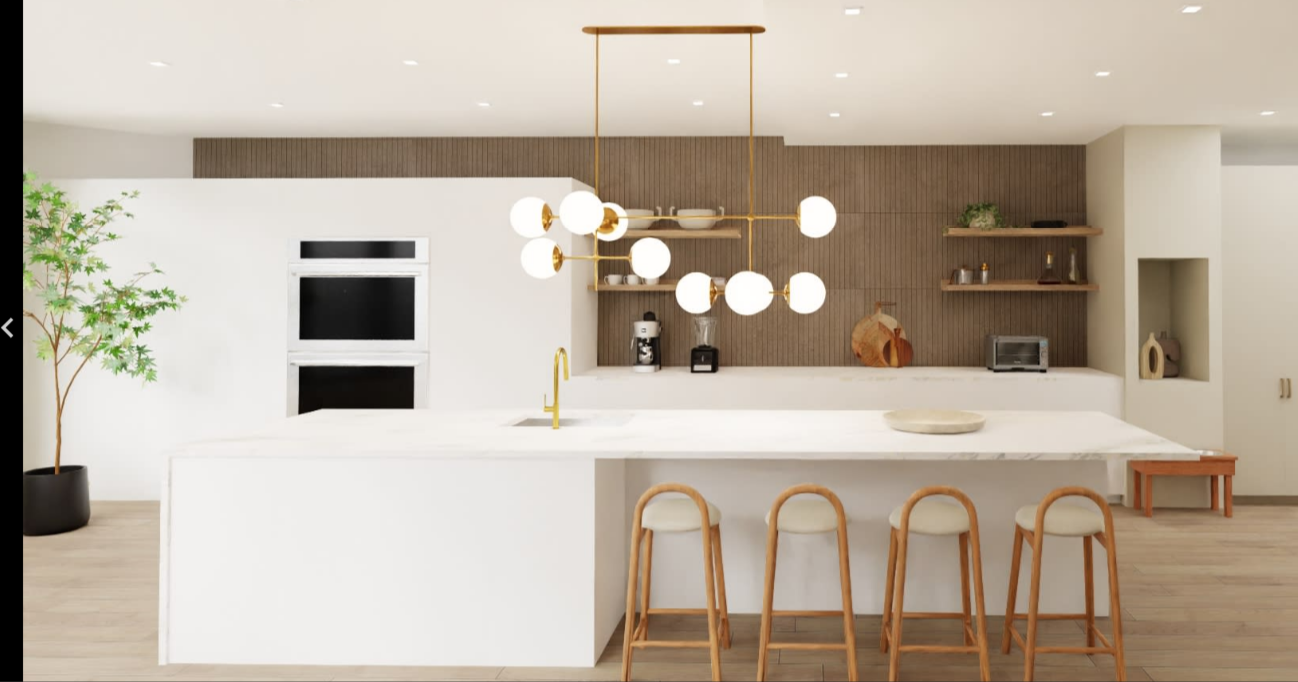 click at bounding box center [649, 236] 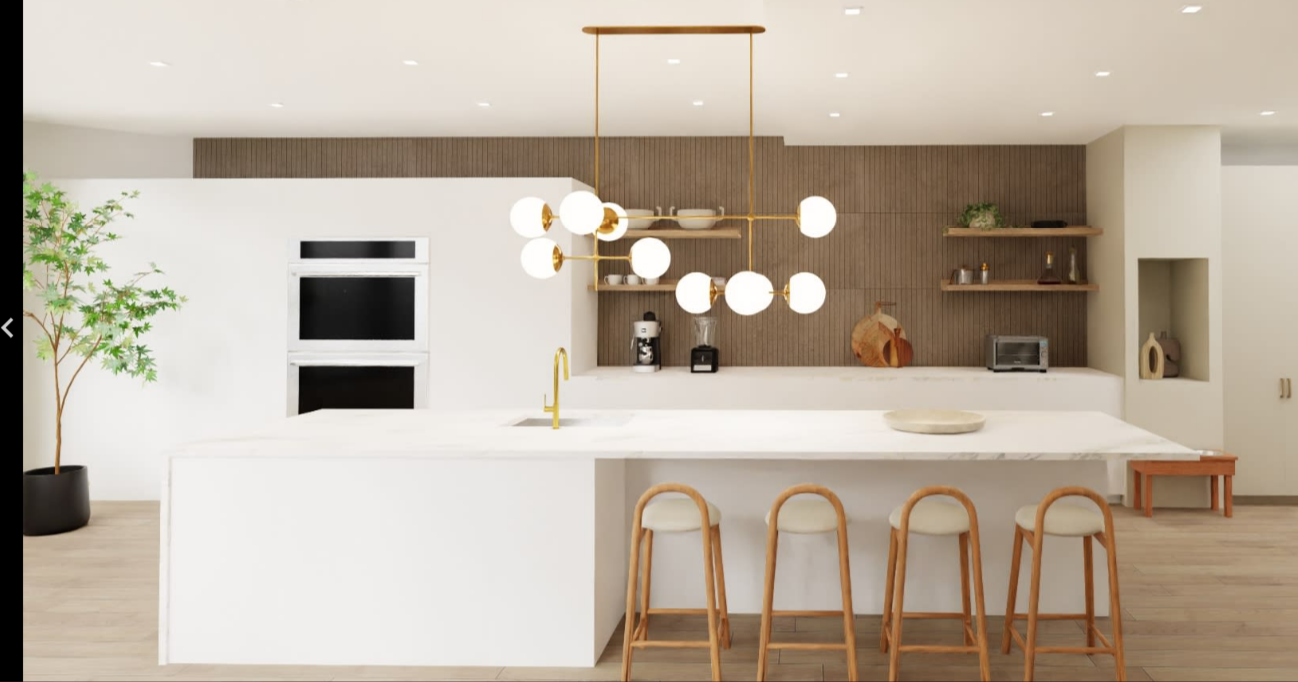 click at bounding box center [649, 236] 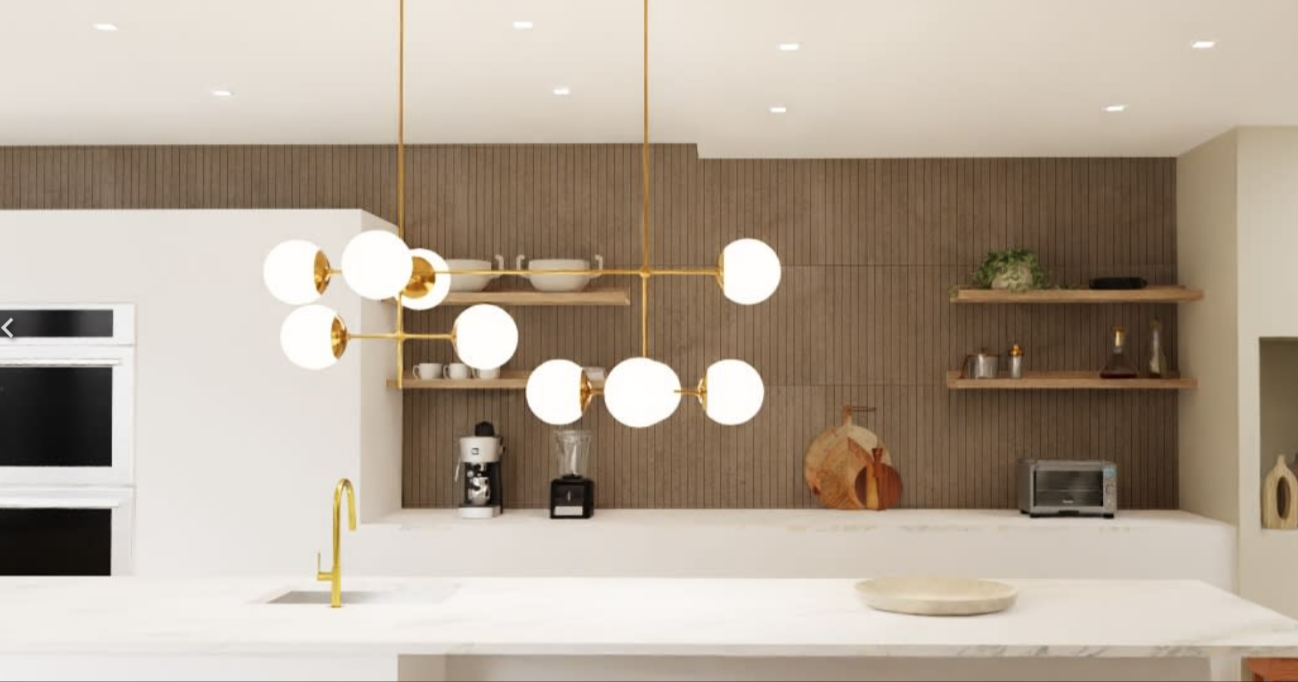 click at bounding box center [582, 306] 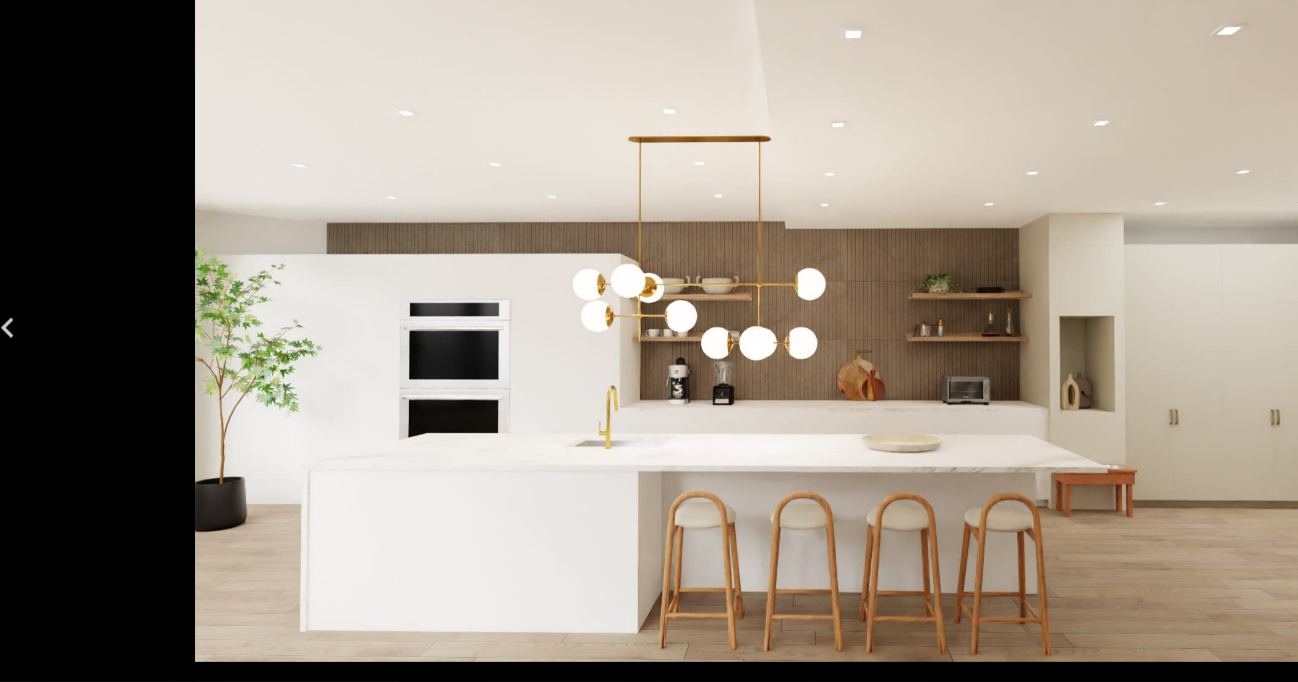 click at bounding box center [649, 280] 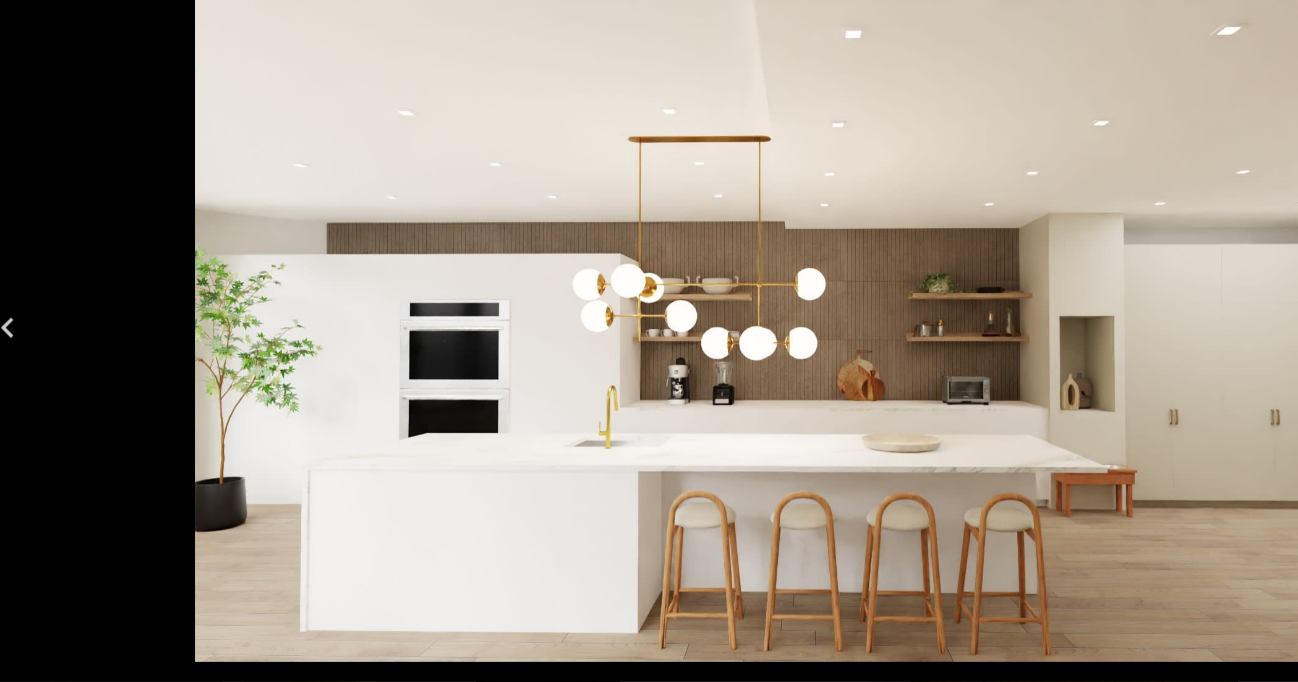 click at bounding box center [649, 280] 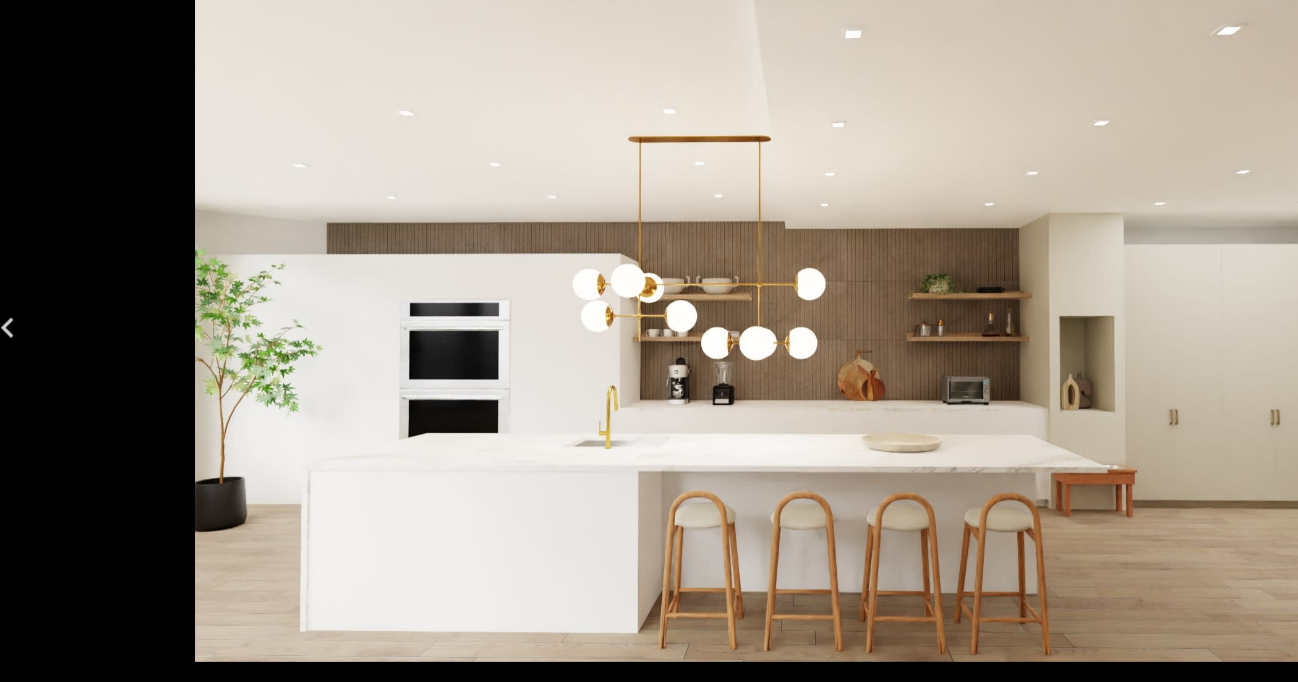 click at bounding box center (649, 280) 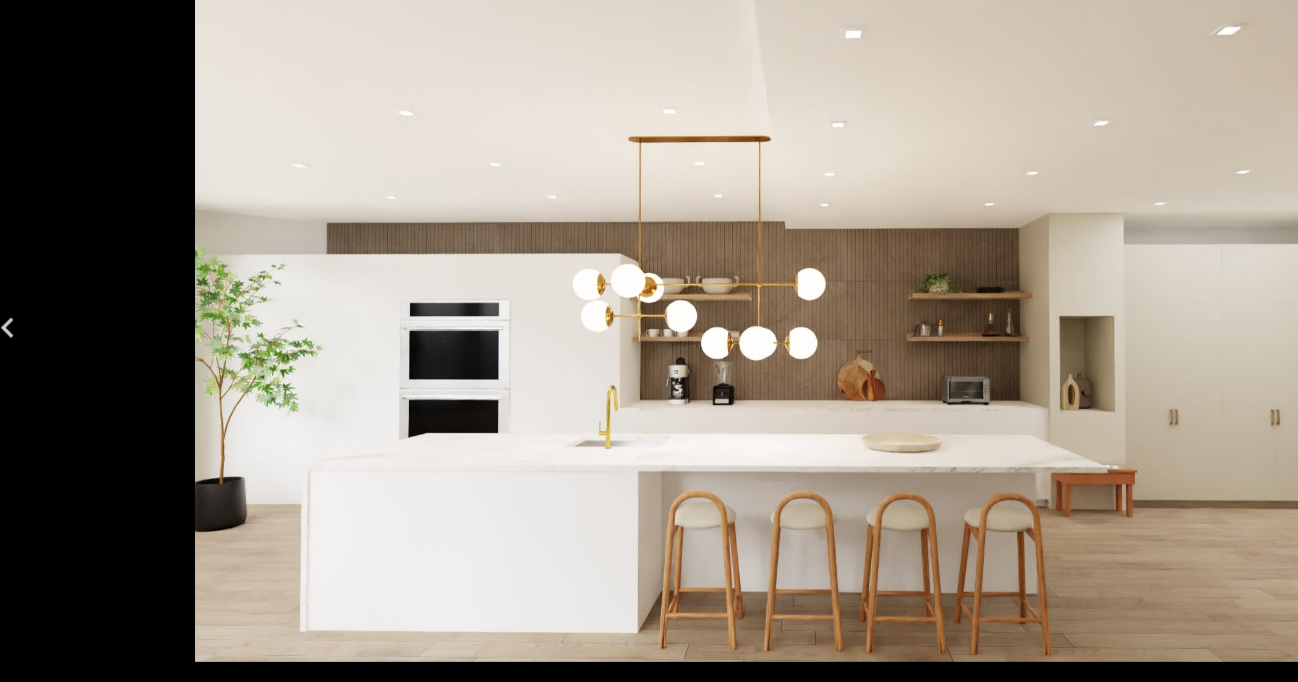click at bounding box center [649, 280] 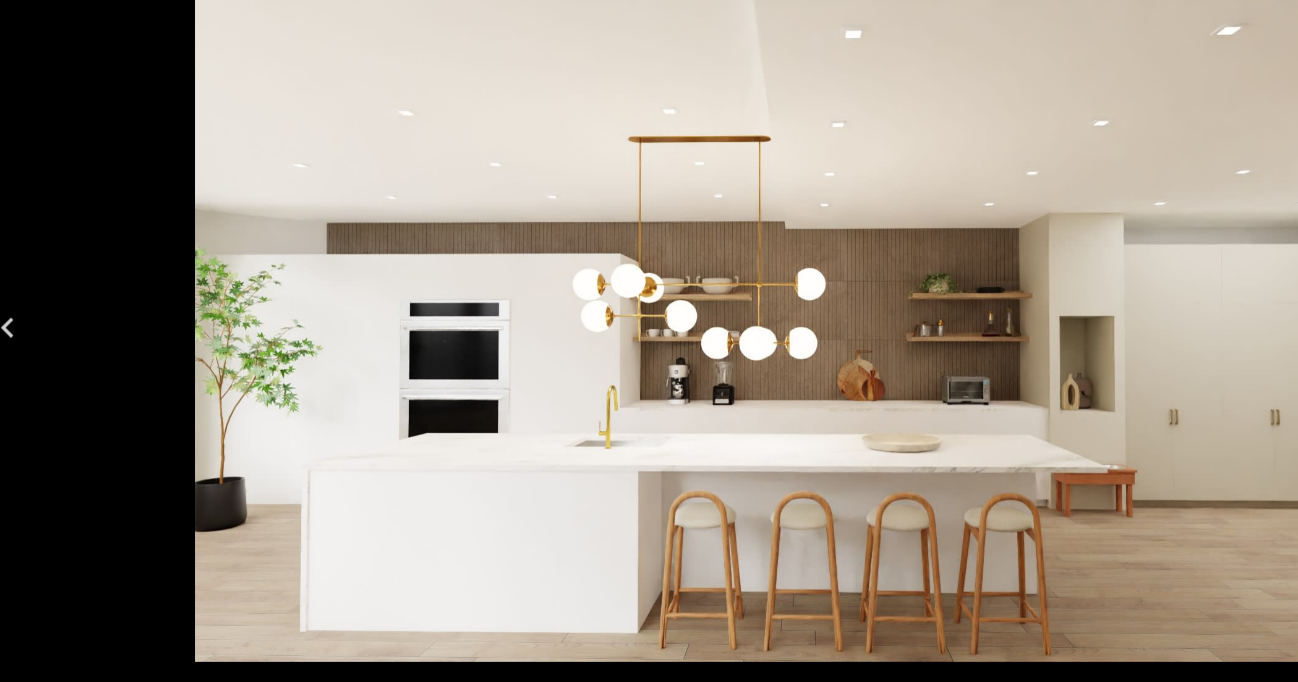 click at bounding box center [649, 280] 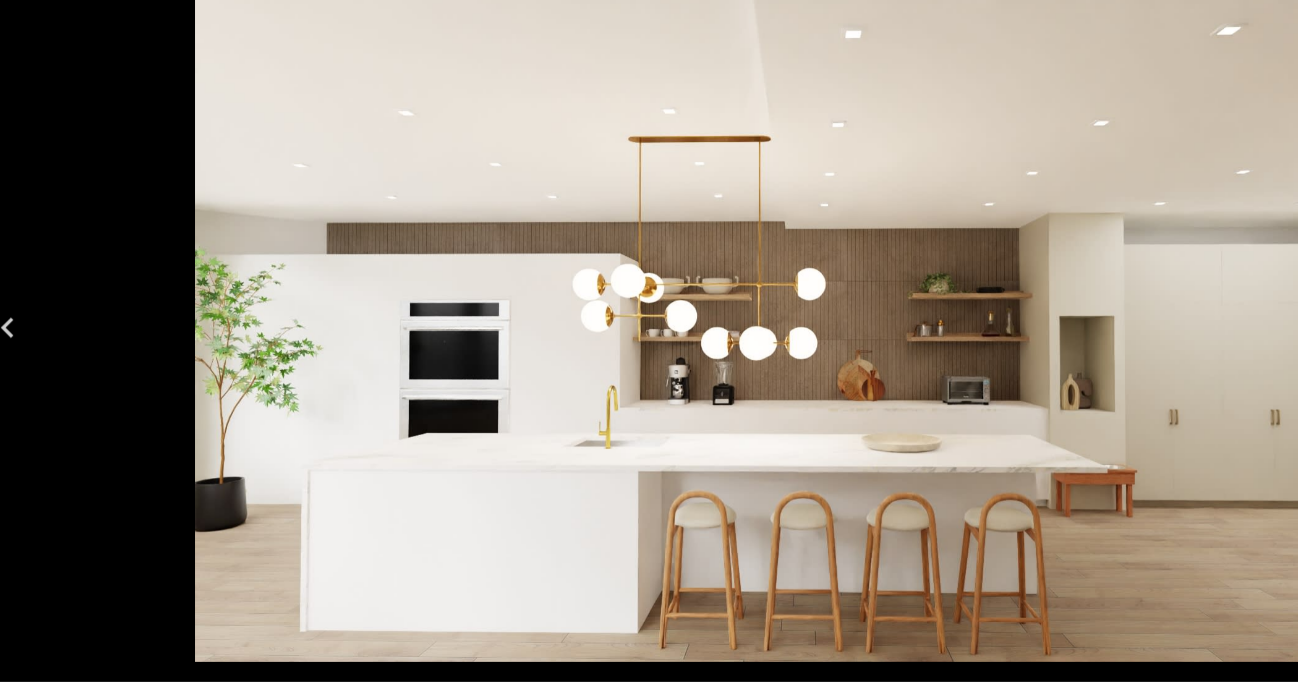 click at bounding box center (649, 280) 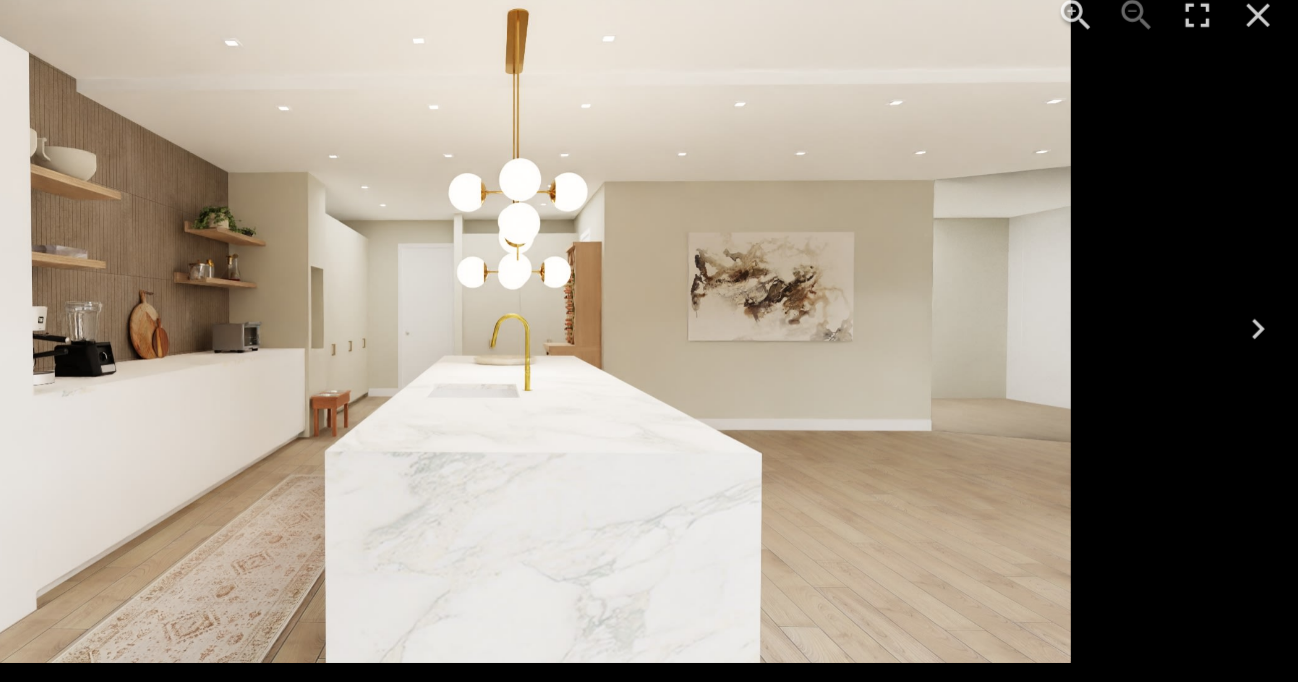click 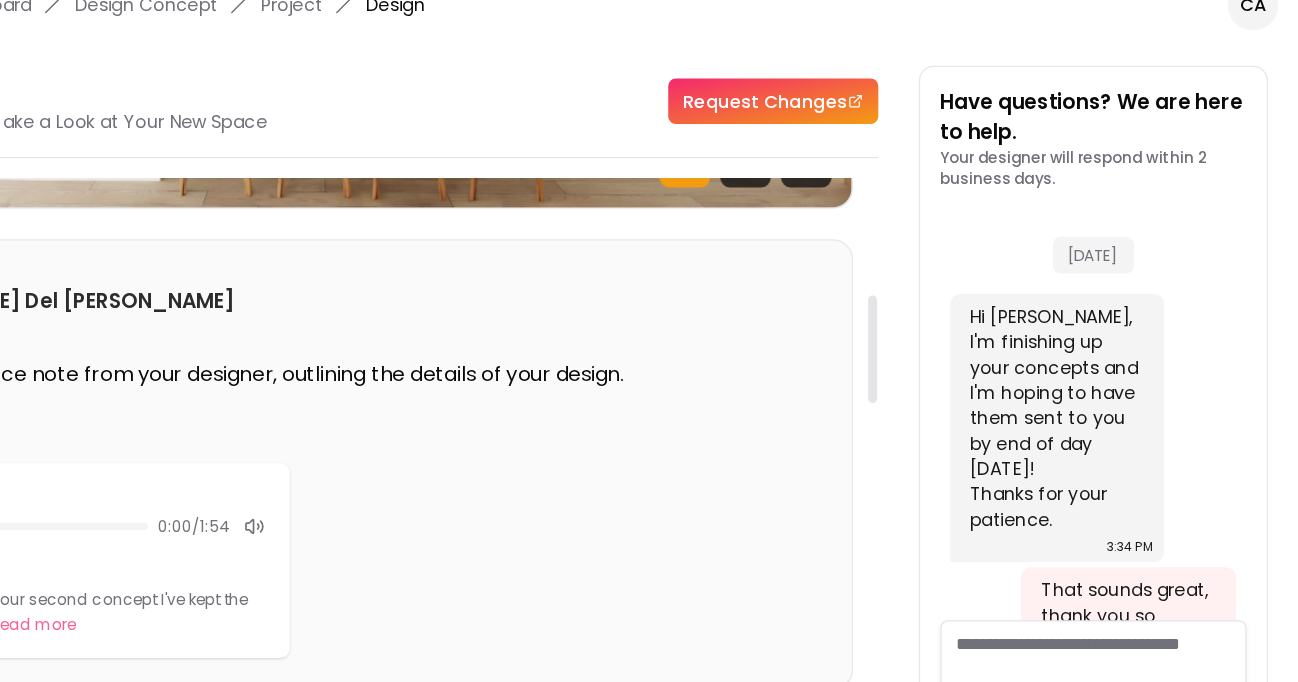 scroll, scrollTop: 543, scrollLeft: 0, axis: vertical 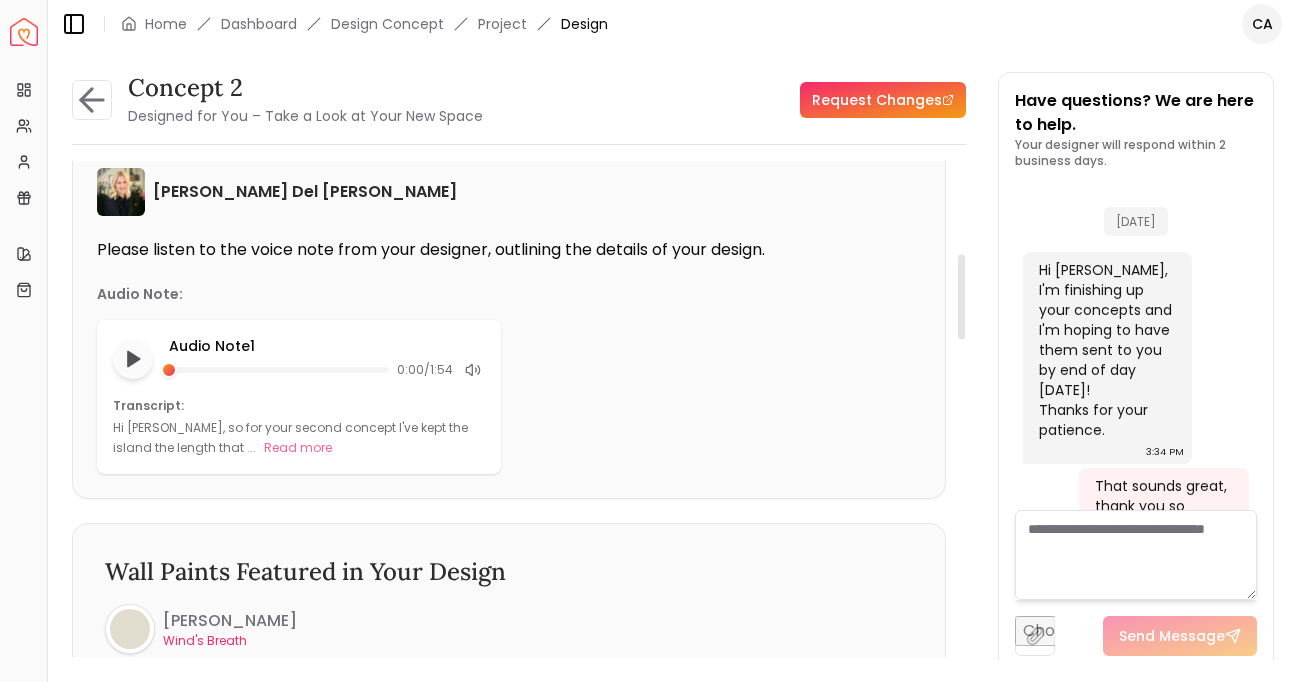click at bounding box center (1136, 555) 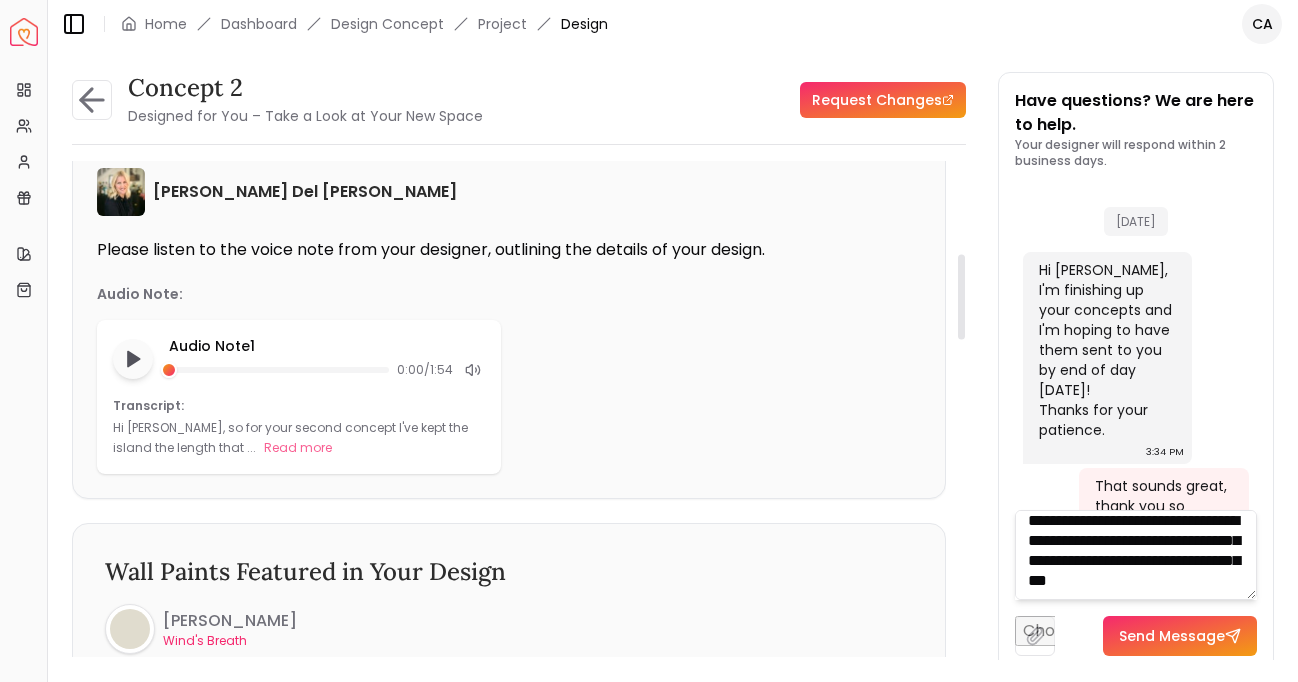 scroll, scrollTop: 61, scrollLeft: 0, axis: vertical 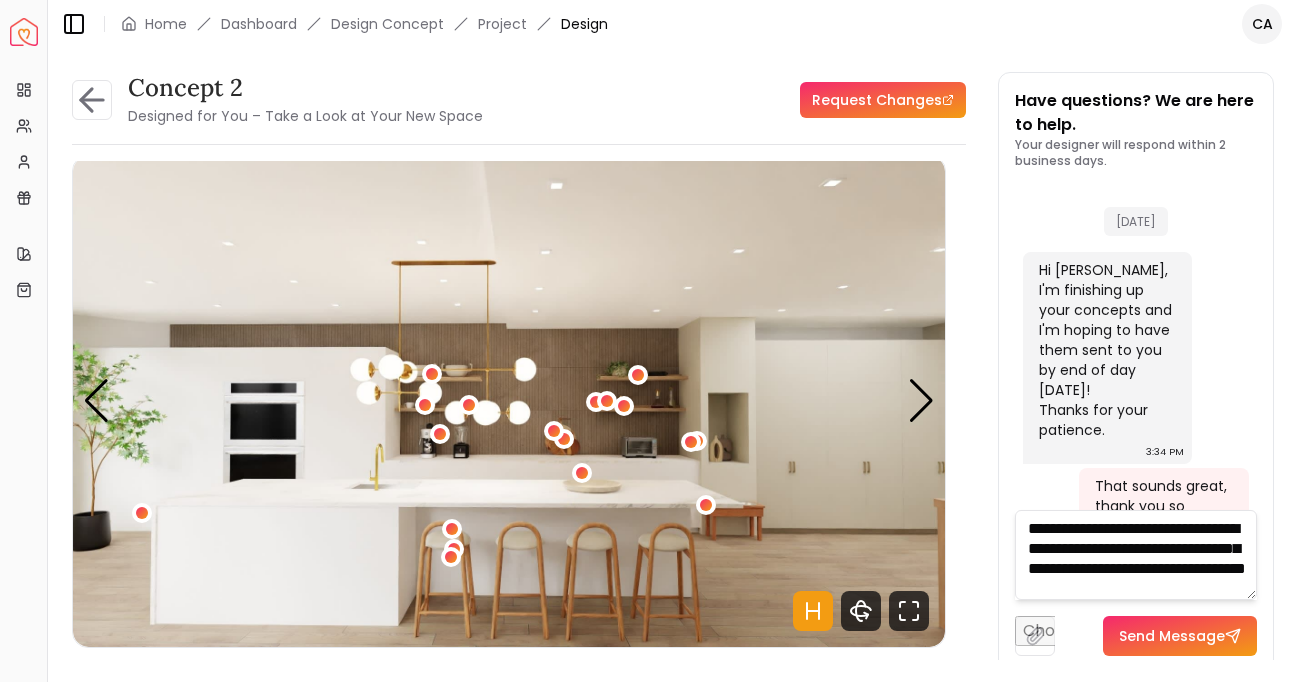 type on "**********" 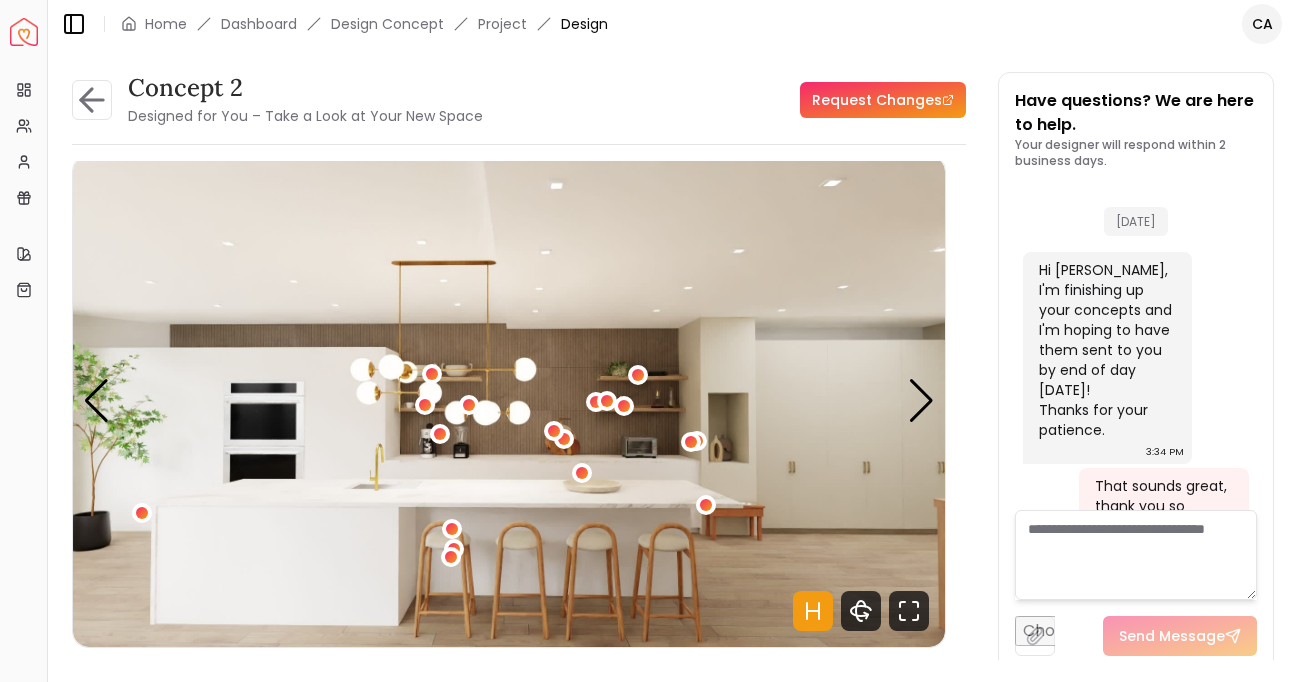 scroll, scrollTop: 0, scrollLeft: 0, axis: both 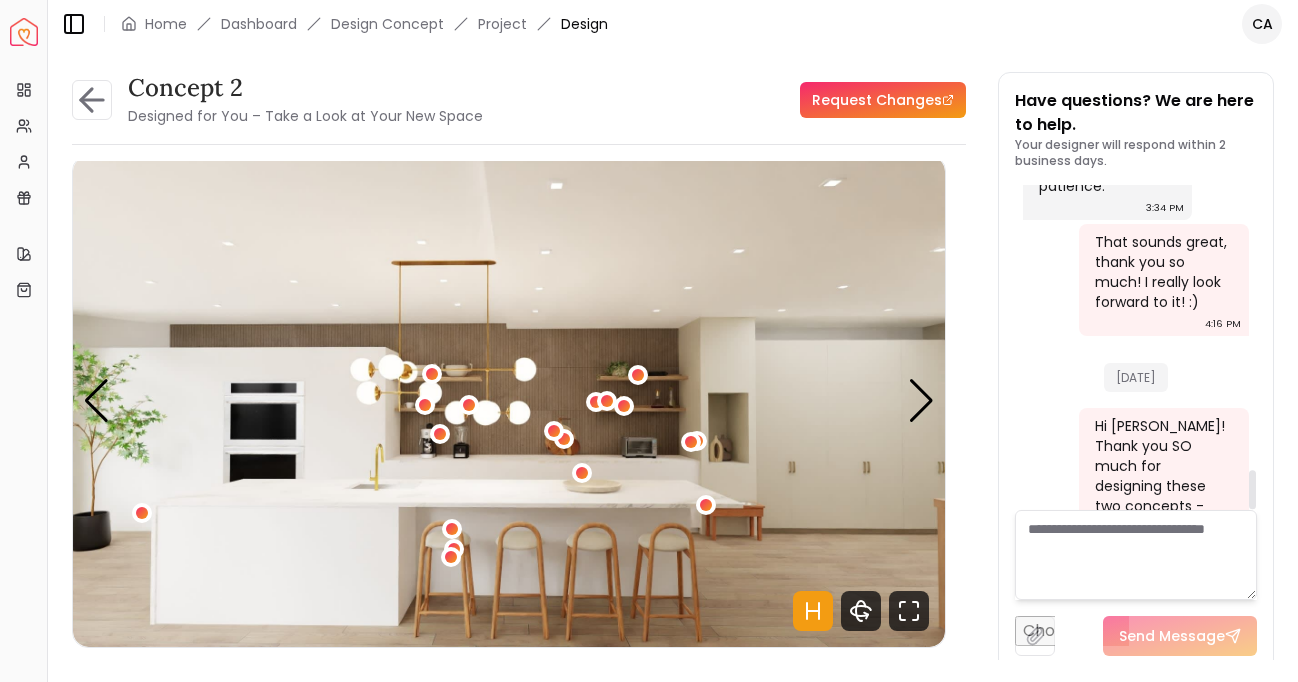 click at bounding box center (1136, 555) 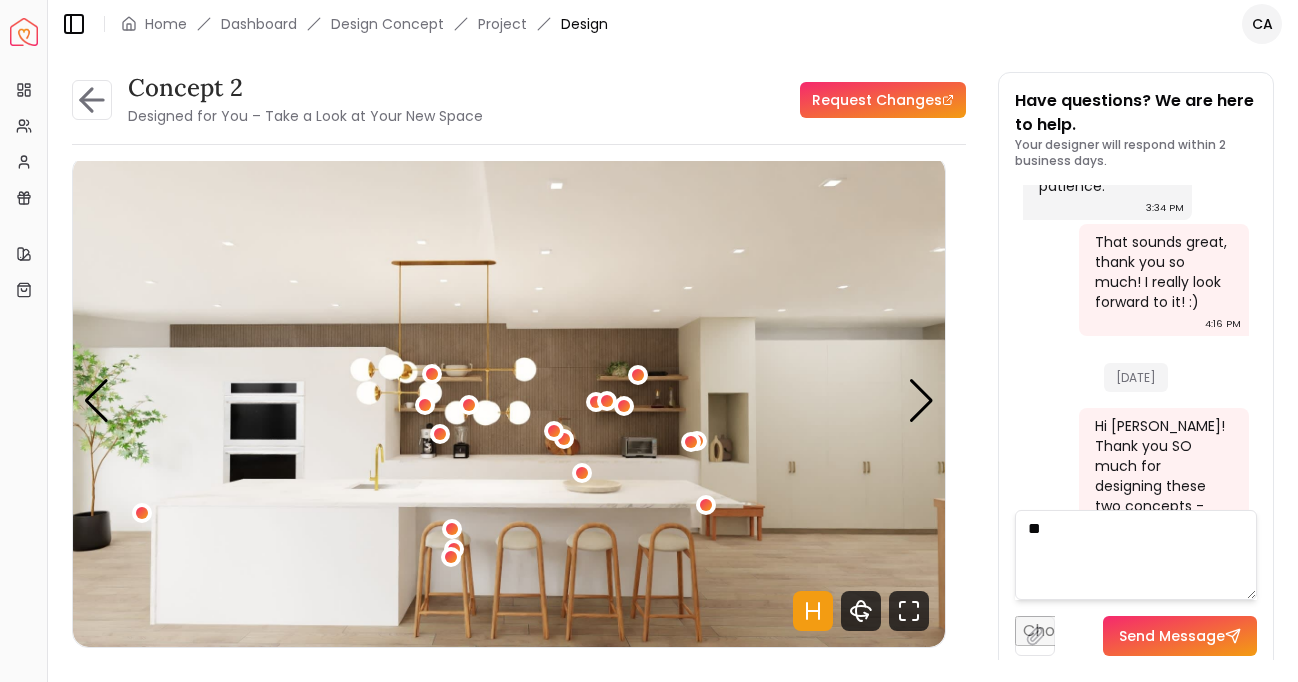 type on "*" 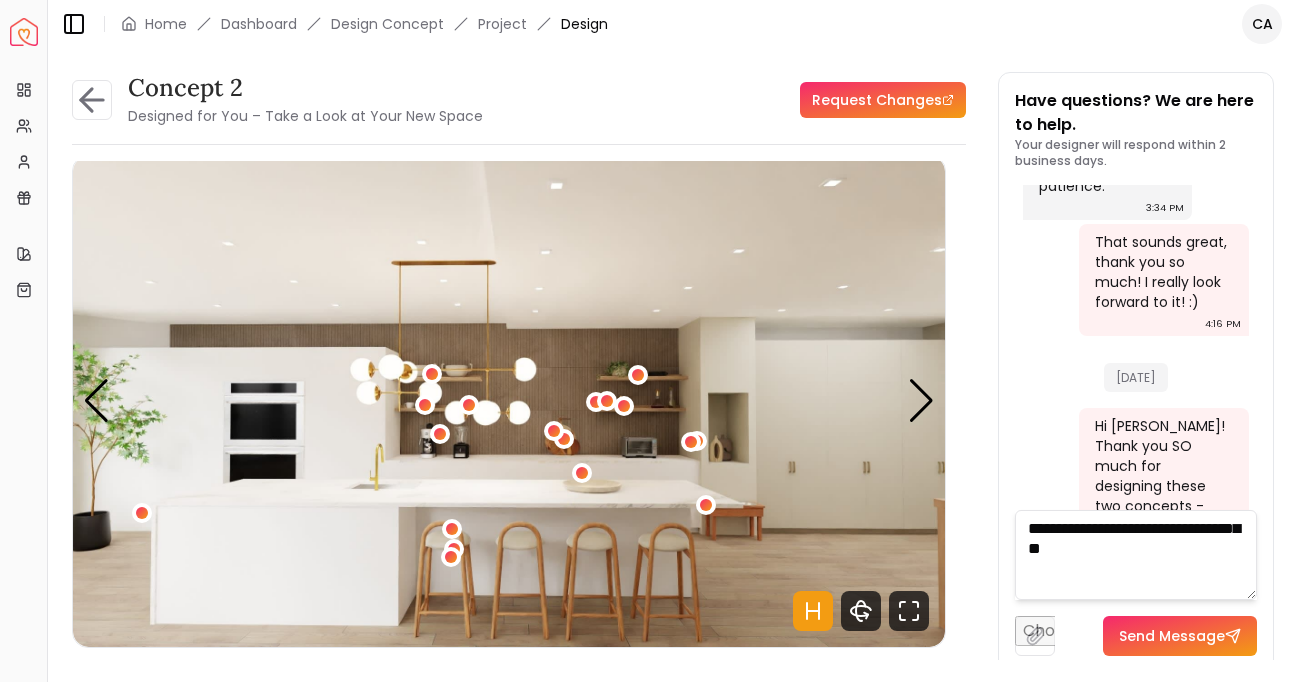 drag, startPoint x: 1142, startPoint y: 554, endPoint x: 1022, endPoint y: 533, distance: 121.82365 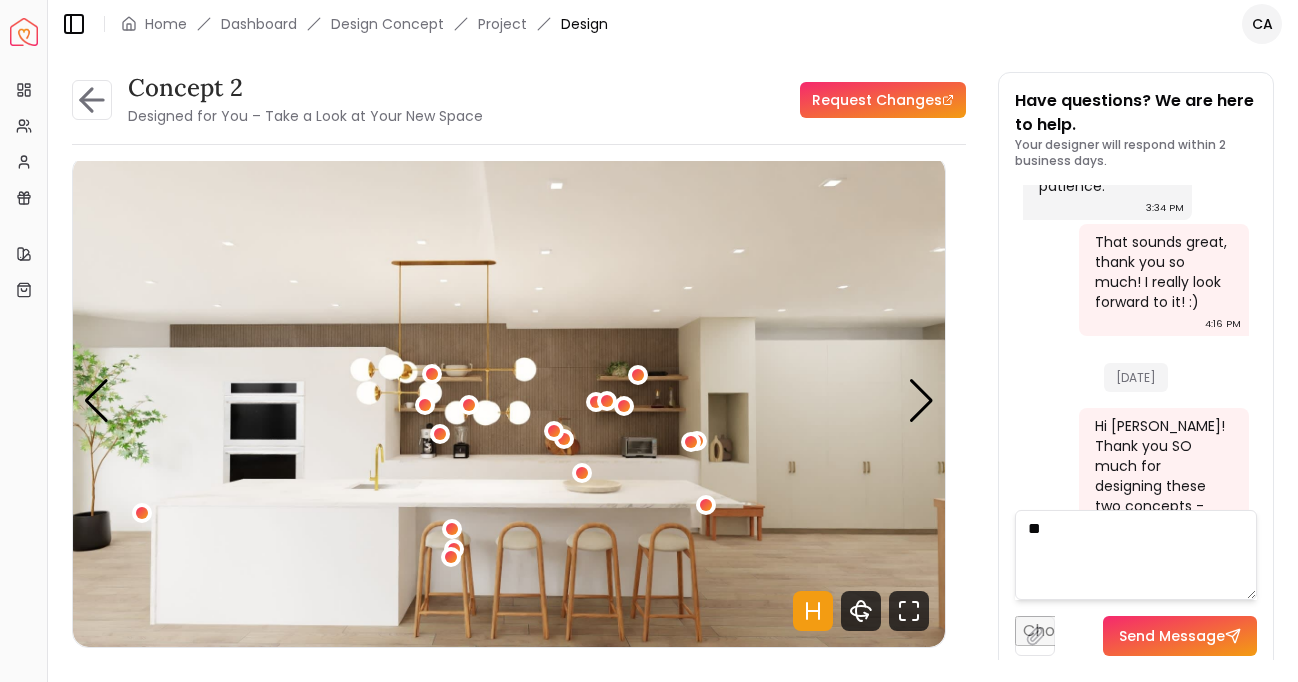 type on "*" 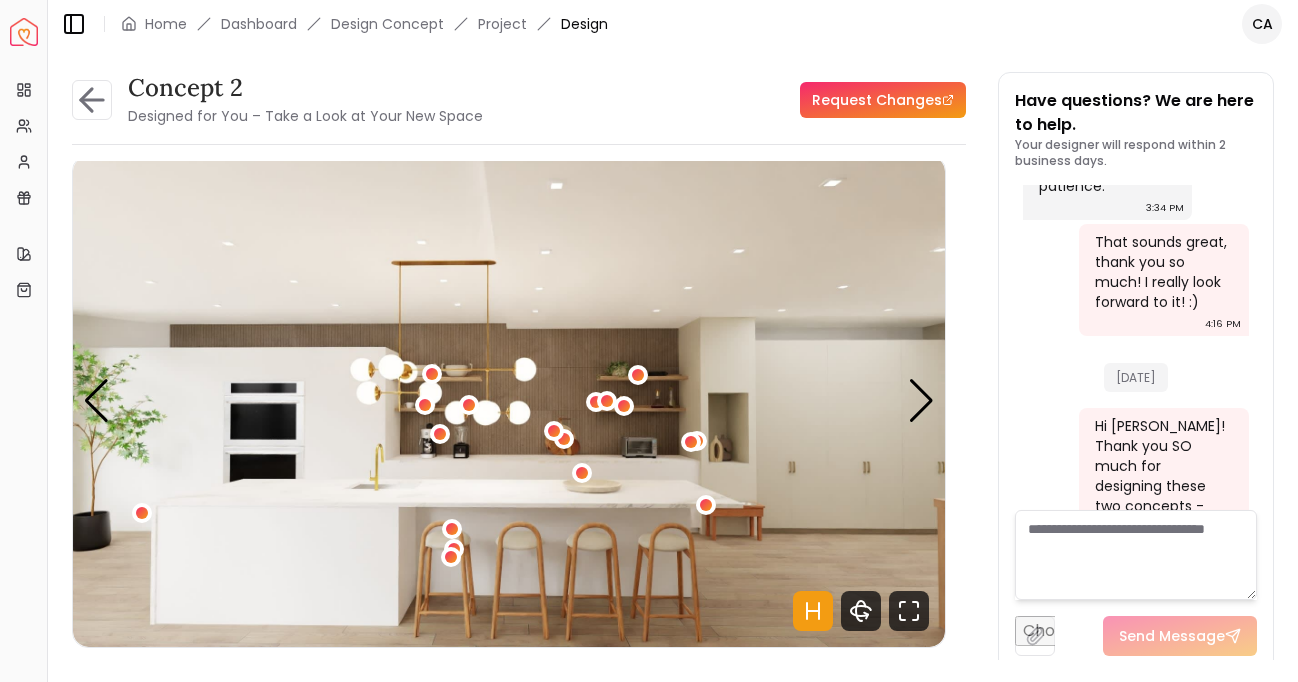 type on "*" 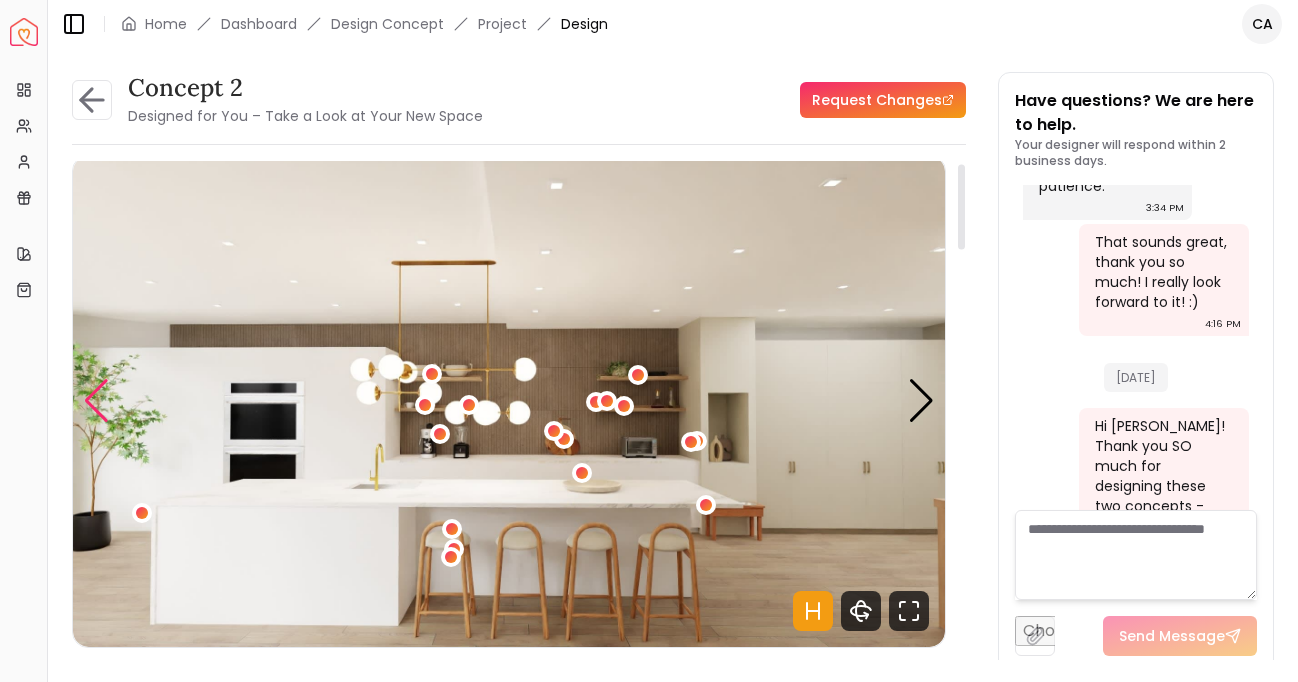 click at bounding box center (96, 401) 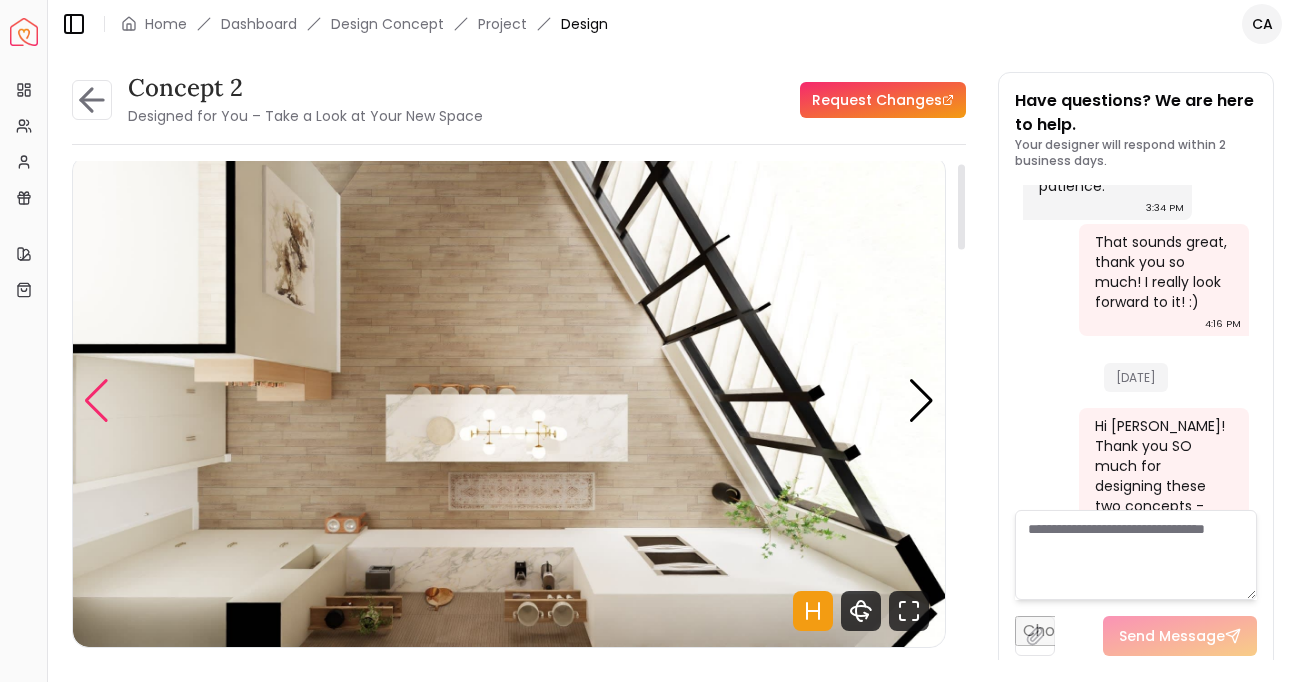 click at bounding box center (96, 401) 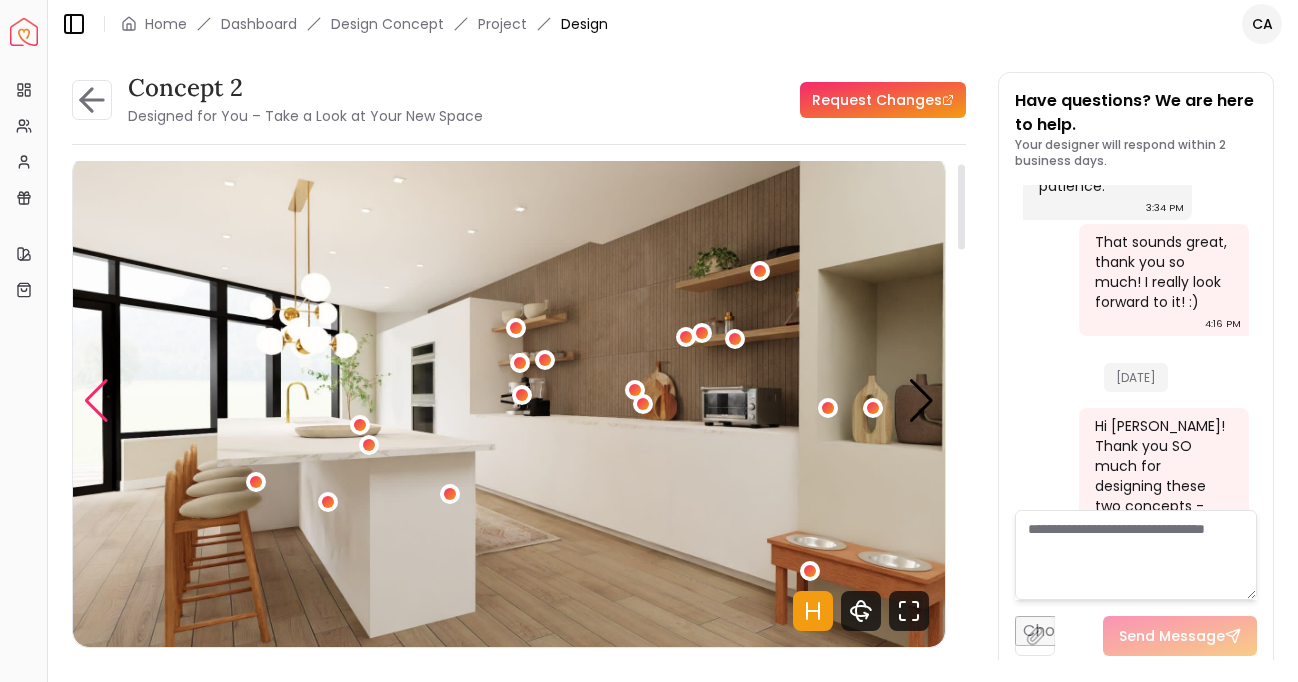 click at bounding box center [96, 401] 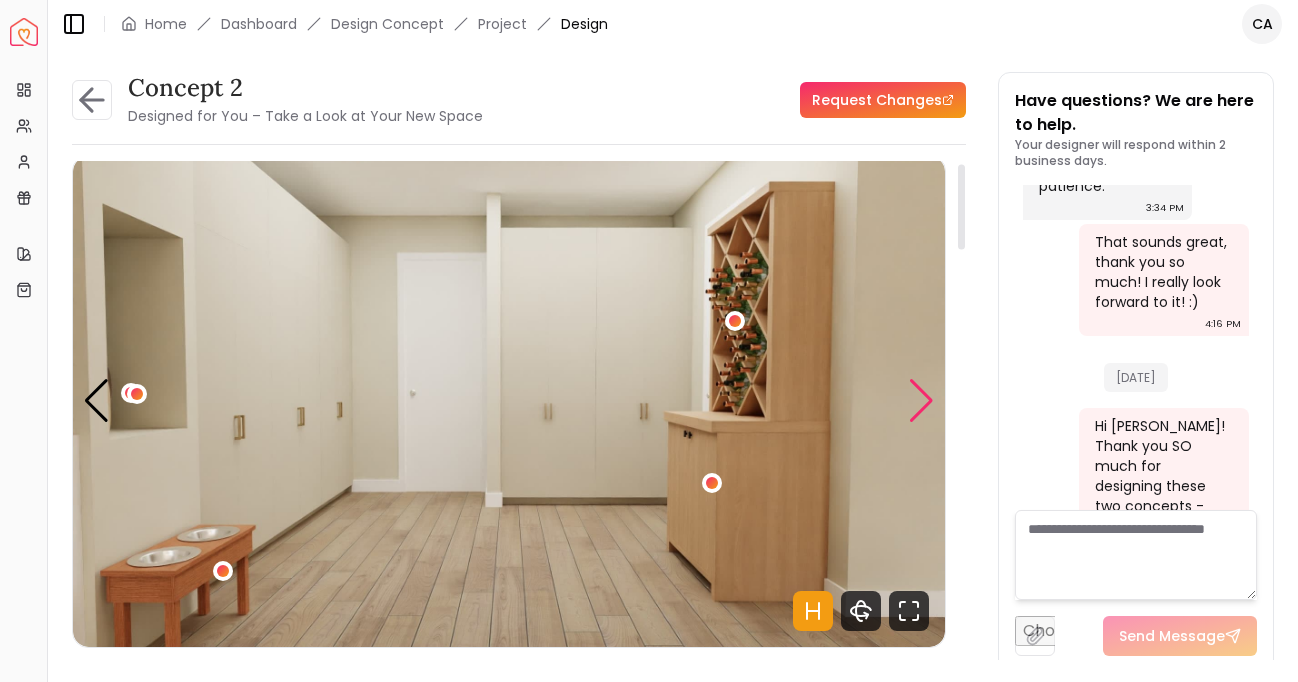 click at bounding box center [921, 401] 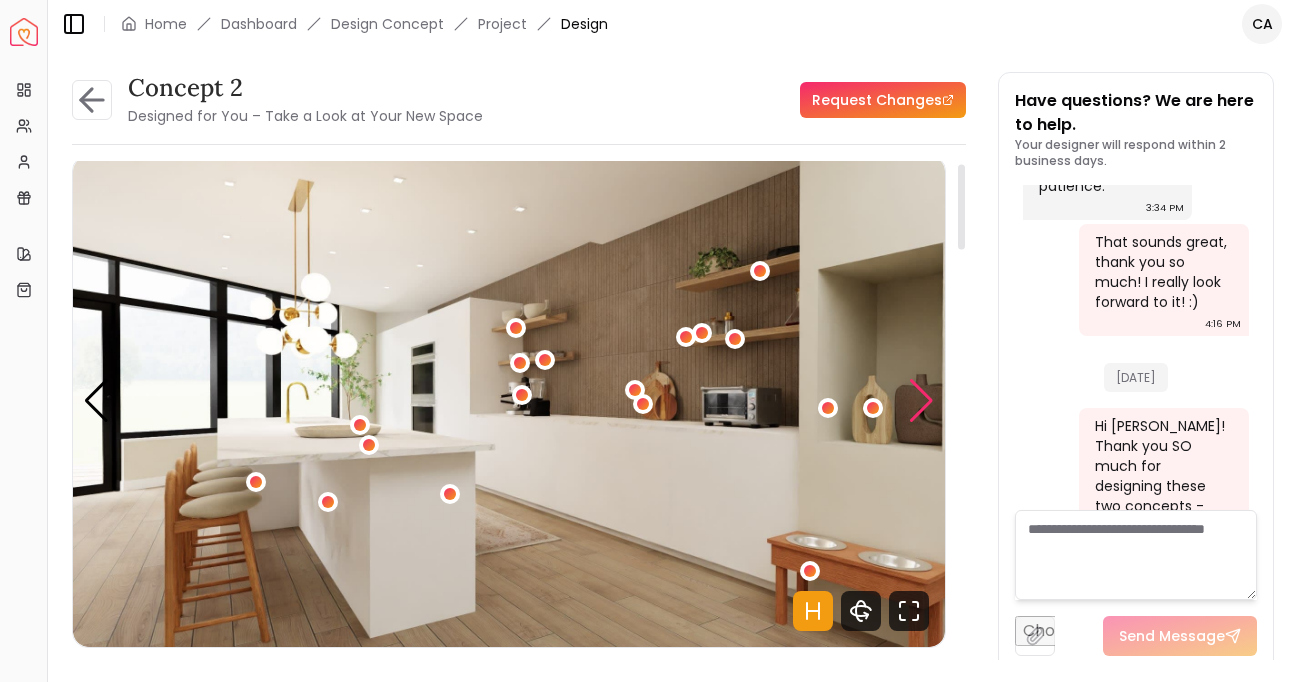 click at bounding box center (921, 401) 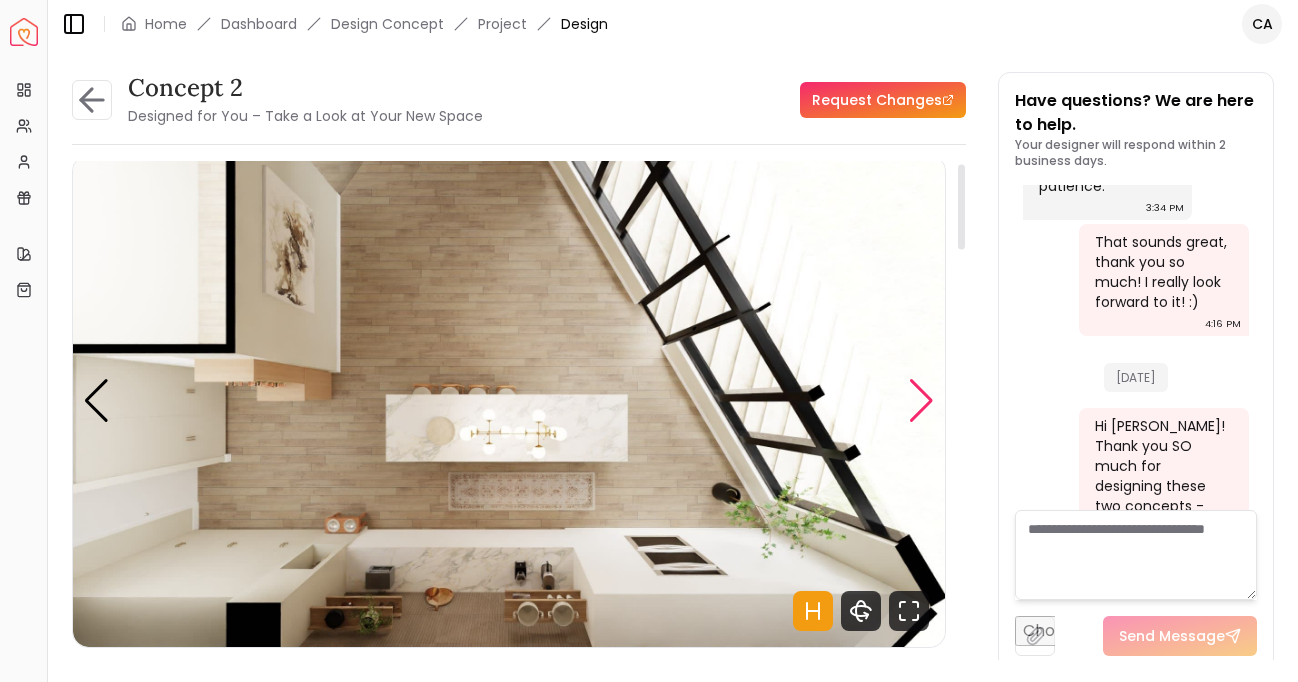 click at bounding box center [921, 401] 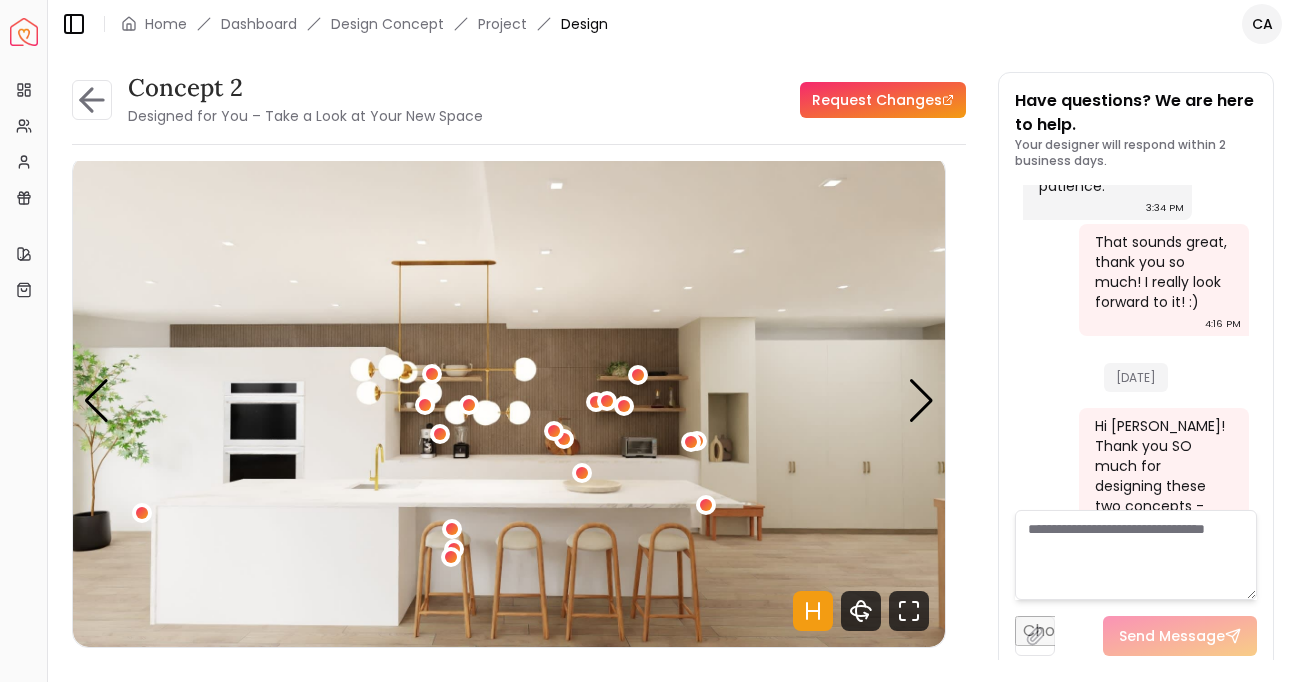 click at bounding box center (1136, 555) 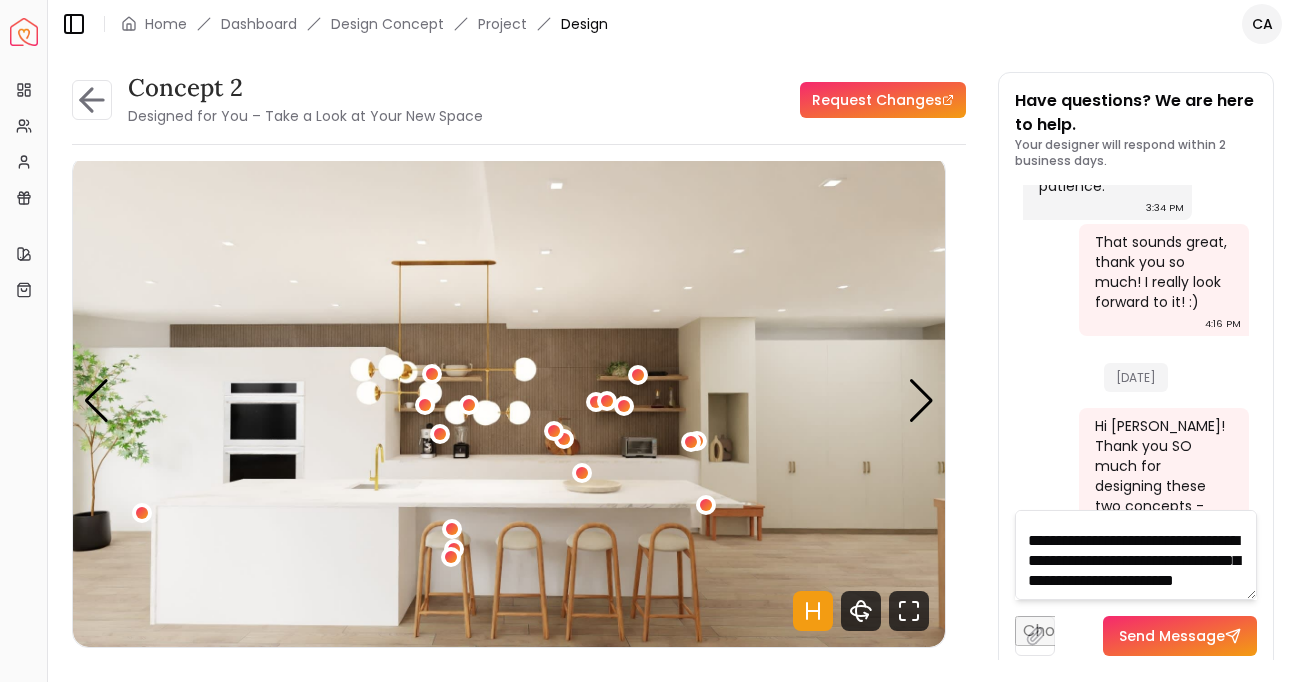 scroll, scrollTop: 188, scrollLeft: 0, axis: vertical 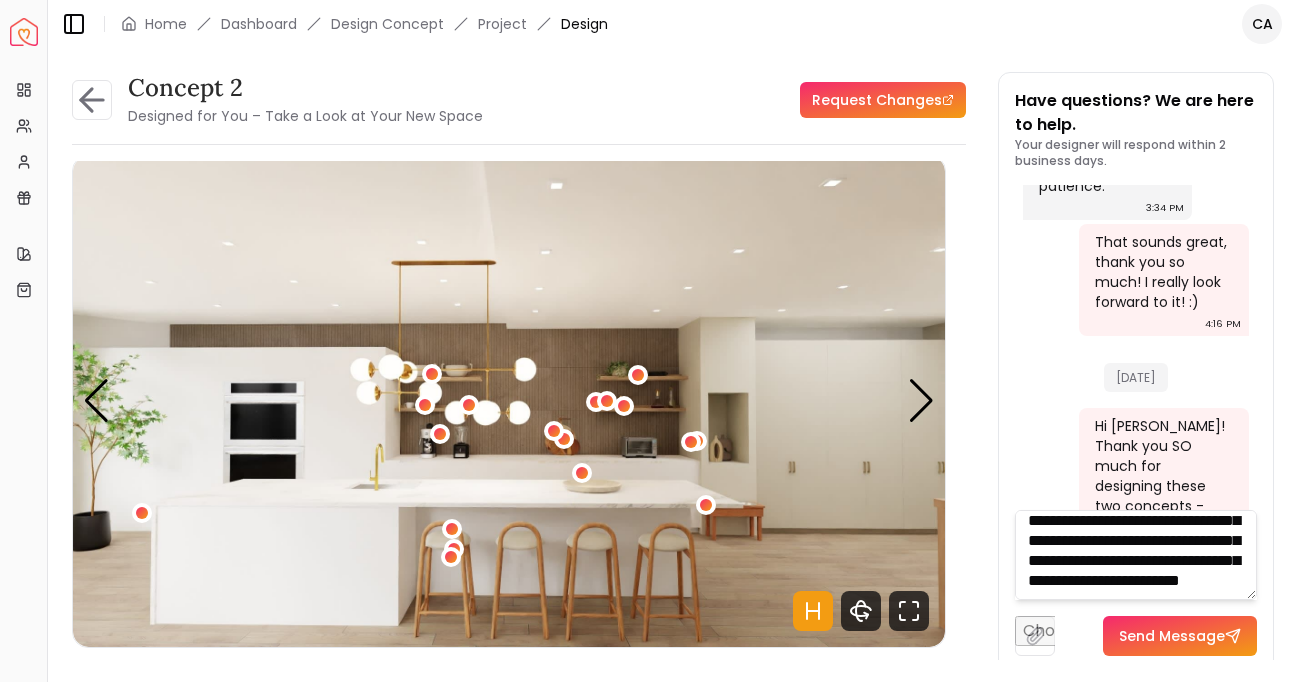 type on "**********" 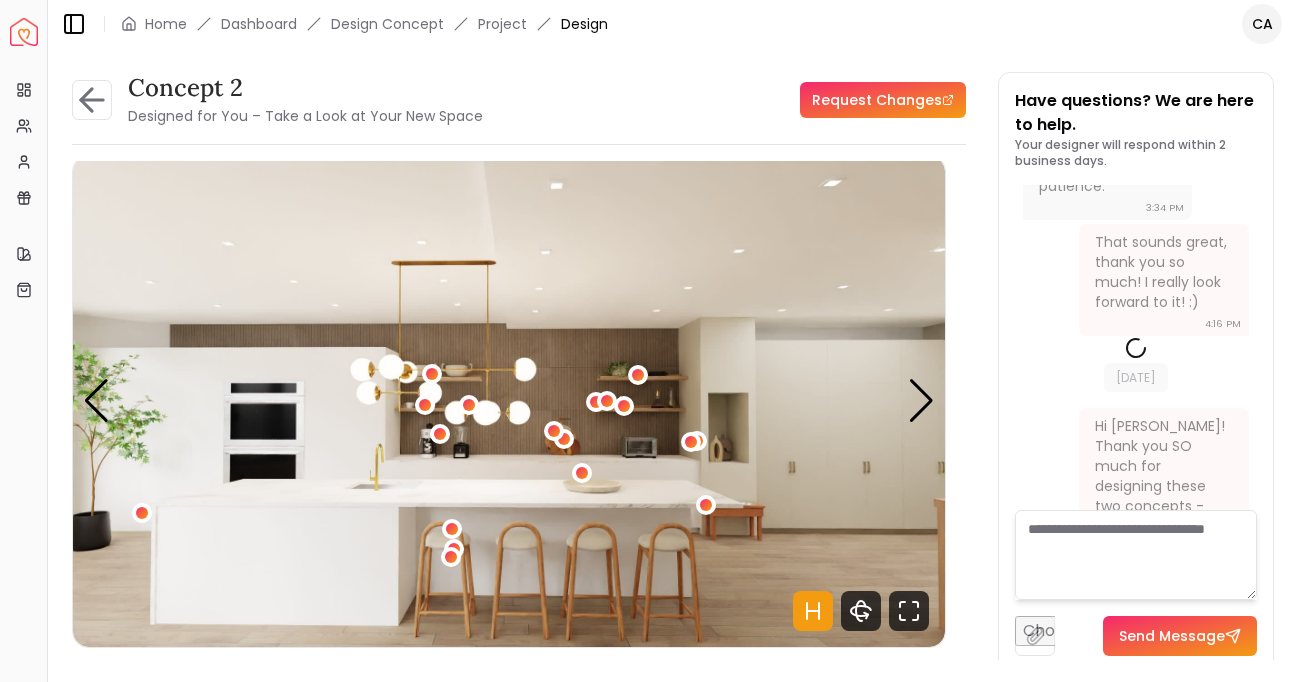 scroll, scrollTop: 0, scrollLeft: 0, axis: both 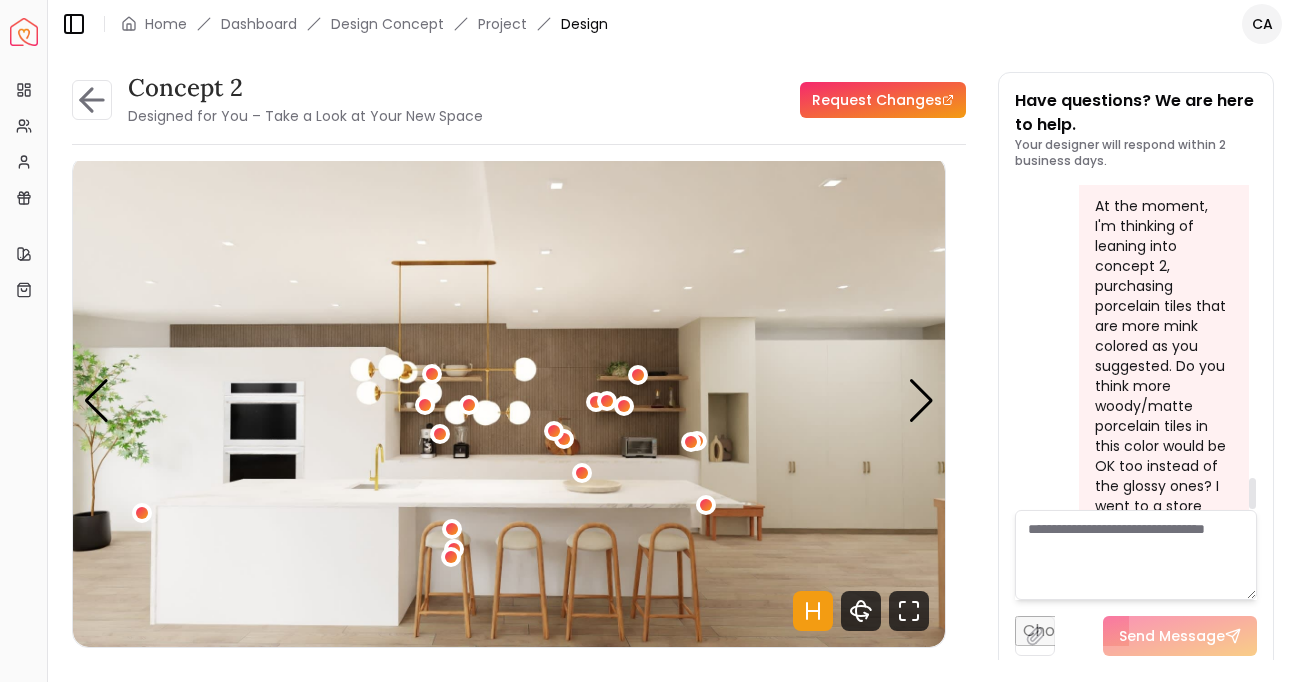 click at bounding box center (1136, 555) 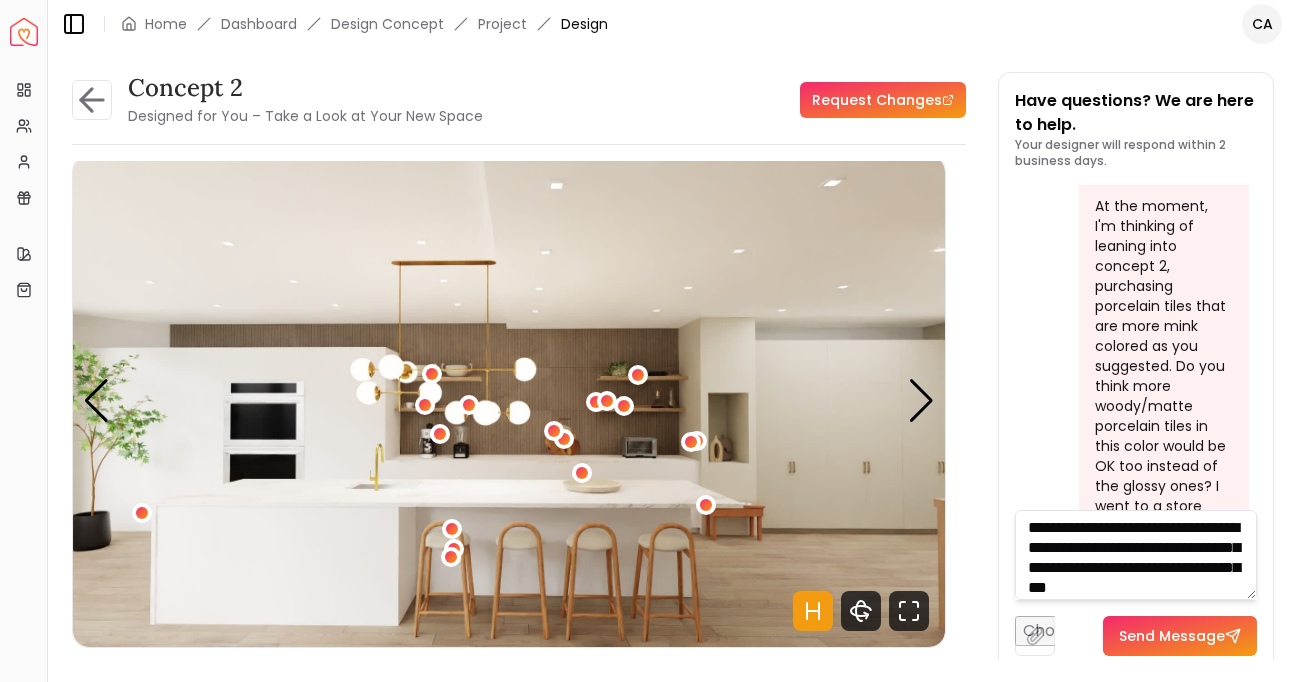 scroll, scrollTop: 21, scrollLeft: 0, axis: vertical 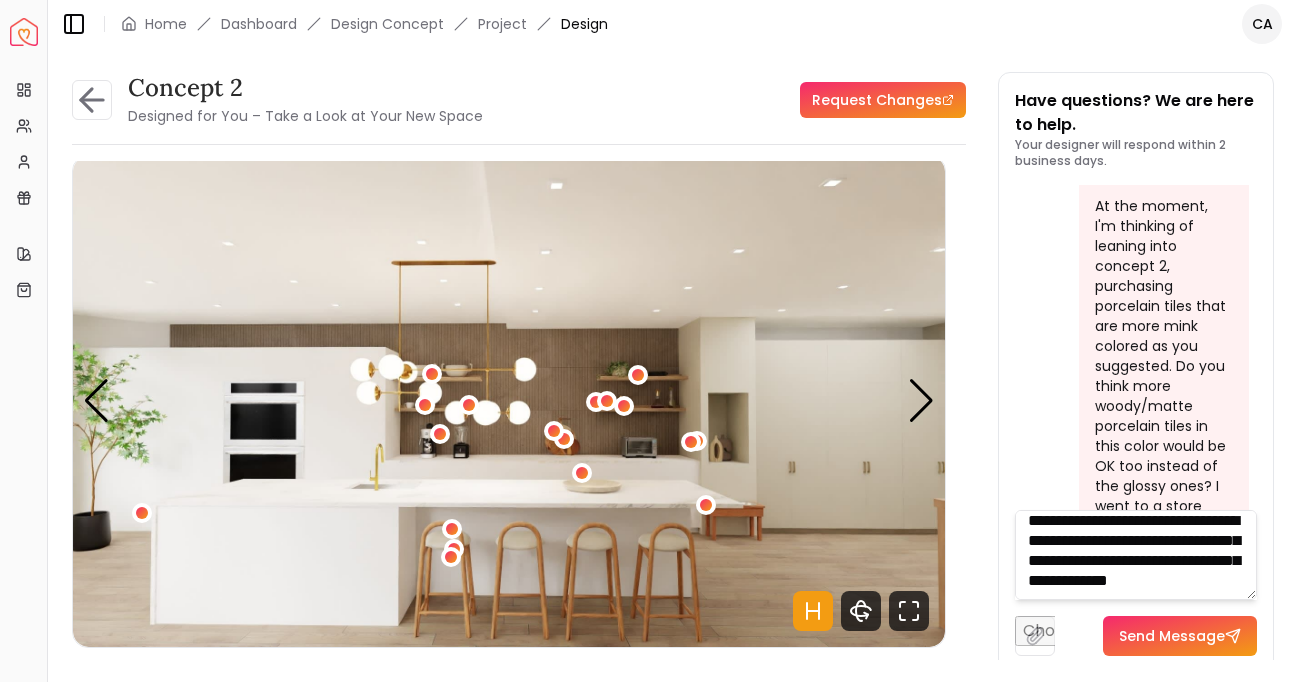 drag, startPoint x: 1156, startPoint y: 592, endPoint x: 1092, endPoint y: 566, distance: 69.079666 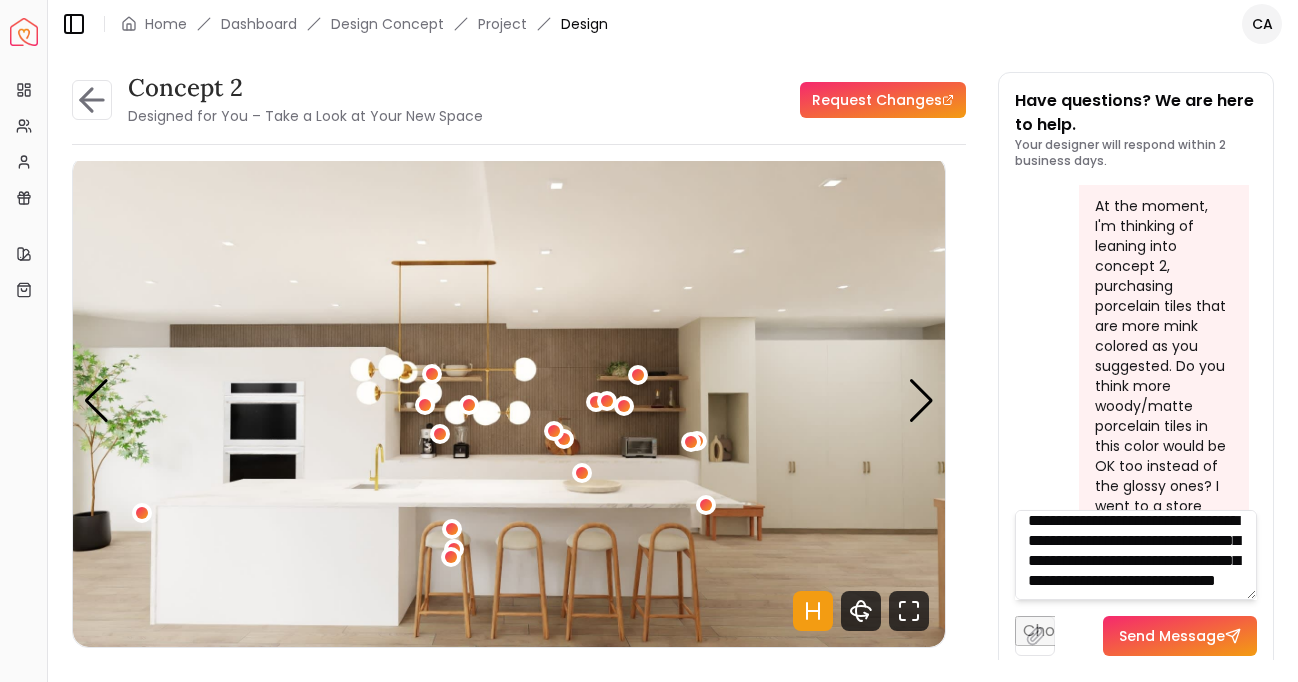 scroll, scrollTop: 41, scrollLeft: 0, axis: vertical 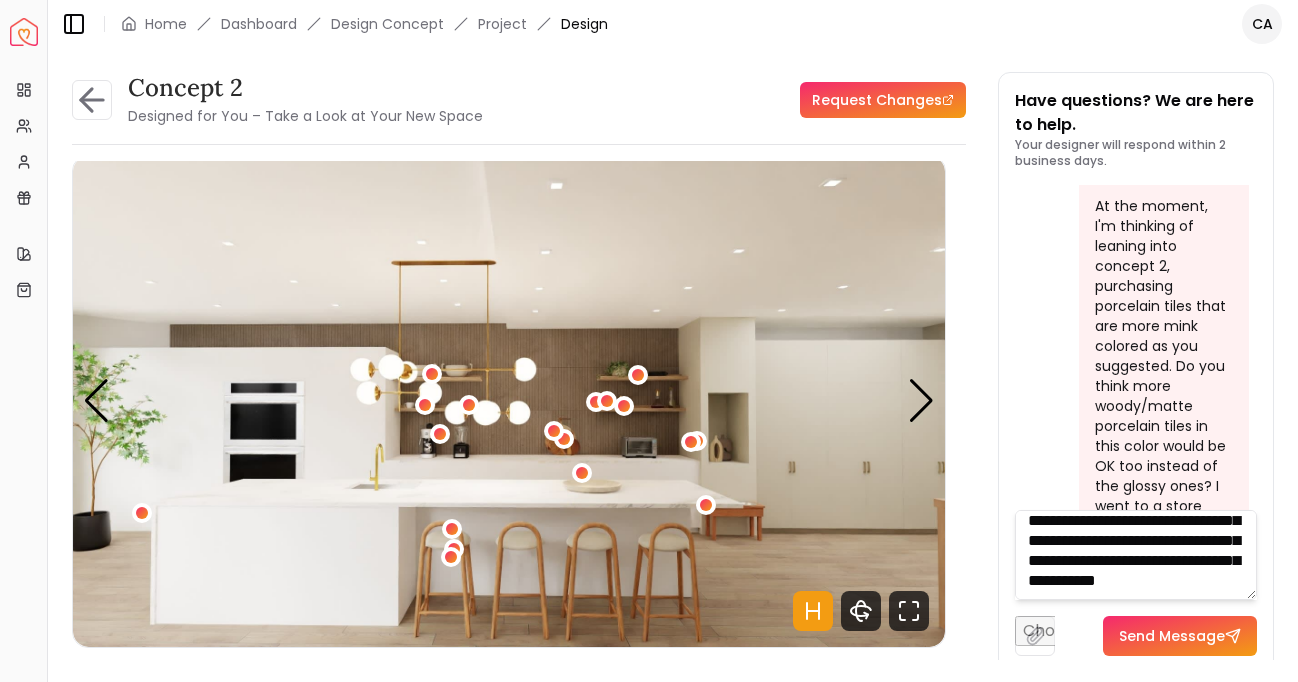 drag, startPoint x: 1209, startPoint y: 586, endPoint x: 1209, endPoint y: 555, distance: 31 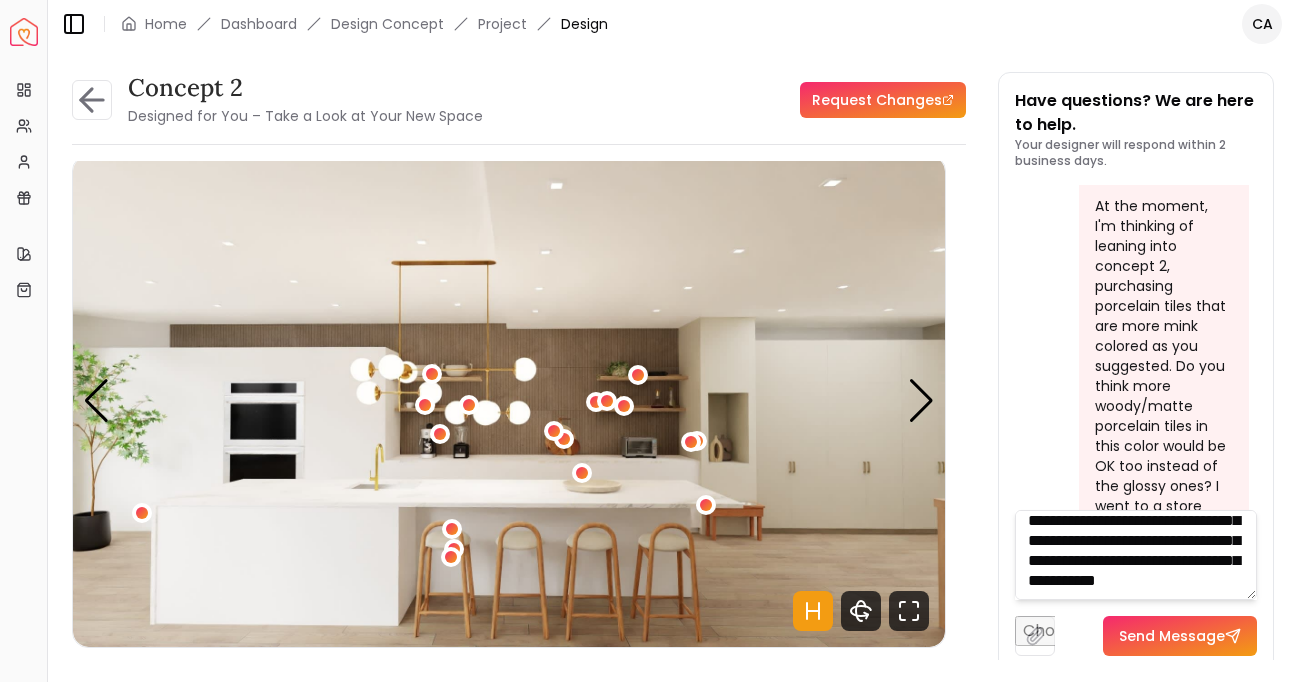 click on "**********" at bounding box center (1136, 555) 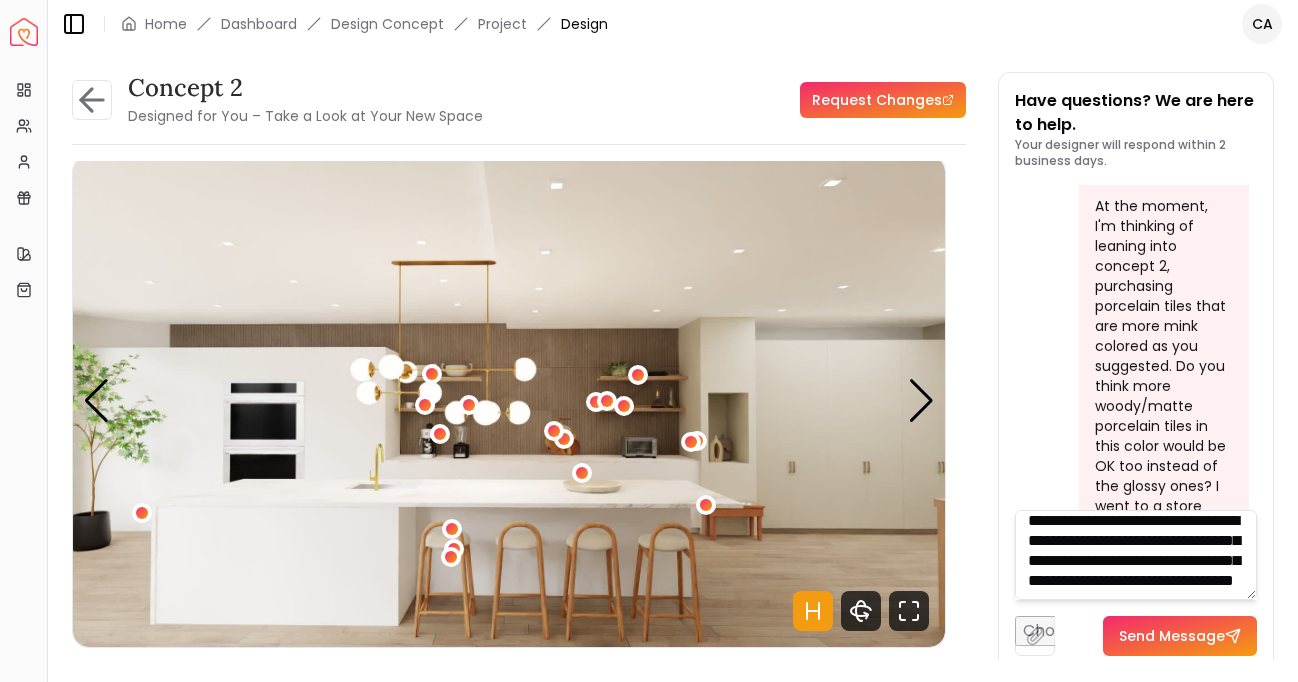 scroll, scrollTop: 41, scrollLeft: 0, axis: vertical 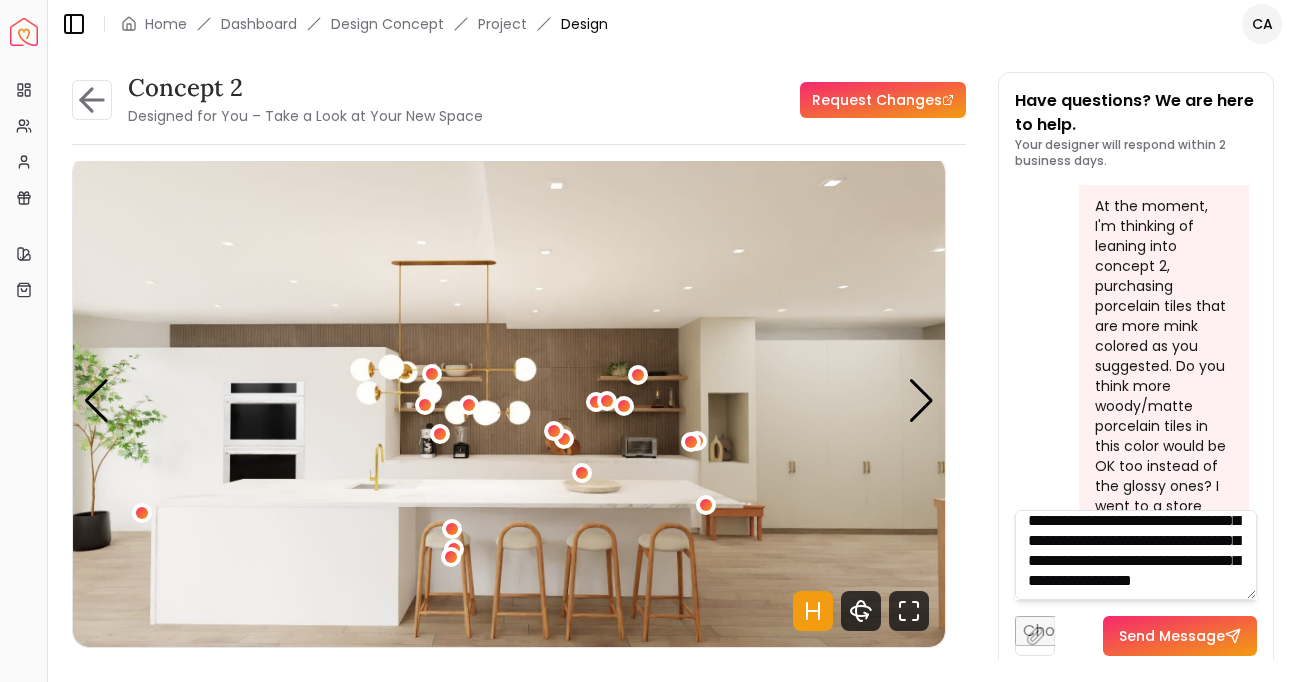 drag, startPoint x: 1212, startPoint y: 581, endPoint x: 1208, endPoint y: 548, distance: 33.24154 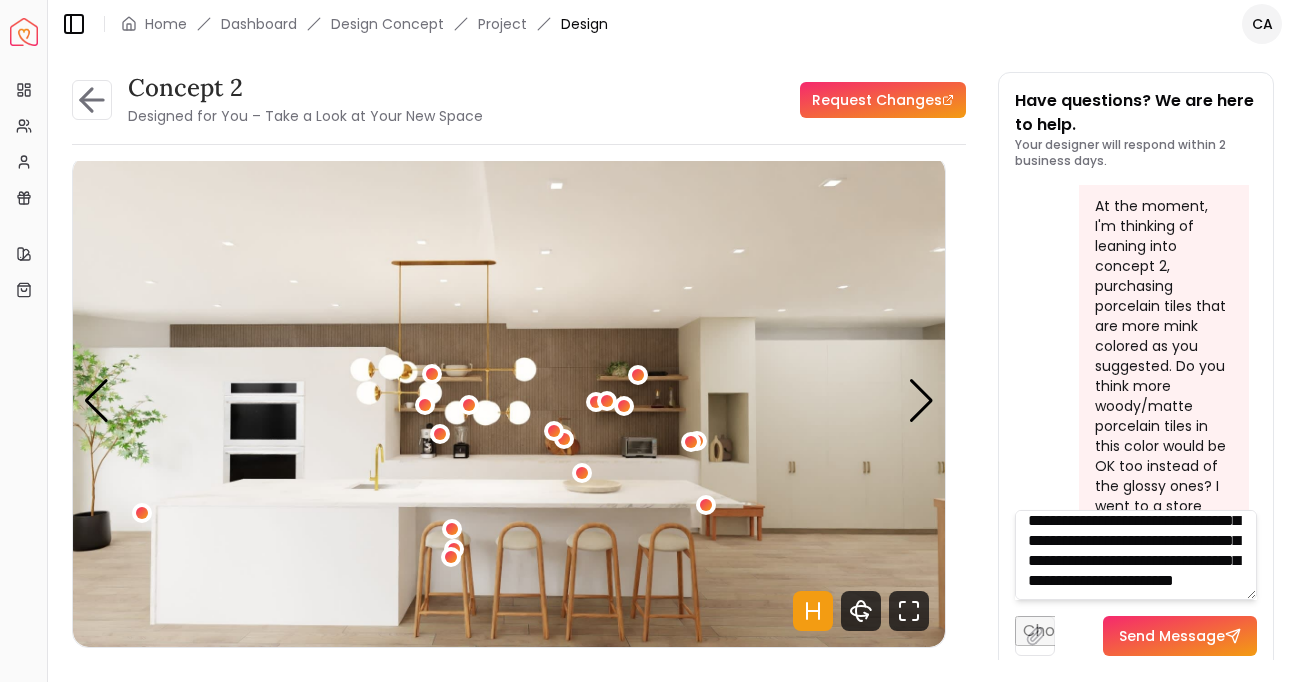 scroll, scrollTop: 161, scrollLeft: 0, axis: vertical 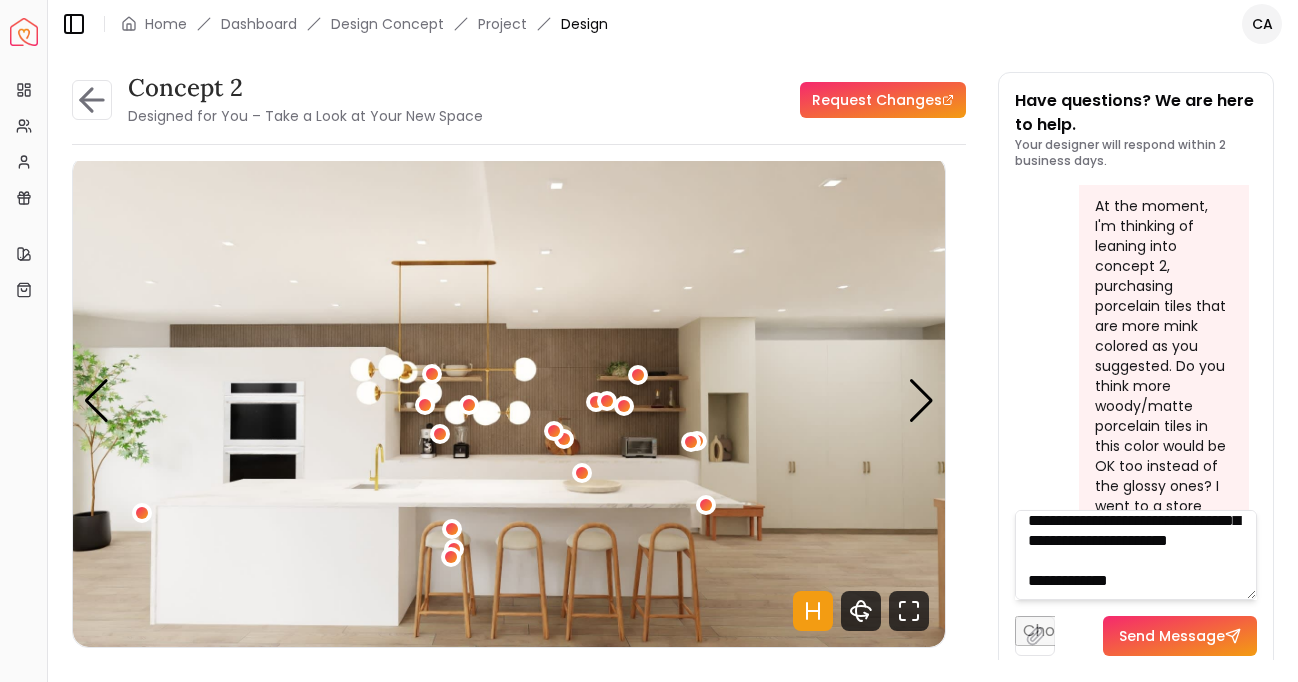 drag, startPoint x: 1128, startPoint y: 590, endPoint x: 1006, endPoint y: 585, distance: 122.10242 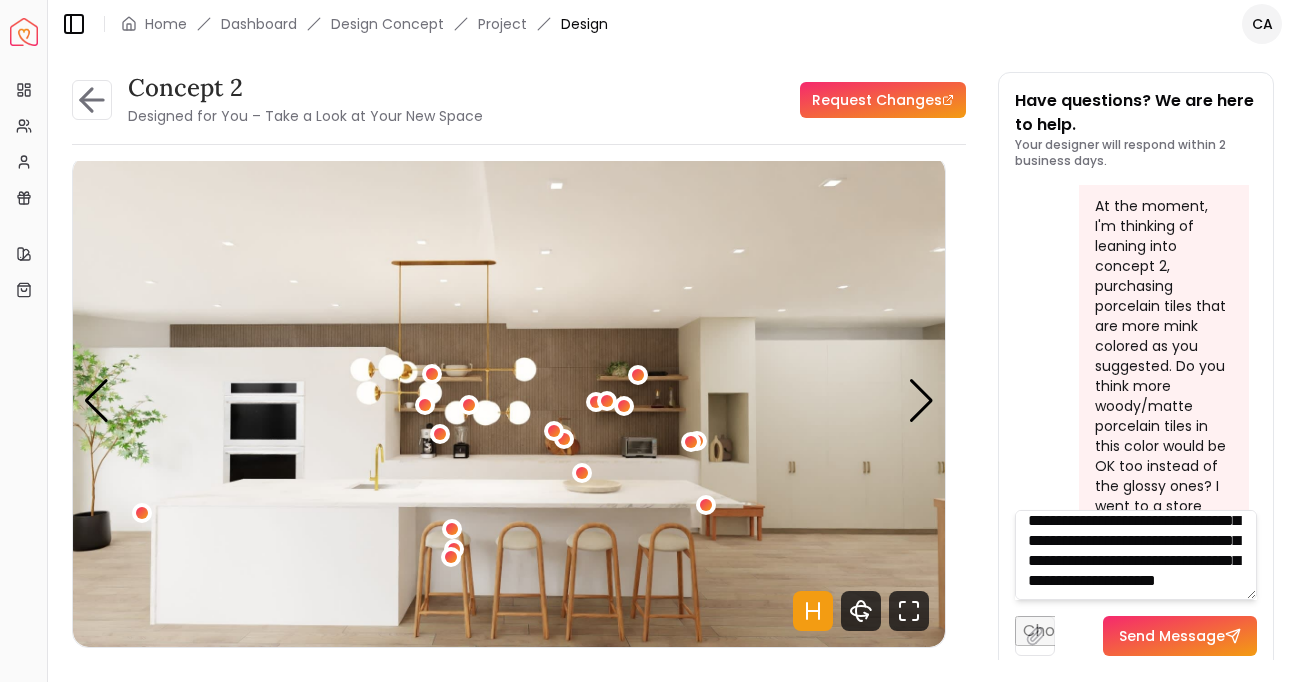 scroll, scrollTop: 341, scrollLeft: 0, axis: vertical 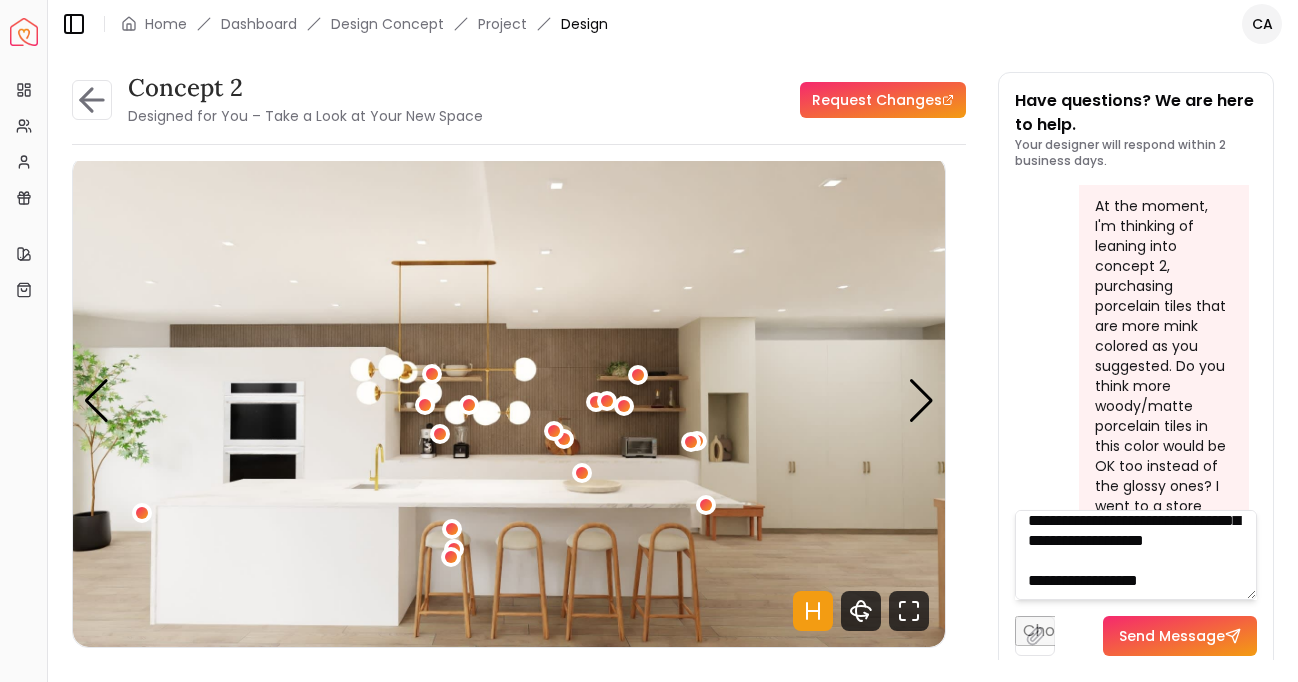 drag, startPoint x: 1192, startPoint y: 586, endPoint x: 1022, endPoint y: 586, distance: 170 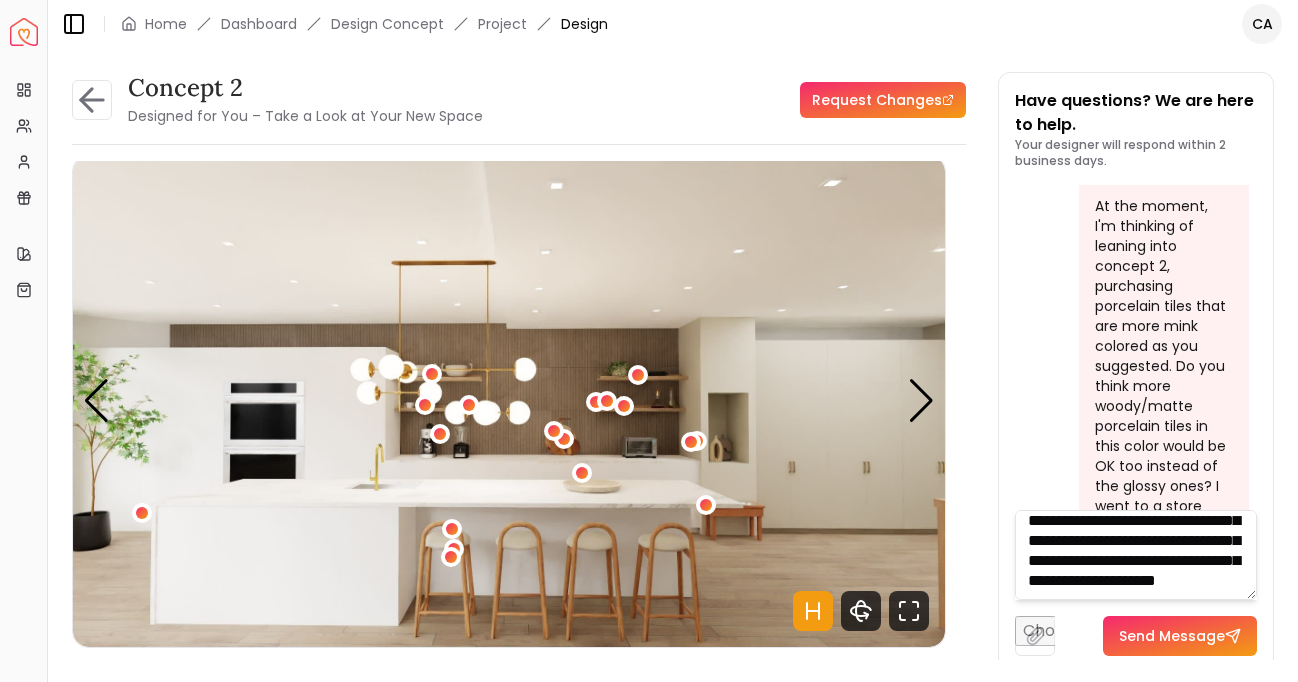 type on "**********" 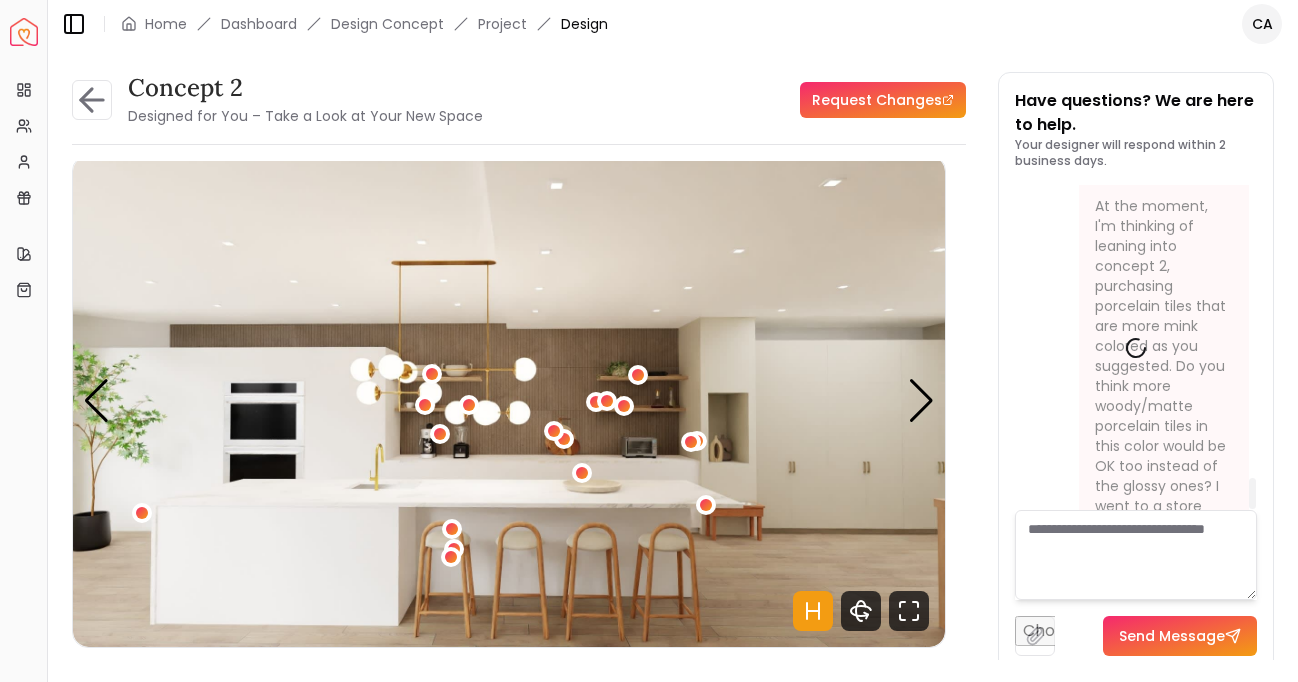 scroll, scrollTop: 0, scrollLeft: 0, axis: both 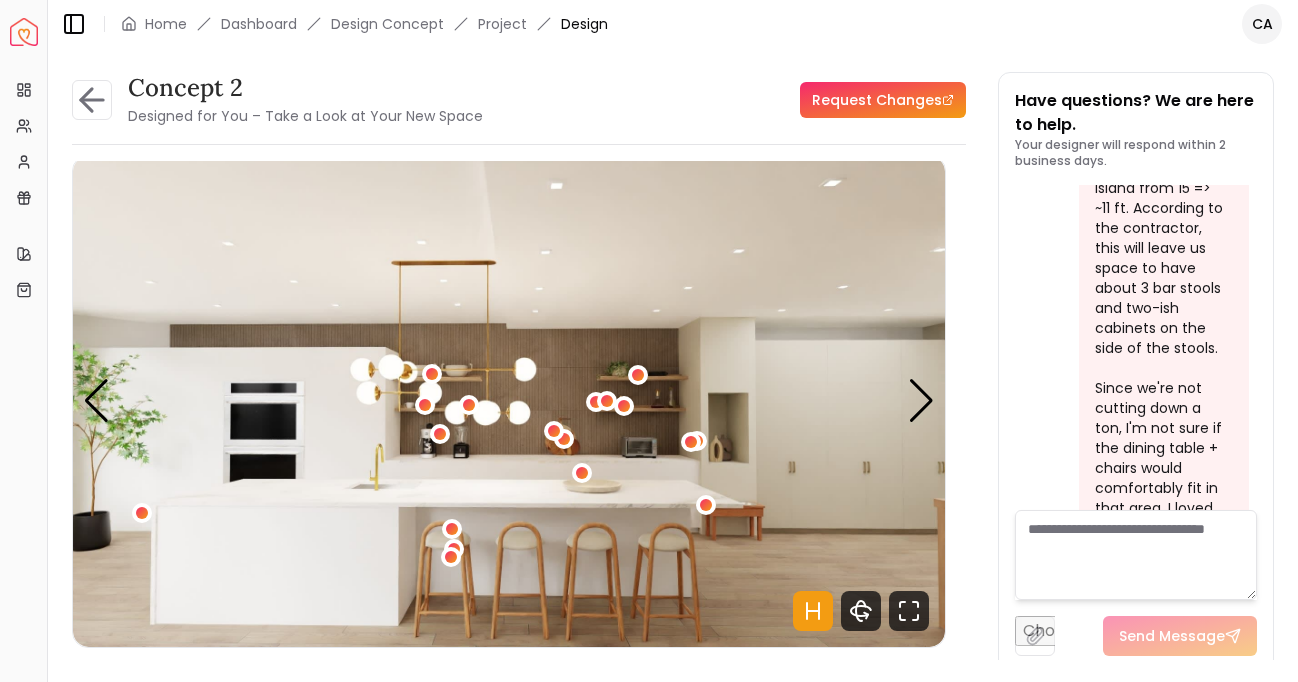 click at bounding box center (1136, 555) 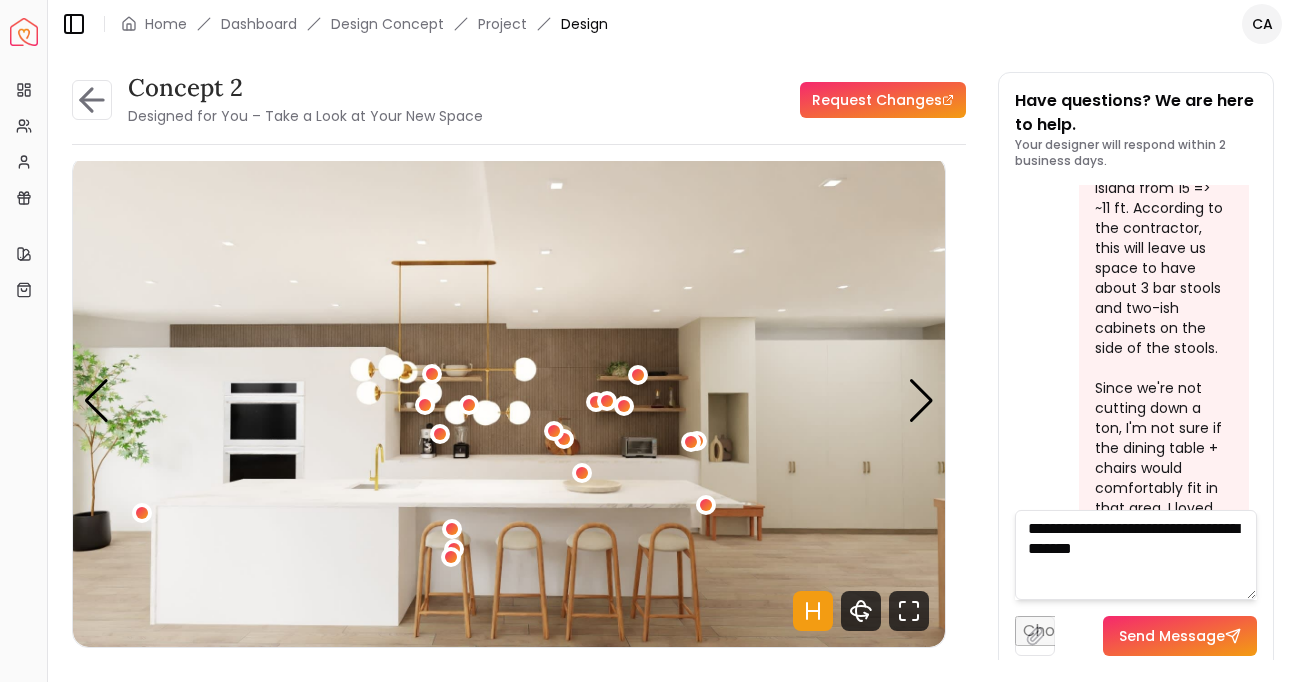 drag, startPoint x: 1201, startPoint y: 547, endPoint x: 1167, endPoint y: 529, distance: 38.470768 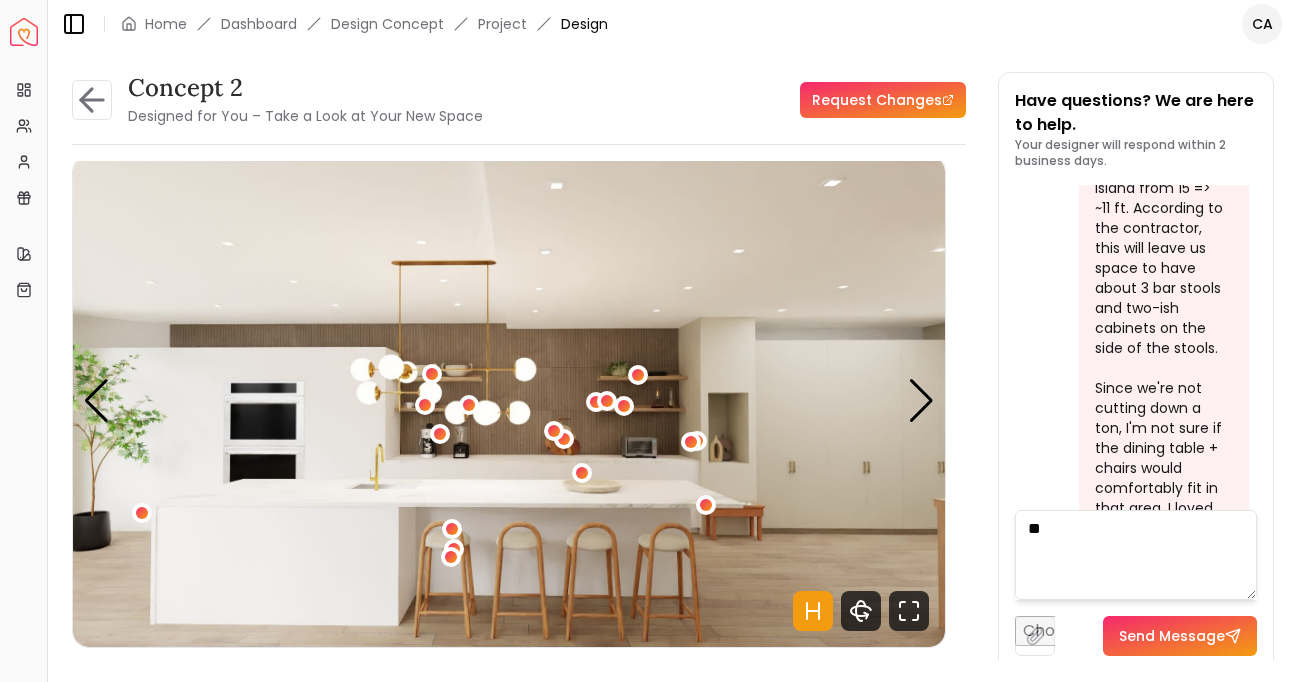 type on "*" 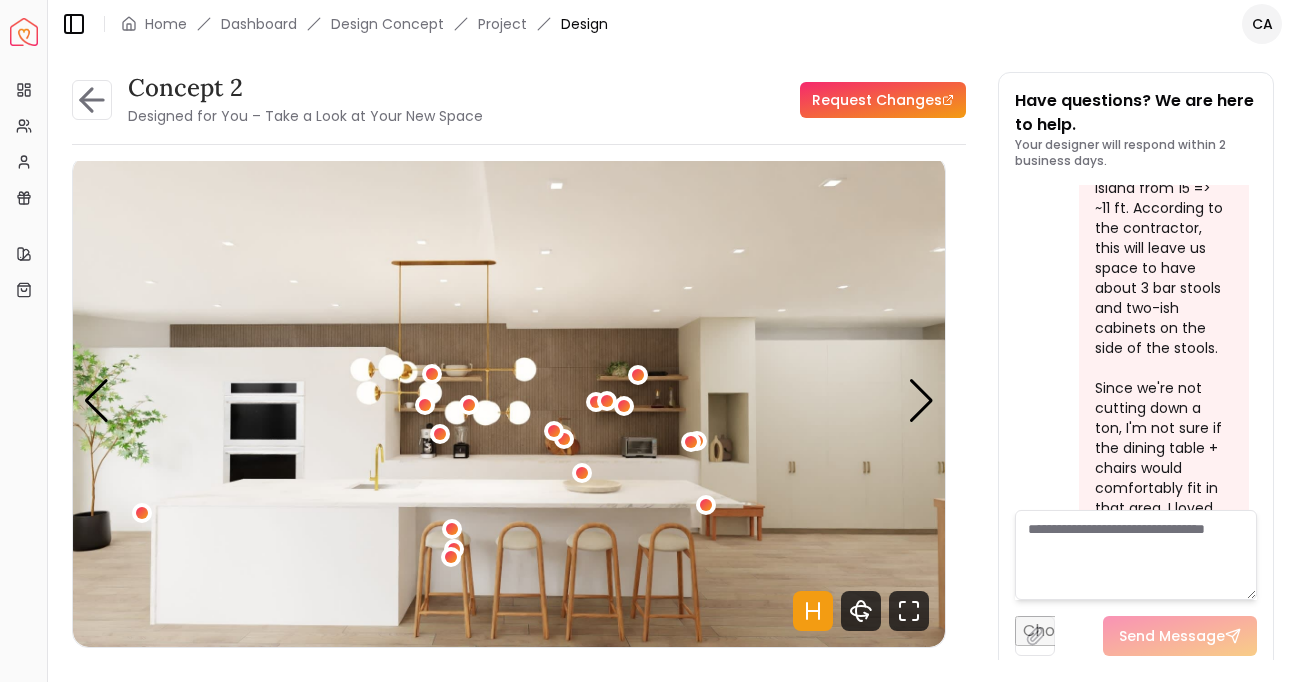 type on "*" 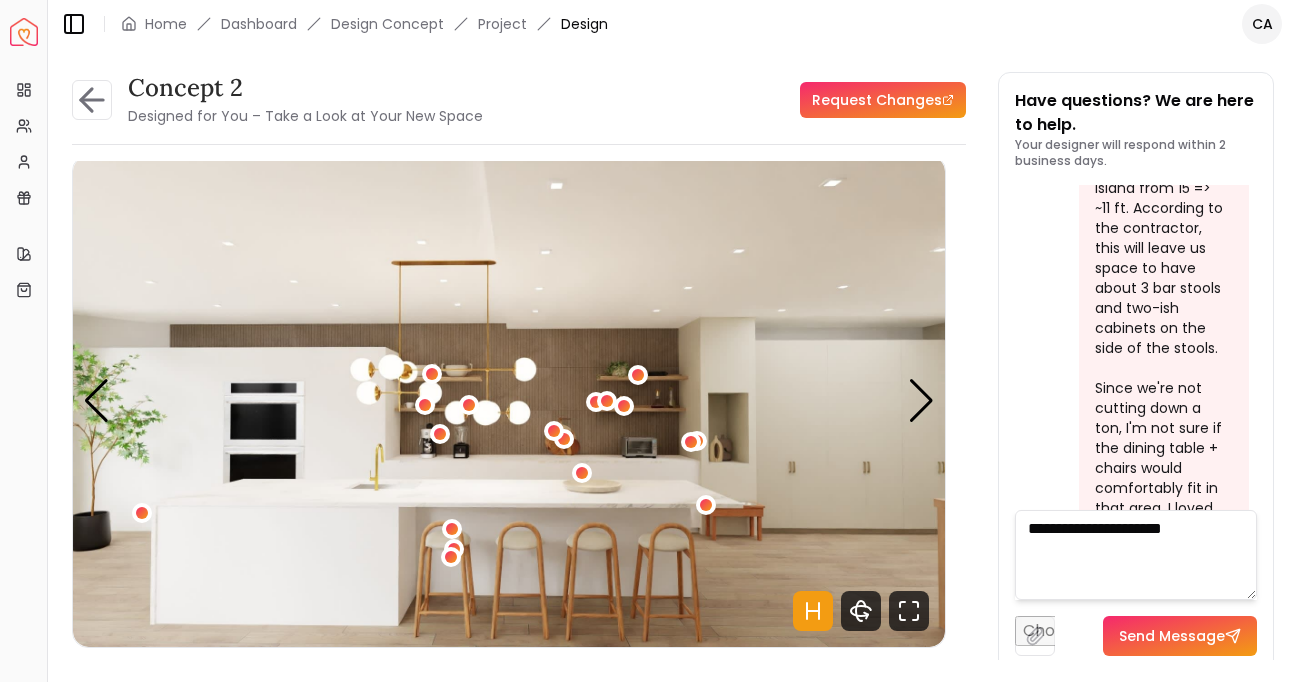 drag, startPoint x: 1214, startPoint y: 533, endPoint x: 1023, endPoint y: 531, distance: 191.01047 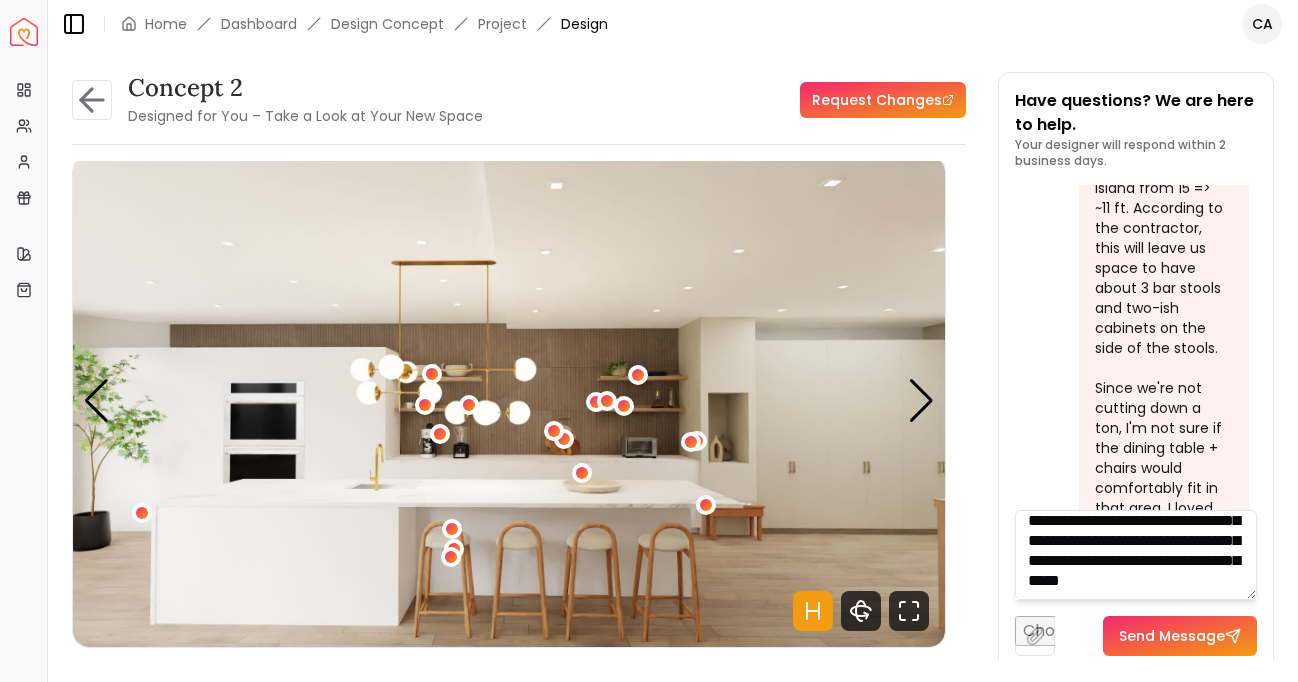 scroll, scrollTop: 61, scrollLeft: 0, axis: vertical 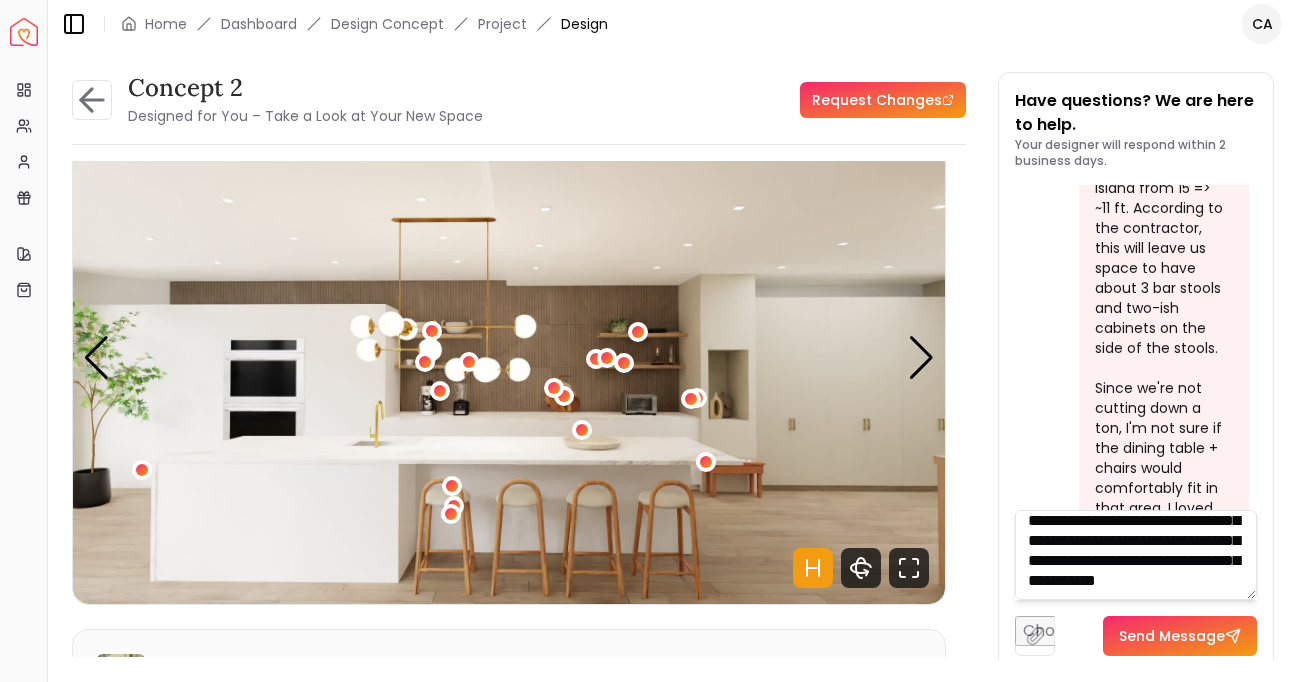 type on "**********" 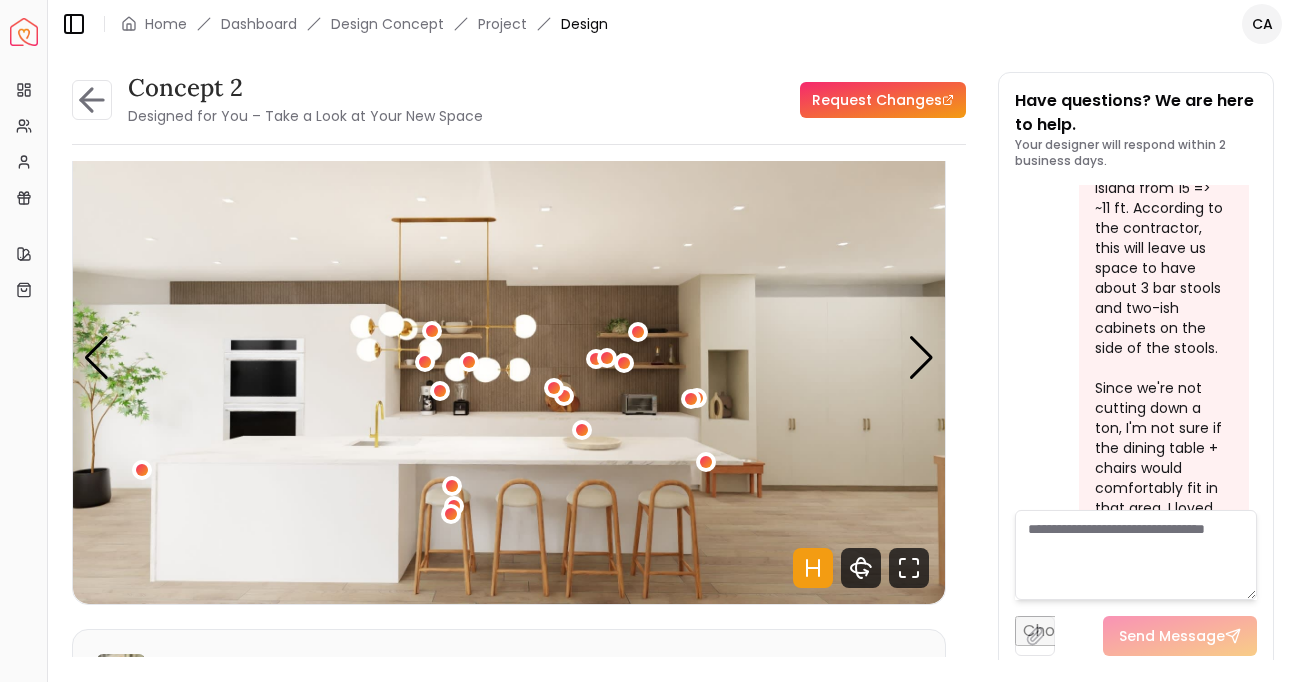 scroll, scrollTop: 0, scrollLeft: 0, axis: both 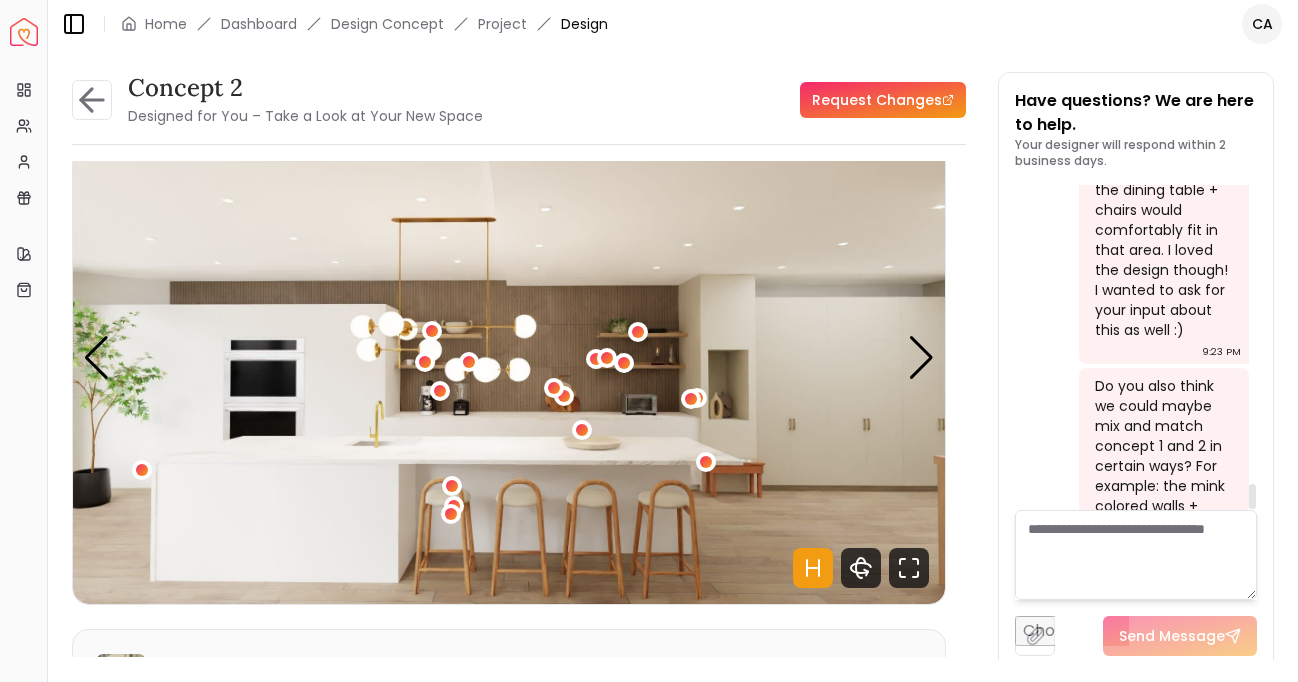 click at bounding box center [1136, 555] 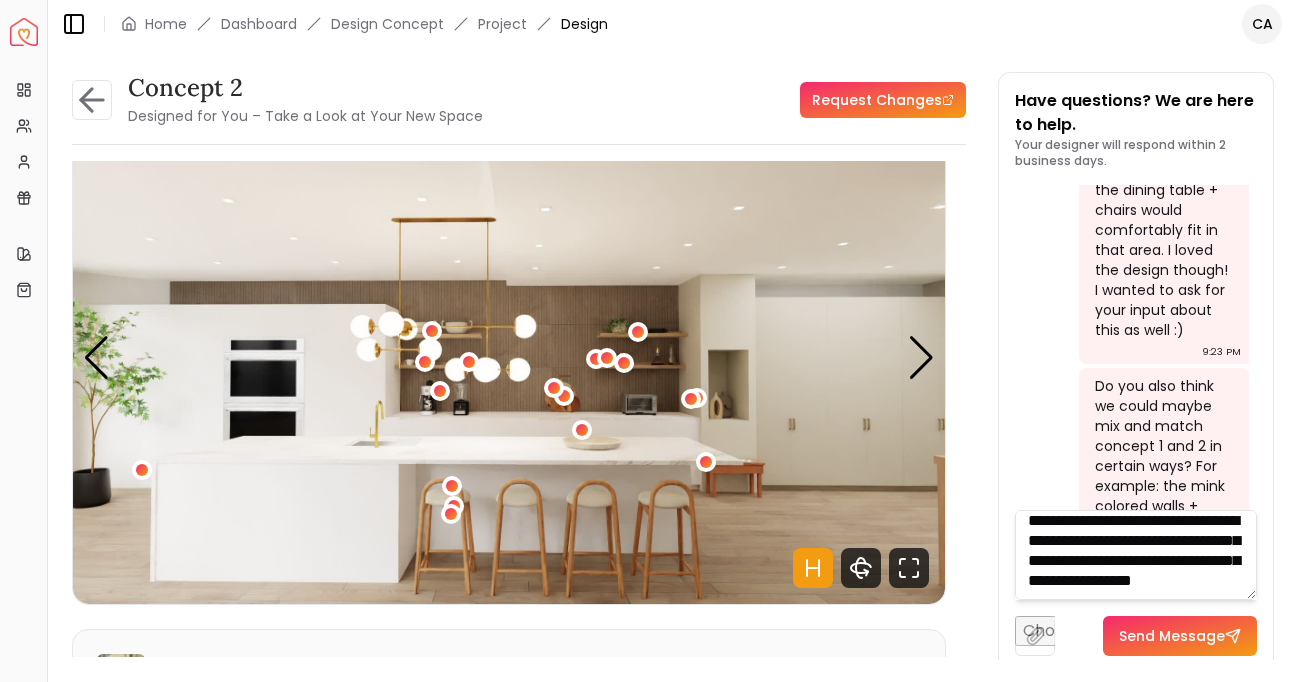 scroll, scrollTop: 41, scrollLeft: 0, axis: vertical 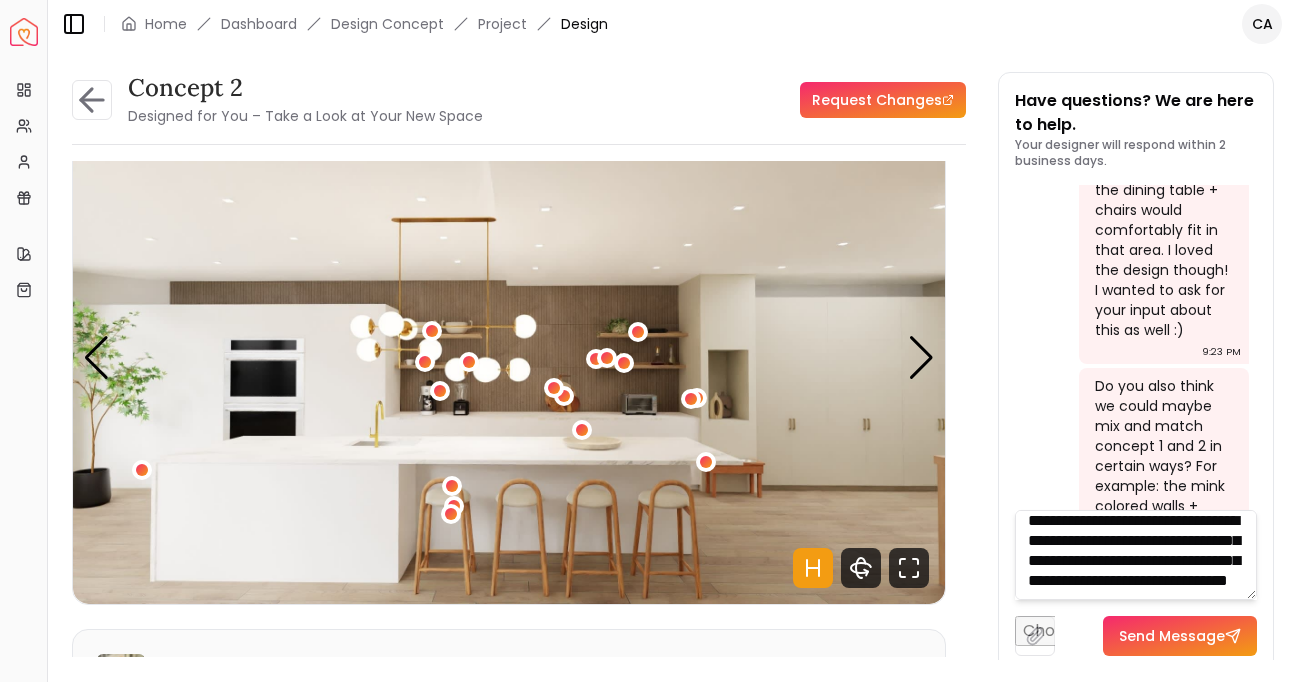 type on "**********" 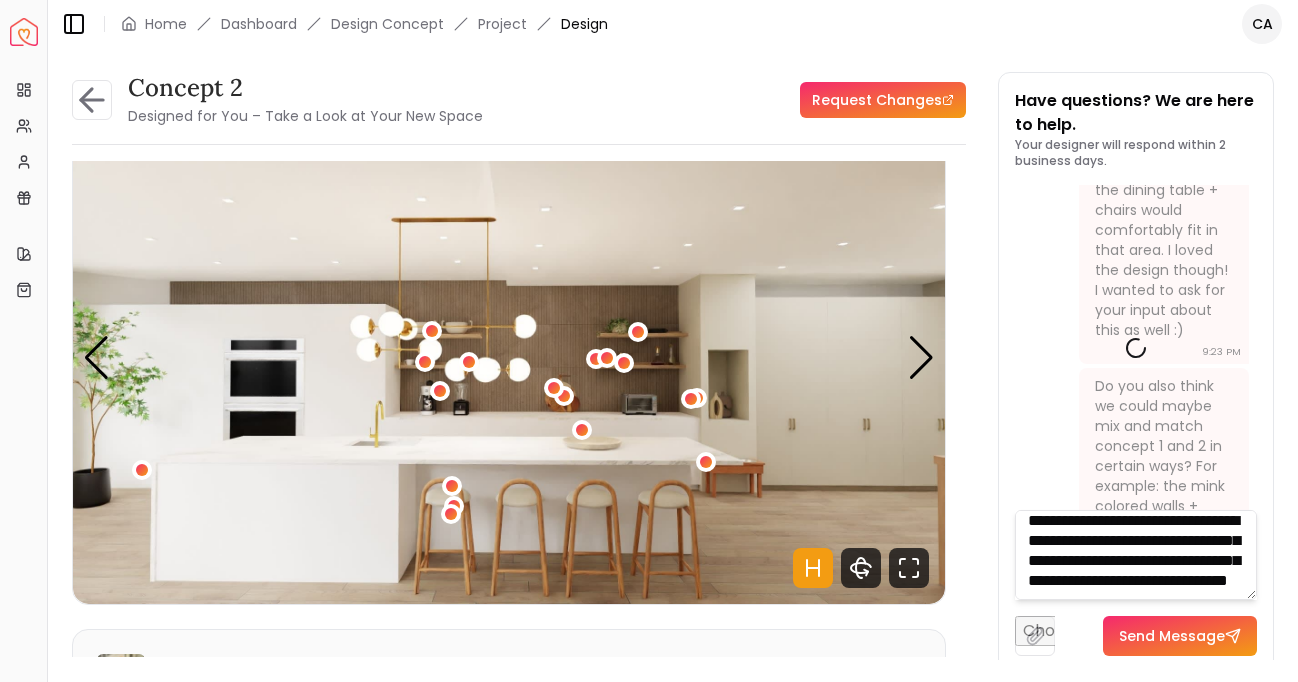 type 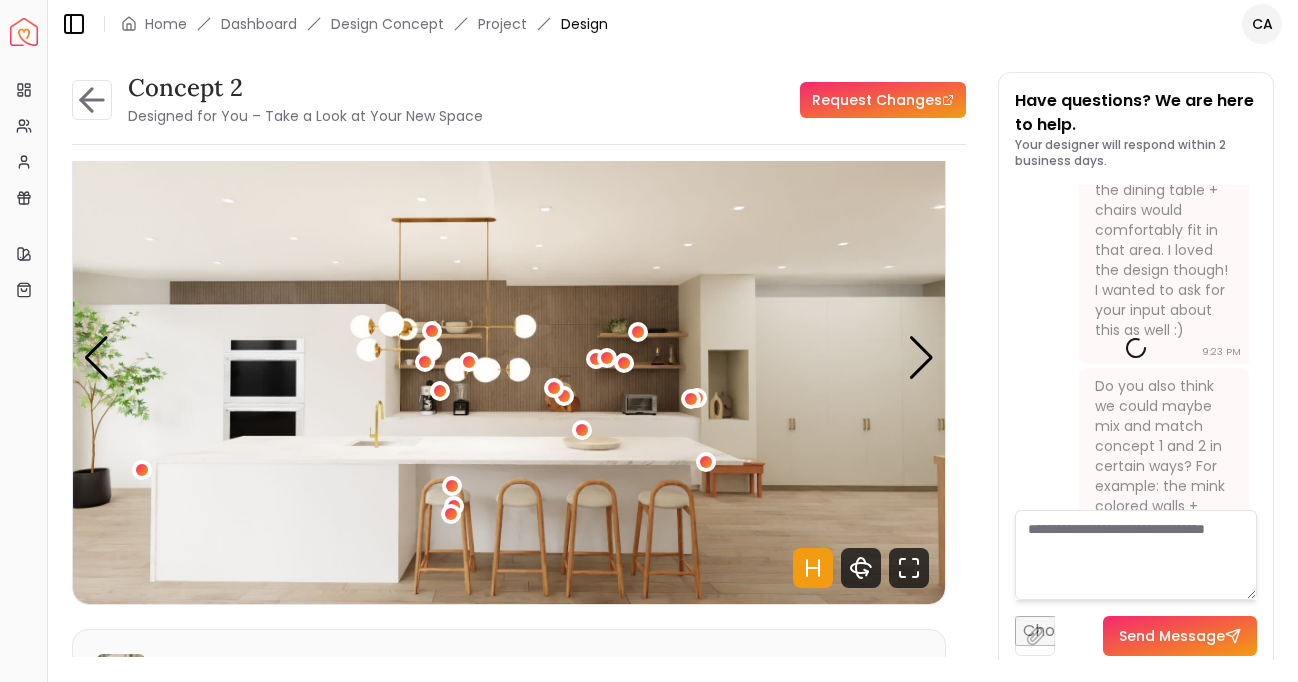 scroll, scrollTop: 0, scrollLeft: 0, axis: both 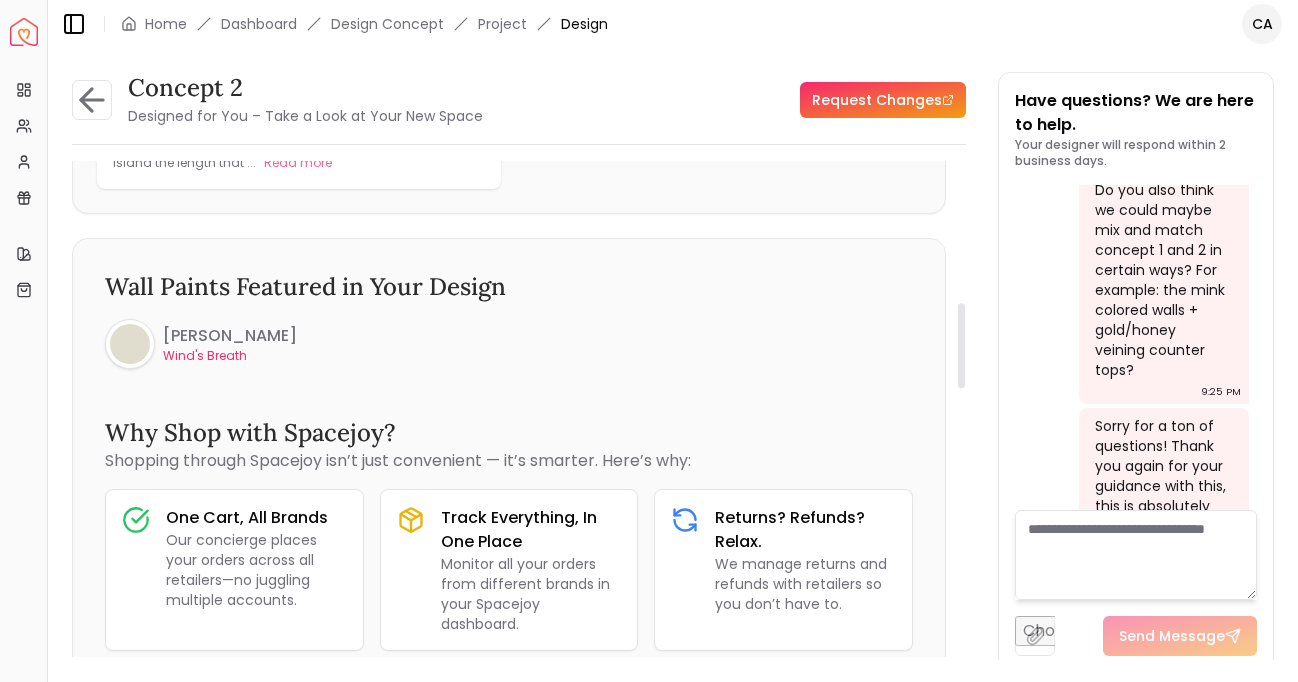 click at bounding box center (130, 344) 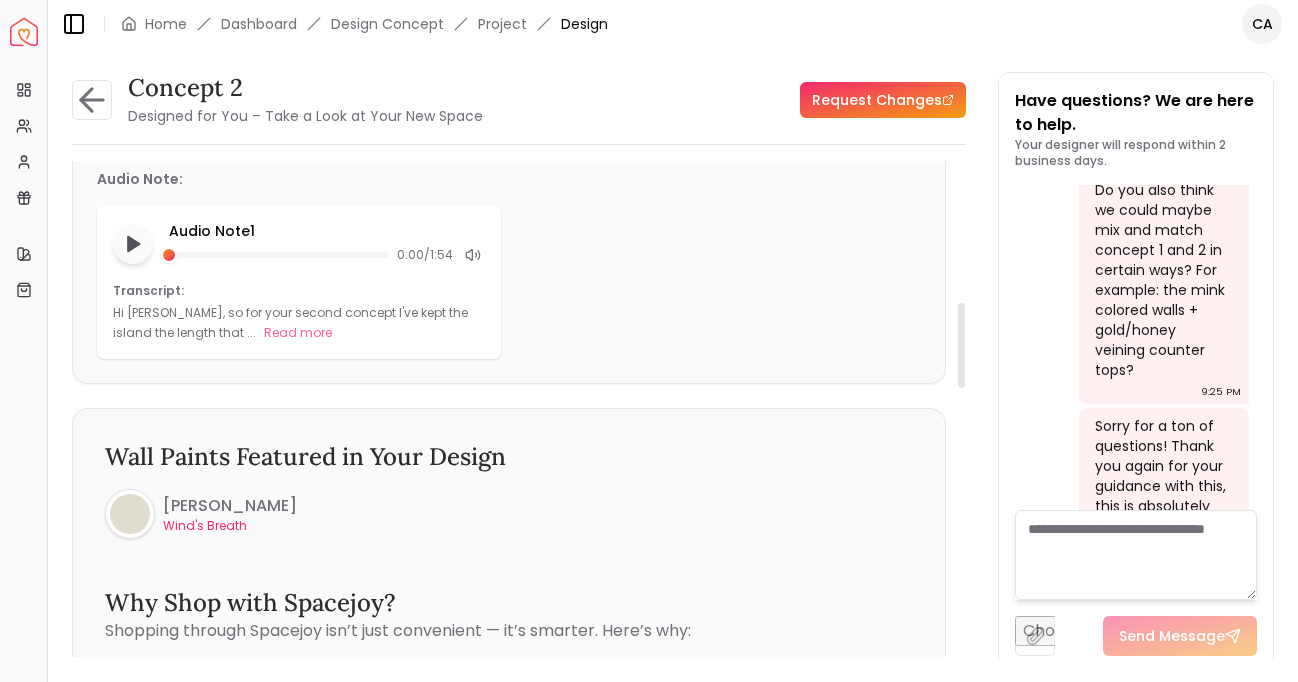 scroll, scrollTop: 598, scrollLeft: 0, axis: vertical 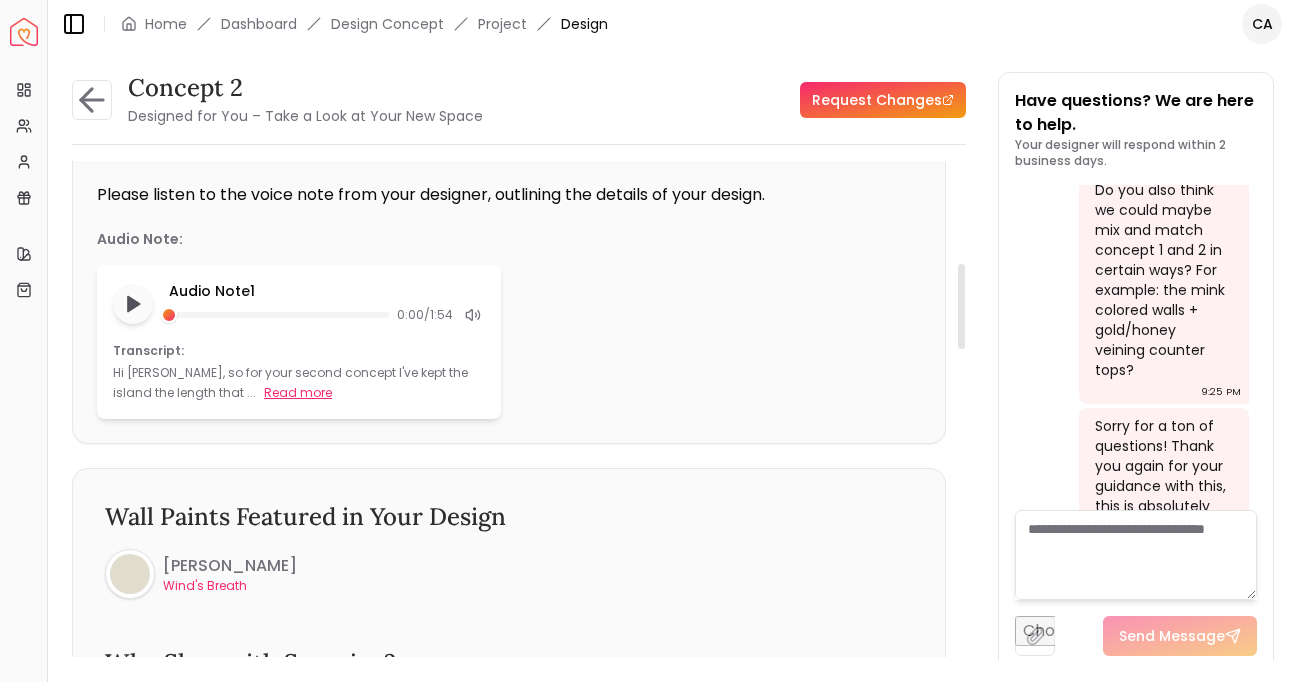 click on "Read more" at bounding box center [298, 393] 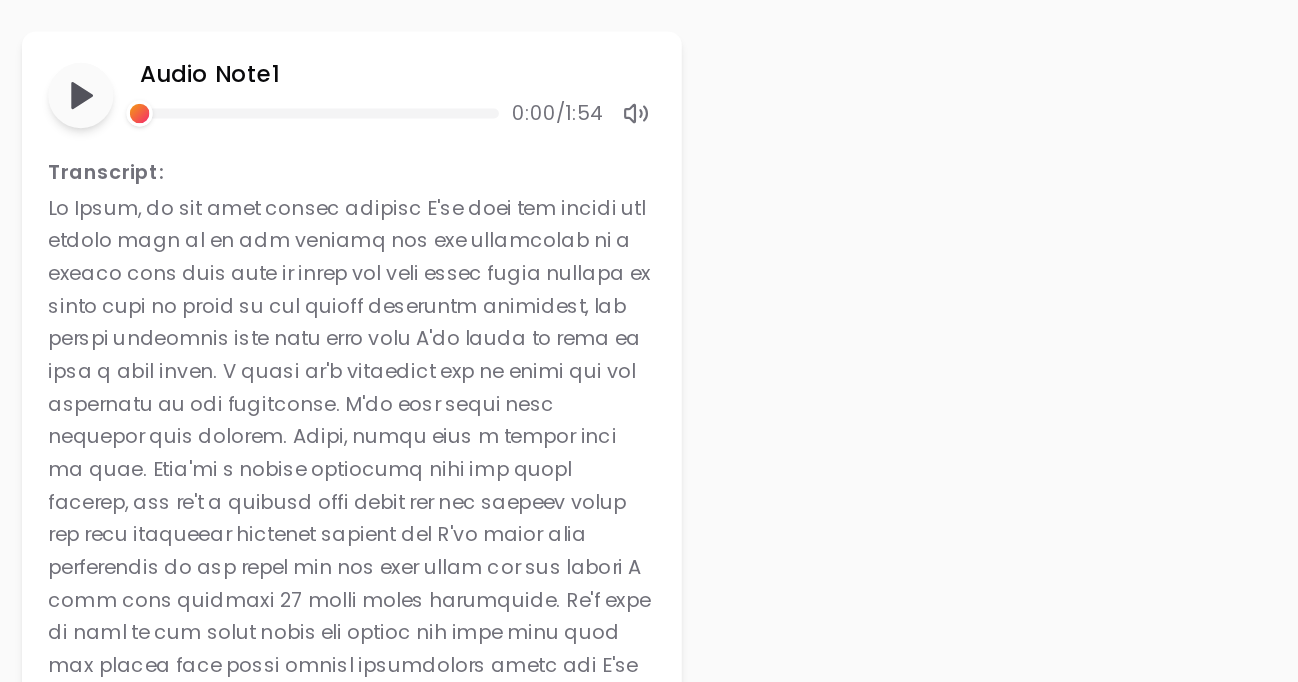 scroll, scrollTop: 669, scrollLeft: 0, axis: vertical 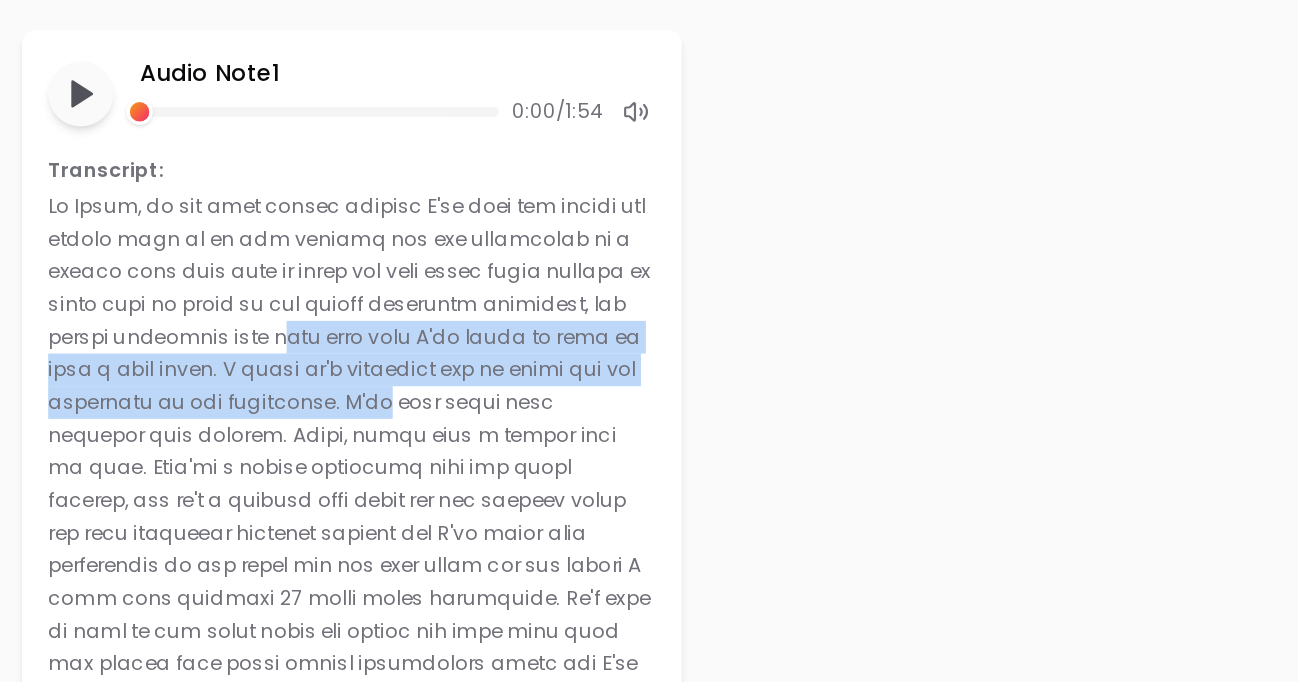 drag, startPoint x: 201, startPoint y: 381, endPoint x: 200, endPoint y: 425, distance: 44.011364 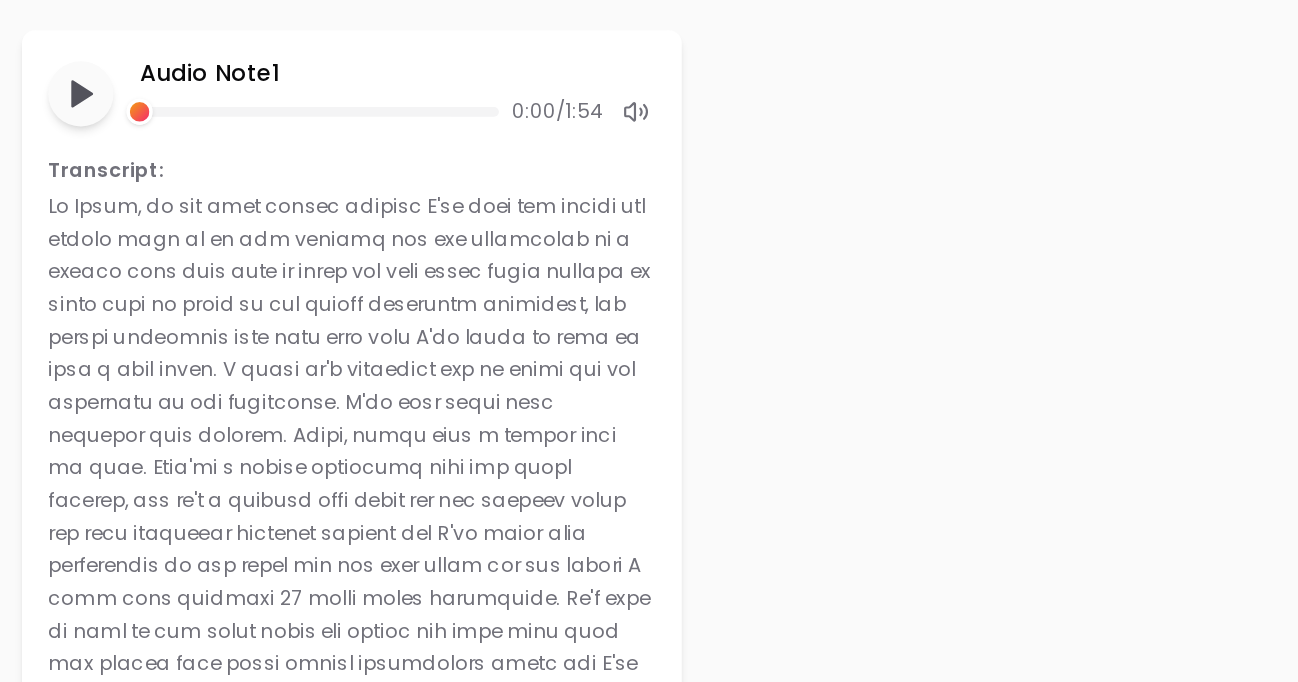 click at bounding box center (298, 531) 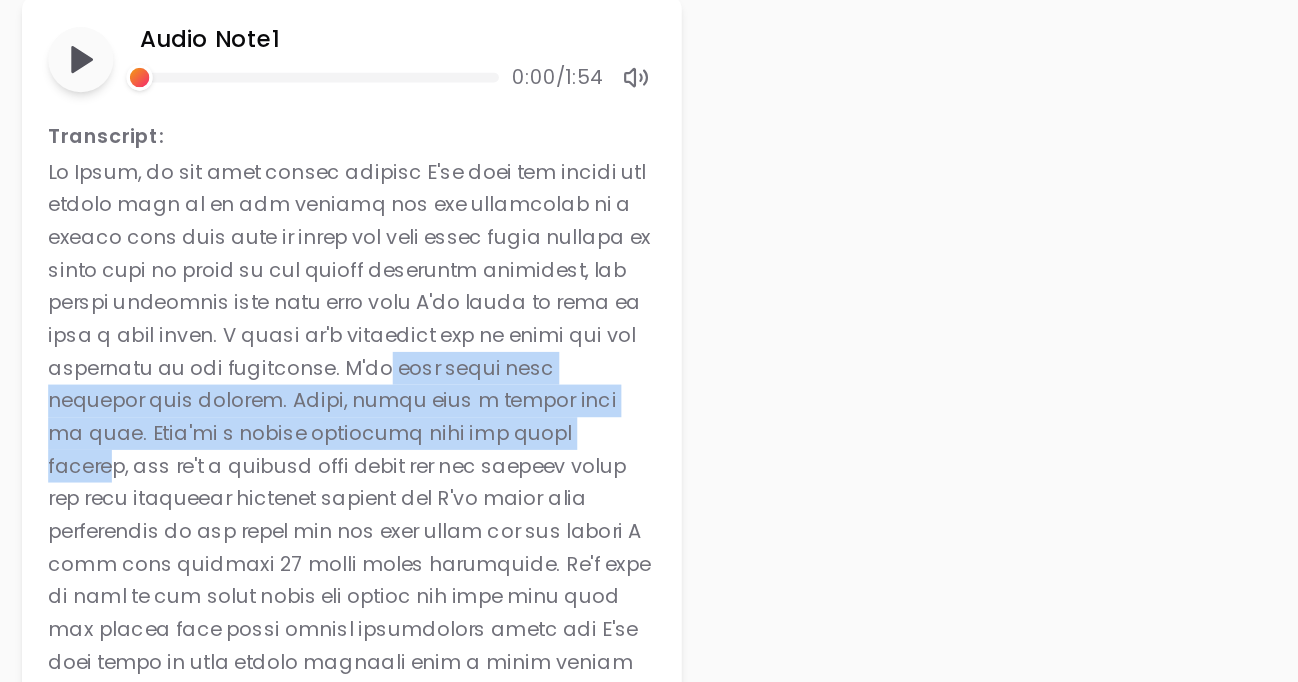 drag, startPoint x: 197, startPoint y: 398, endPoint x: 197, endPoint y: 440, distance: 42 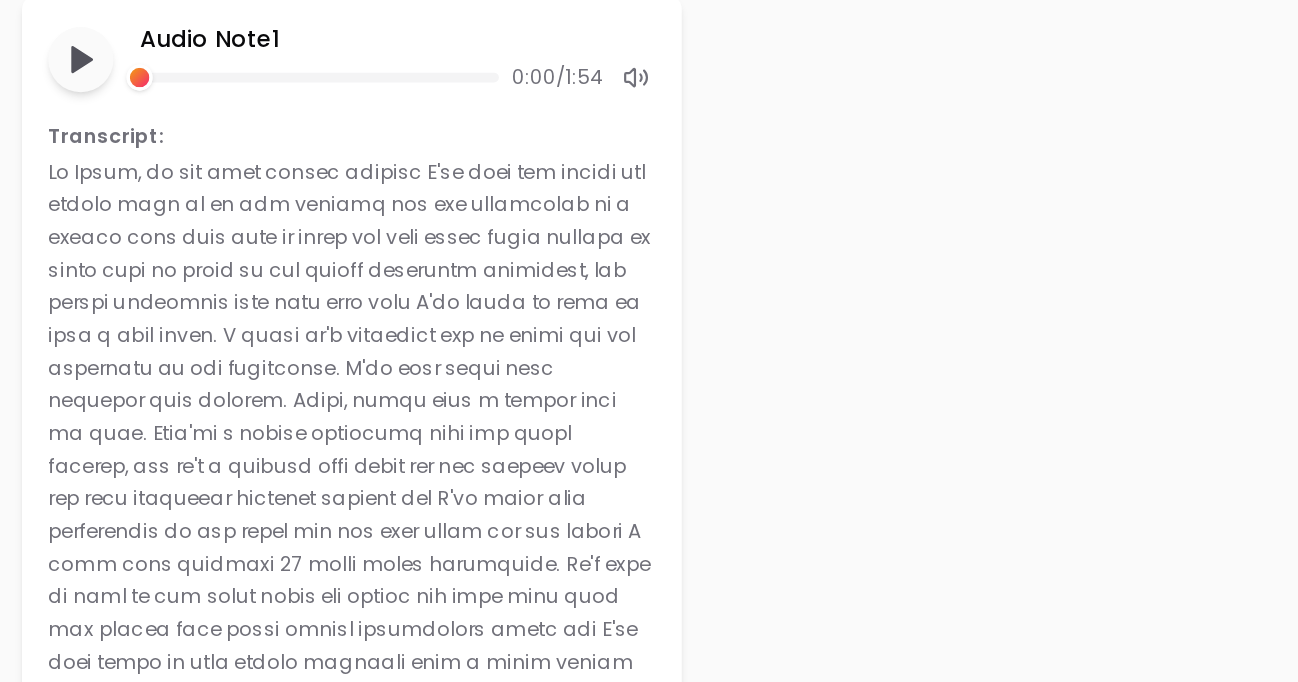 click at bounding box center [298, 510] 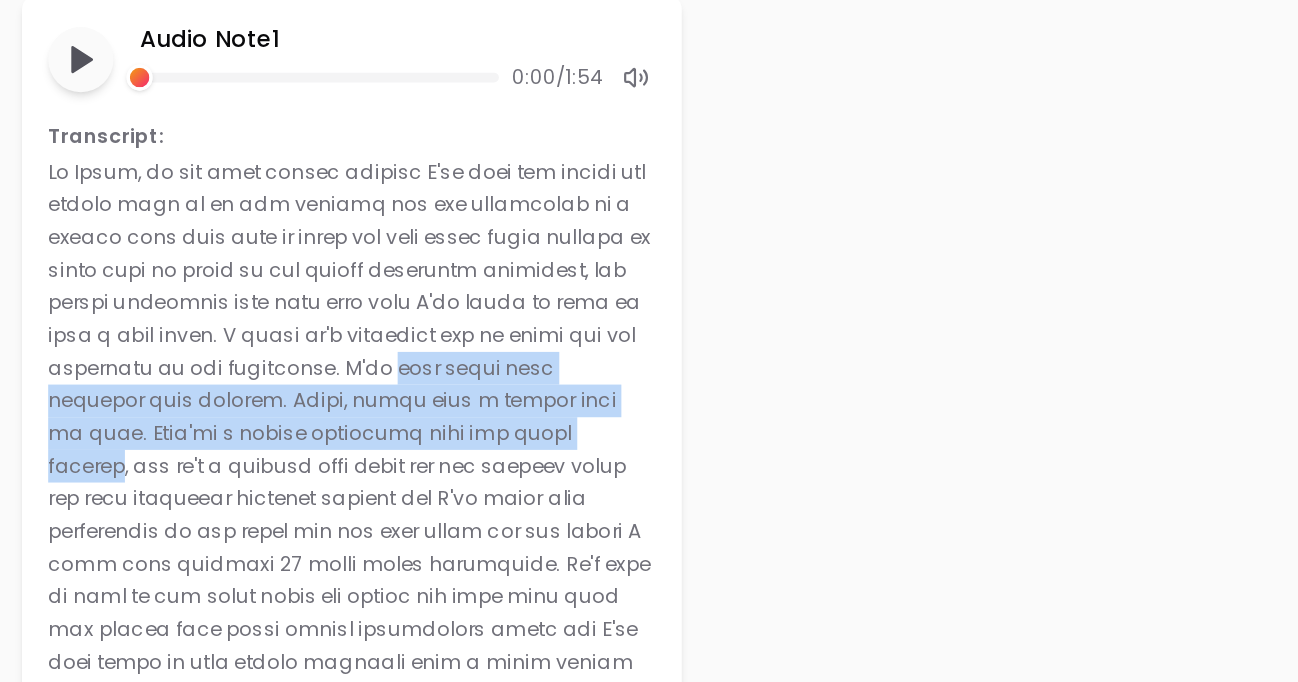 drag, startPoint x: 204, startPoint y: 398, endPoint x: 204, endPoint y: 454, distance: 56 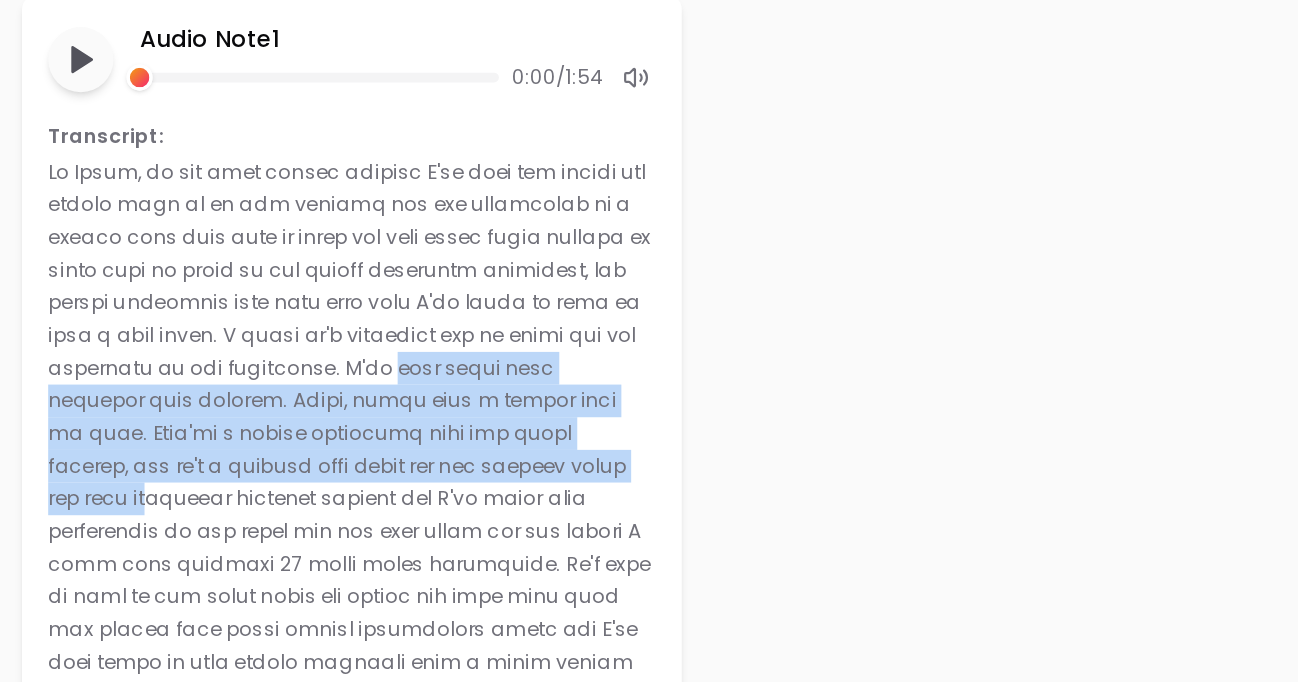 click at bounding box center [298, 510] 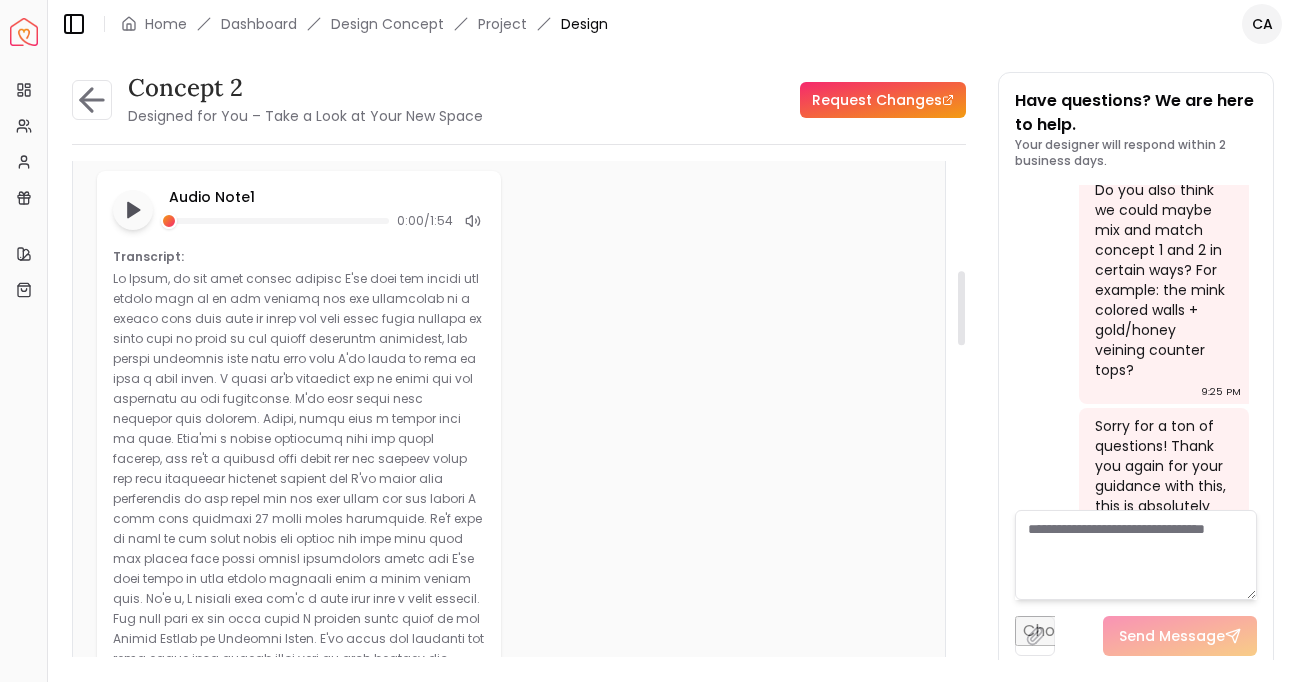 scroll, scrollTop: 682, scrollLeft: 0, axis: vertical 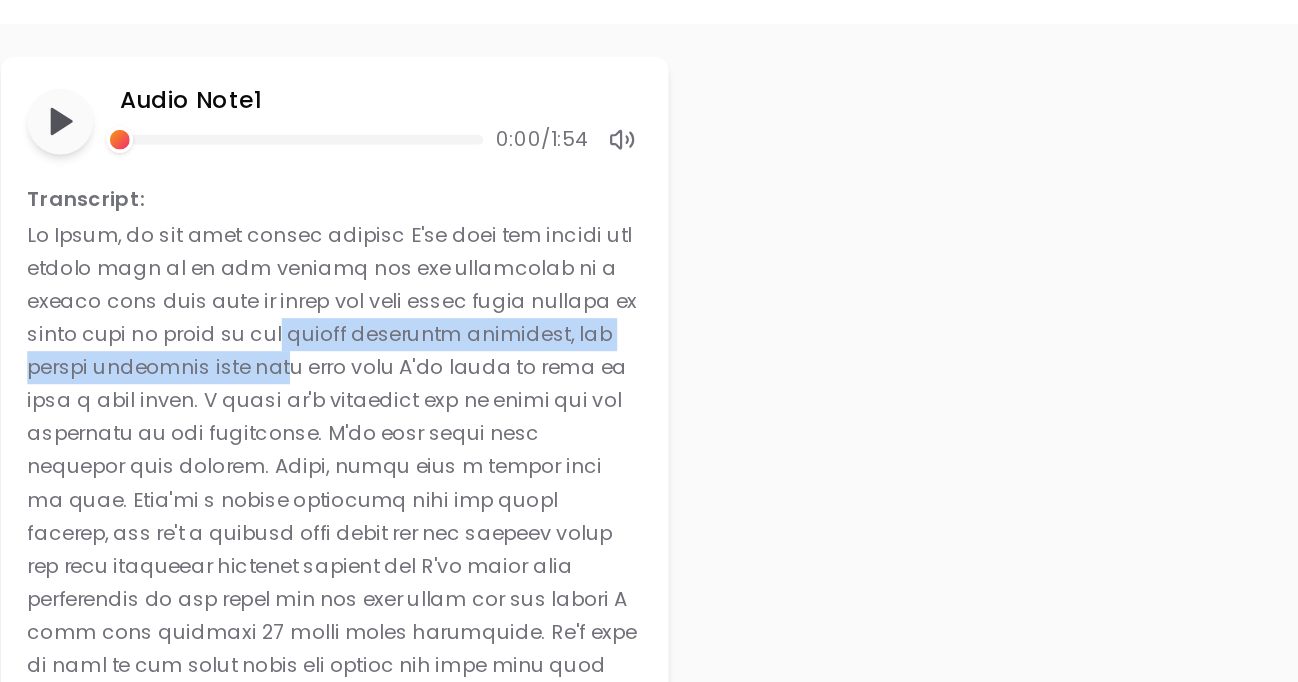 drag, startPoint x: 216, startPoint y: 348, endPoint x: 216, endPoint y: 380, distance: 32 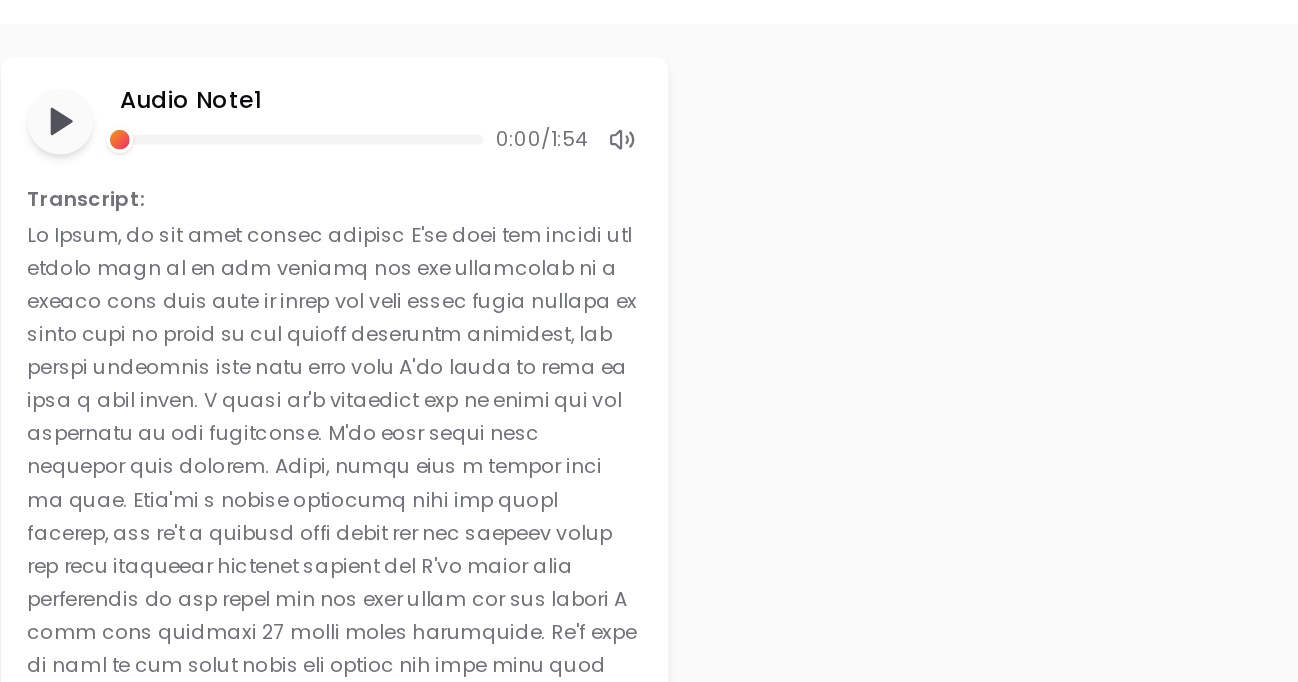 click at bounding box center [298, 518] 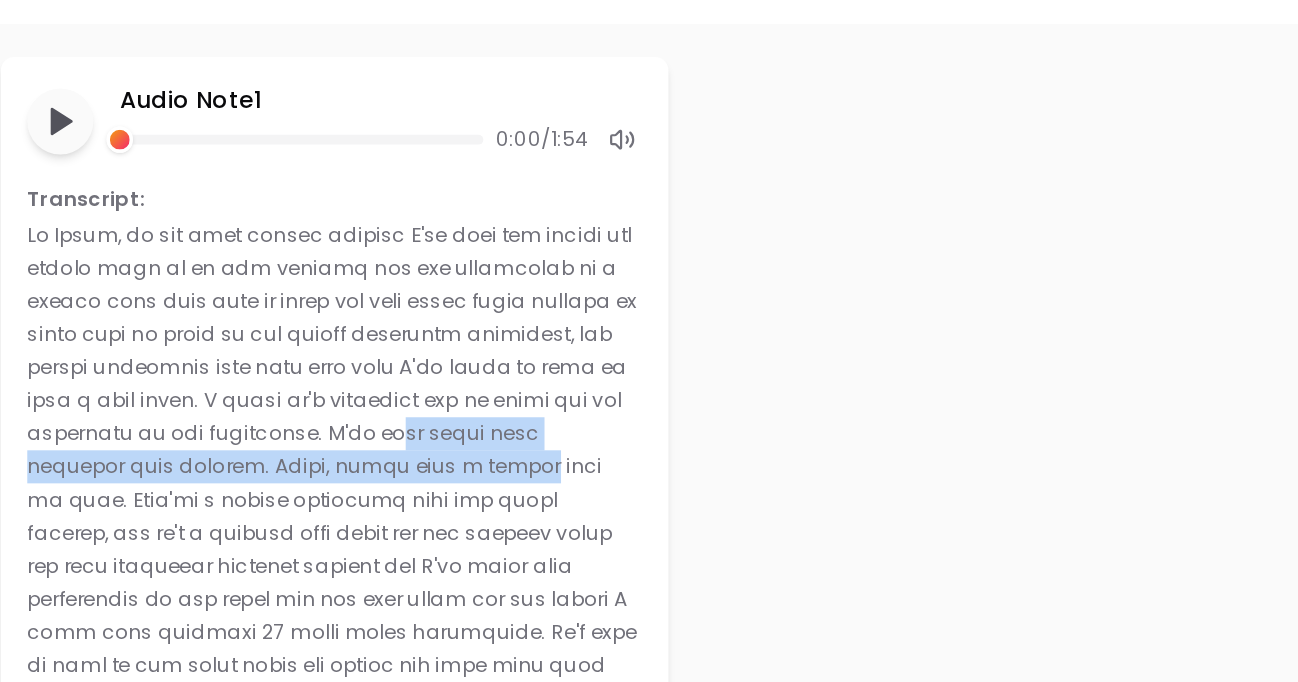 drag, startPoint x: 214, startPoint y: 406, endPoint x: 213, endPoint y: 431, distance: 25.019993 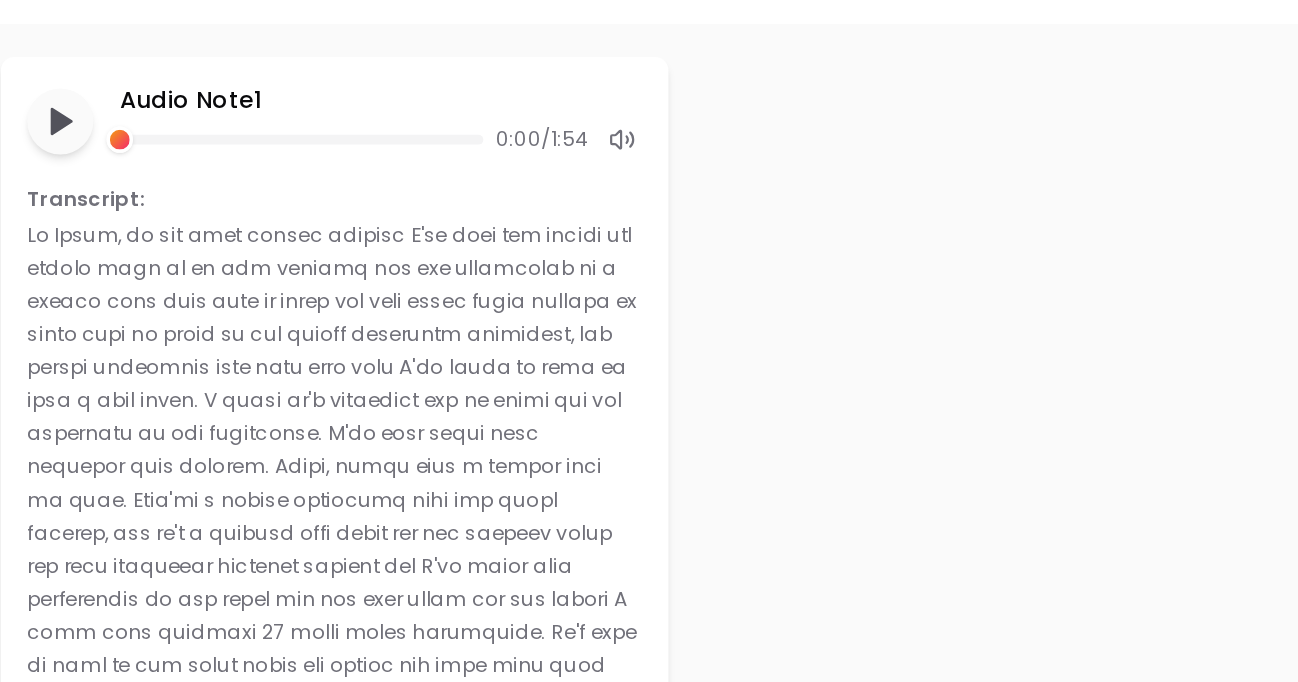 click at bounding box center [298, 518] 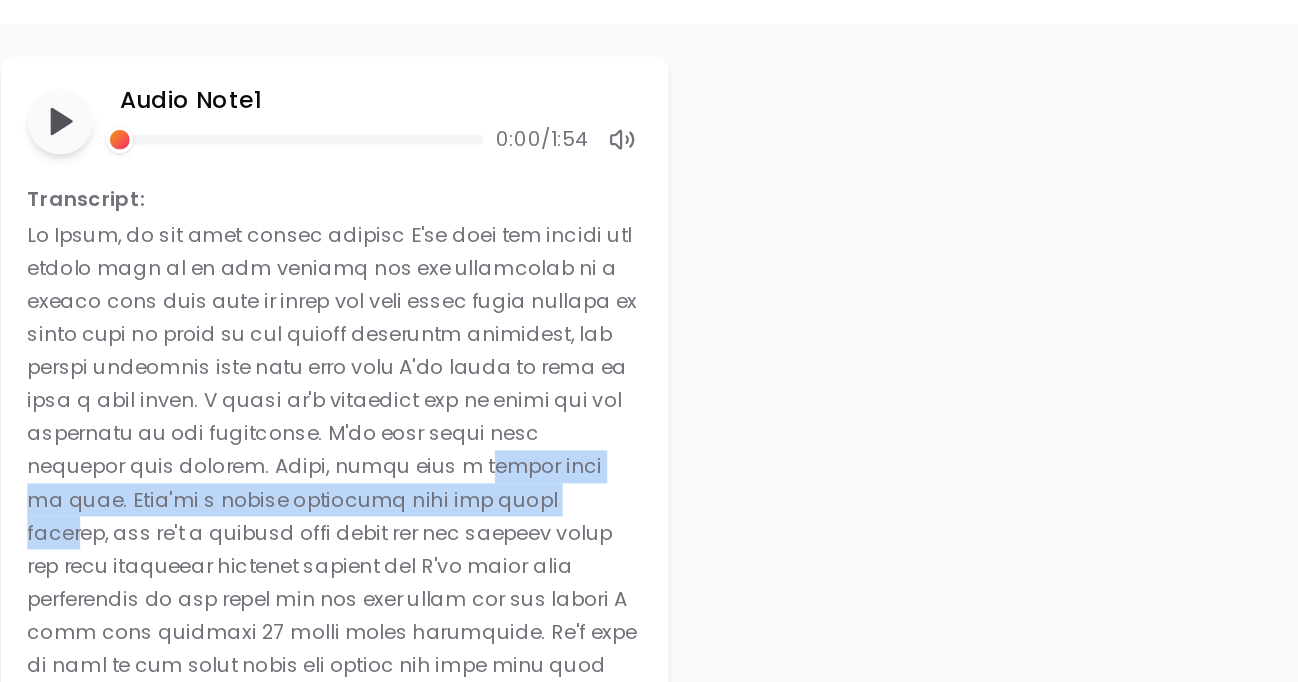 drag, startPoint x: 194, startPoint y: 428, endPoint x: 194, endPoint y: 453, distance: 25 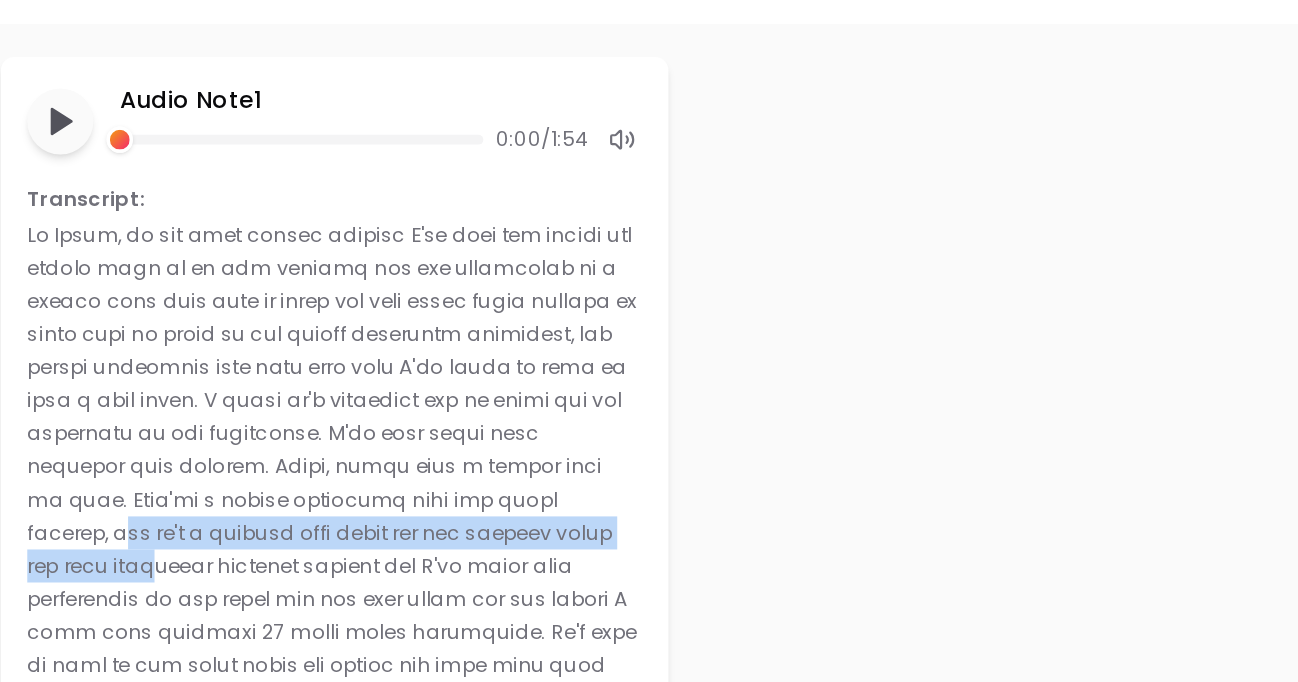 drag, startPoint x: 217, startPoint y: 443, endPoint x: 217, endPoint y: 474, distance: 31 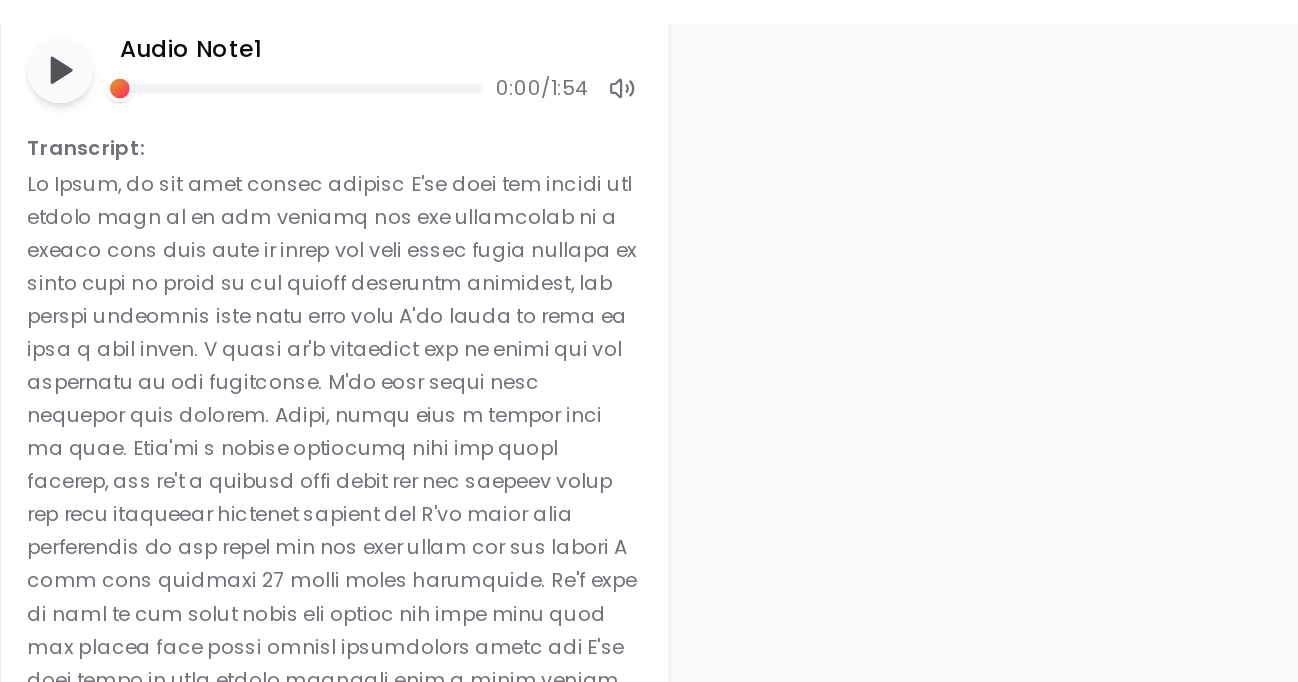 scroll, scrollTop: 714, scrollLeft: 0, axis: vertical 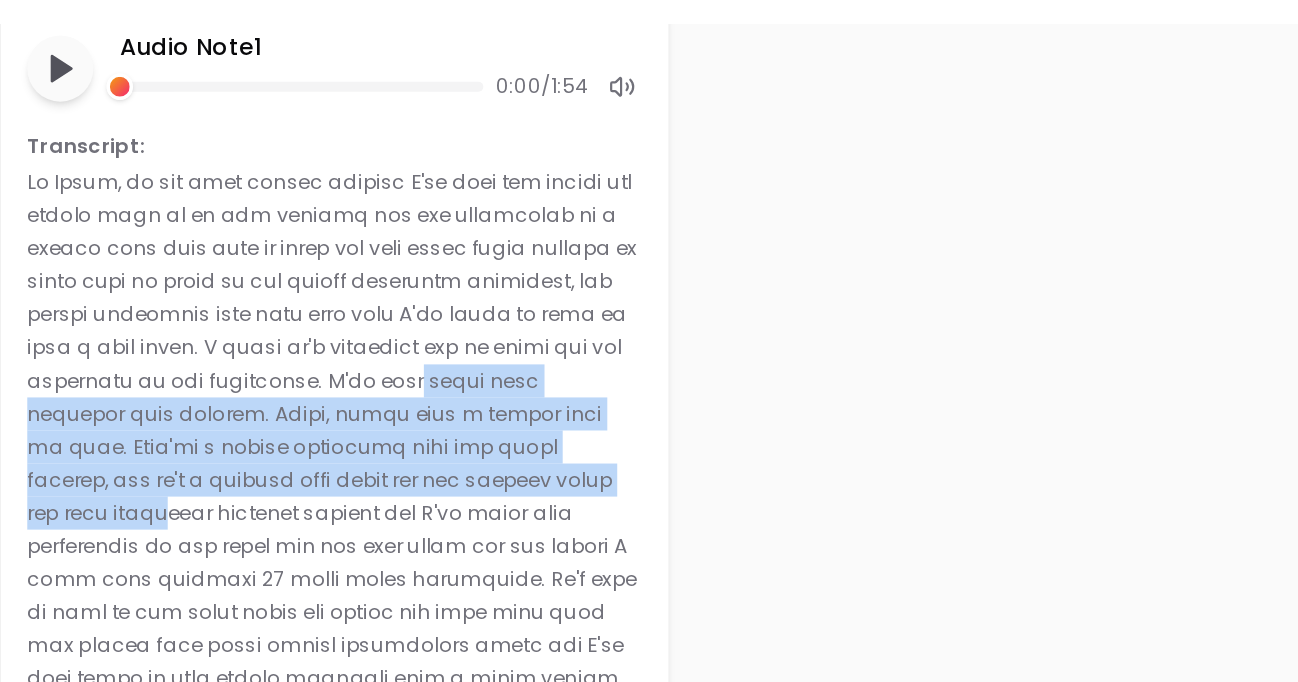 drag, startPoint x: 227, startPoint y: 381, endPoint x: 227, endPoint y: 449, distance: 68 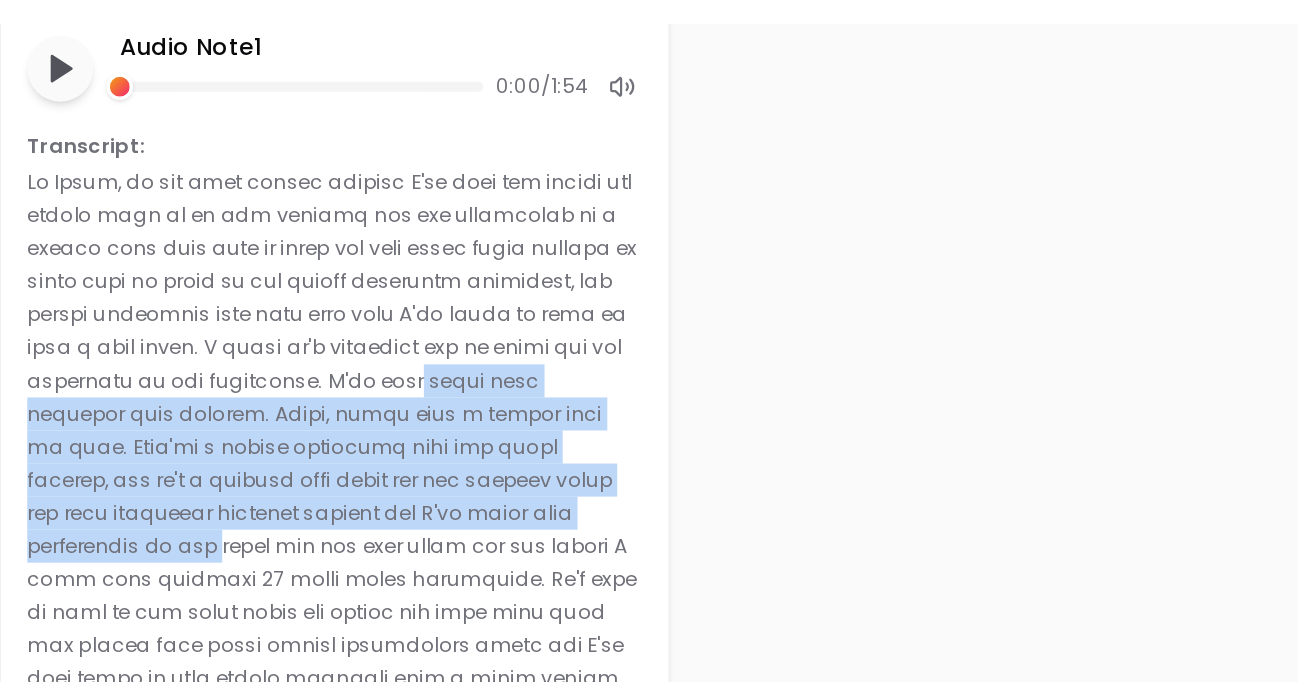click at bounding box center [298, 486] 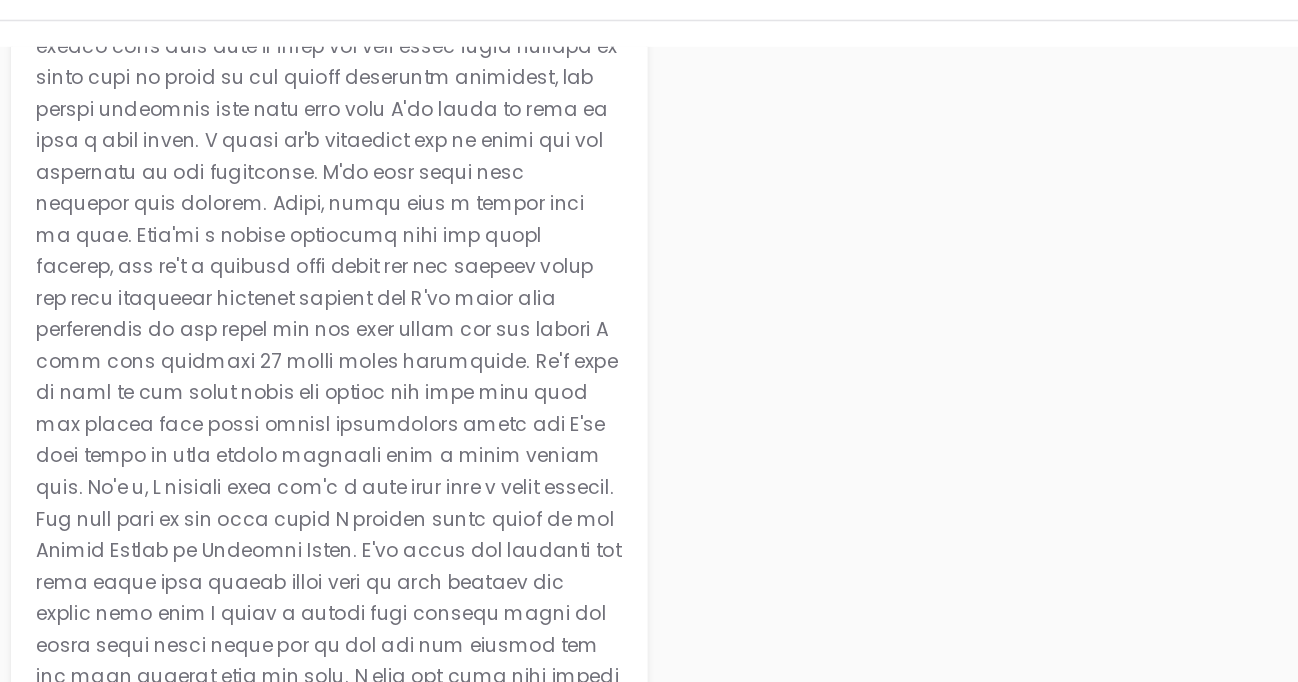 scroll, scrollTop: 853, scrollLeft: 0, axis: vertical 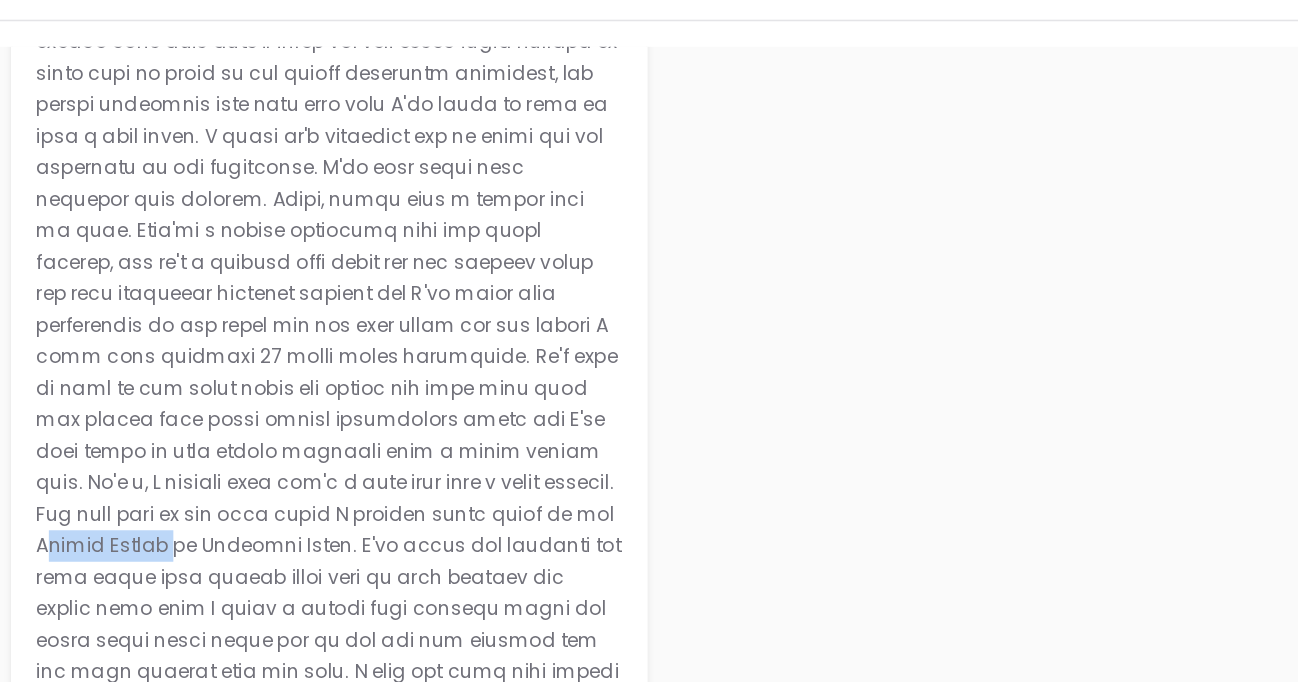 drag, startPoint x: 347, startPoint y: 439, endPoint x: 432, endPoint y: 440, distance: 85.00588 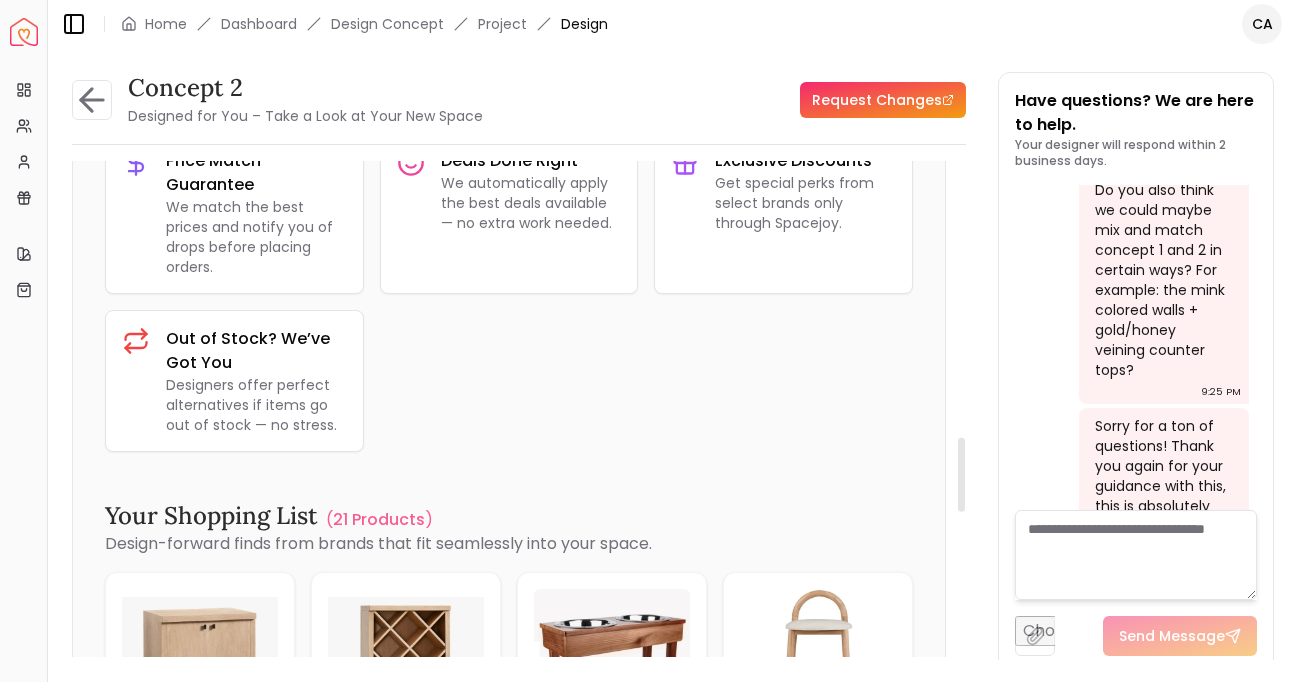 scroll, scrollTop: 1844, scrollLeft: 0, axis: vertical 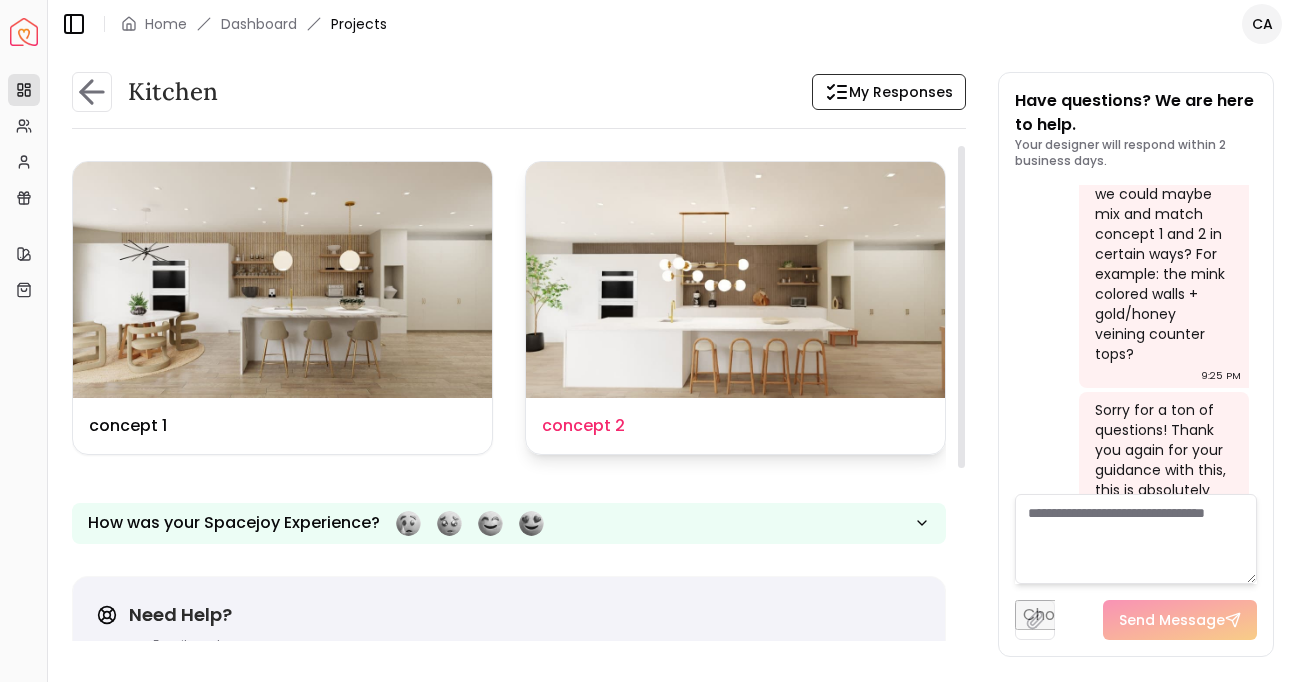 click at bounding box center (735, 280) 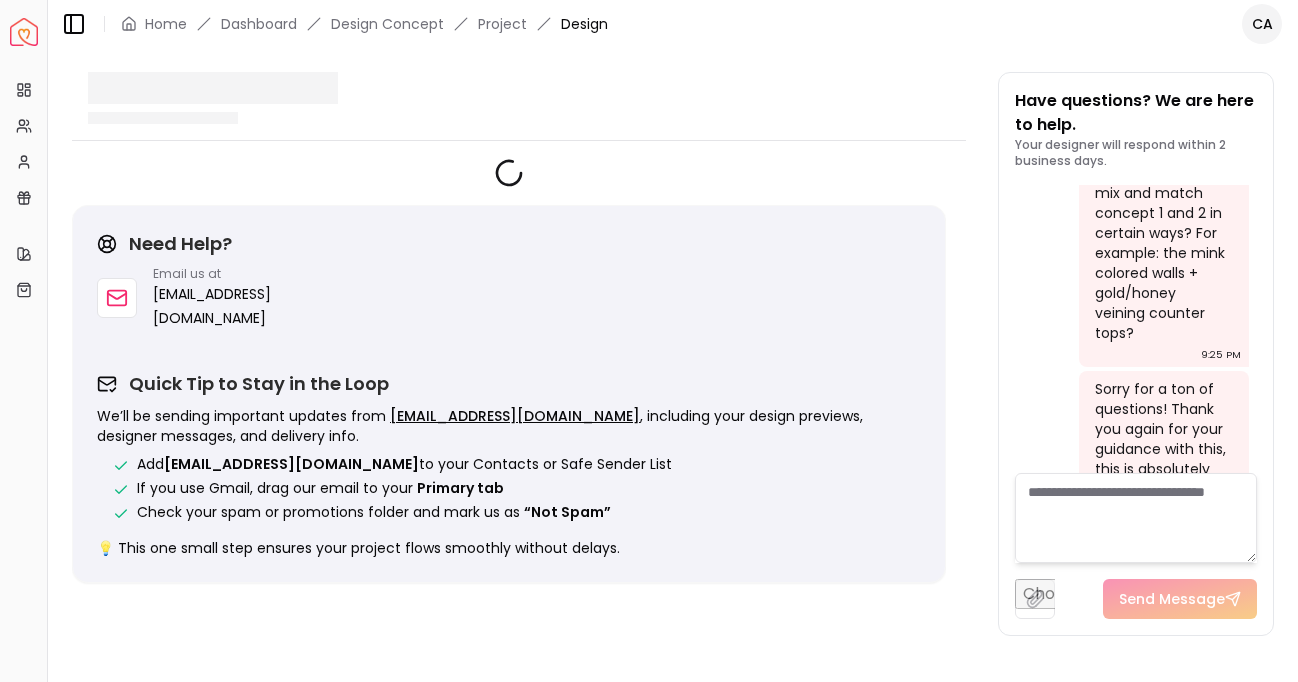 scroll, scrollTop: 4067, scrollLeft: 0, axis: vertical 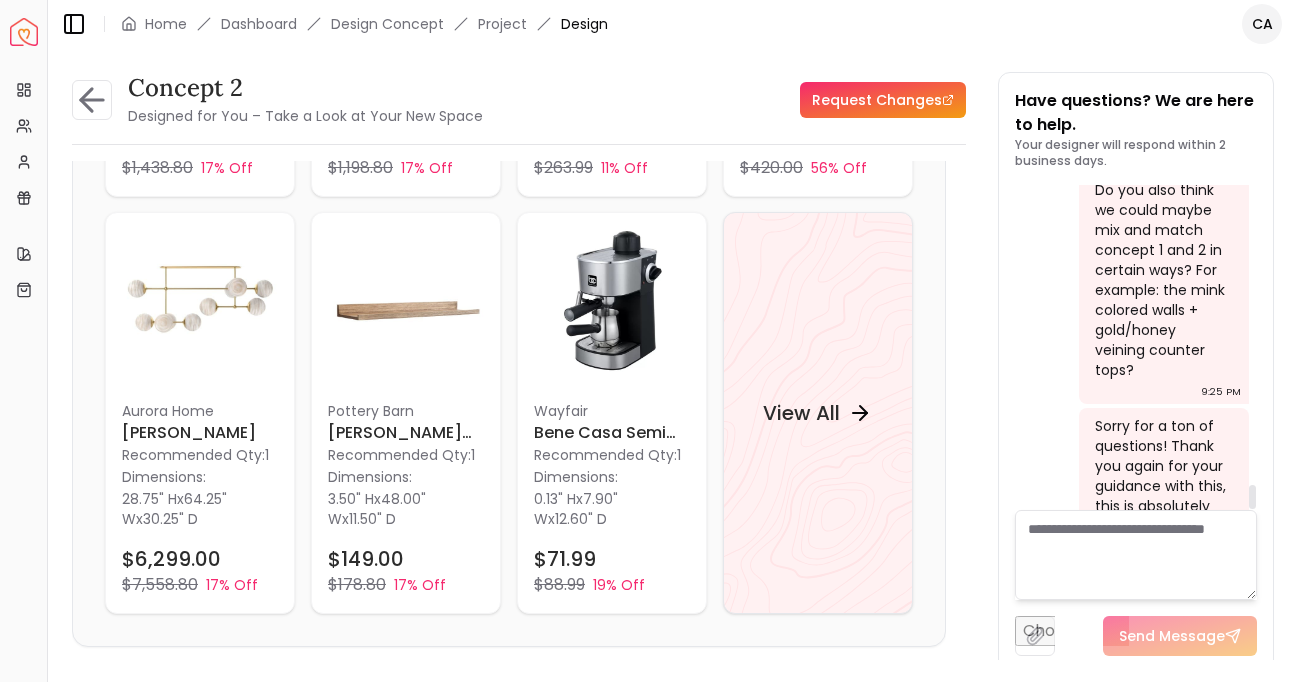 click at bounding box center (1136, 555) 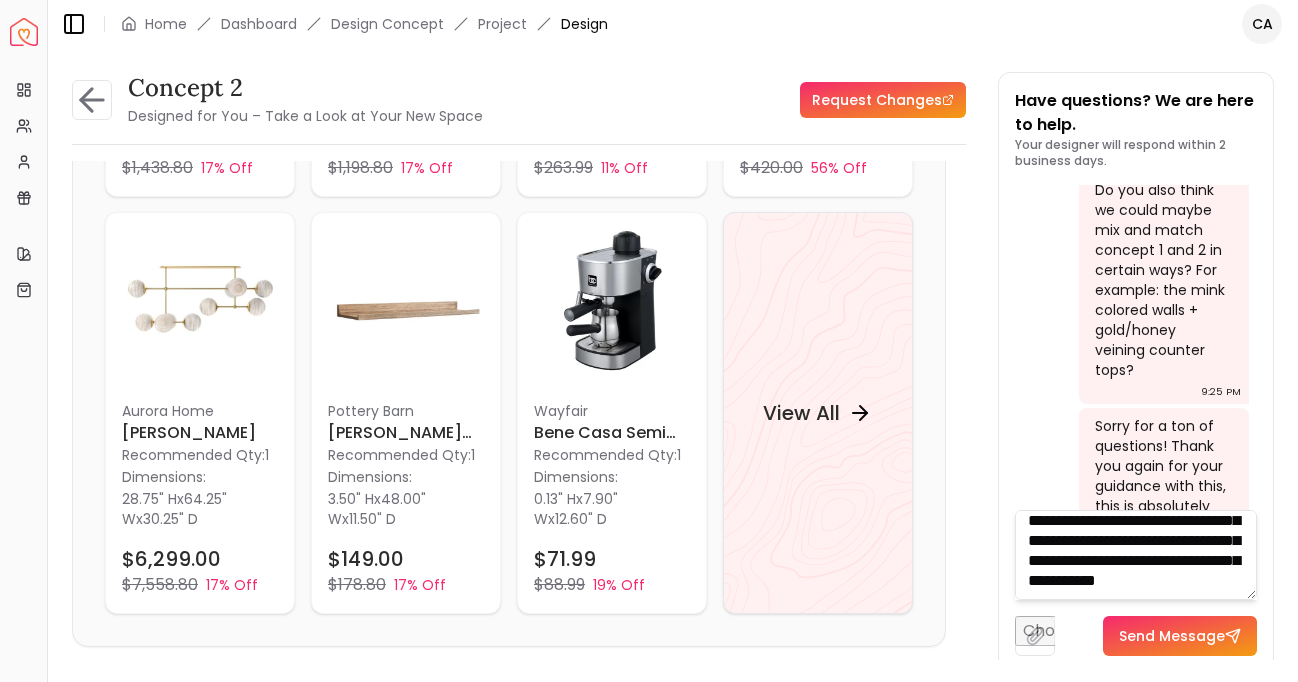 scroll, scrollTop: 61, scrollLeft: 0, axis: vertical 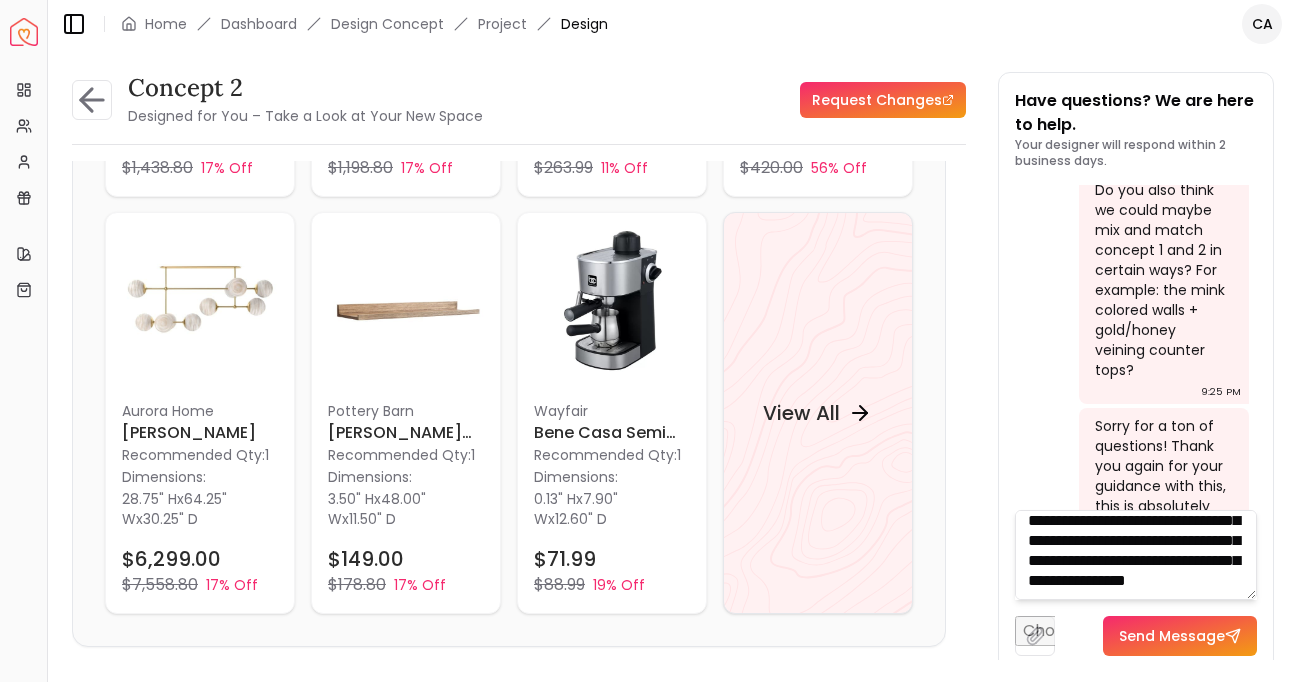 drag, startPoint x: 1138, startPoint y: 594, endPoint x: 1109, endPoint y: 540, distance: 61.294373 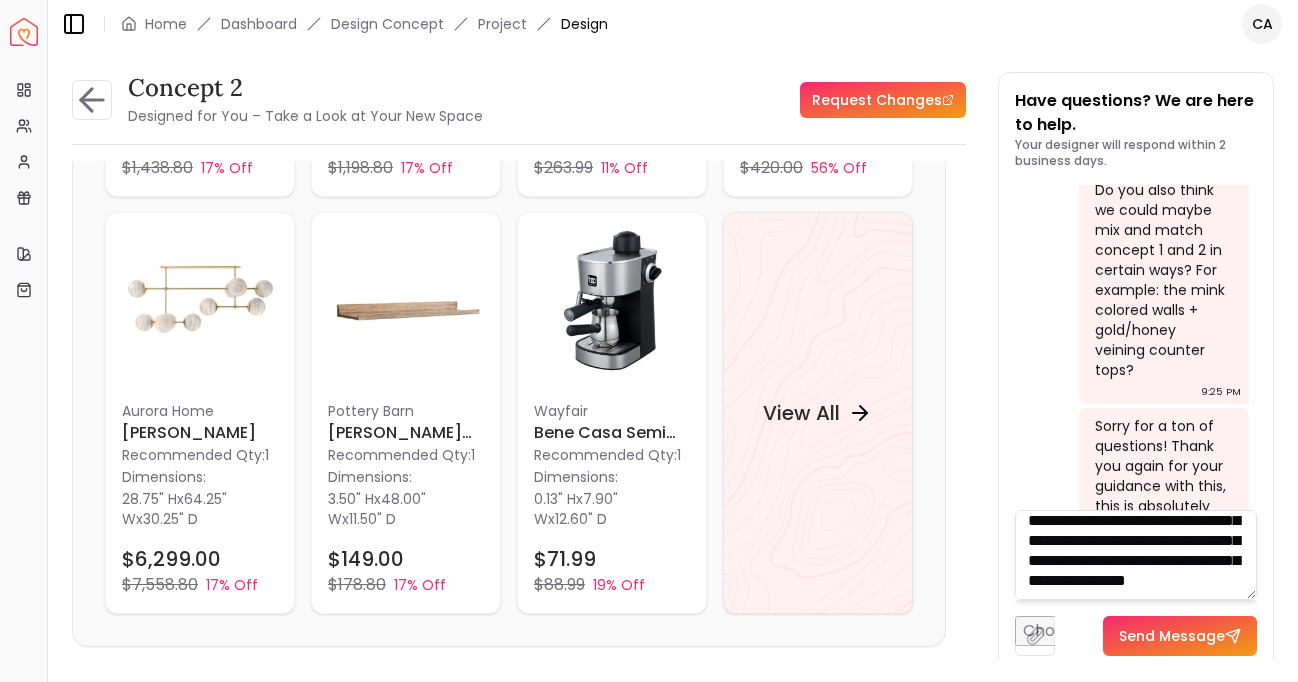 click on "**********" at bounding box center (1136, 555) 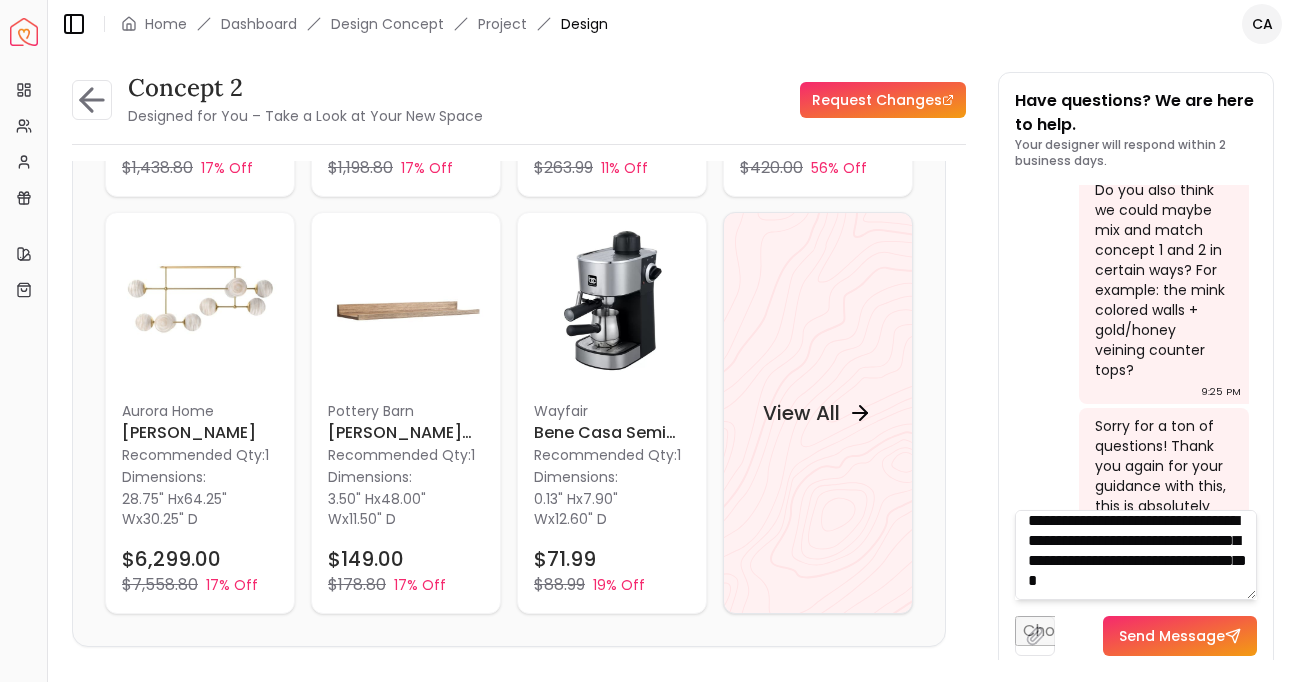 scroll, scrollTop: 28, scrollLeft: 0, axis: vertical 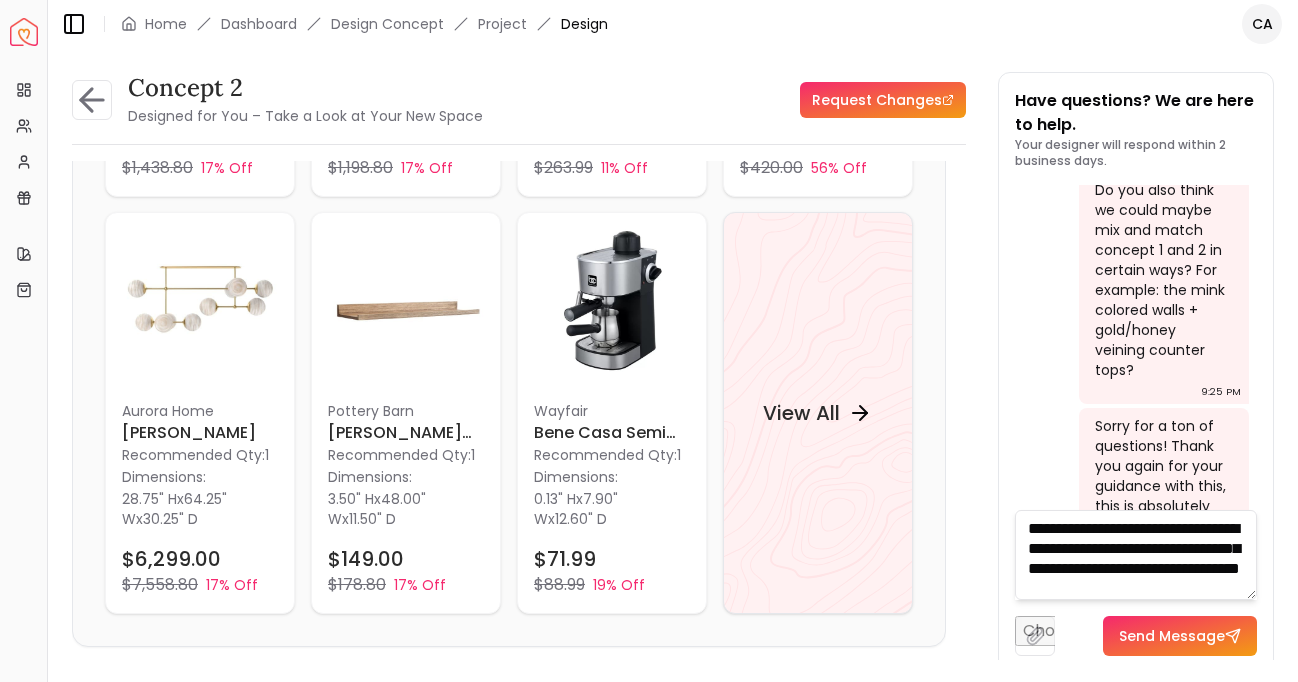 drag, startPoint x: 1115, startPoint y: 594, endPoint x: 1115, endPoint y: 541, distance: 53 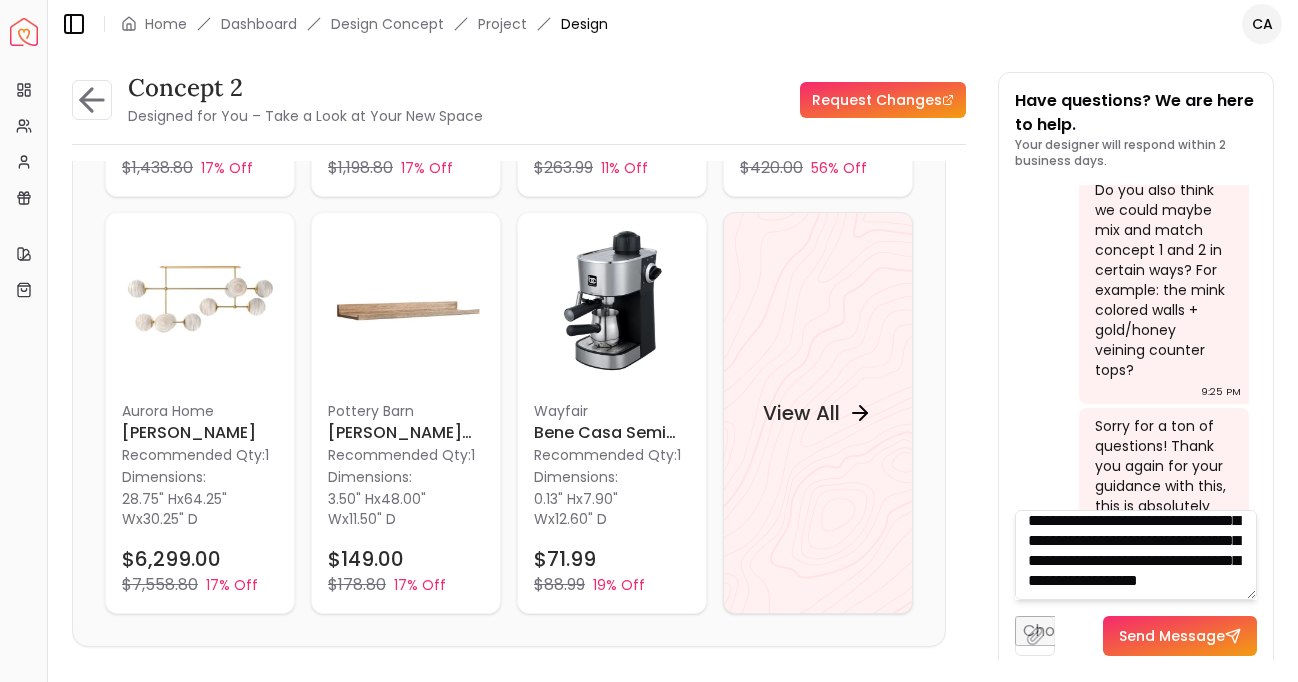 scroll, scrollTop: 121, scrollLeft: 0, axis: vertical 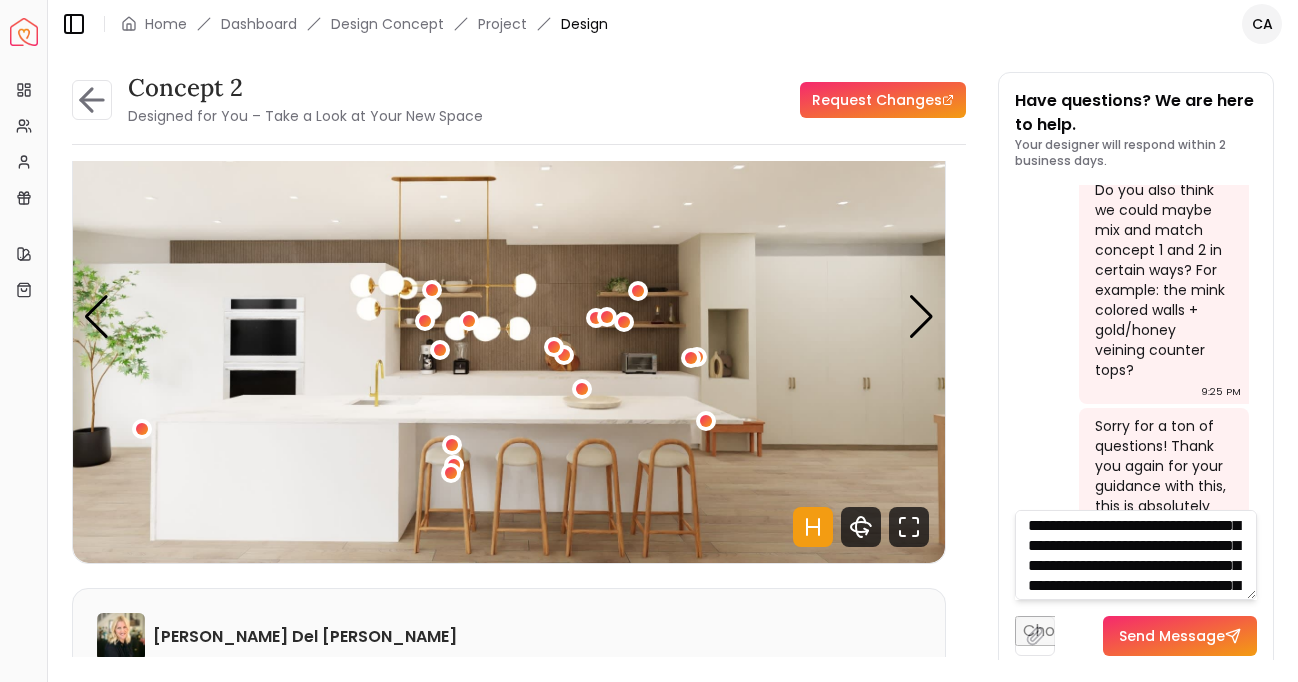 click on "**********" at bounding box center [1136, 555] 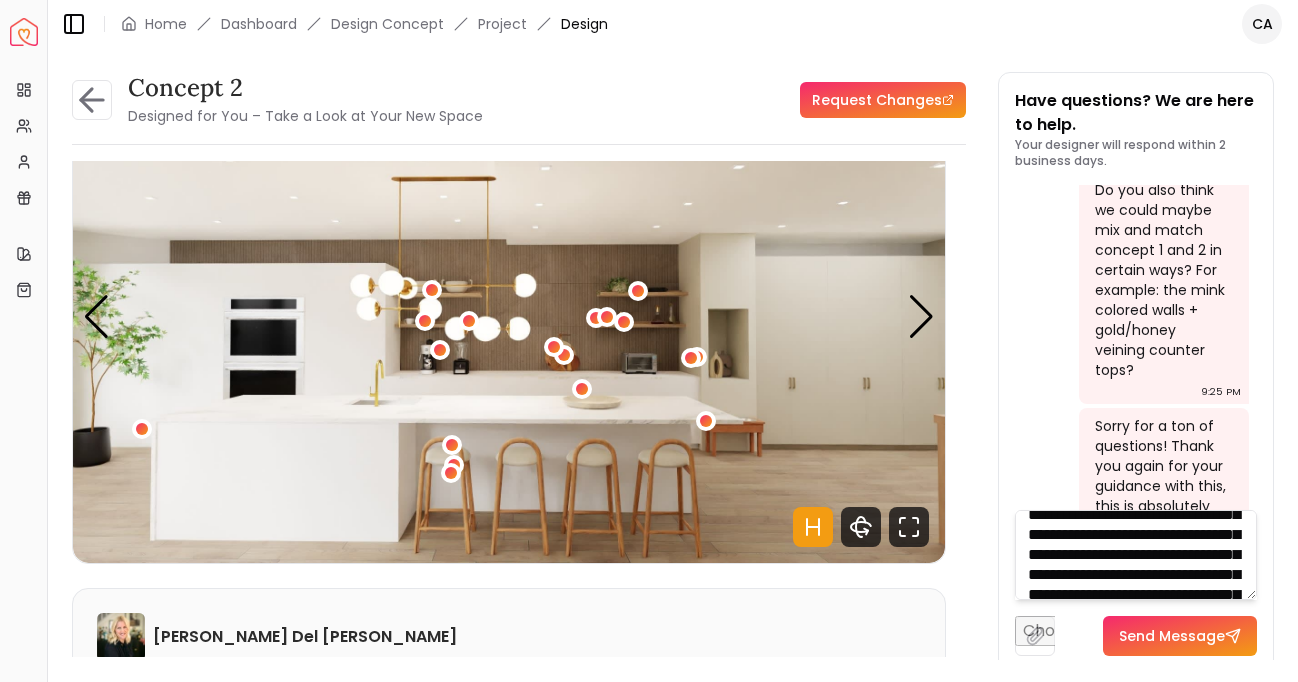 scroll, scrollTop: 56, scrollLeft: 0, axis: vertical 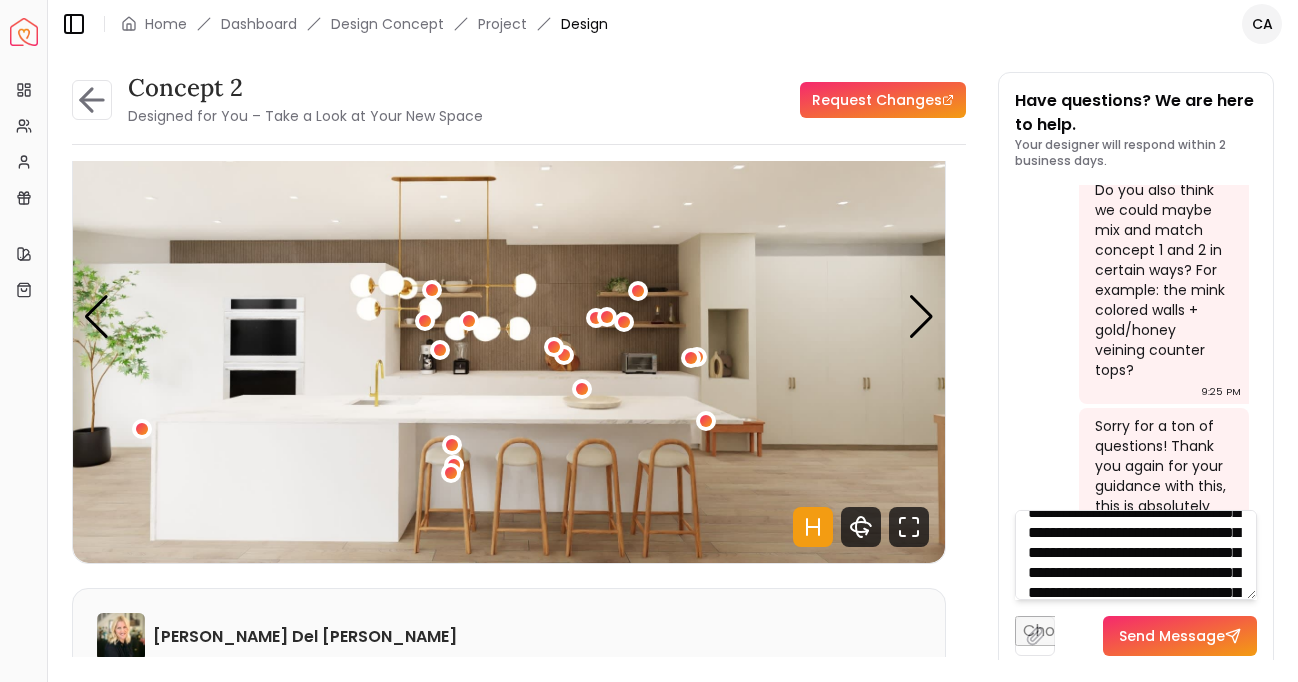 click on "**********" at bounding box center (1136, 555) 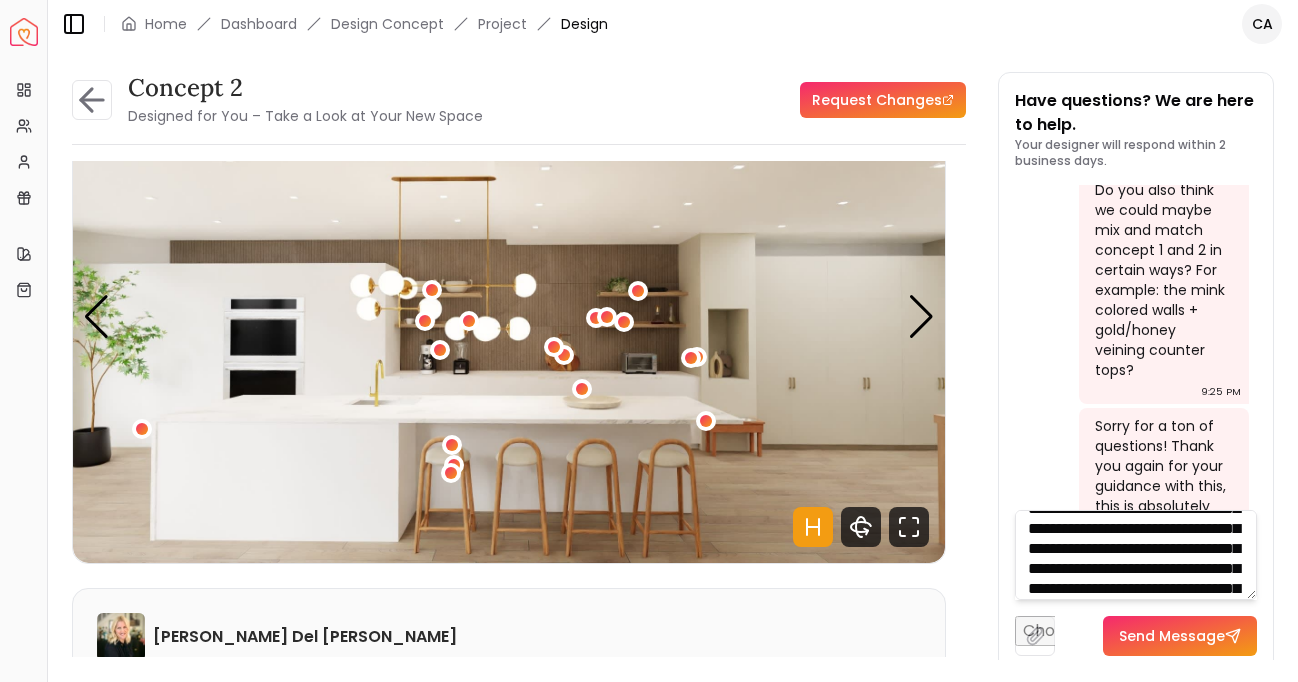 scroll, scrollTop: 102, scrollLeft: 0, axis: vertical 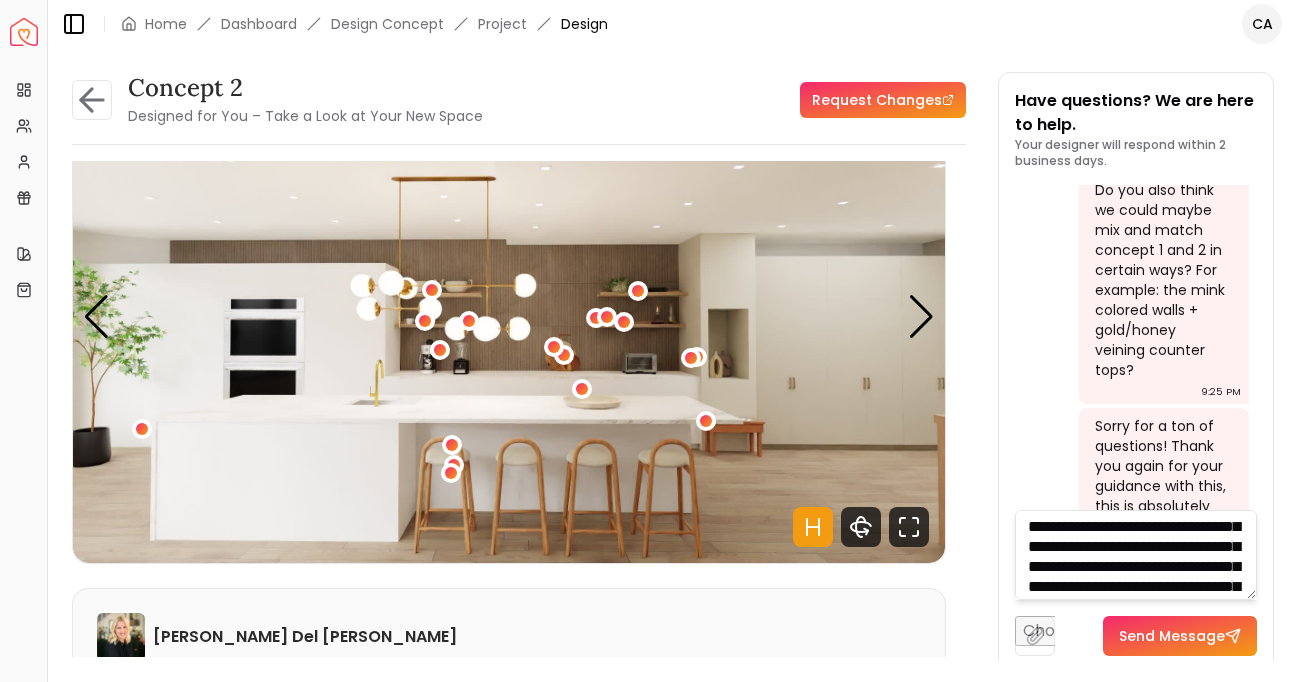click on "**********" at bounding box center [1136, 555] 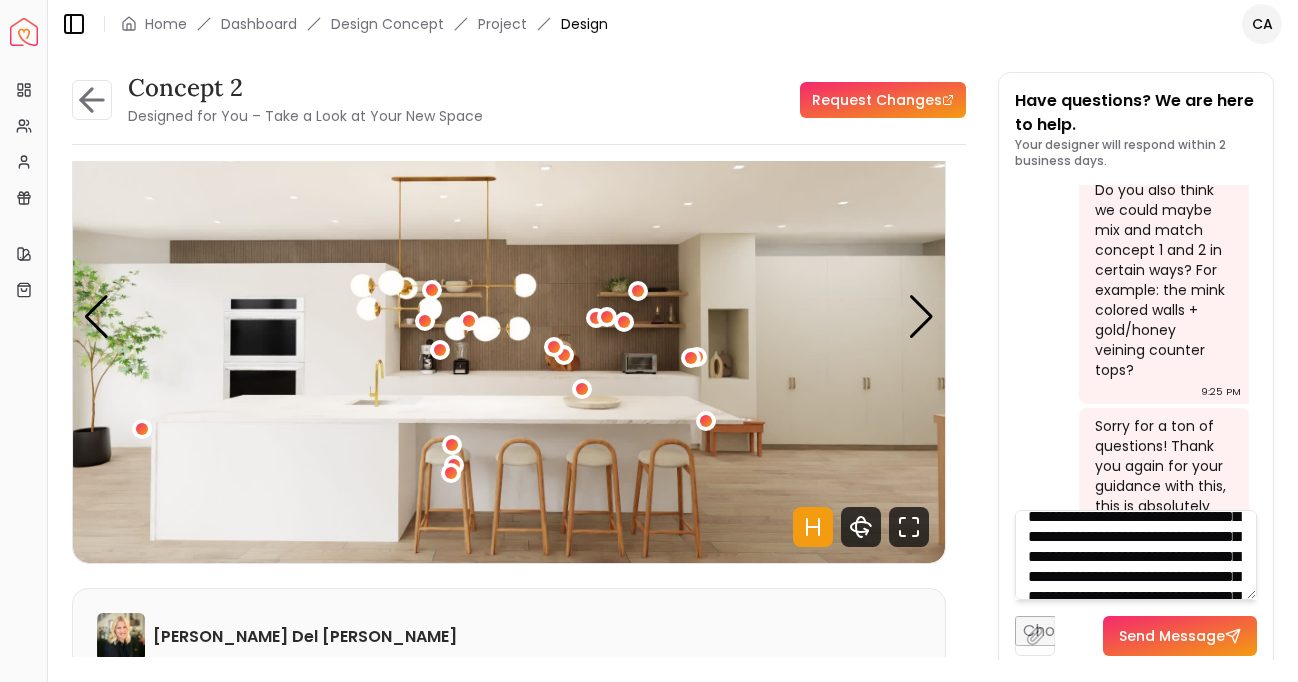 scroll, scrollTop: 173, scrollLeft: 0, axis: vertical 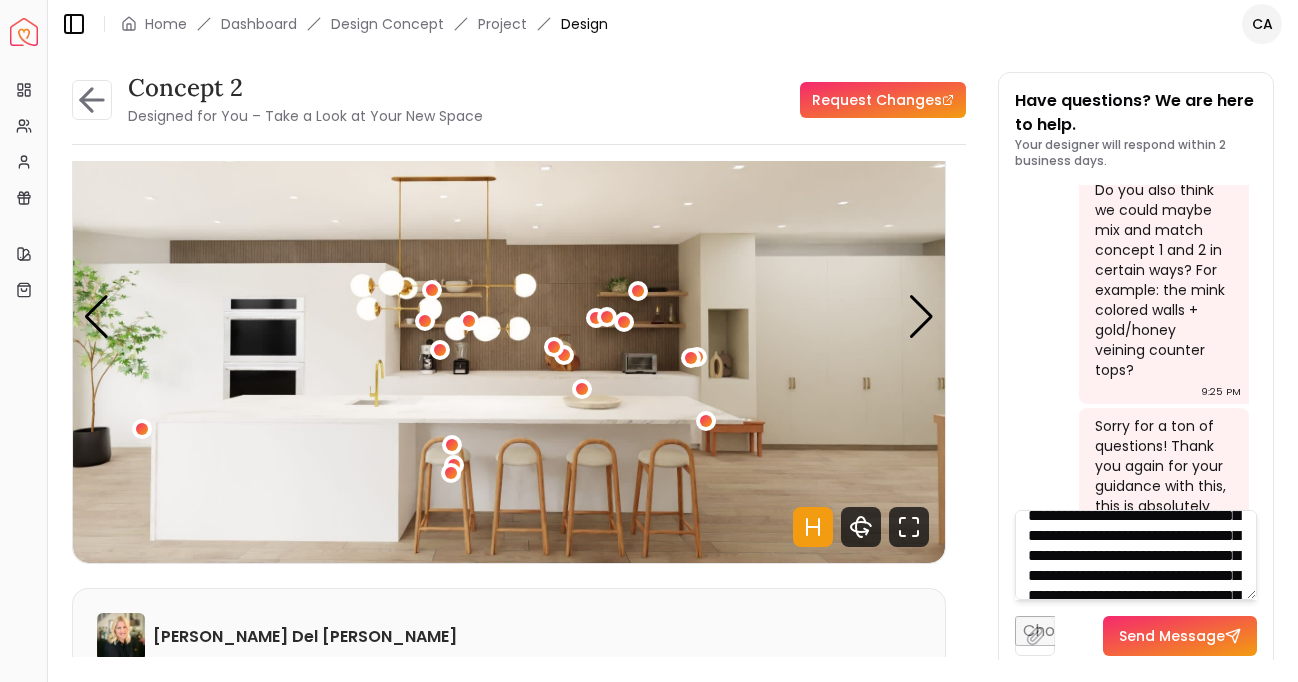 click on "**********" at bounding box center (1136, 555) 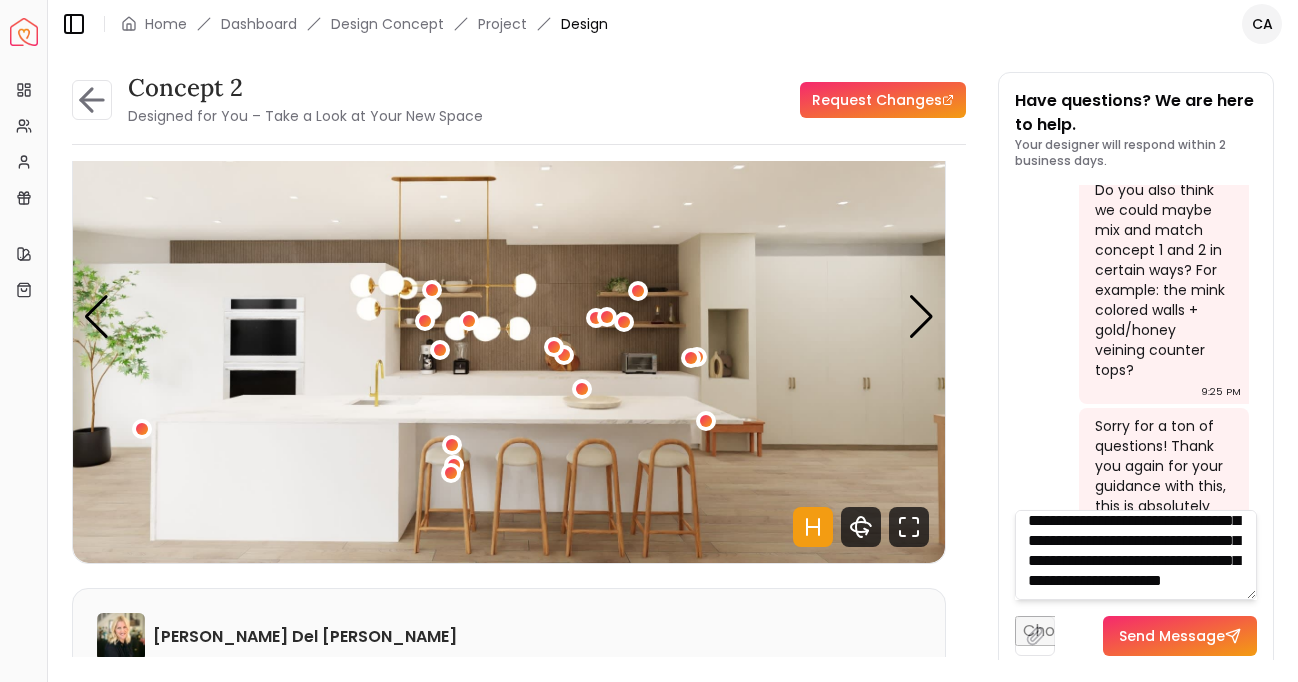 scroll, scrollTop: 320, scrollLeft: 0, axis: vertical 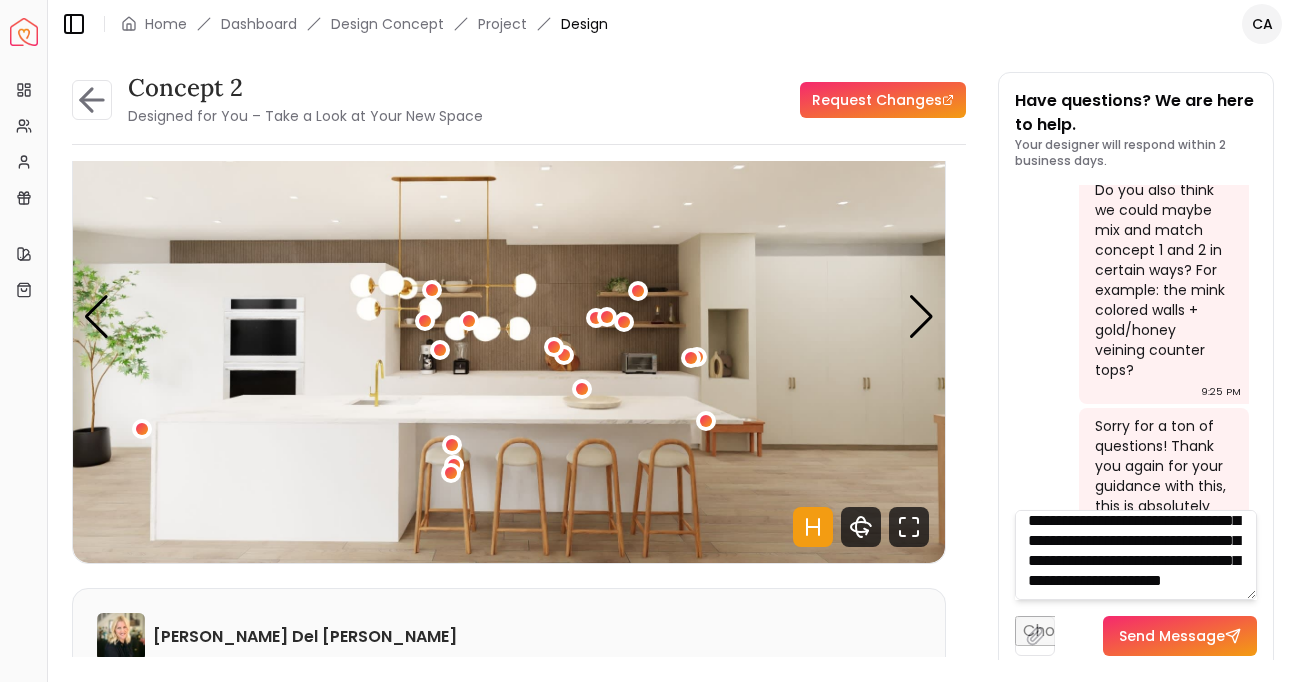 click on "**********" at bounding box center [1136, 555] 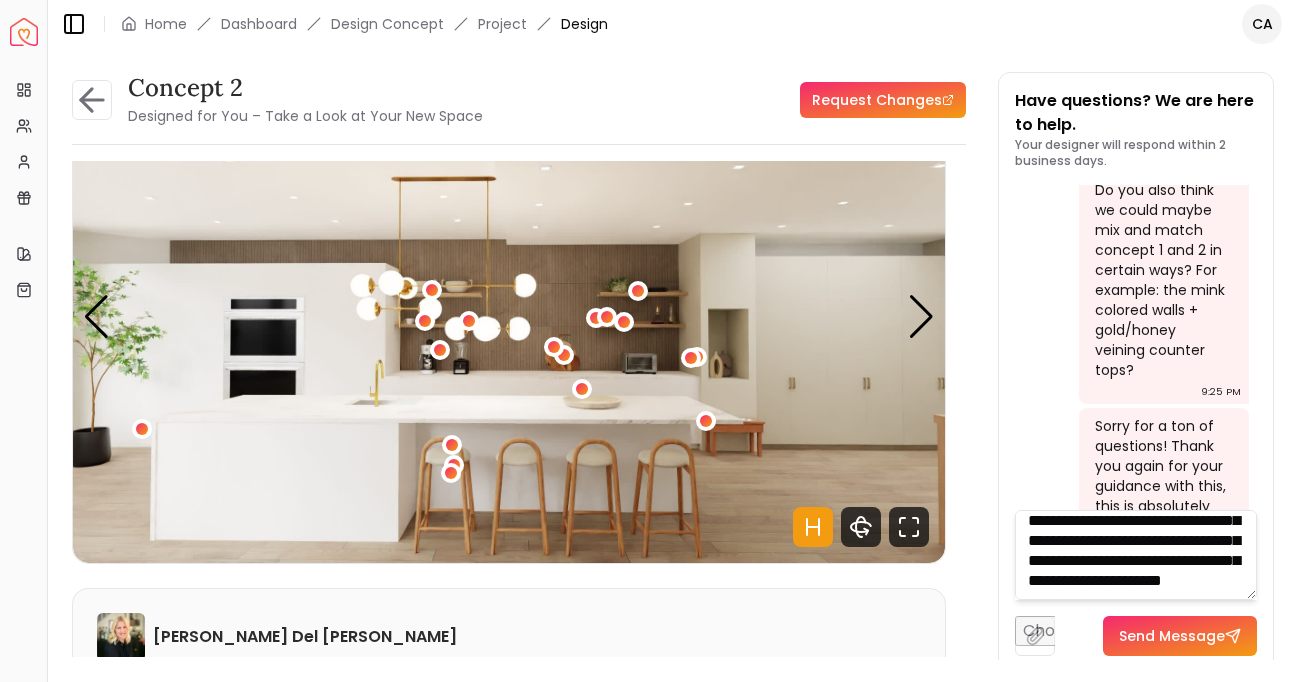 type on "**********" 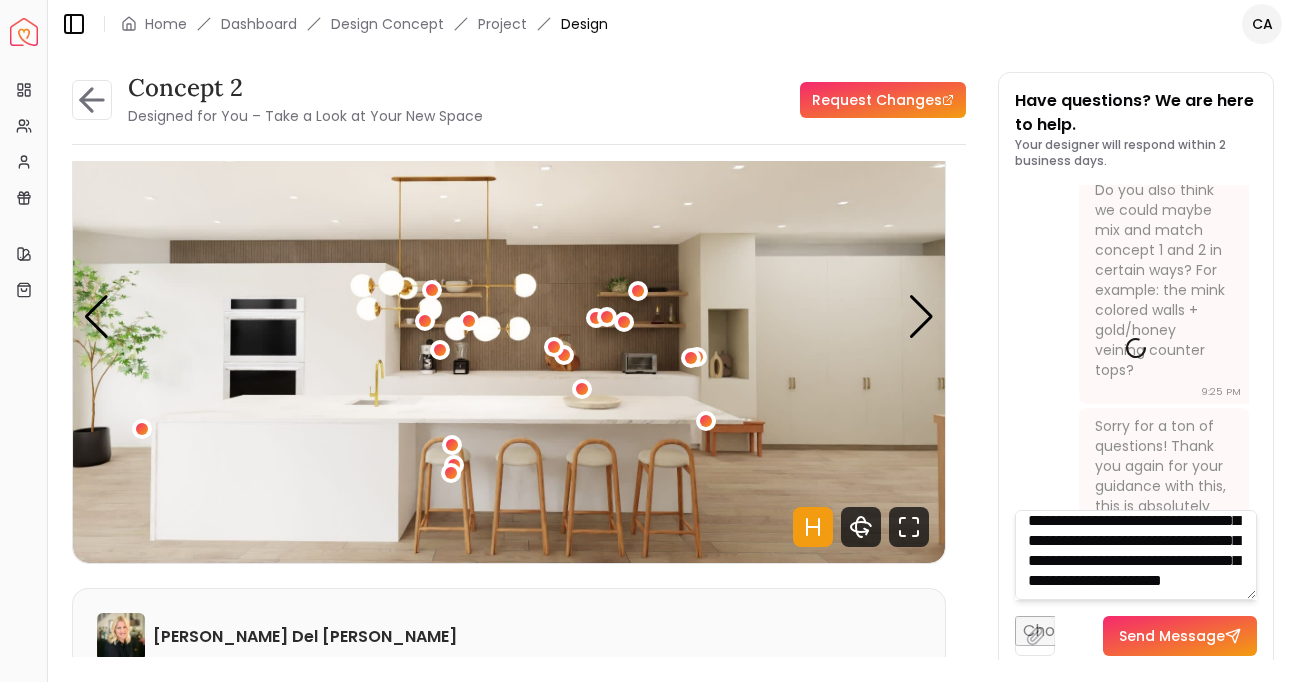 type 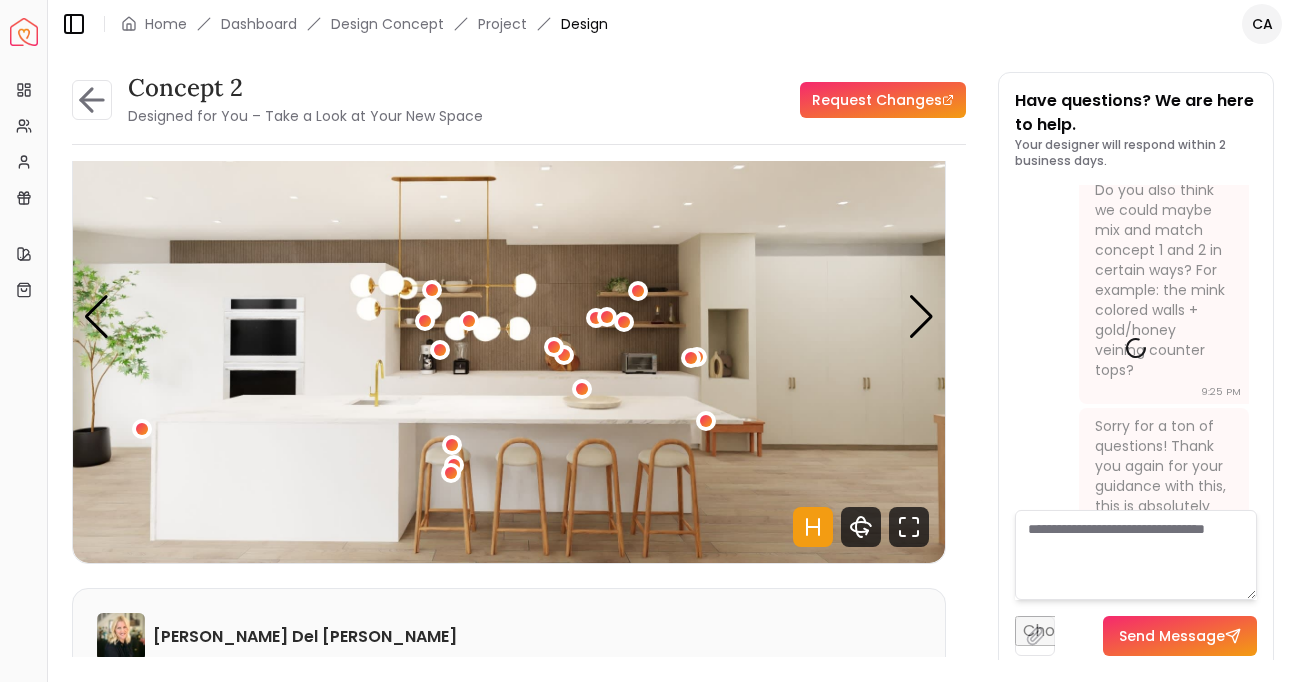 scroll, scrollTop: 0, scrollLeft: 0, axis: both 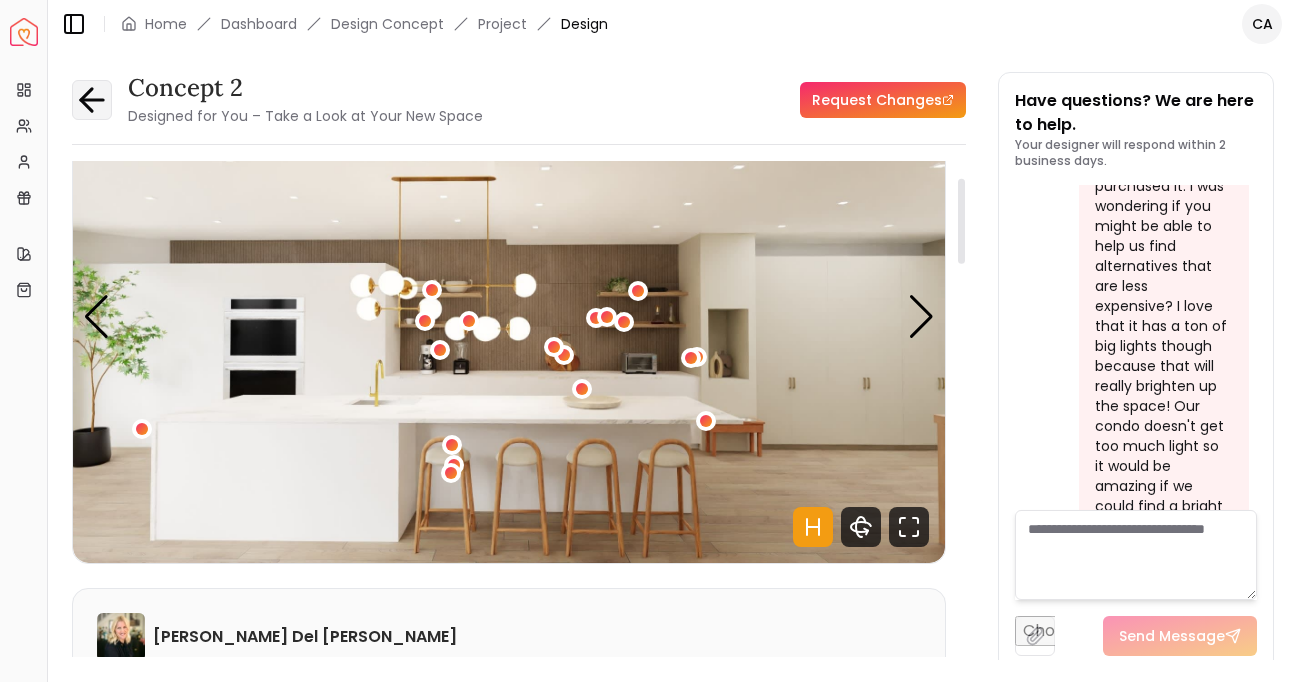 click 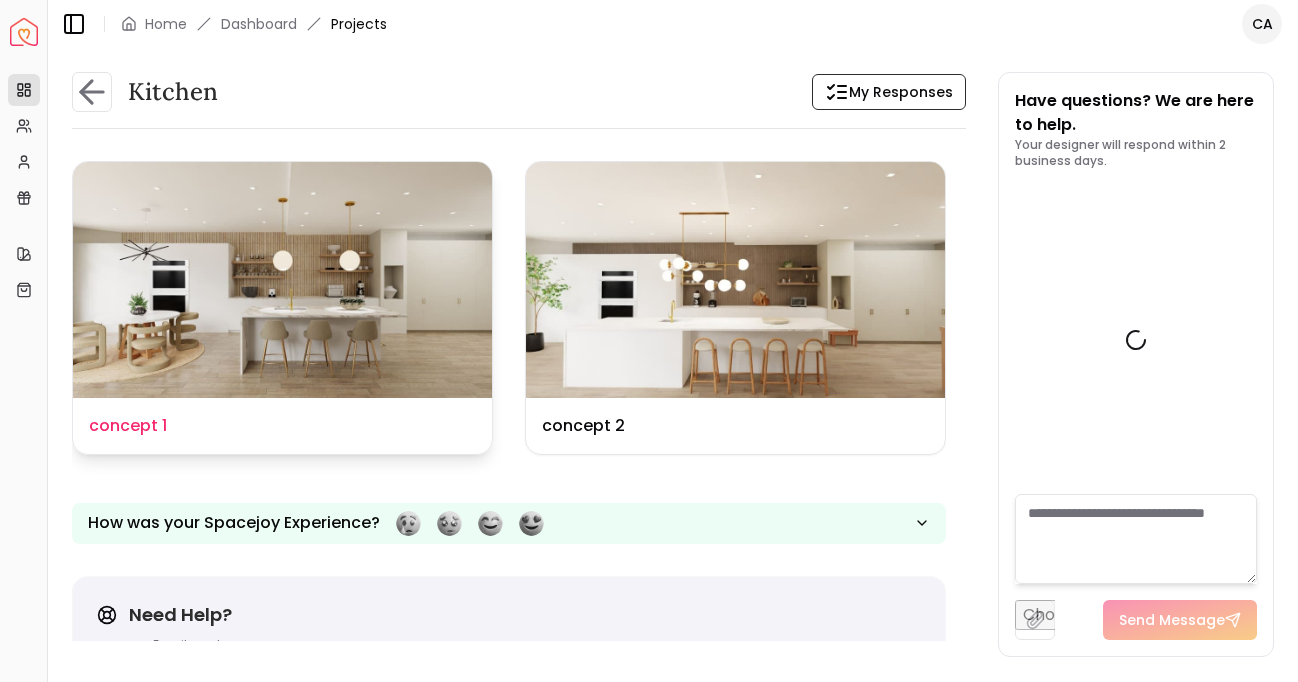 scroll, scrollTop: 4699, scrollLeft: 0, axis: vertical 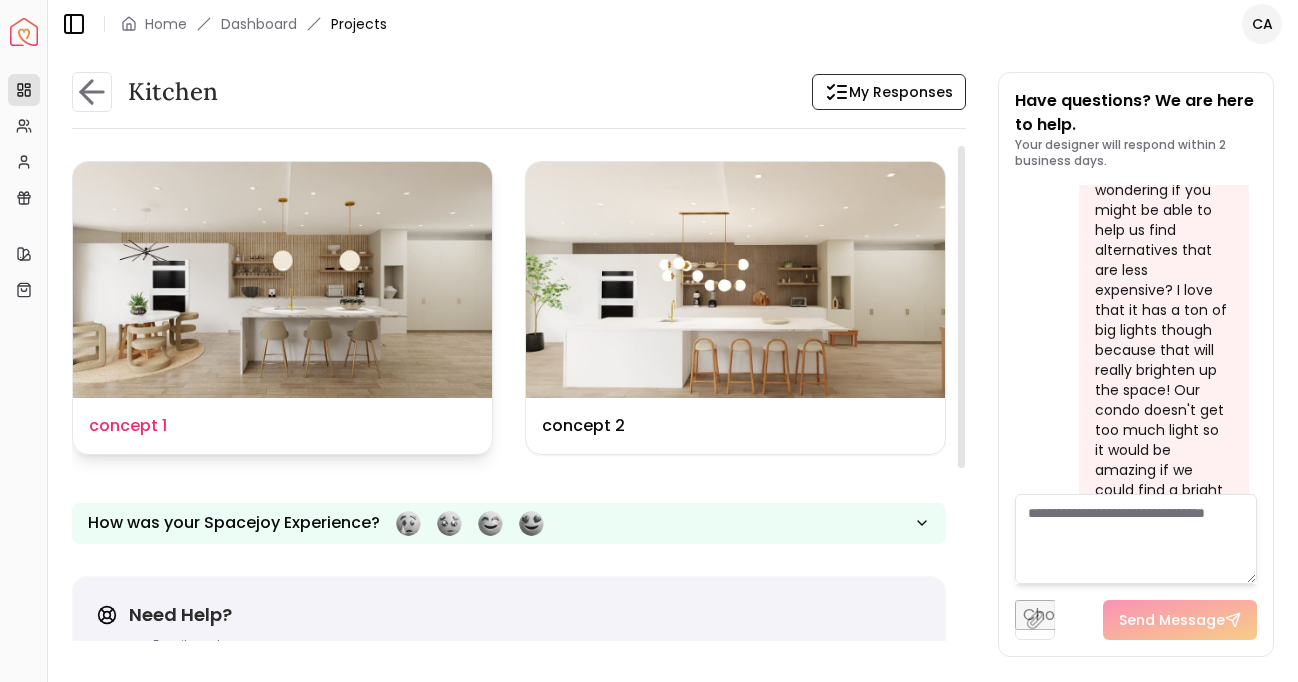 click at bounding box center (282, 280) 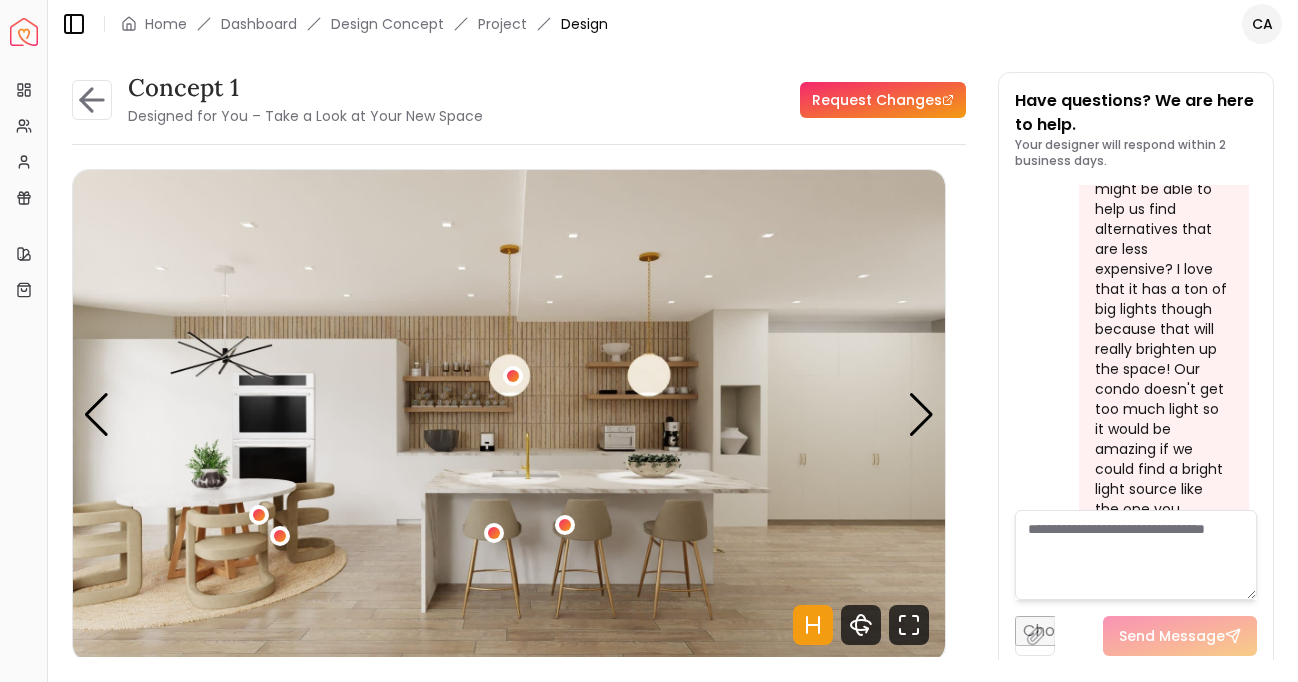 scroll, scrollTop: 4683, scrollLeft: 0, axis: vertical 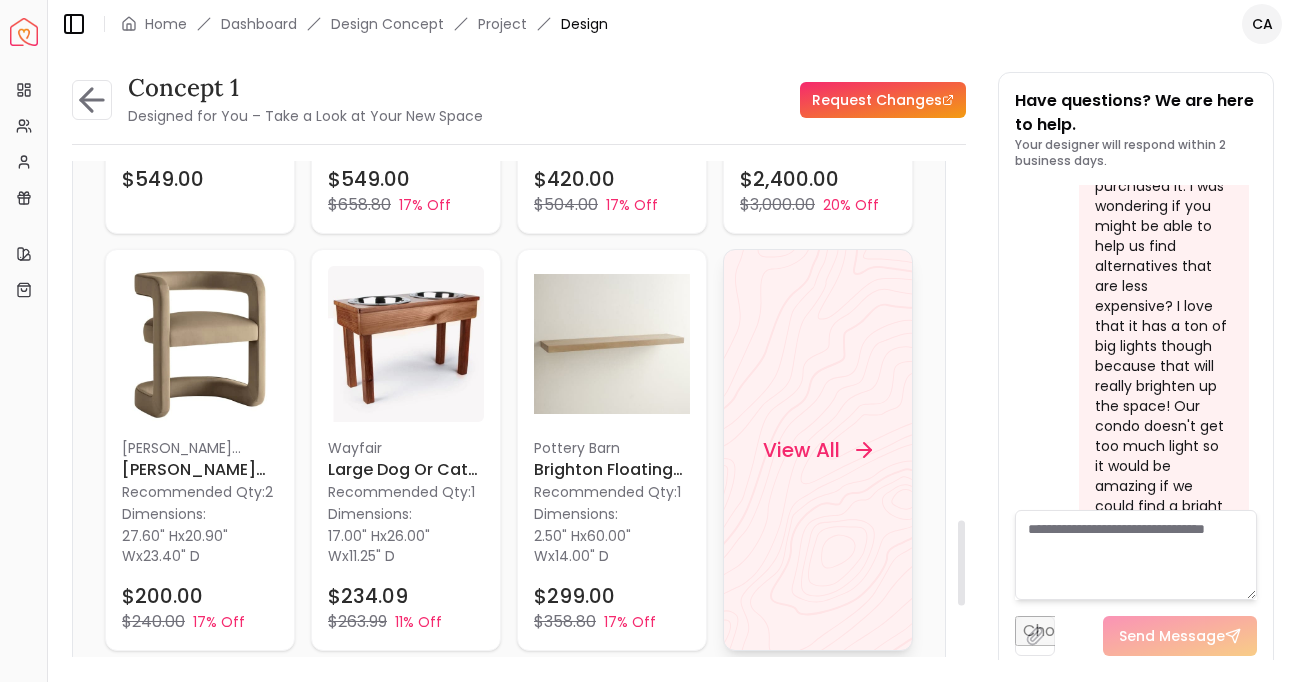 click on "View All" at bounding box center [801, 450] 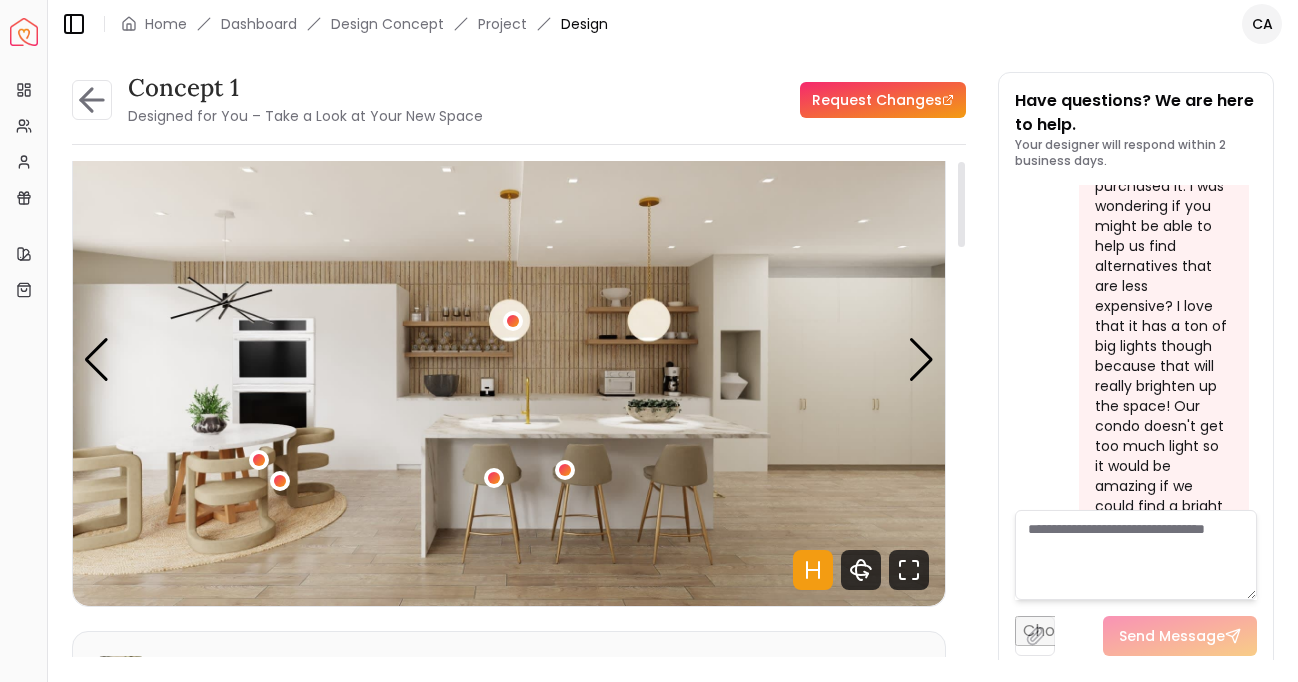 scroll, scrollTop: 0, scrollLeft: 0, axis: both 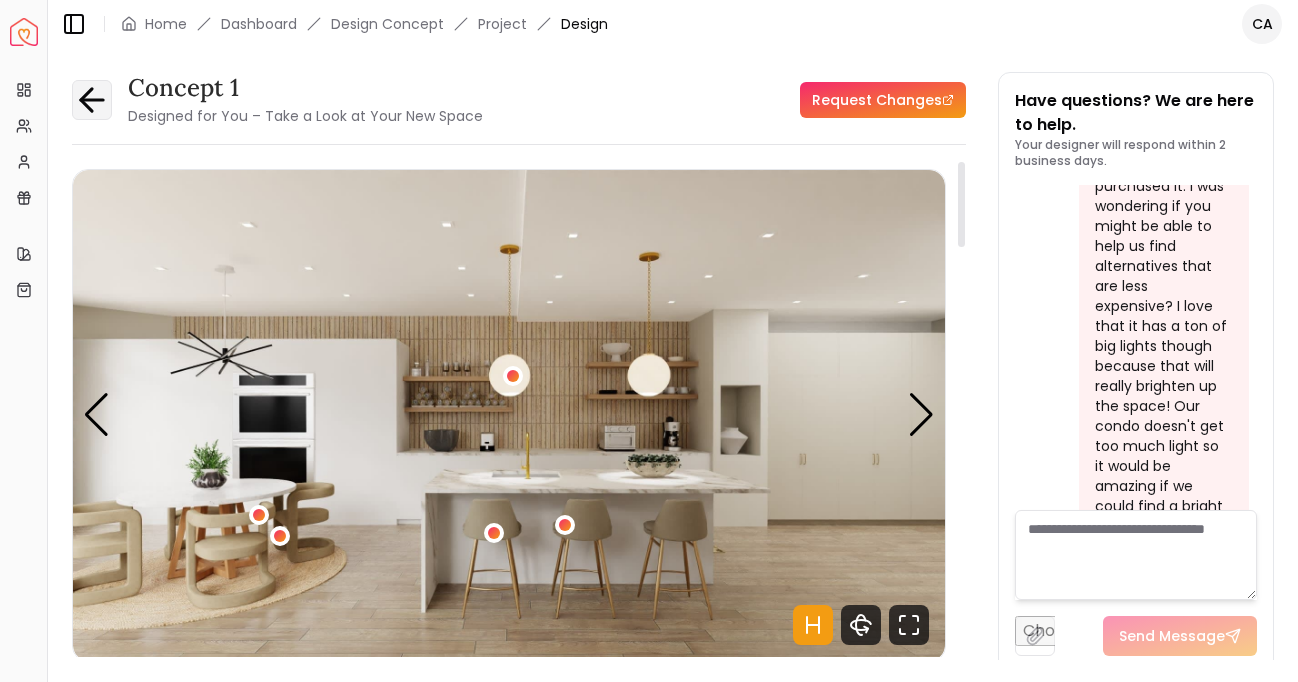click 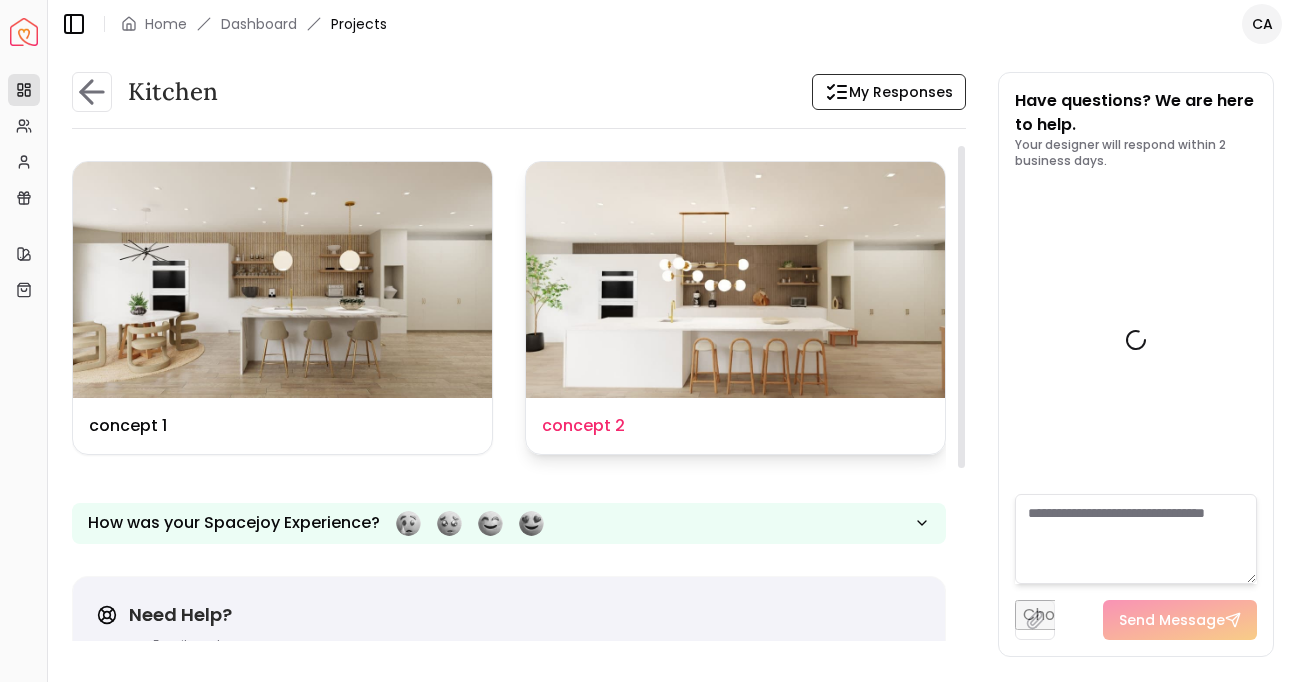 scroll, scrollTop: 4699, scrollLeft: 0, axis: vertical 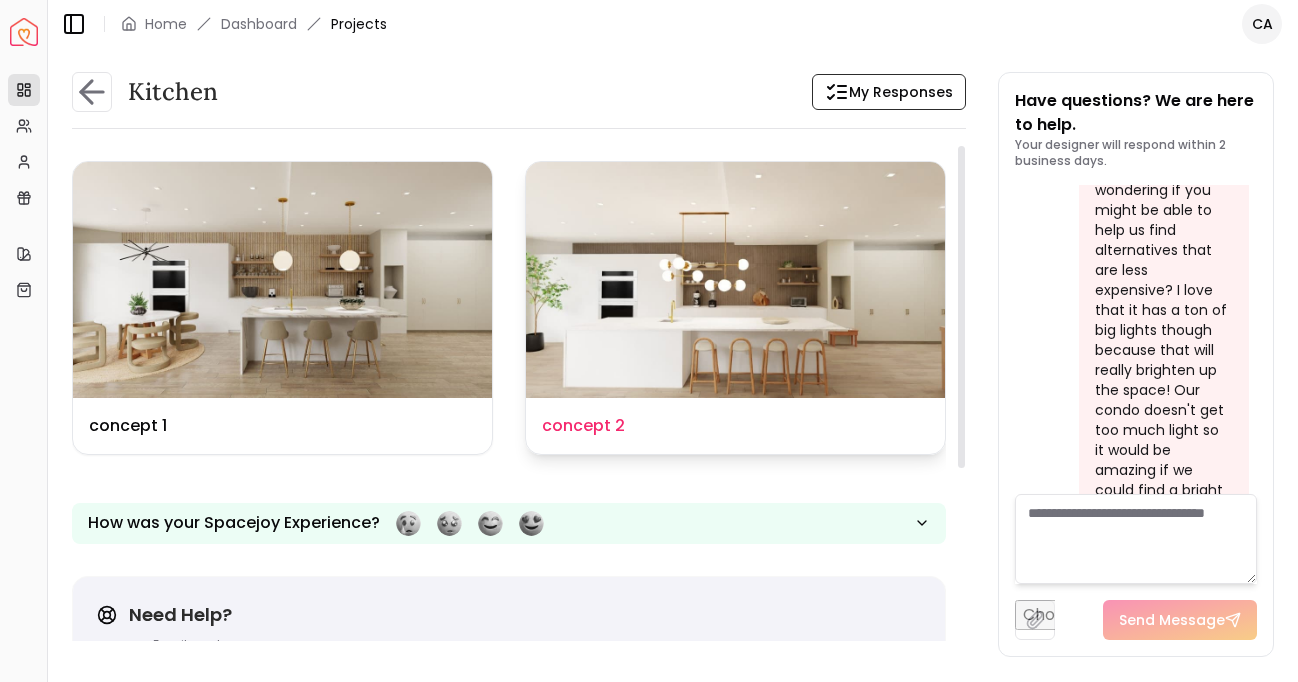click at bounding box center [735, 280] 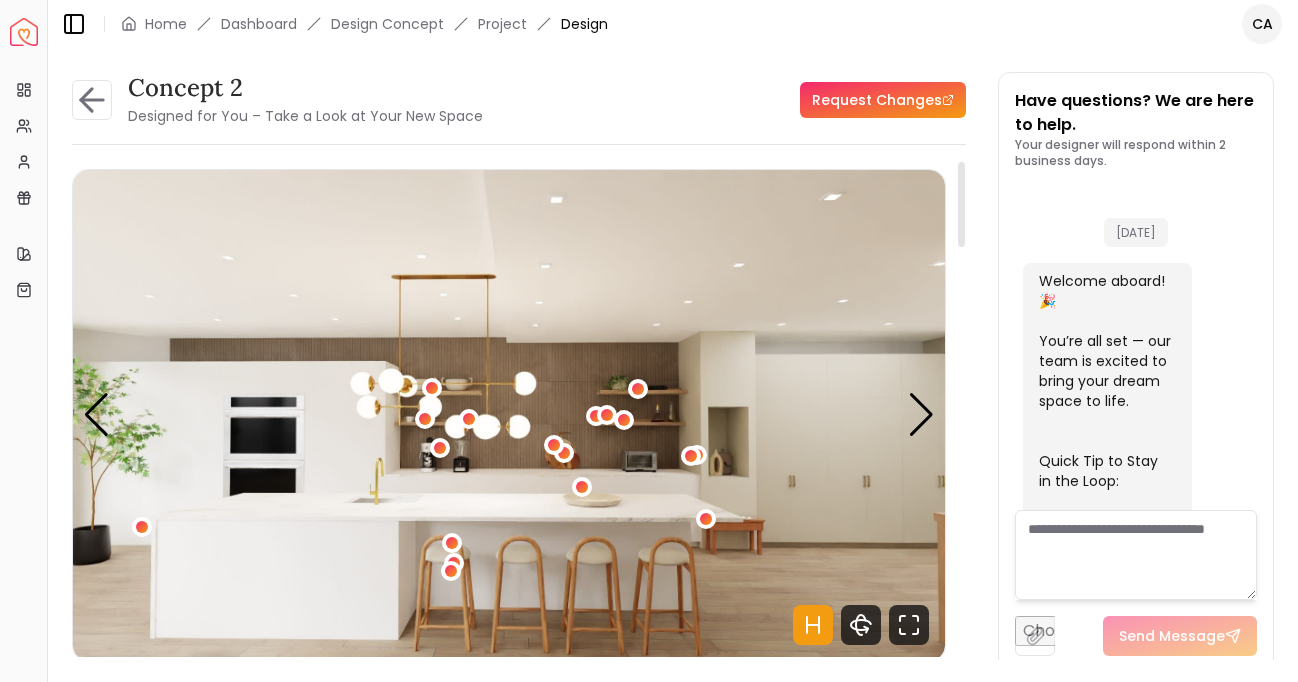 scroll, scrollTop: 4683, scrollLeft: 0, axis: vertical 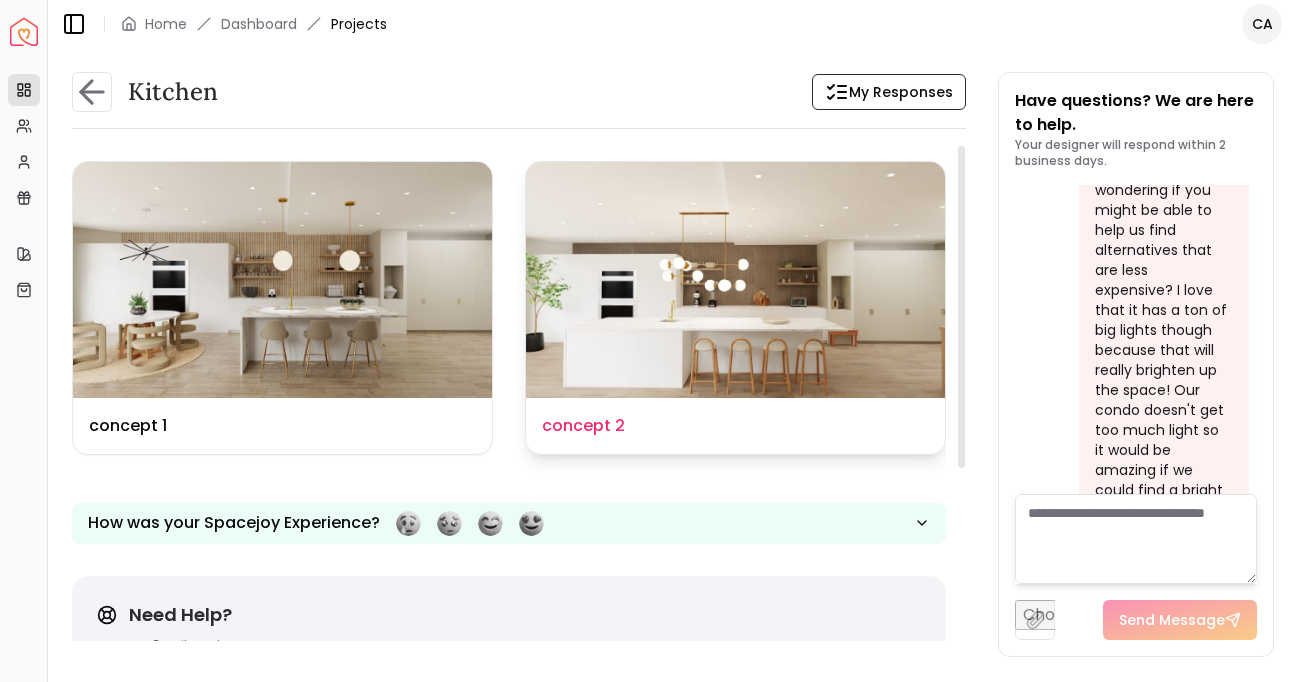 click at bounding box center (735, 280) 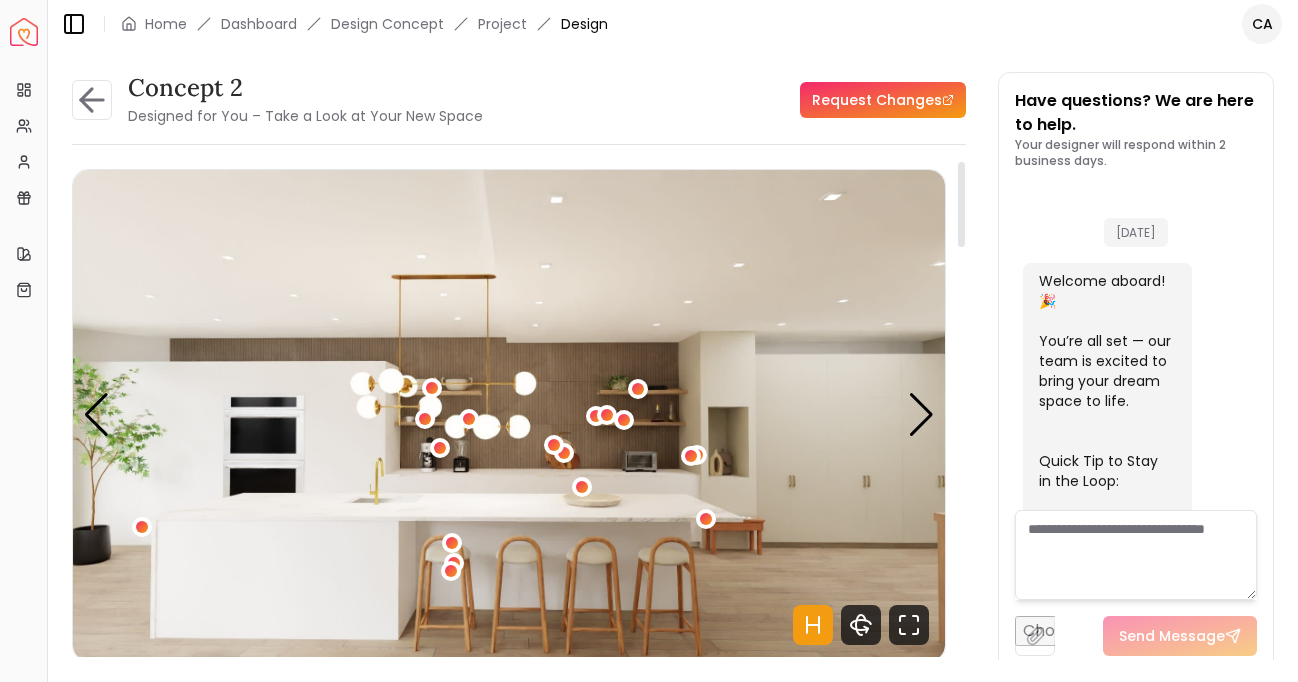 scroll, scrollTop: 4683, scrollLeft: 0, axis: vertical 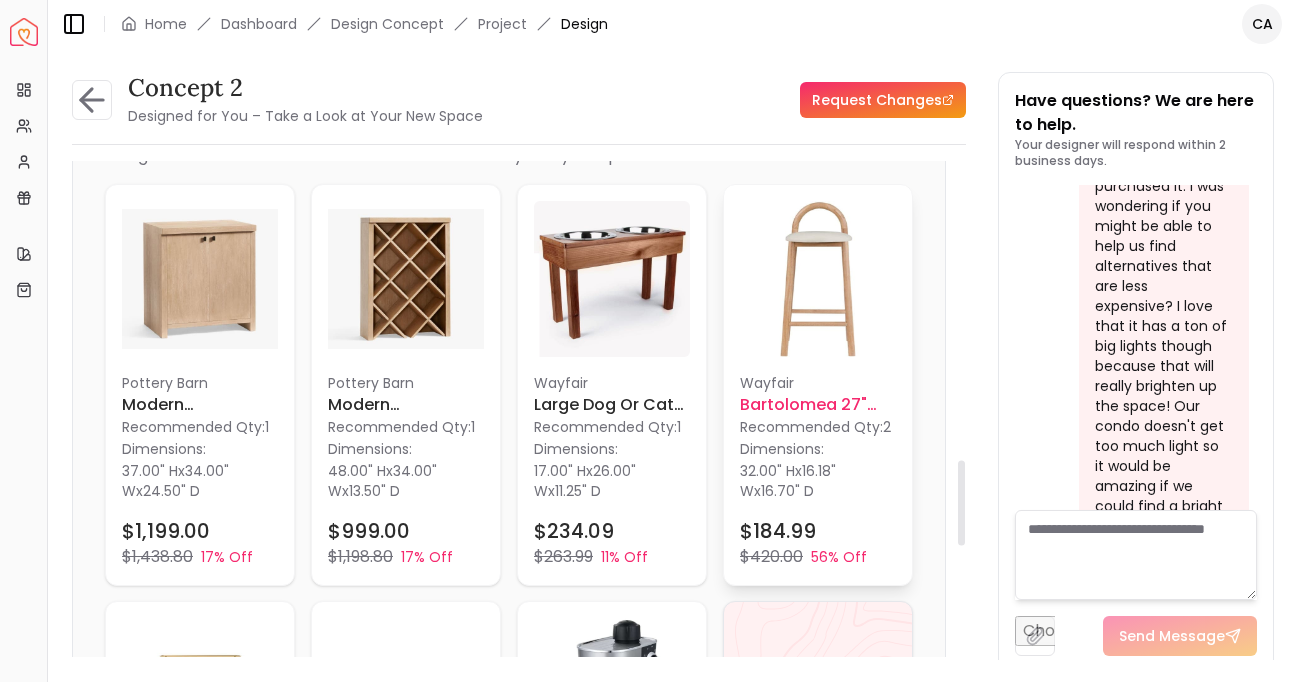 click on "Recommended Qty:  2" at bounding box center [818, 426] 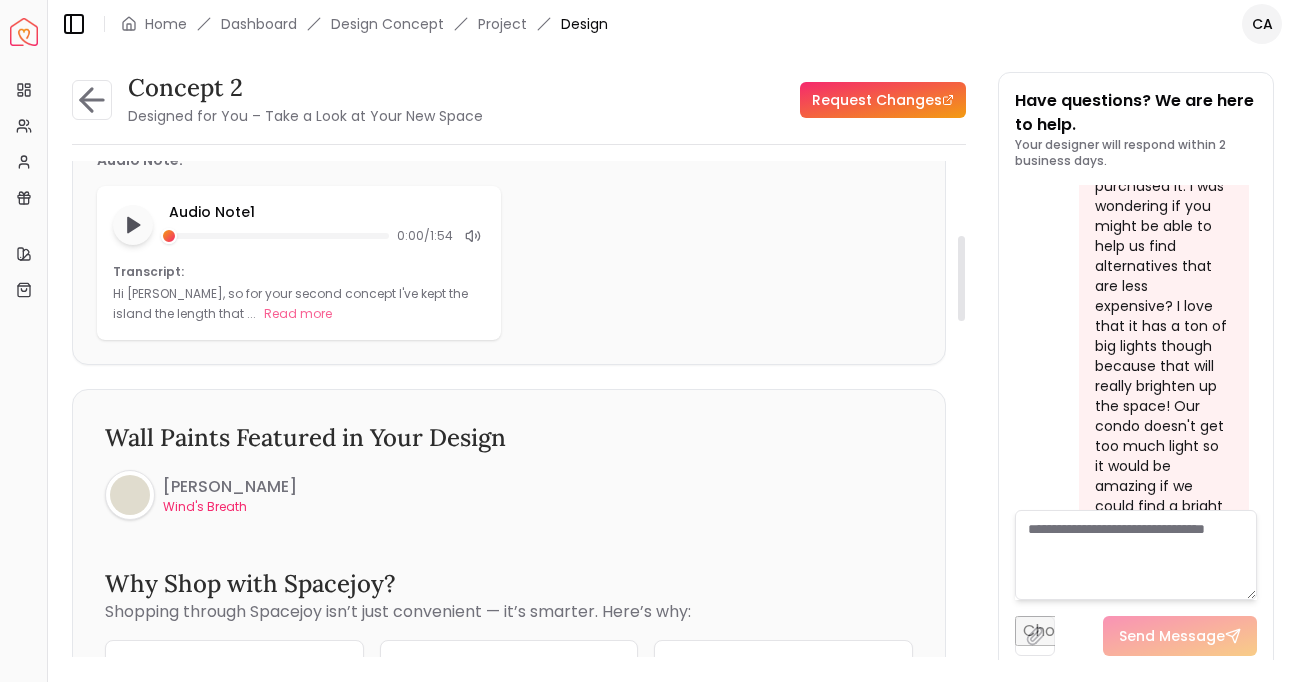 scroll, scrollTop: 0, scrollLeft: 0, axis: both 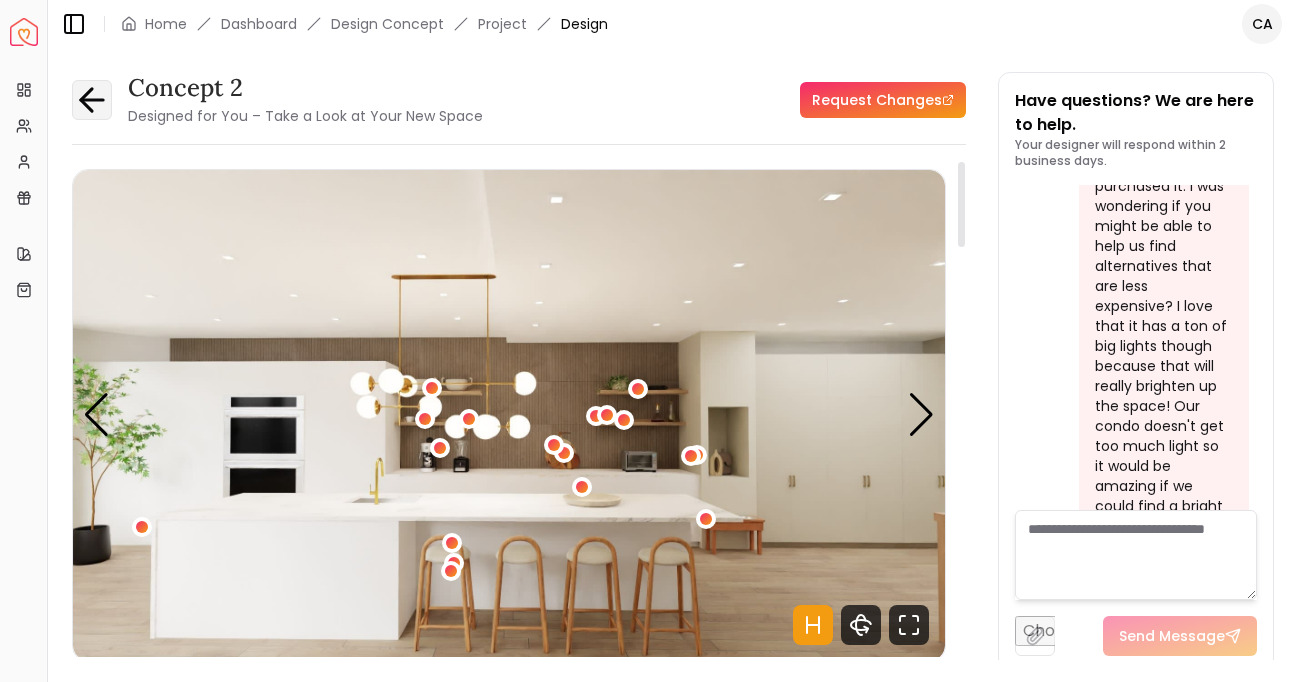 click 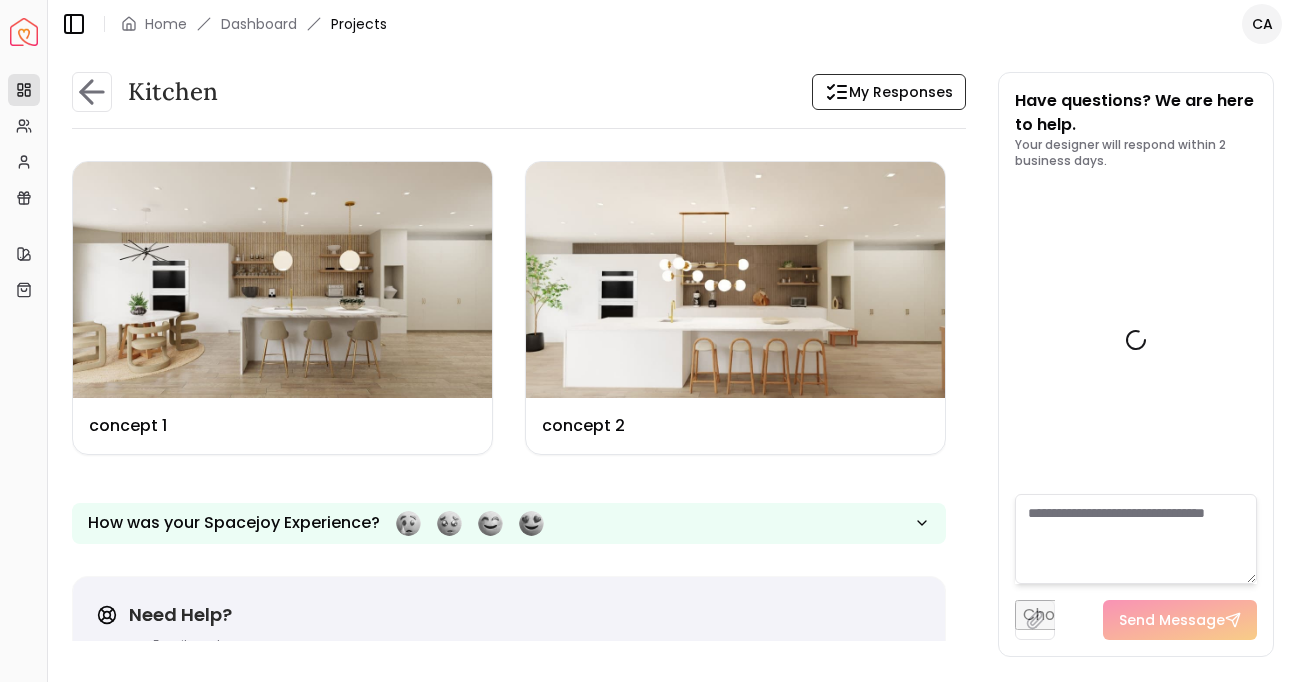 scroll, scrollTop: 4699, scrollLeft: 0, axis: vertical 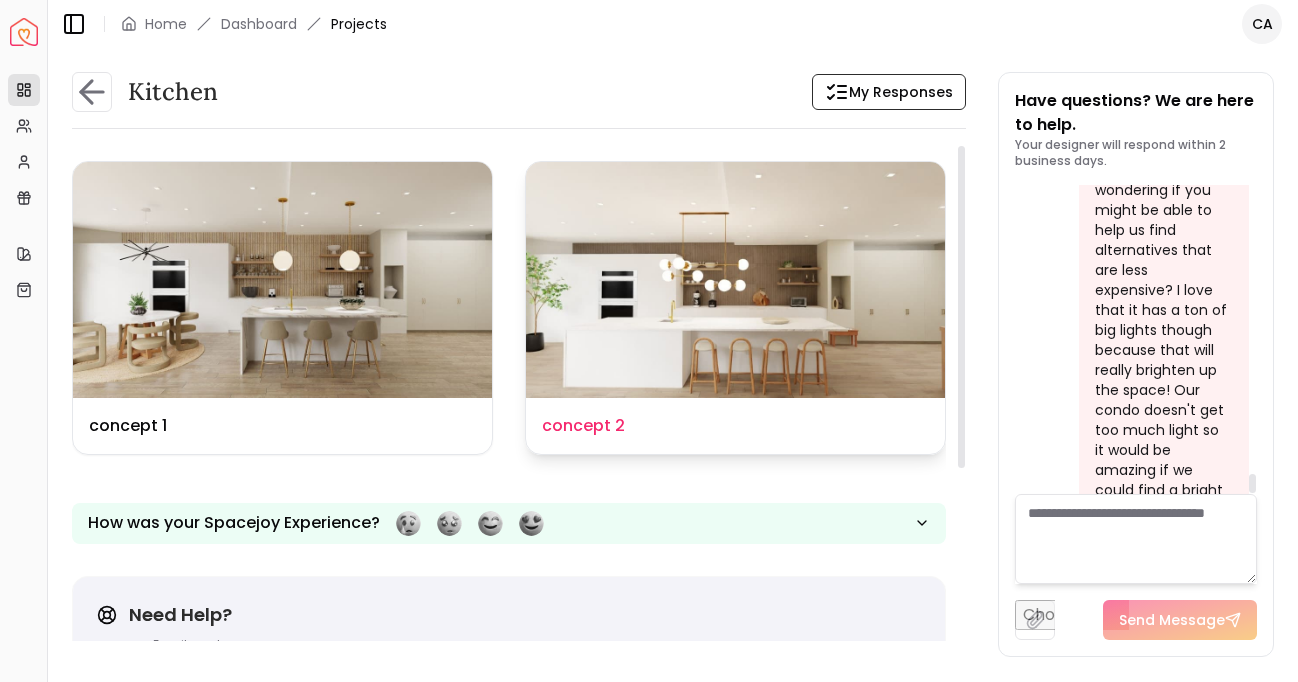 click at bounding box center [735, 280] 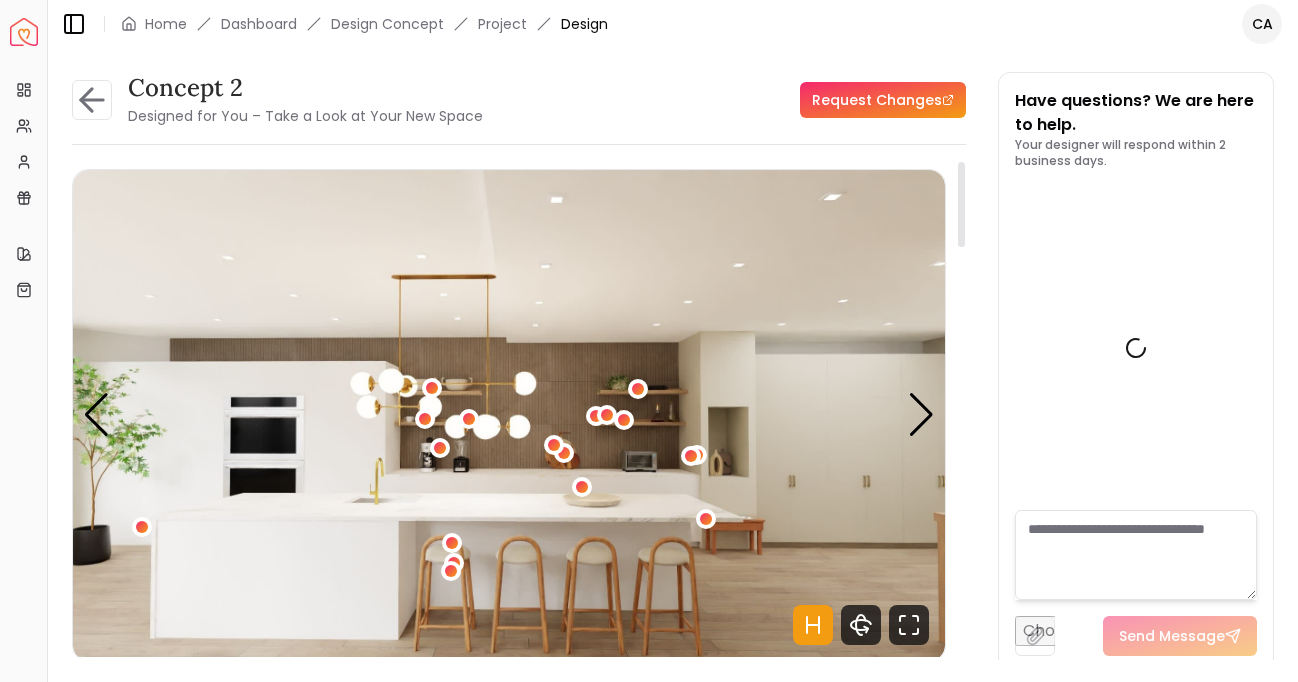 scroll, scrollTop: 4683, scrollLeft: 0, axis: vertical 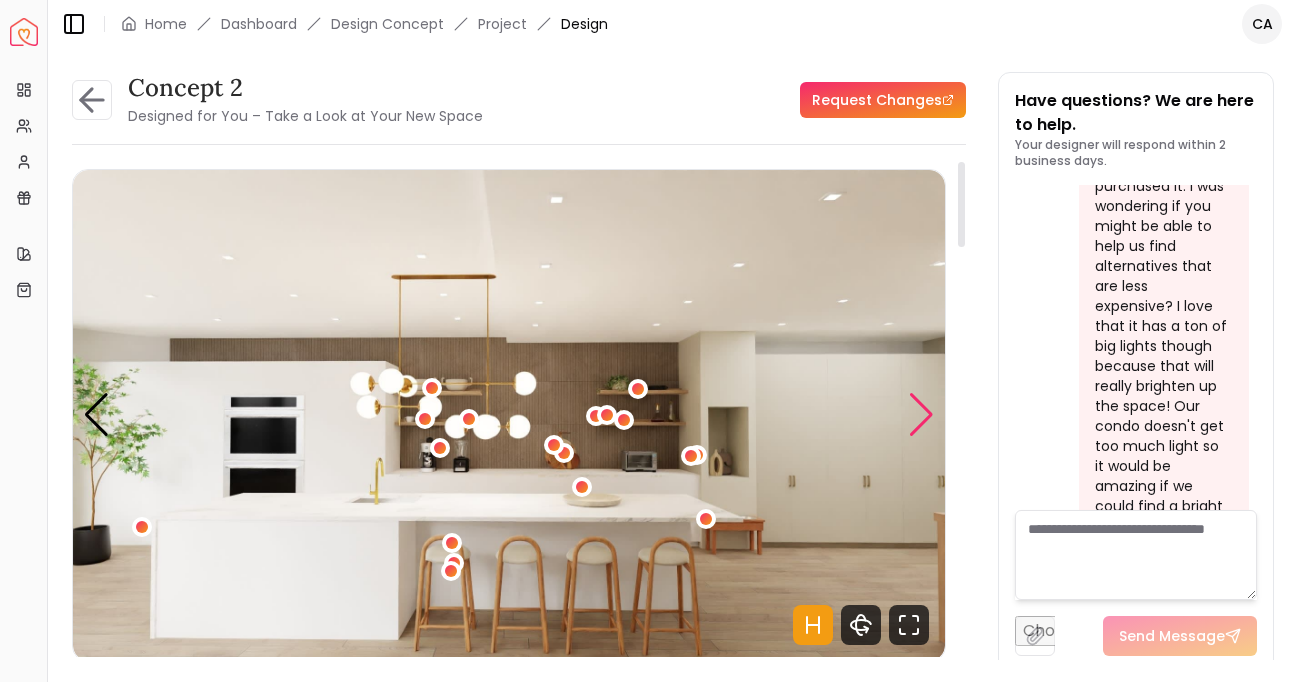 click at bounding box center [921, 415] 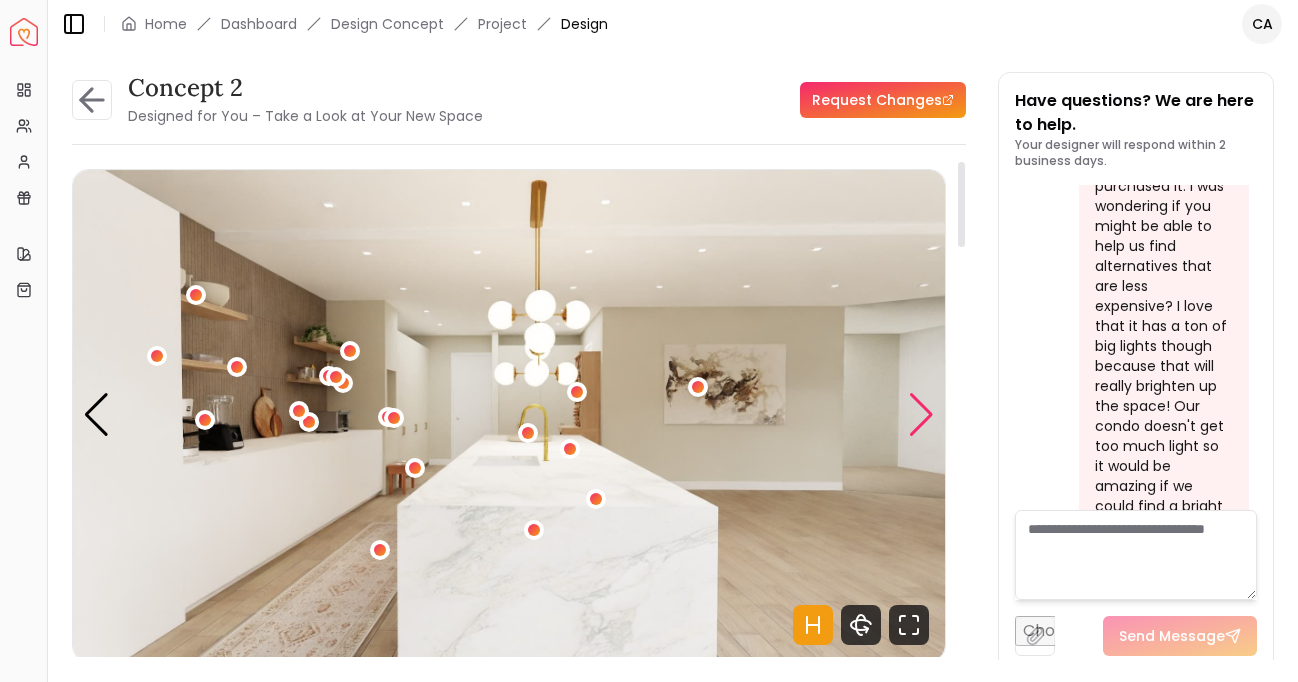 click at bounding box center [921, 415] 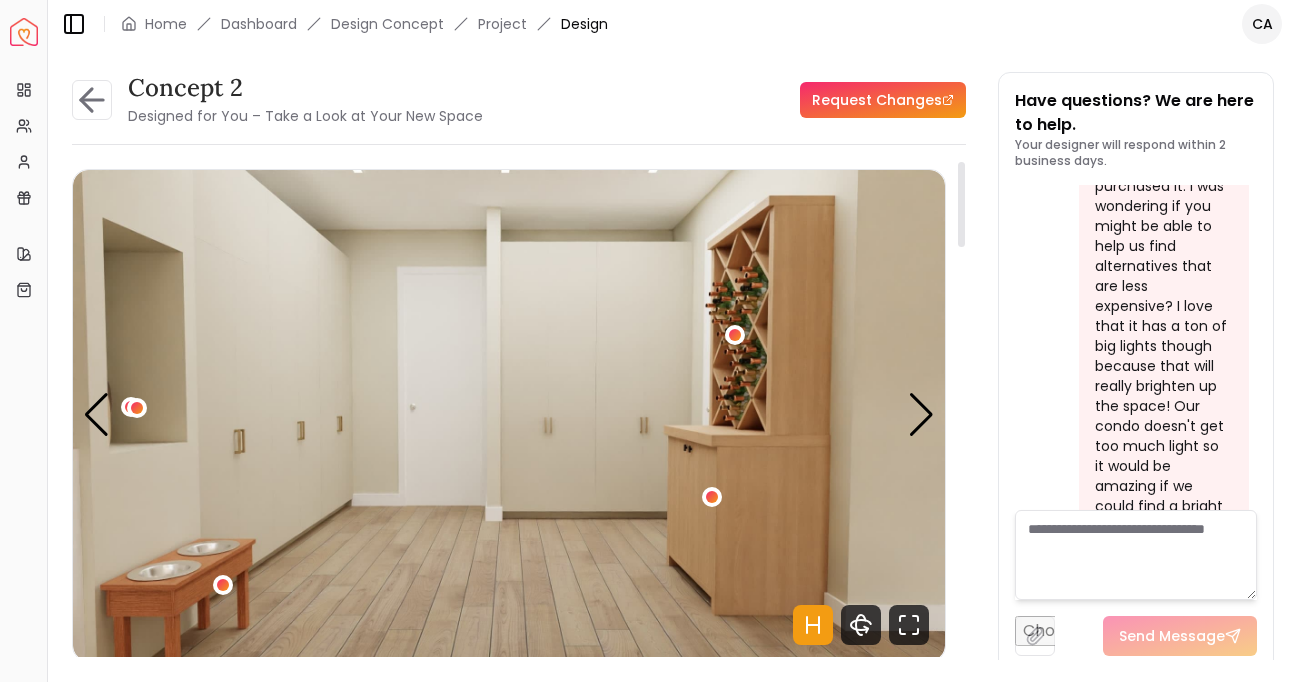 drag, startPoint x: 924, startPoint y: 403, endPoint x: 953, endPoint y: 414, distance: 31.016125 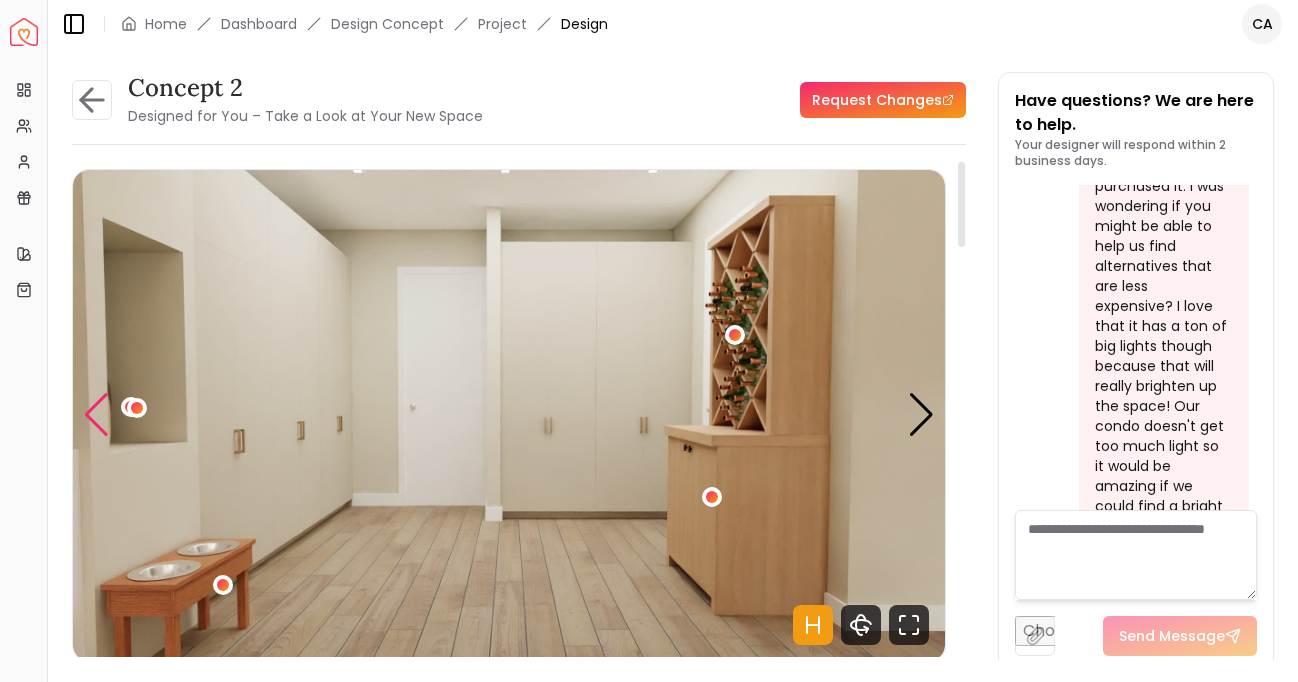 click at bounding box center (96, 415) 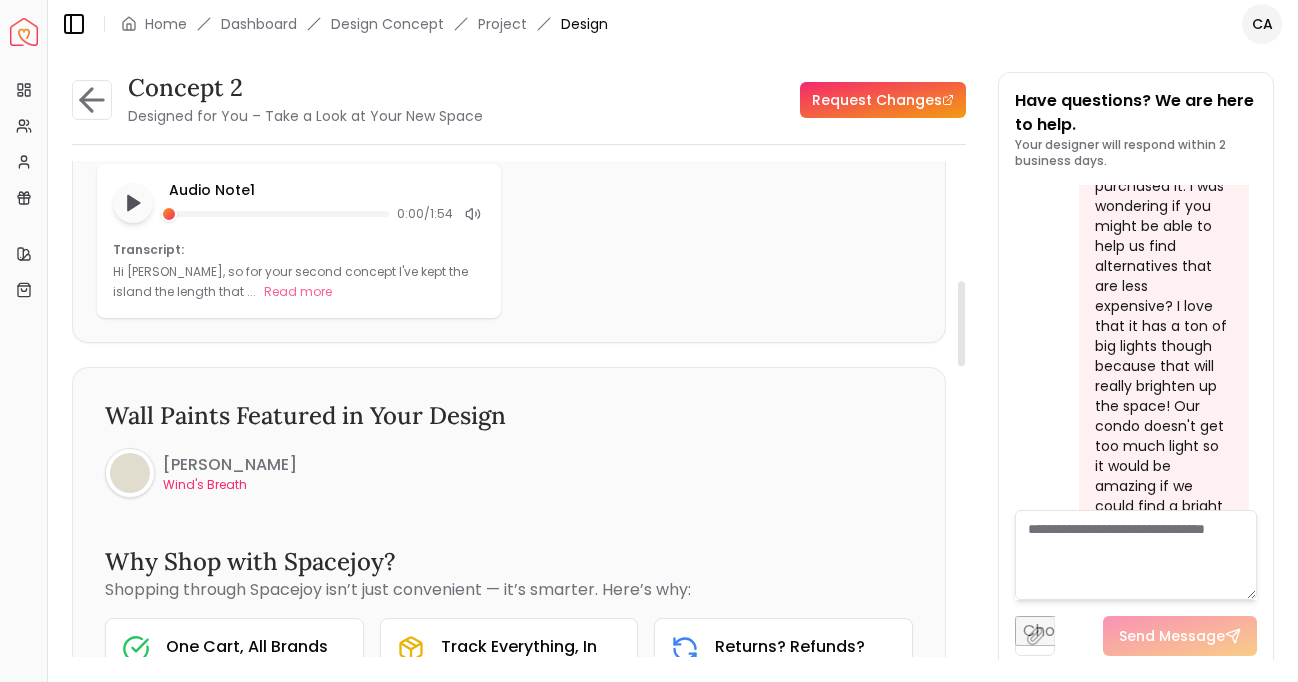 scroll, scrollTop: 700, scrollLeft: 0, axis: vertical 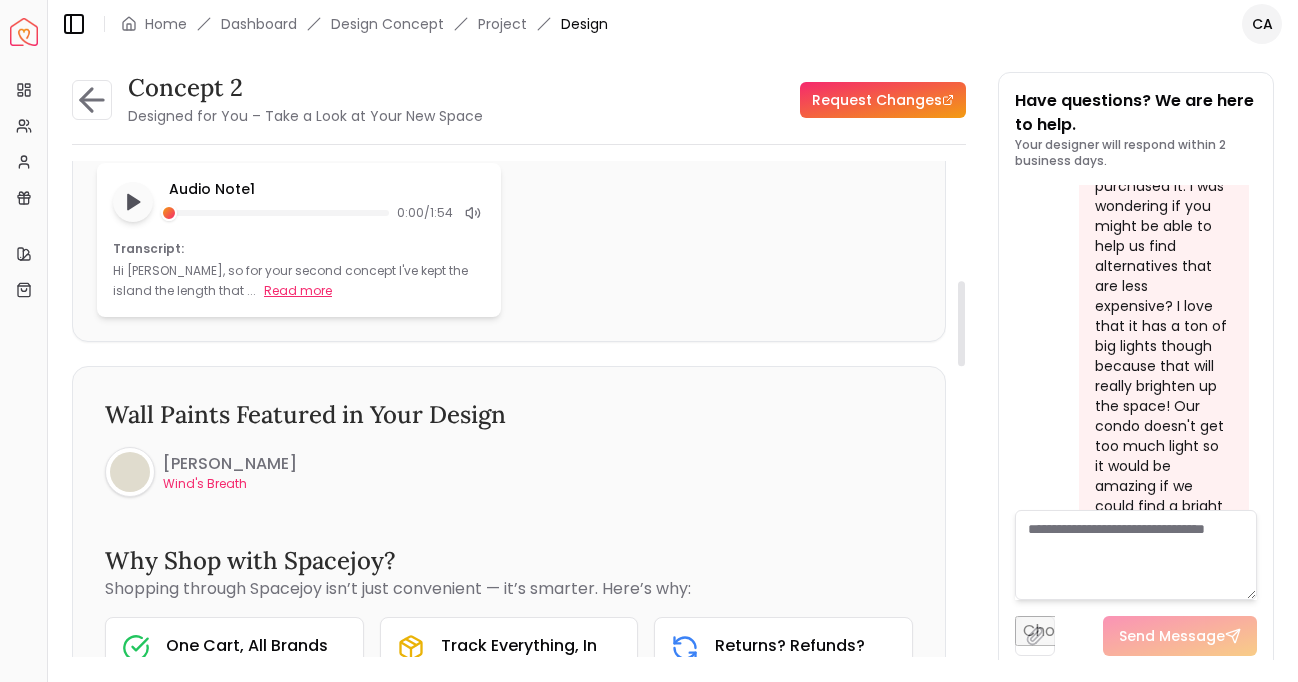 click on "Read more" at bounding box center (298, 291) 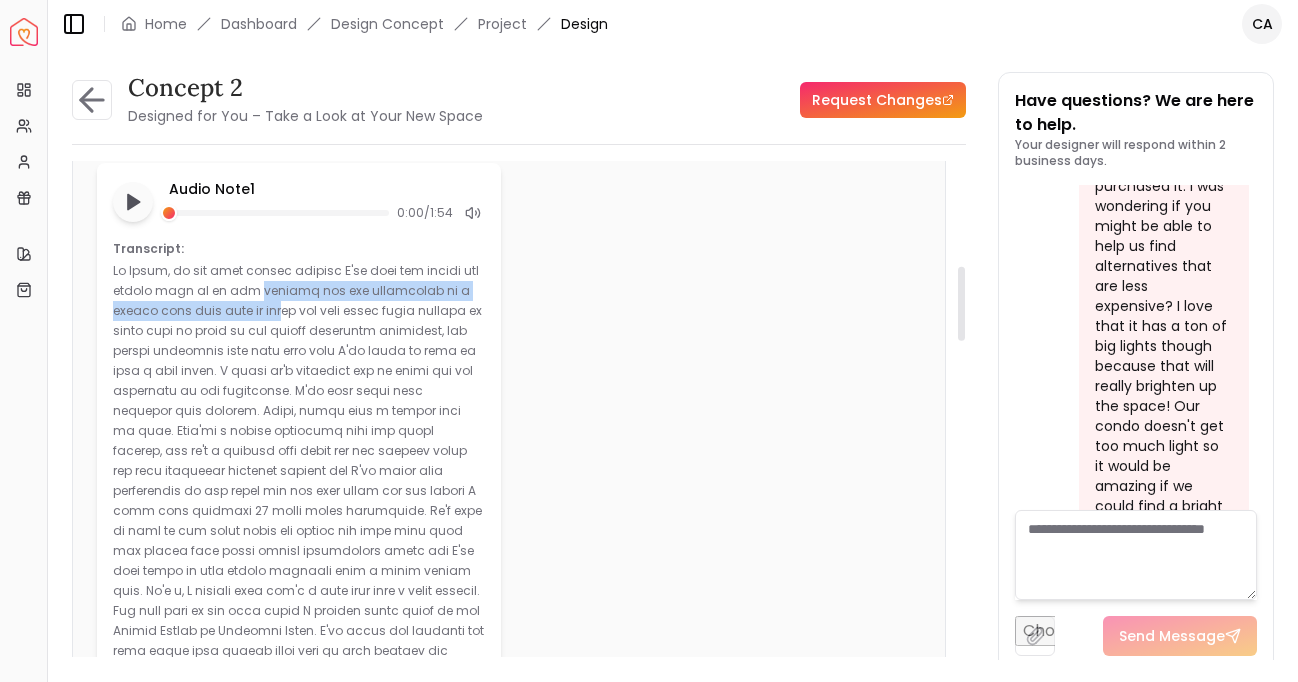 drag, startPoint x: 230, startPoint y: 284, endPoint x: 229, endPoint y: 318, distance: 34.0147 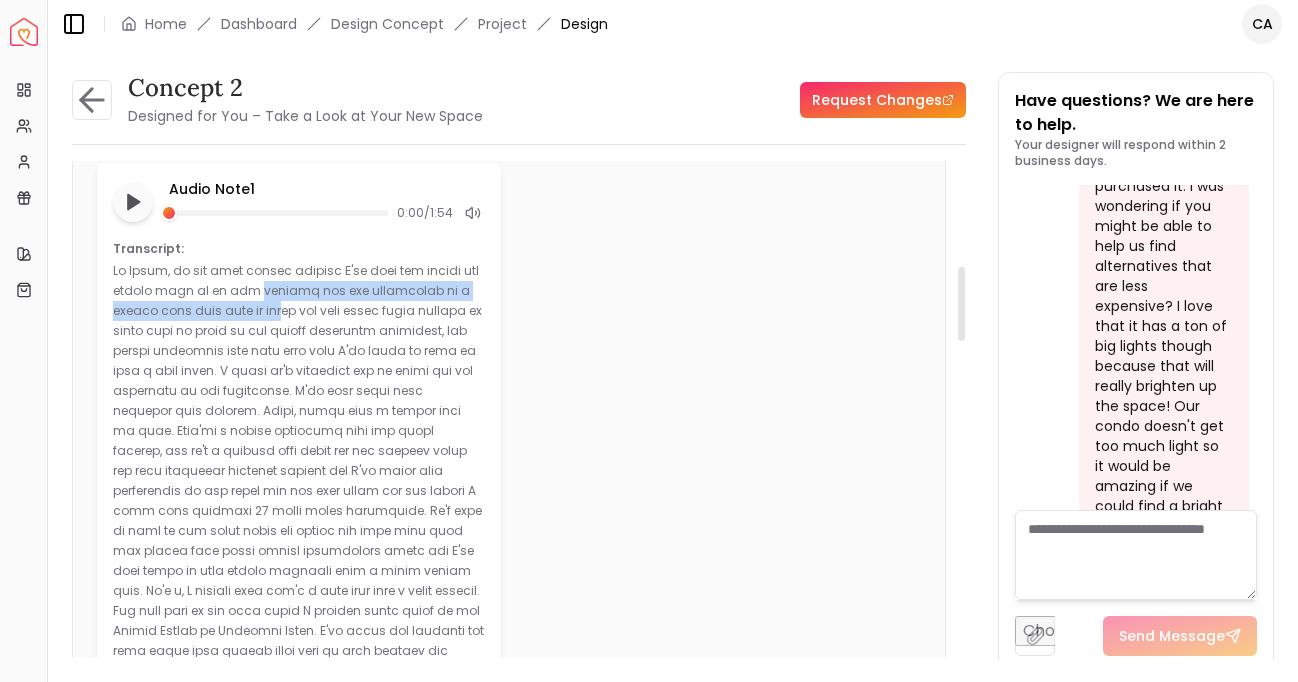 click on "Hide" at bounding box center [299, 501] 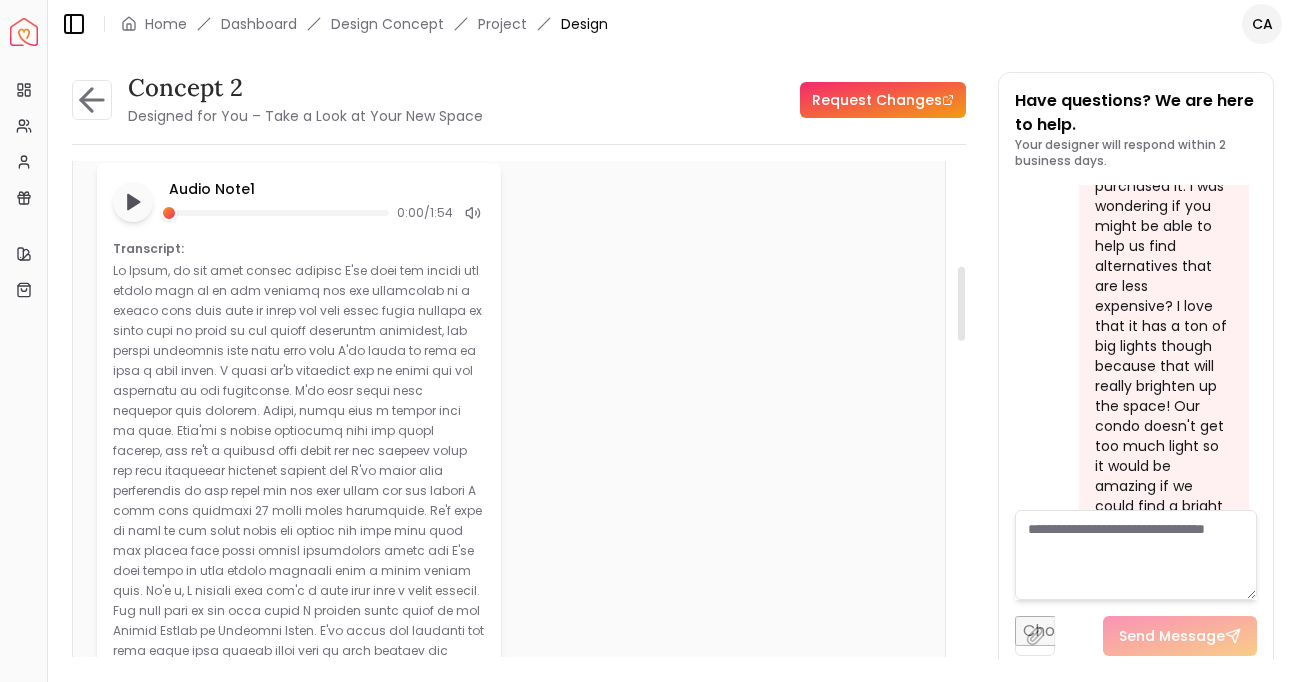 click at bounding box center [298, 500] 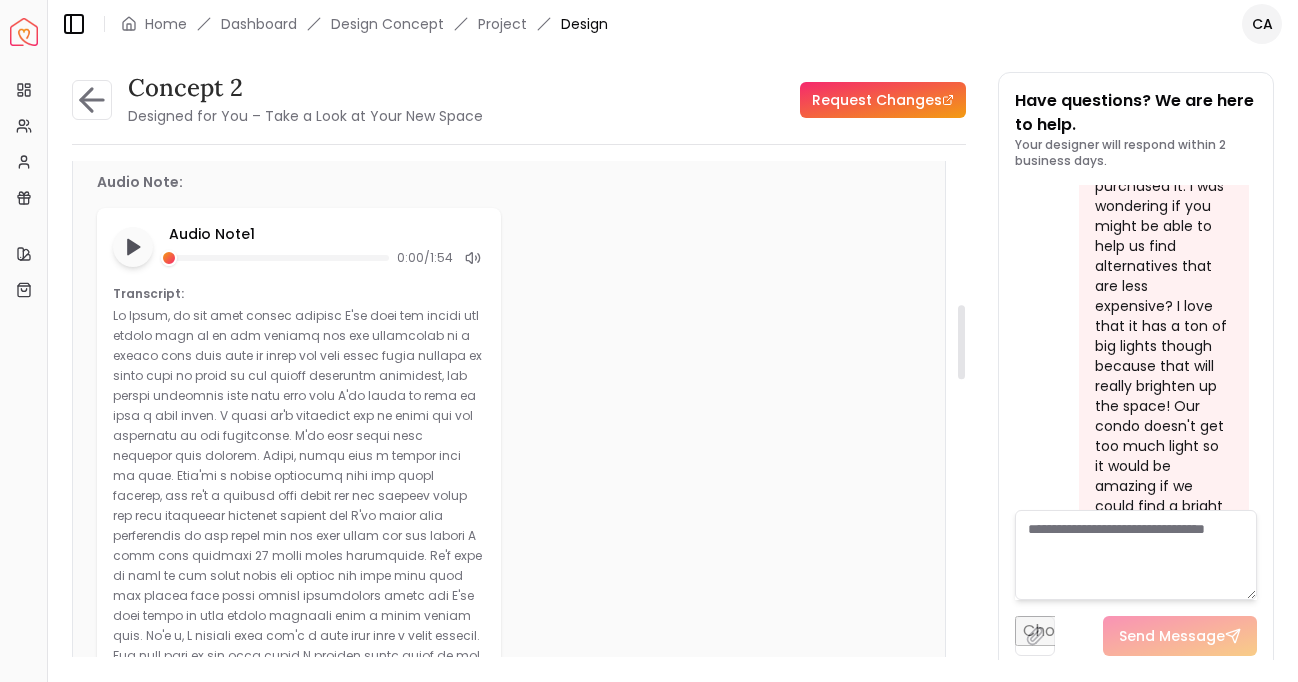 scroll, scrollTop: 544, scrollLeft: 0, axis: vertical 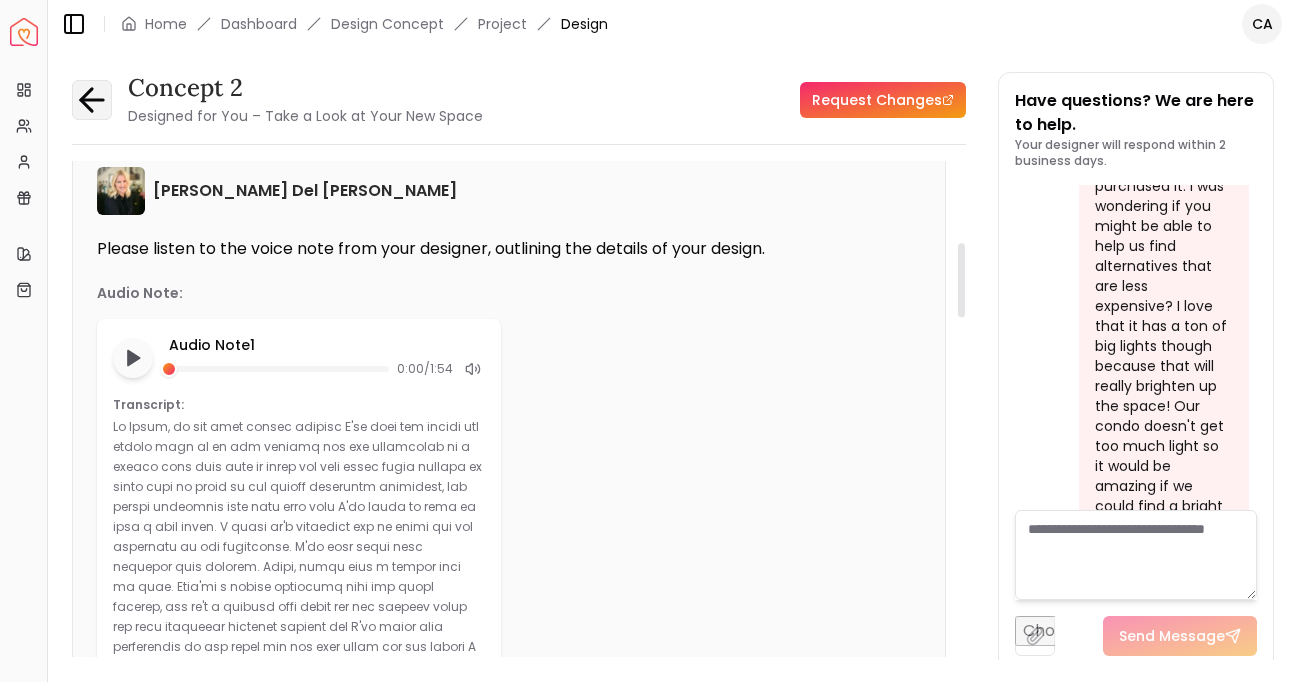 click 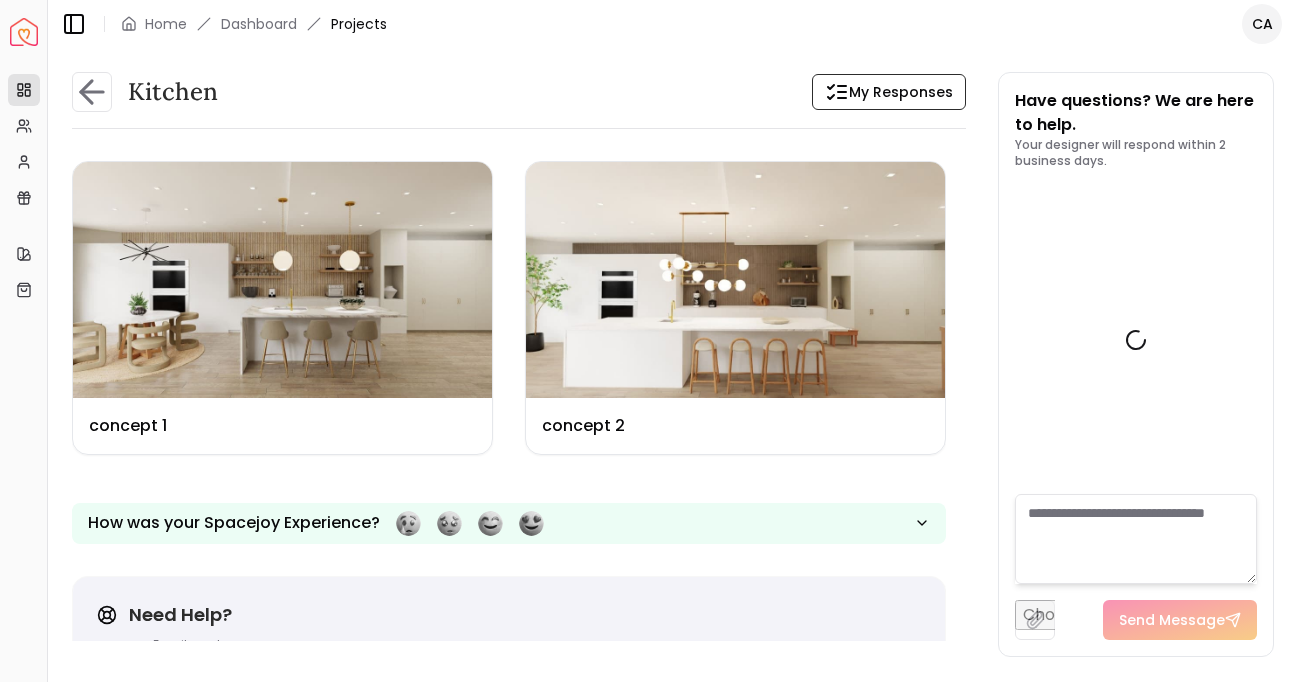 scroll, scrollTop: 4699, scrollLeft: 0, axis: vertical 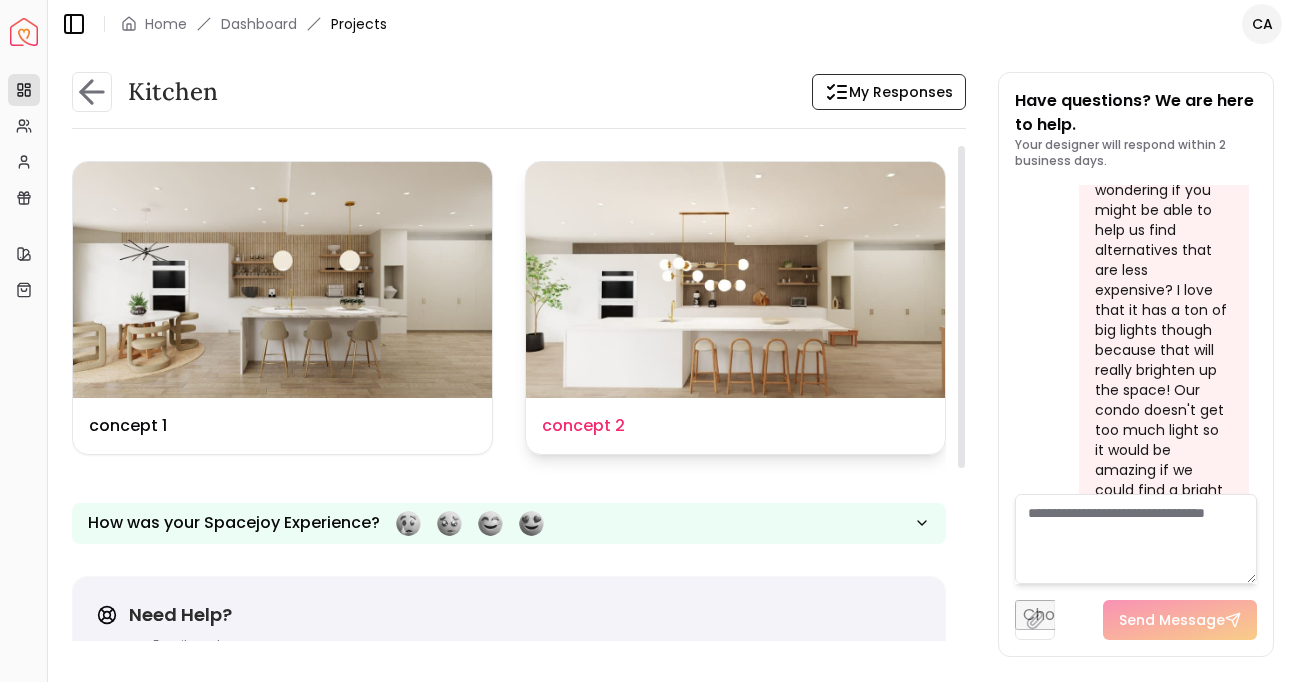 click at bounding box center [735, 280] 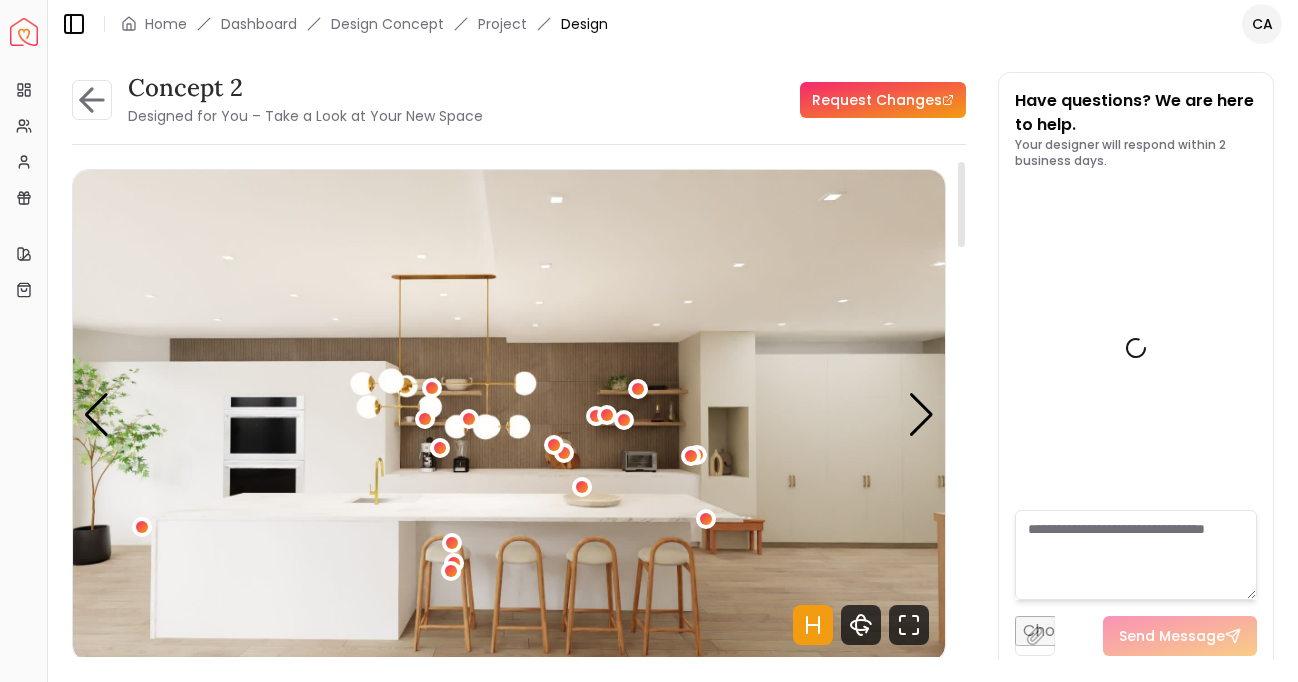 scroll, scrollTop: 80, scrollLeft: 0, axis: vertical 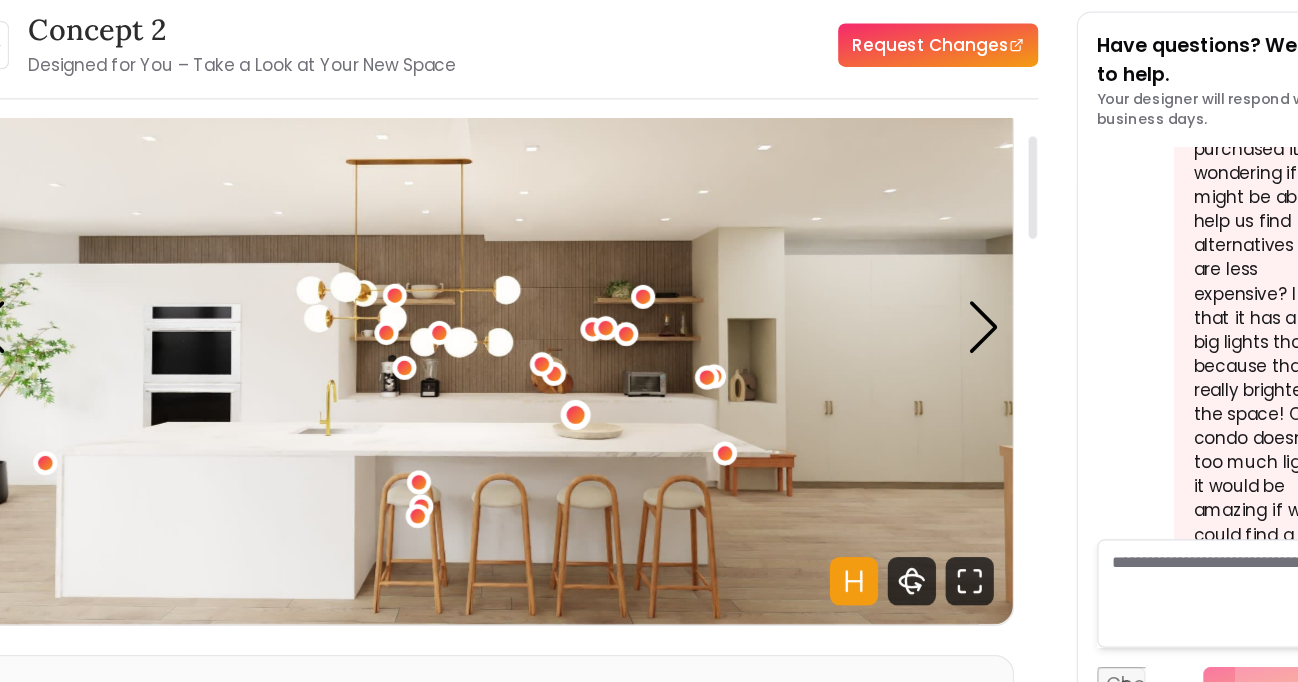 click at bounding box center (581, 407) 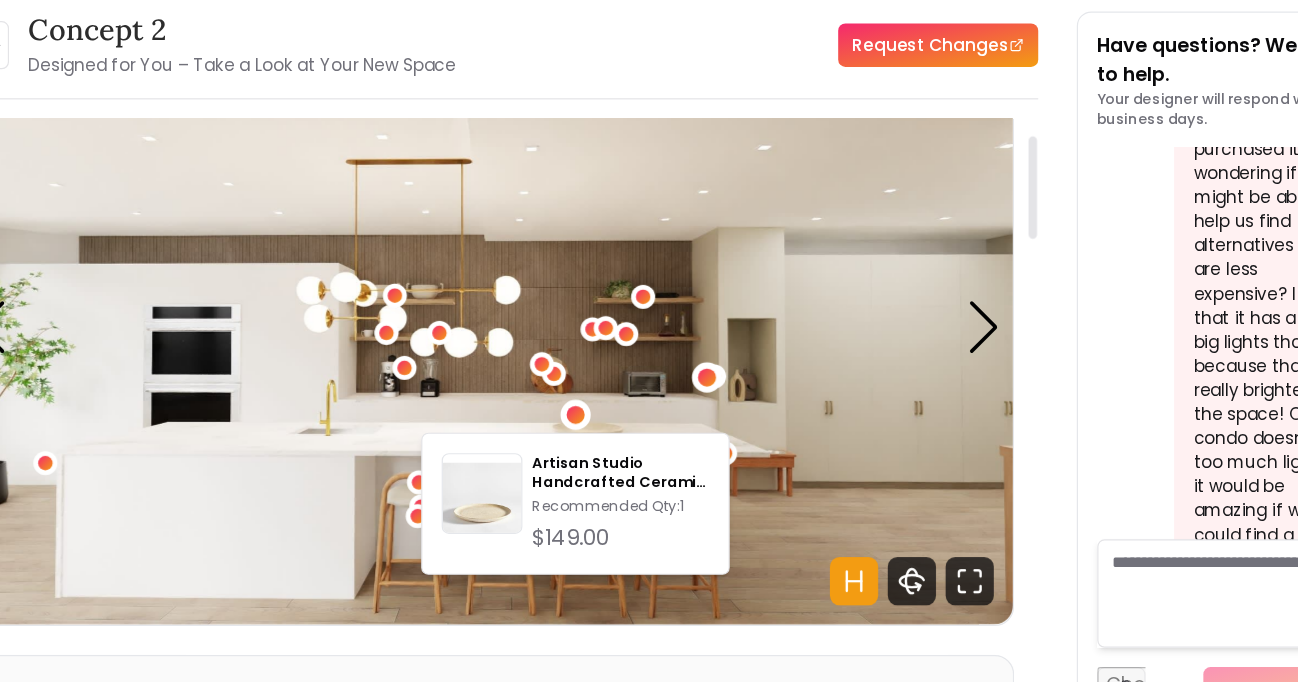 click at bounding box center [690, 375] 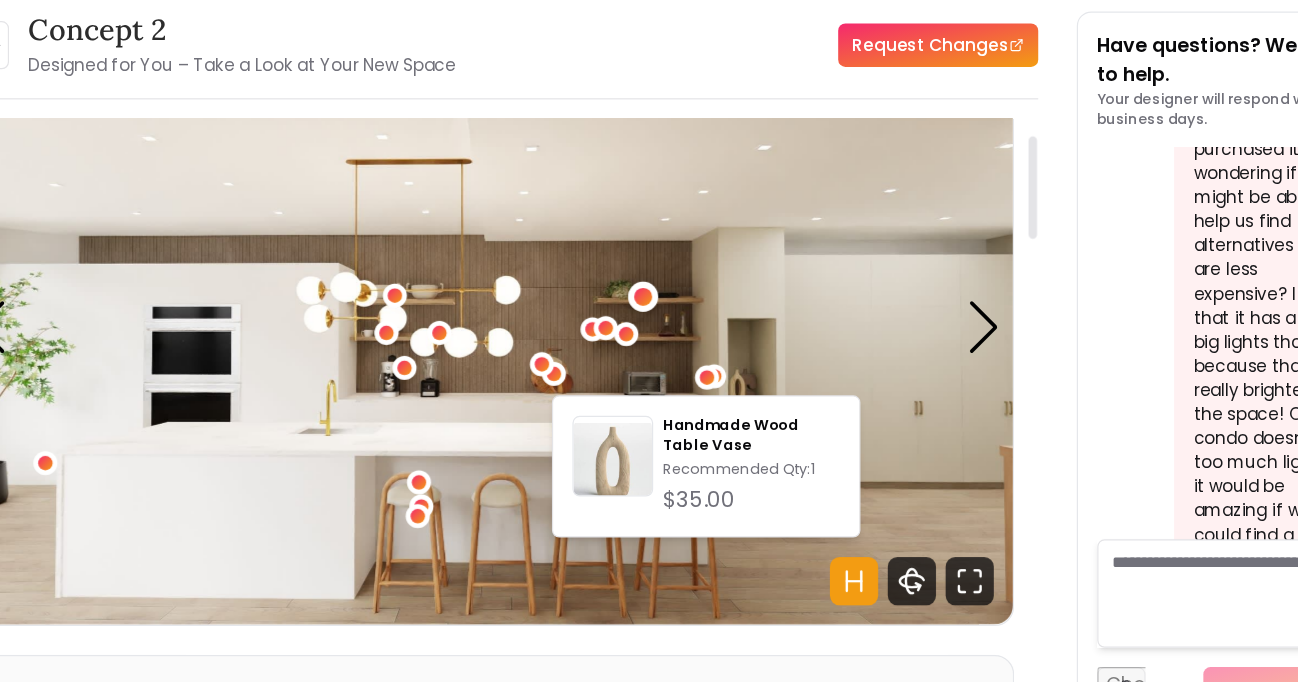 click at bounding box center [637, 309] 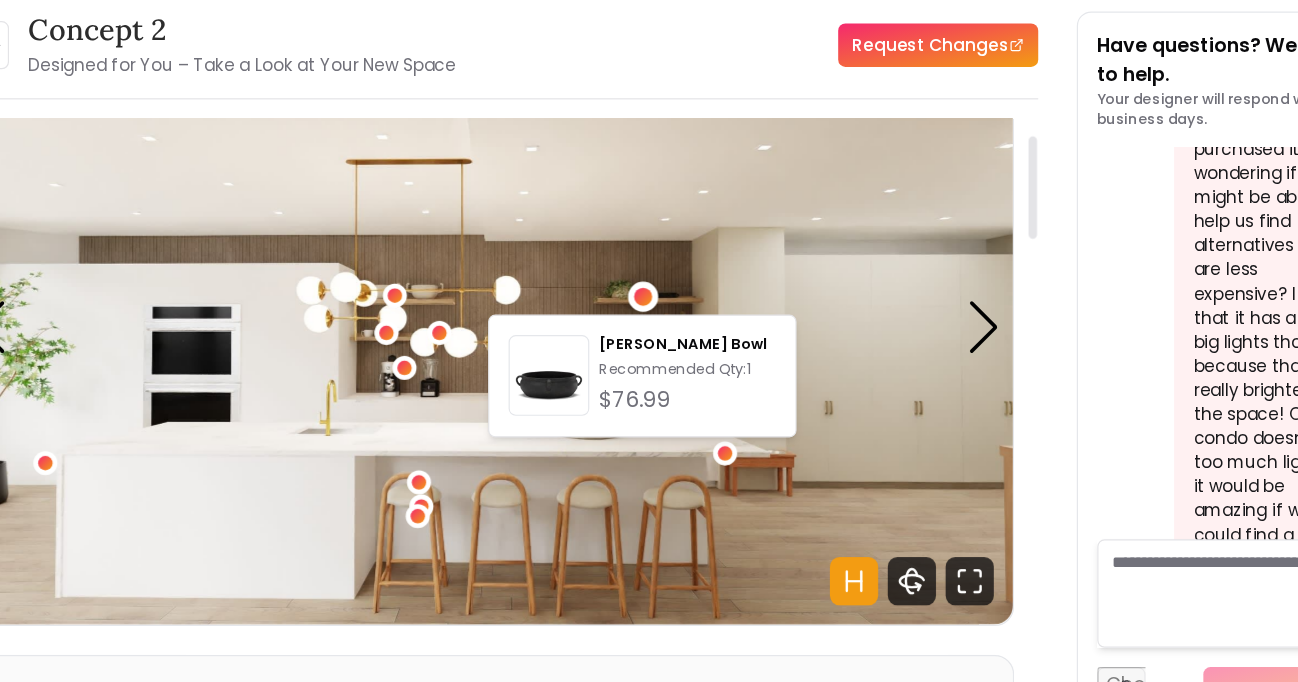 click at bounding box center [509, 335] 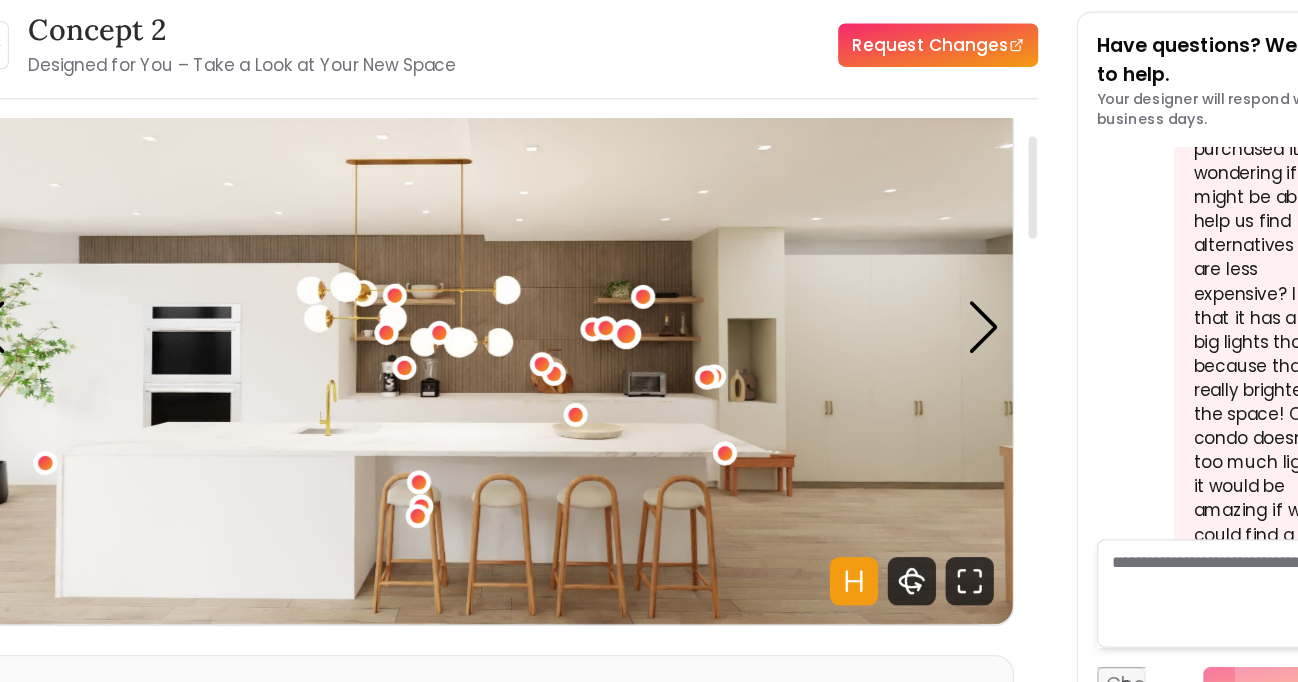 click at bounding box center [624, 340] 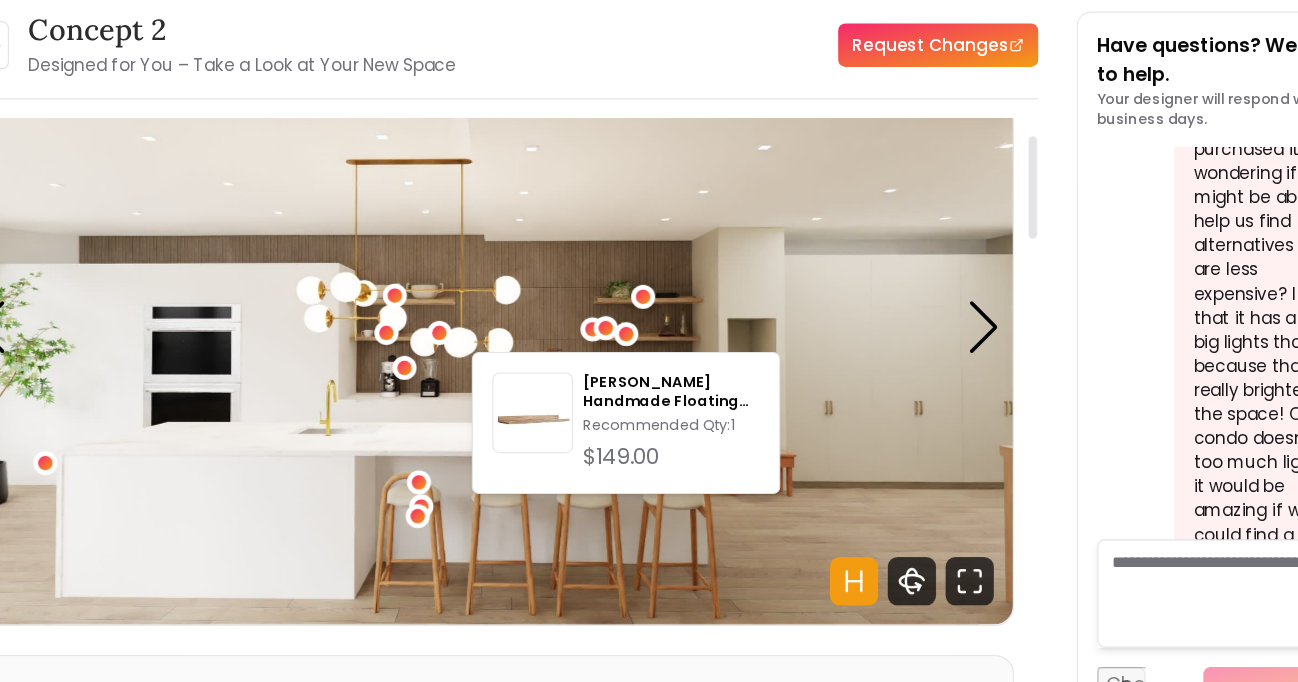click at bounding box center (509, 335) 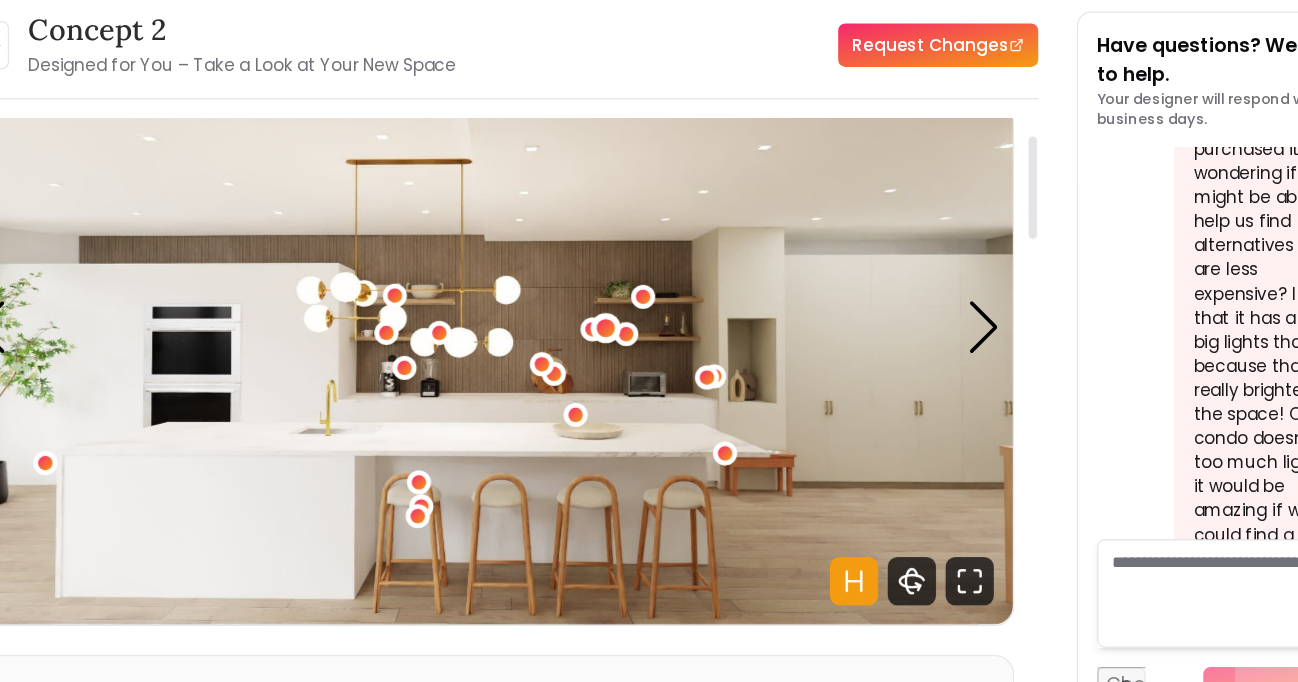 click at bounding box center [607, 335] 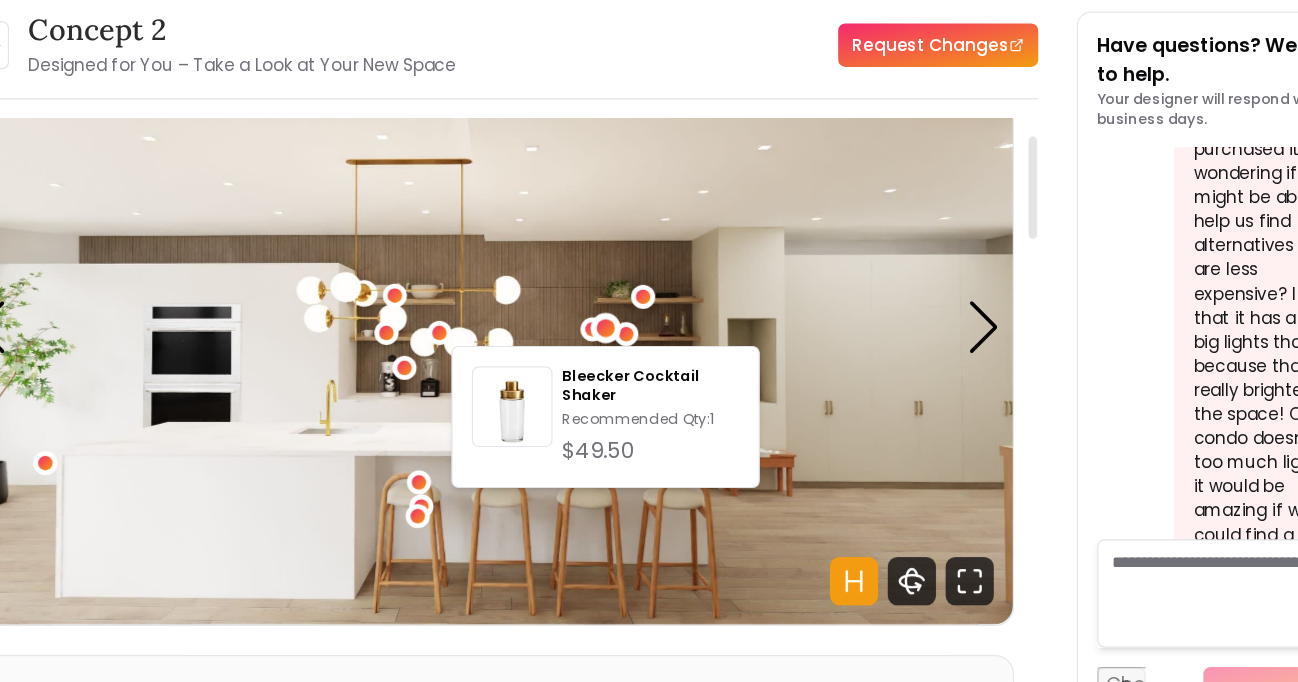 click at bounding box center [509, 335] 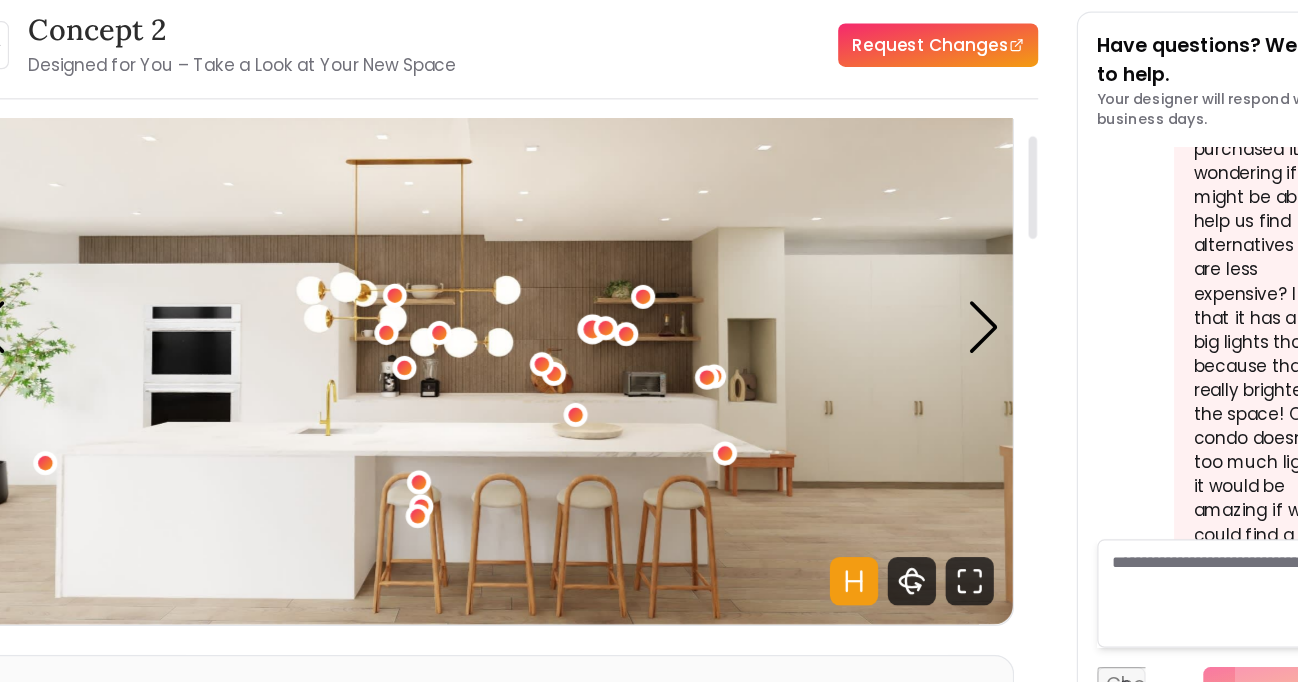 click at bounding box center (596, 335) 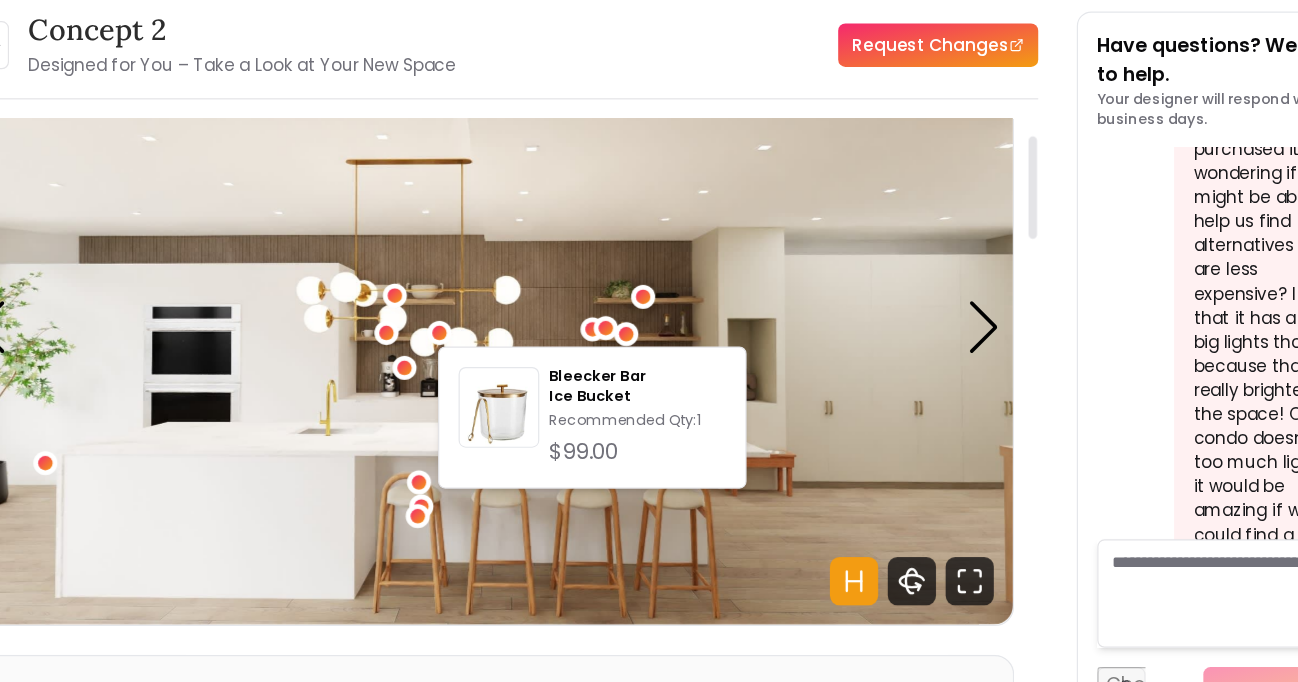 click at bounding box center (509, 335) 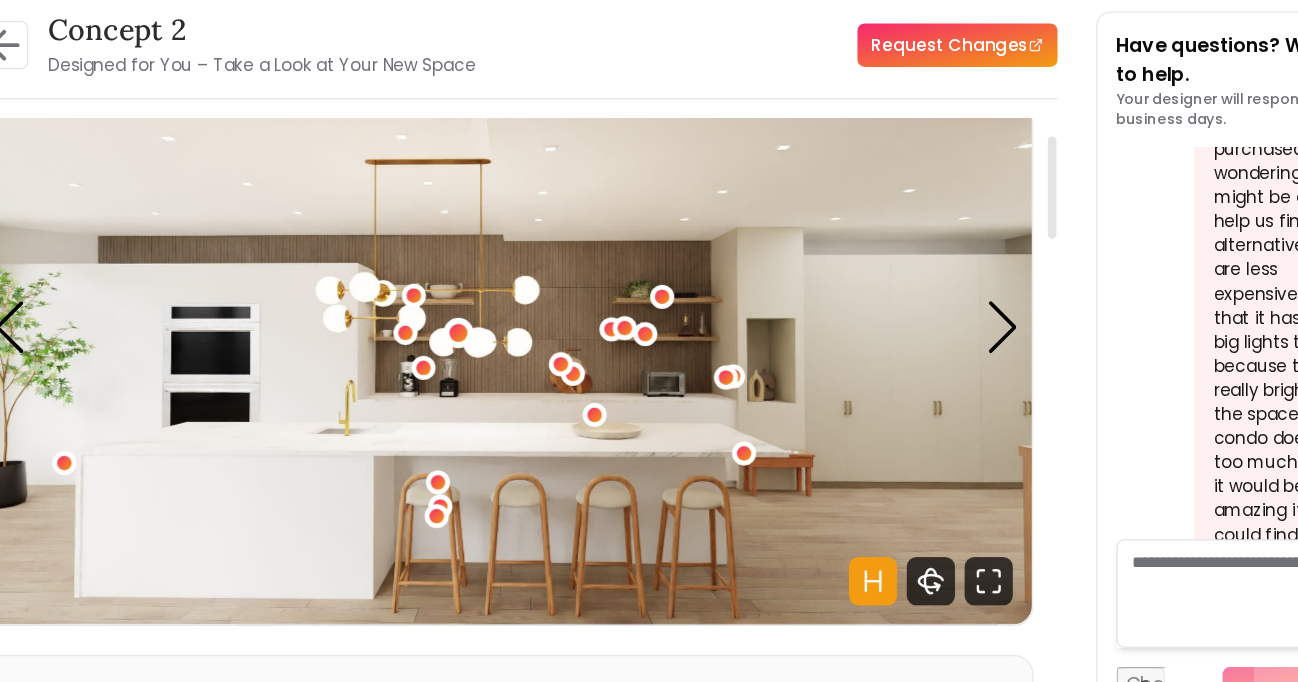 scroll, scrollTop: 81, scrollLeft: 0, axis: vertical 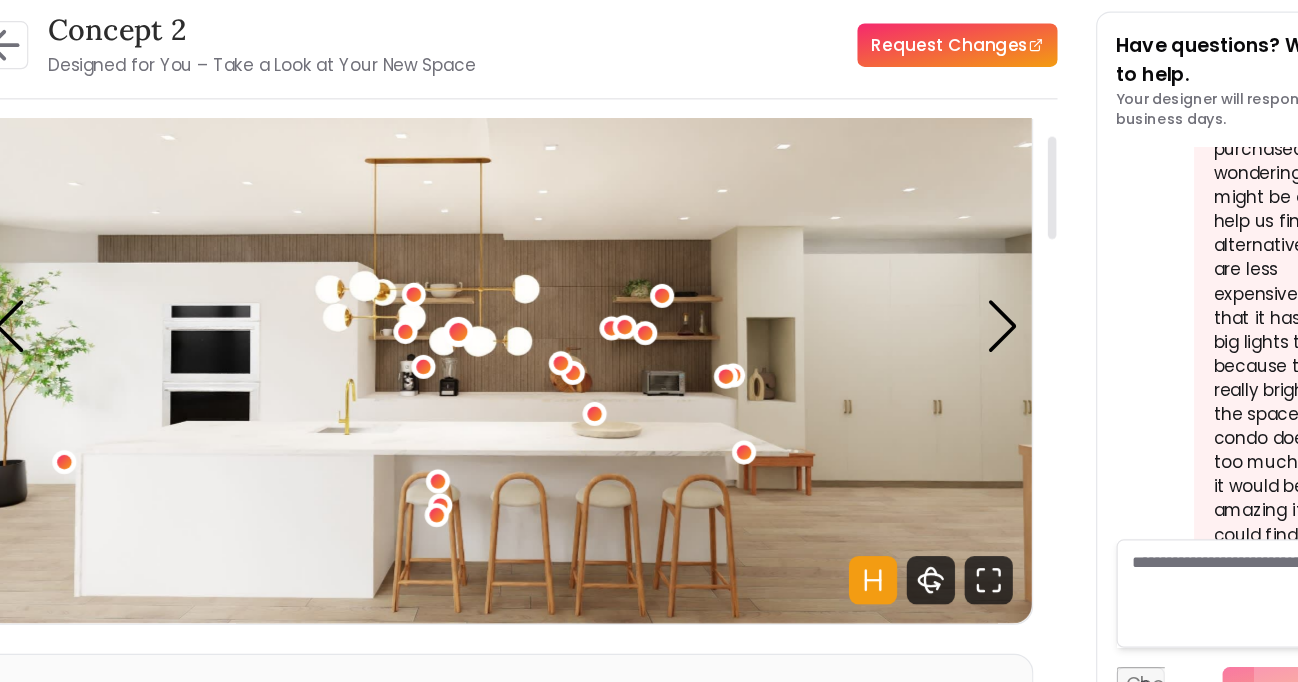 click at bounding box center (469, 338) 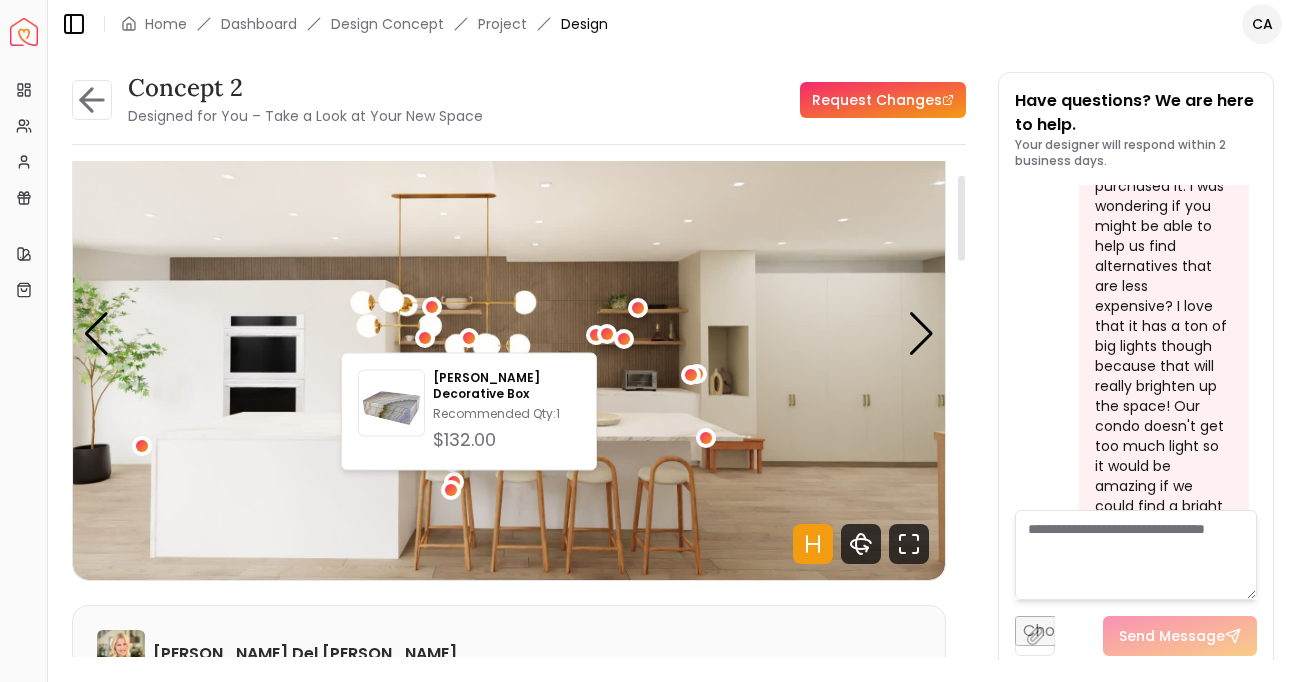 click at bounding box center [509, 334] 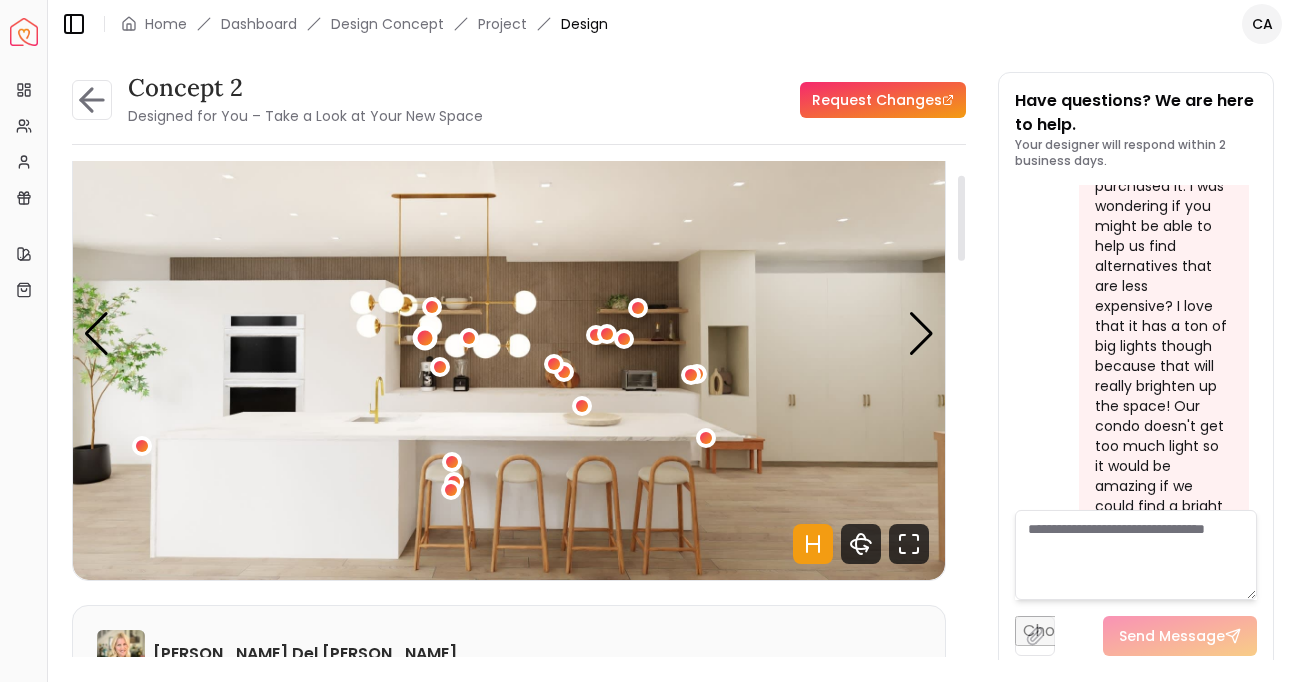 click at bounding box center (424, 337) 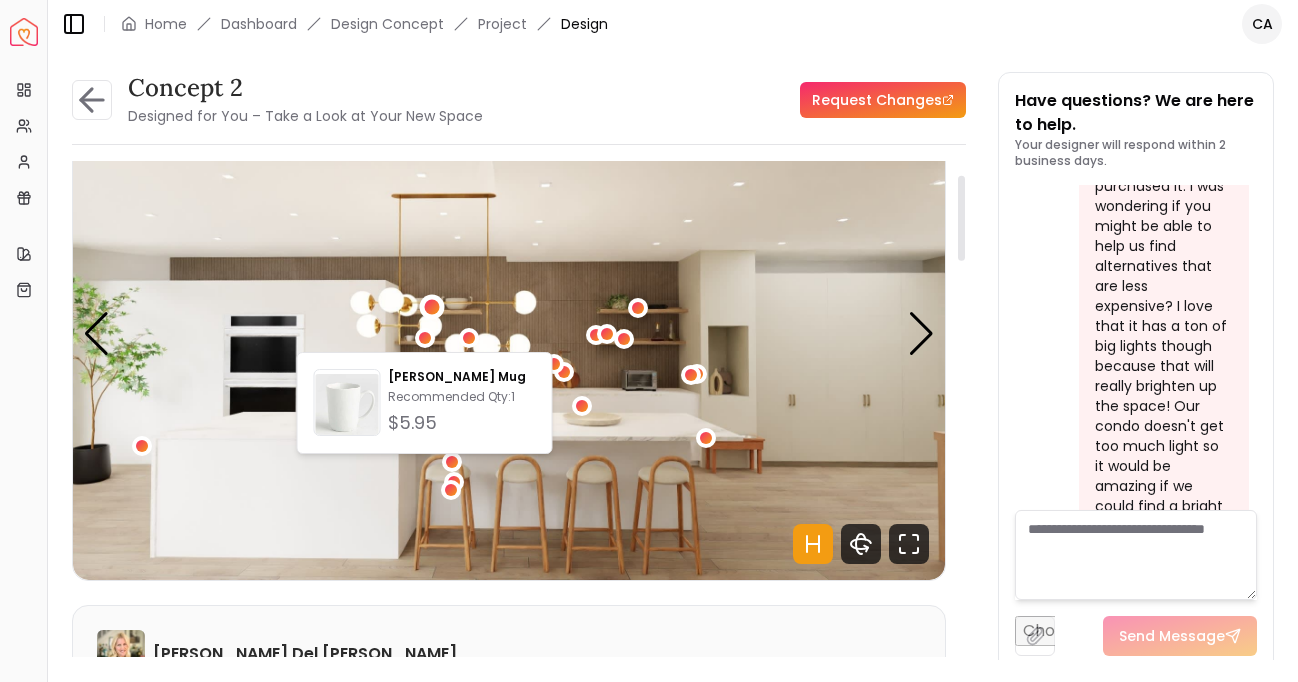 click at bounding box center (432, 307) 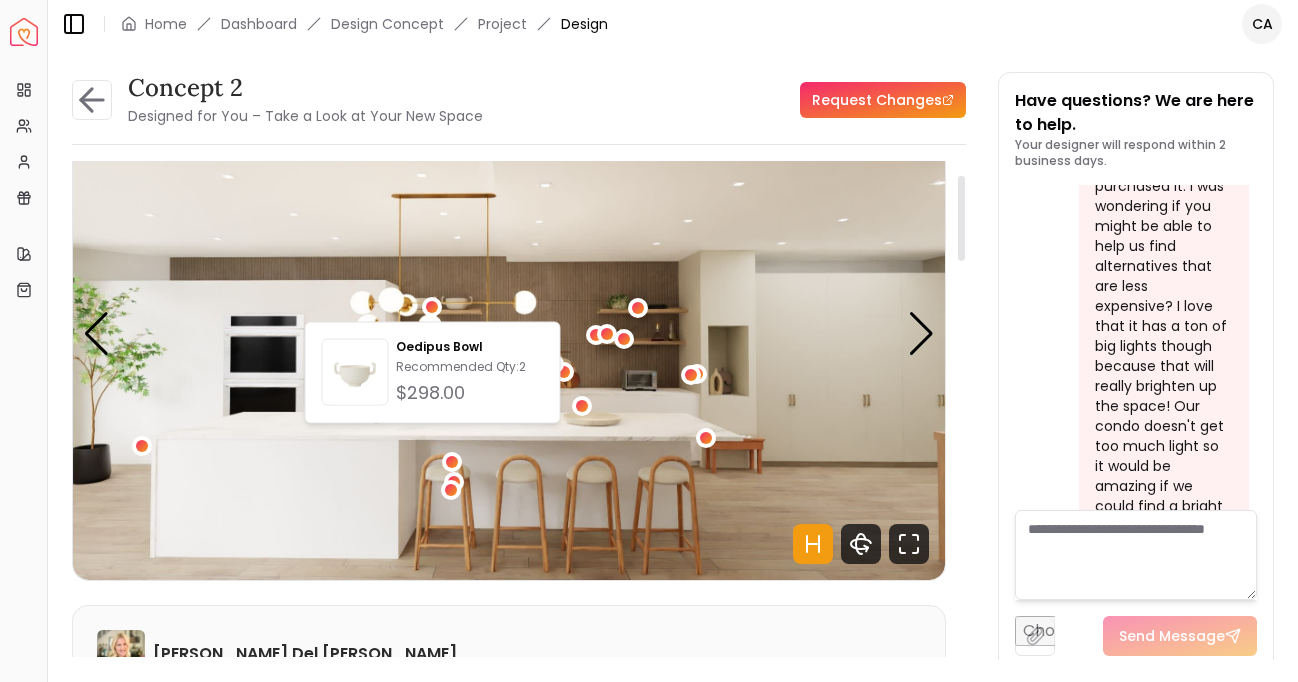 click at bounding box center (509, 334) 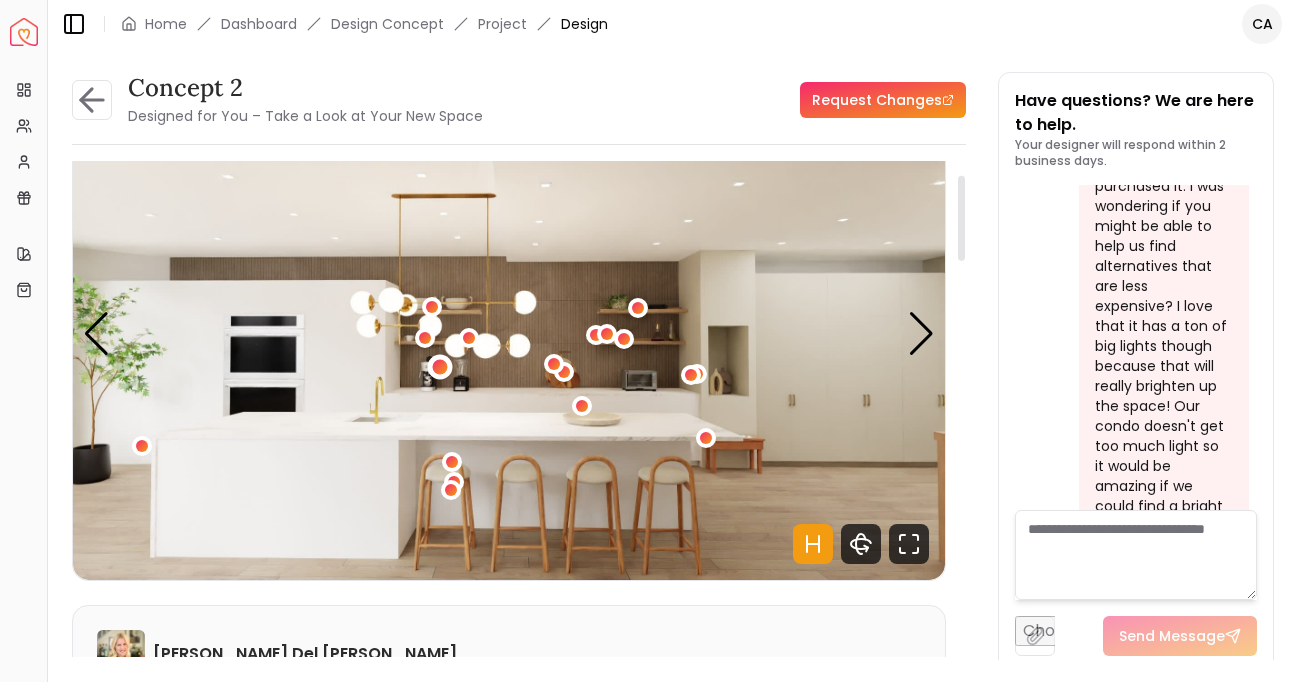 click at bounding box center [439, 367] 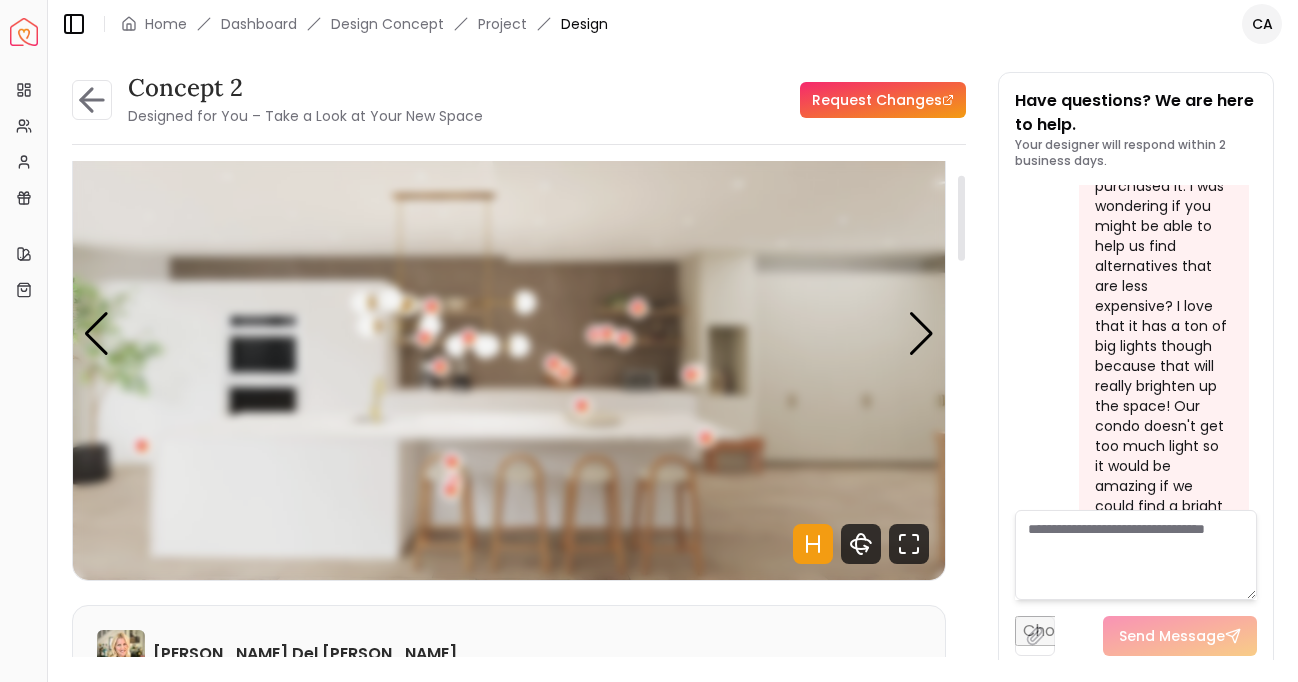 click at bounding box center (509, 334) 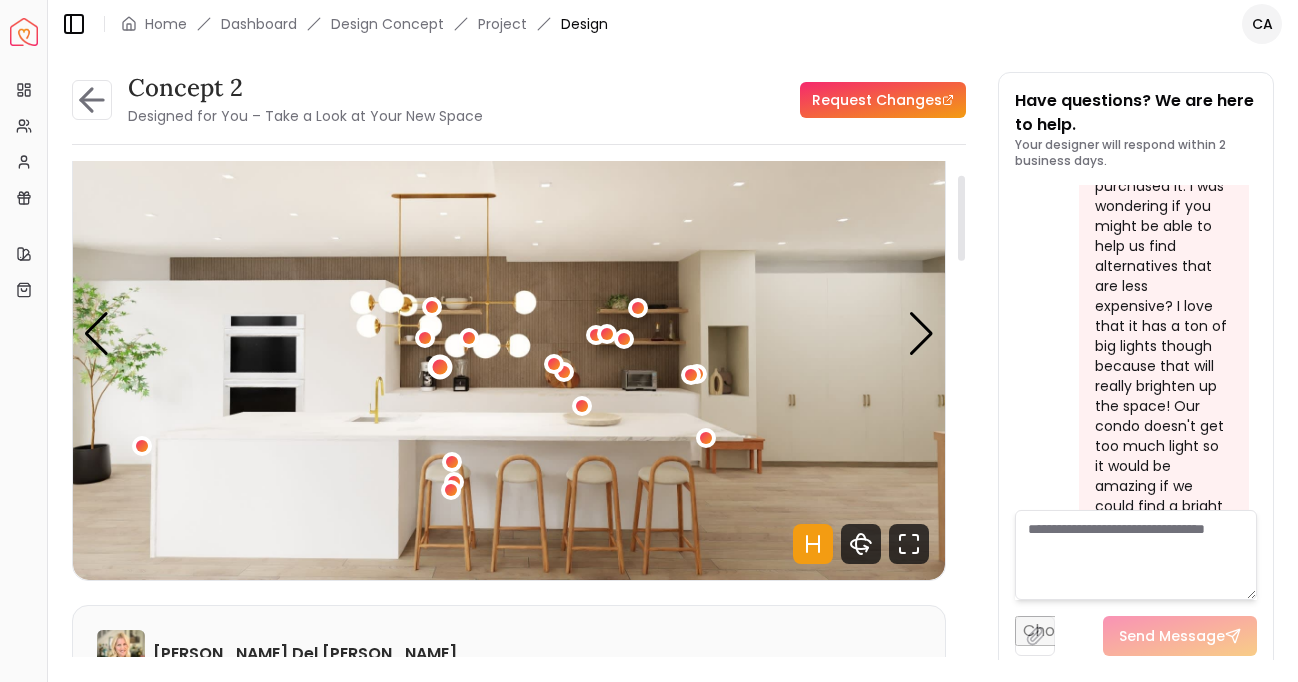 click at bounding box center [439, 367] 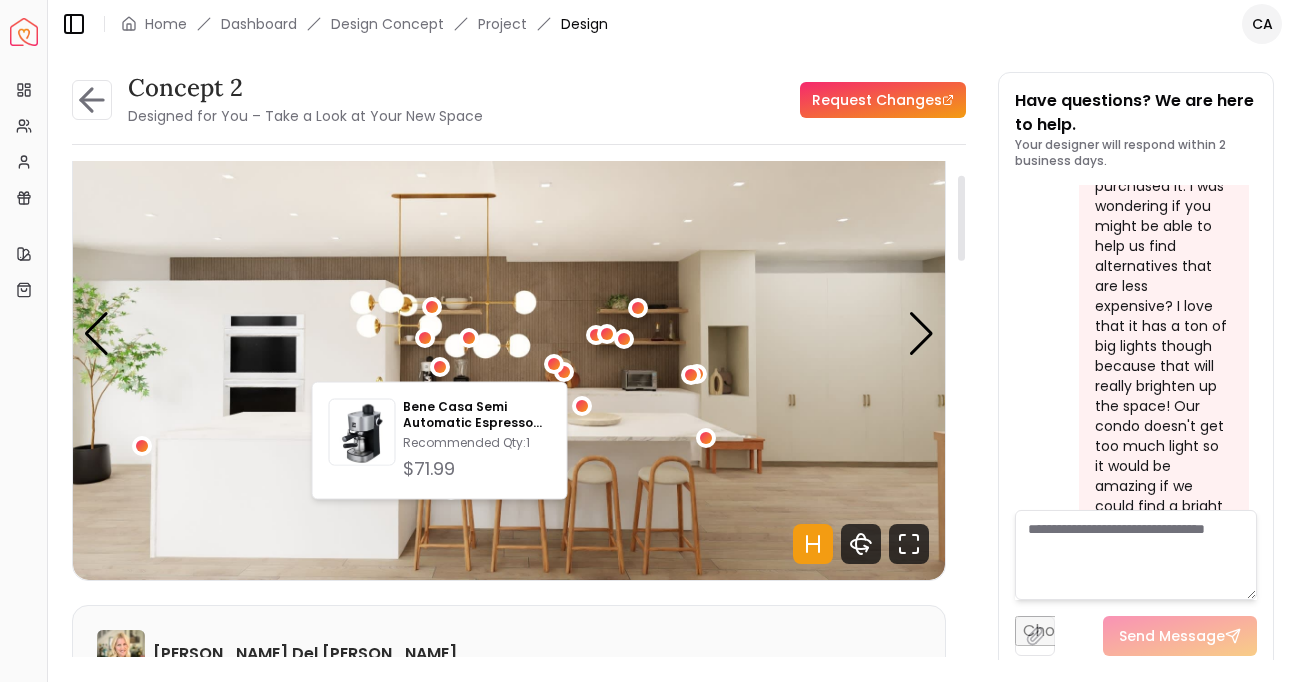 click at bounding box center (509, 334) 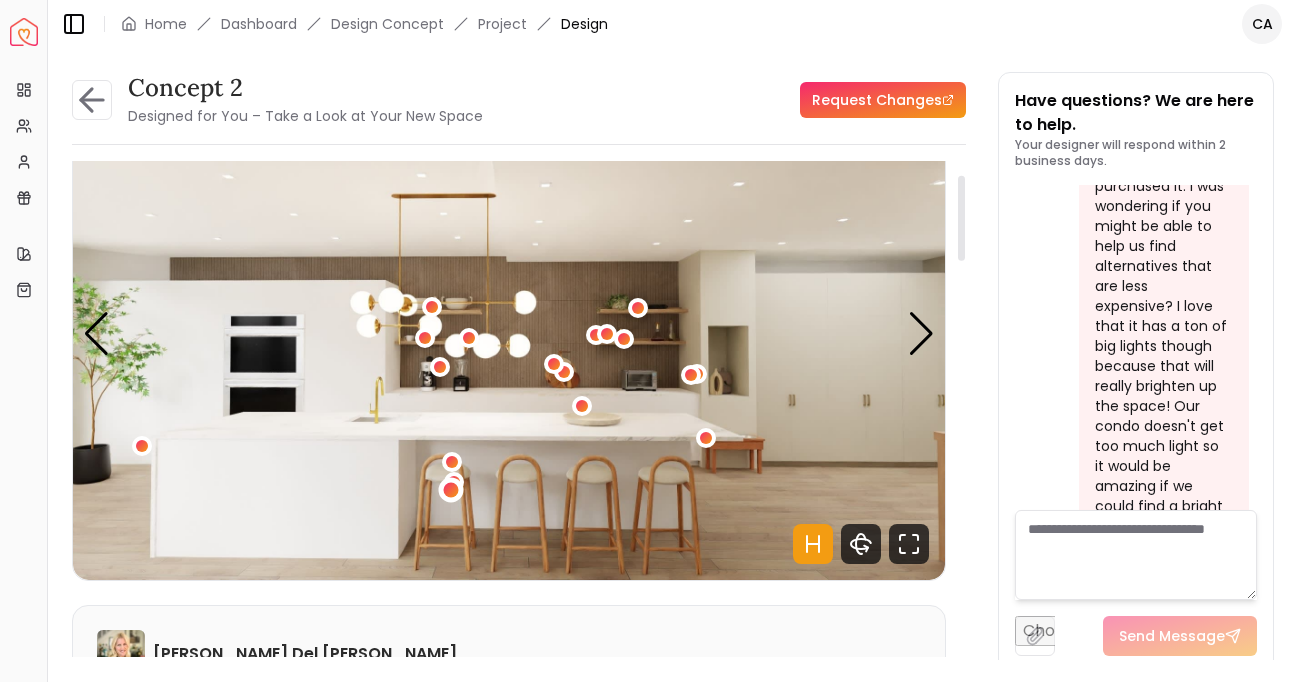 click at bounding box center (451, 489) 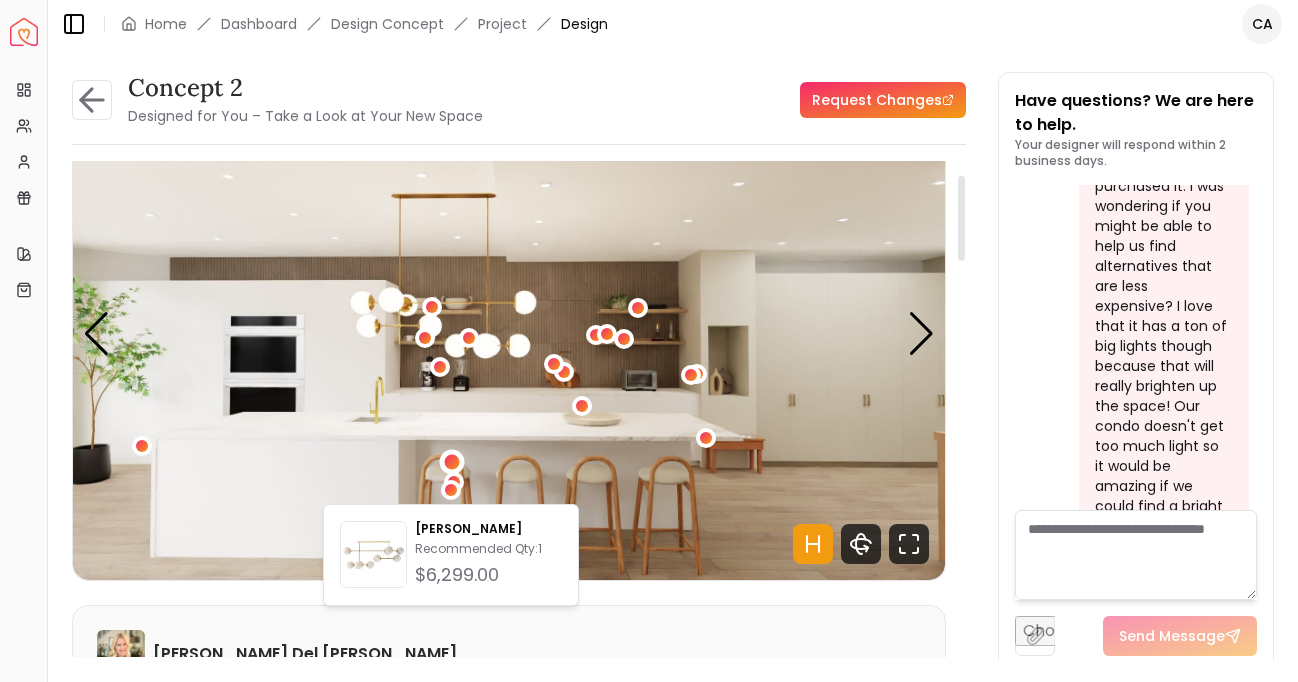 click at bounding box center (452, 462) 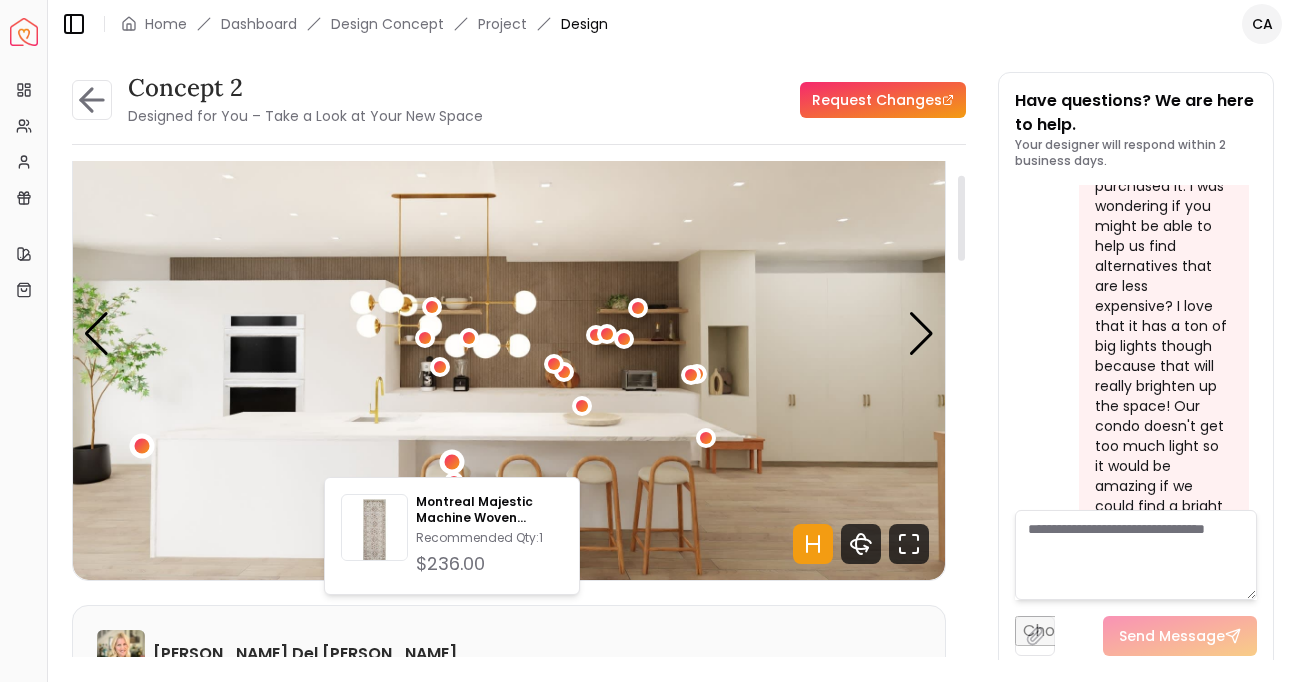 click at bounding box center (142, 446) 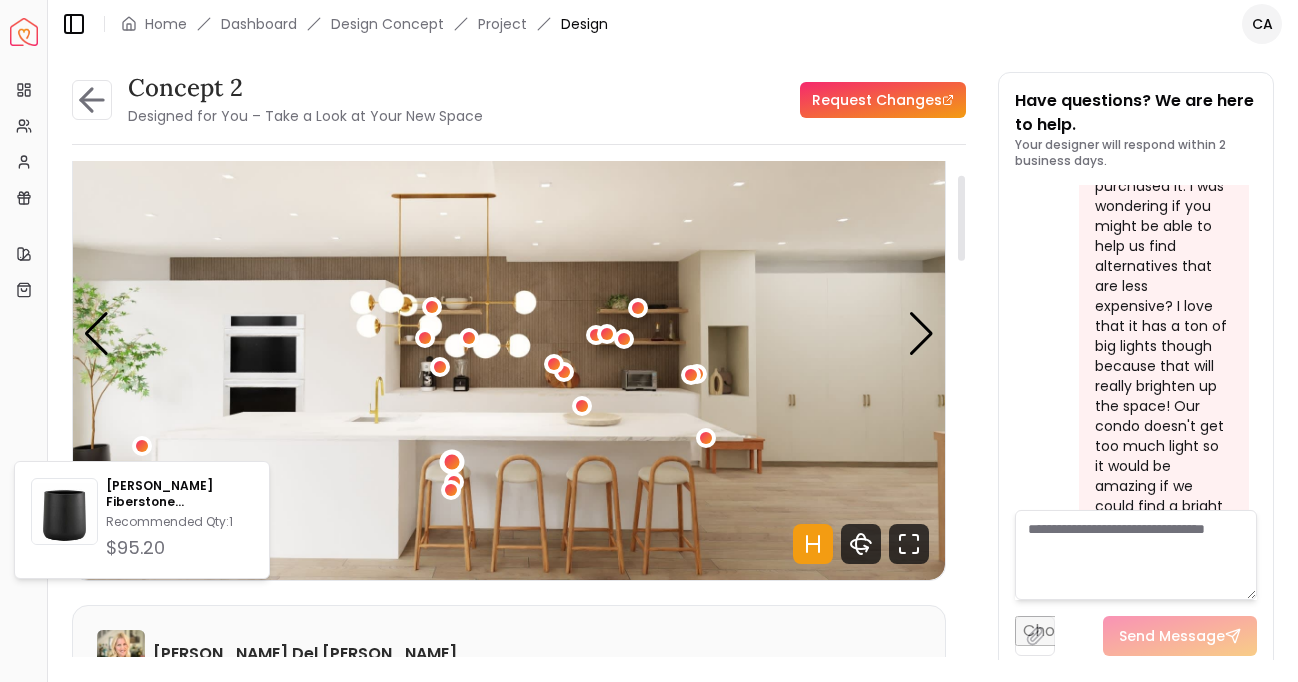 click at bounding box center (452, 462) 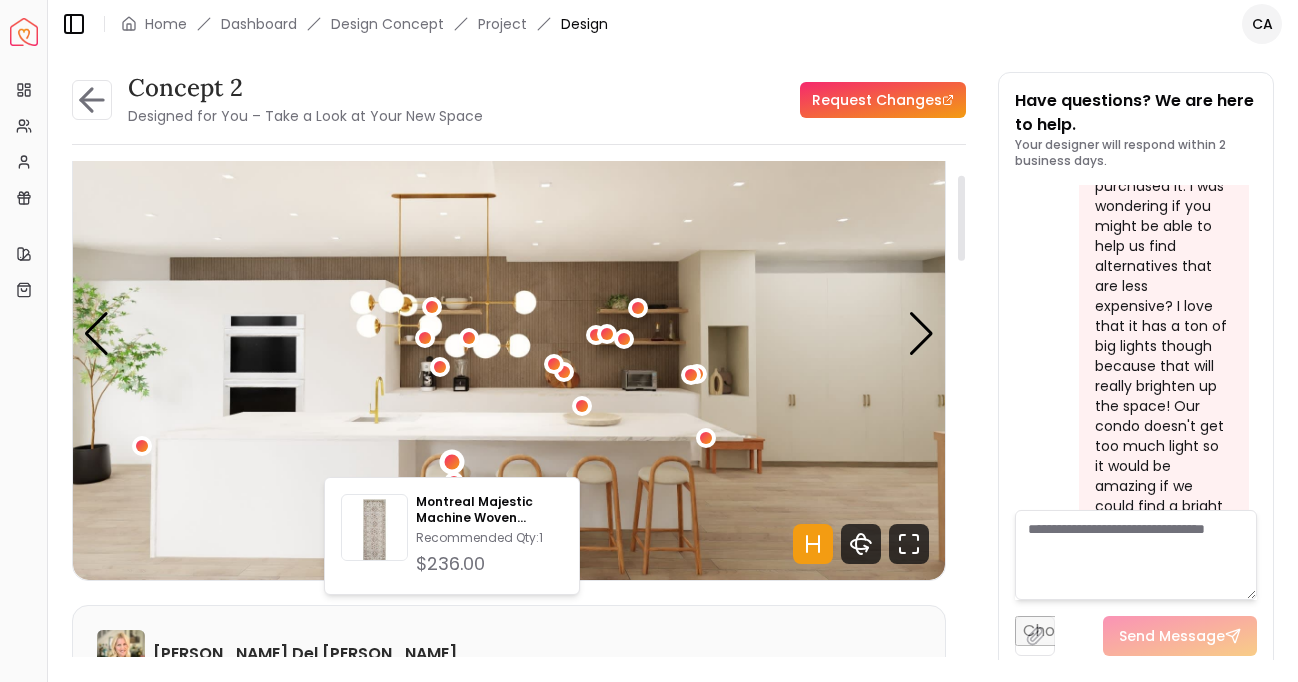 click at bounding box center (509, 334) 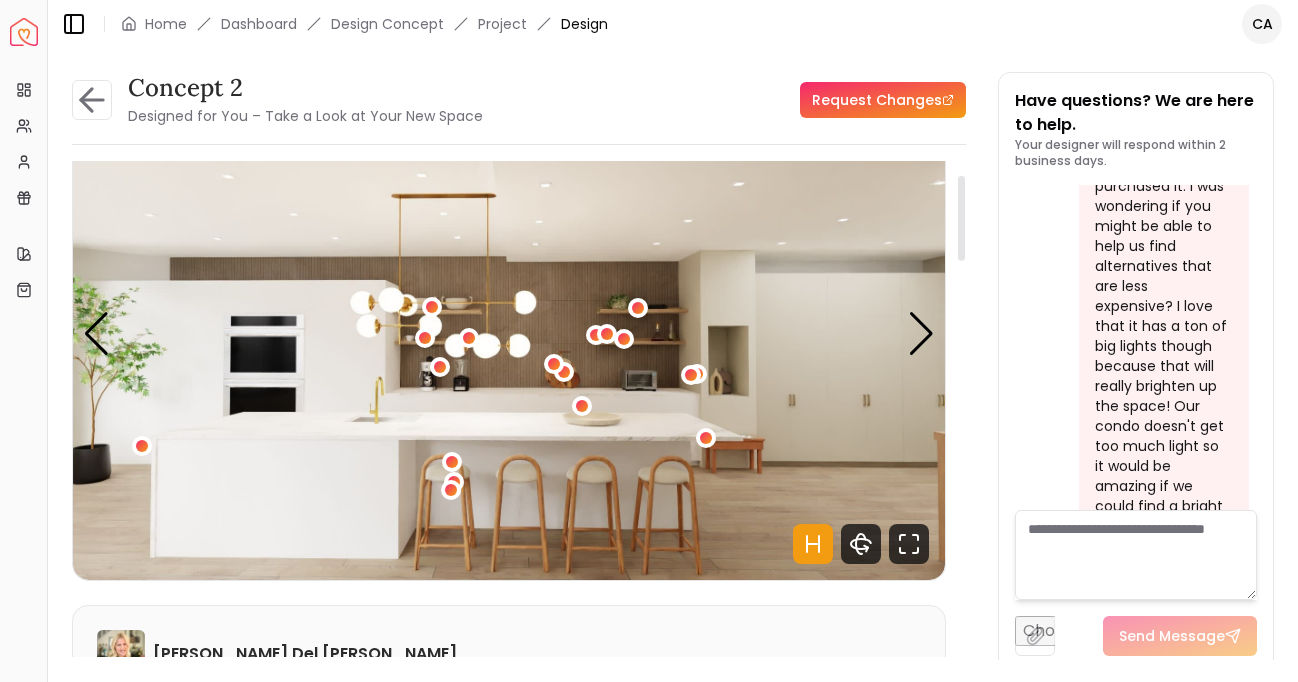 click at bounding box center (451, 491) 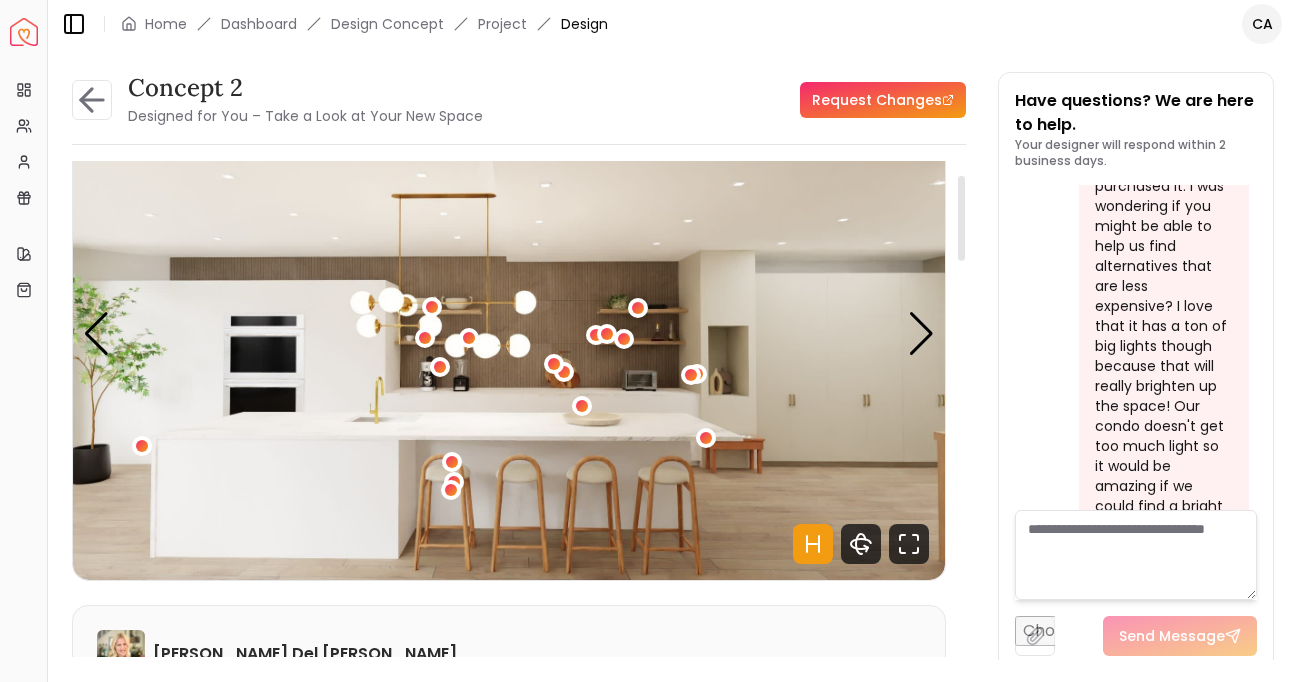 click at bounding box center [452, 463] 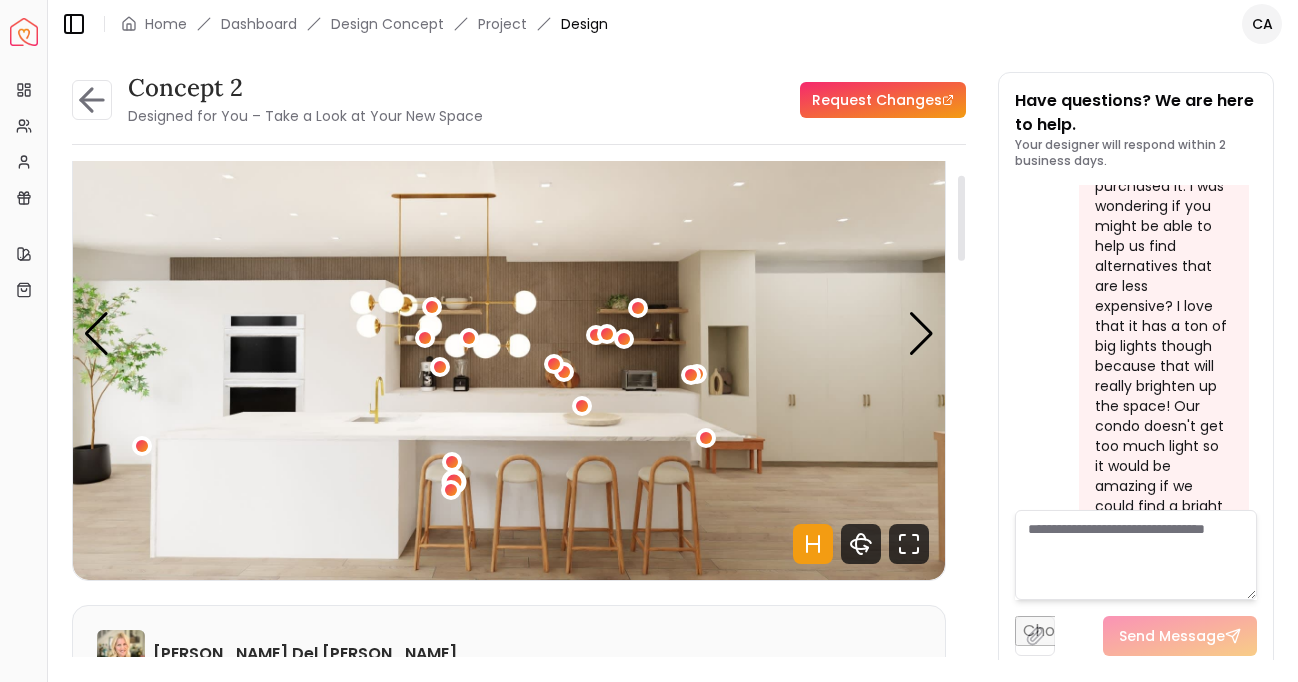 click at bounding box center (453, 481) 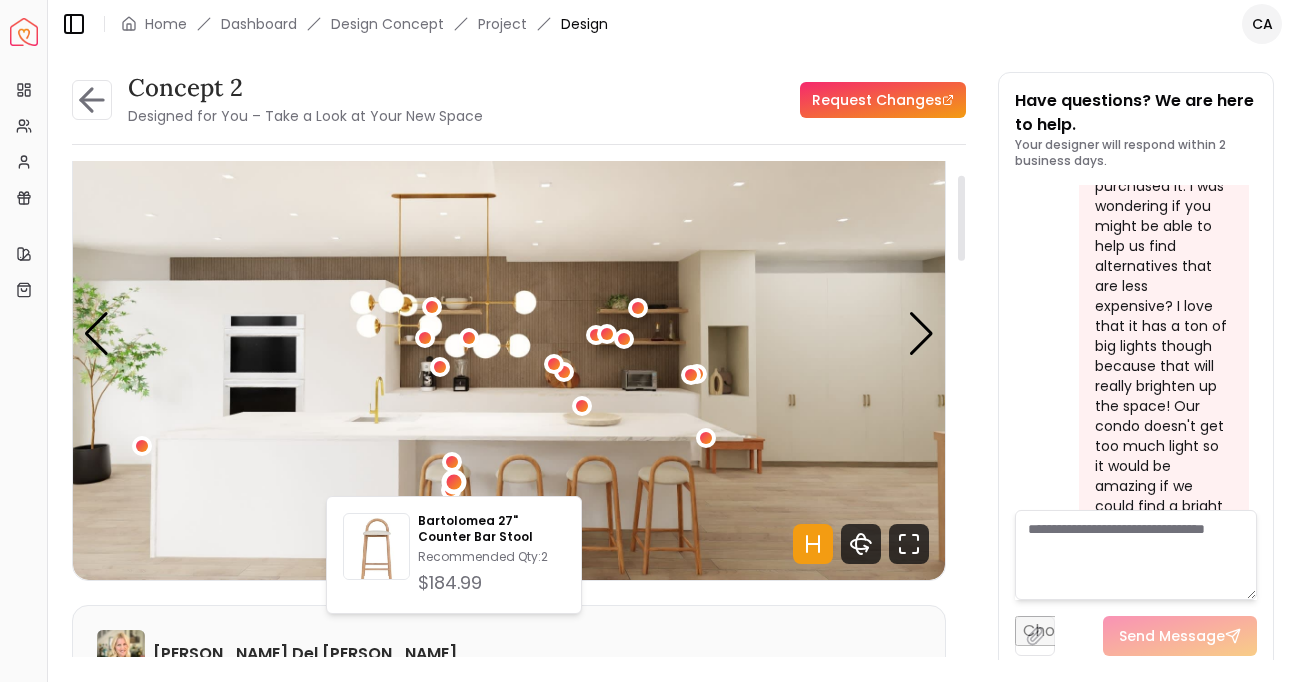 click at bounding box center (509, 334) 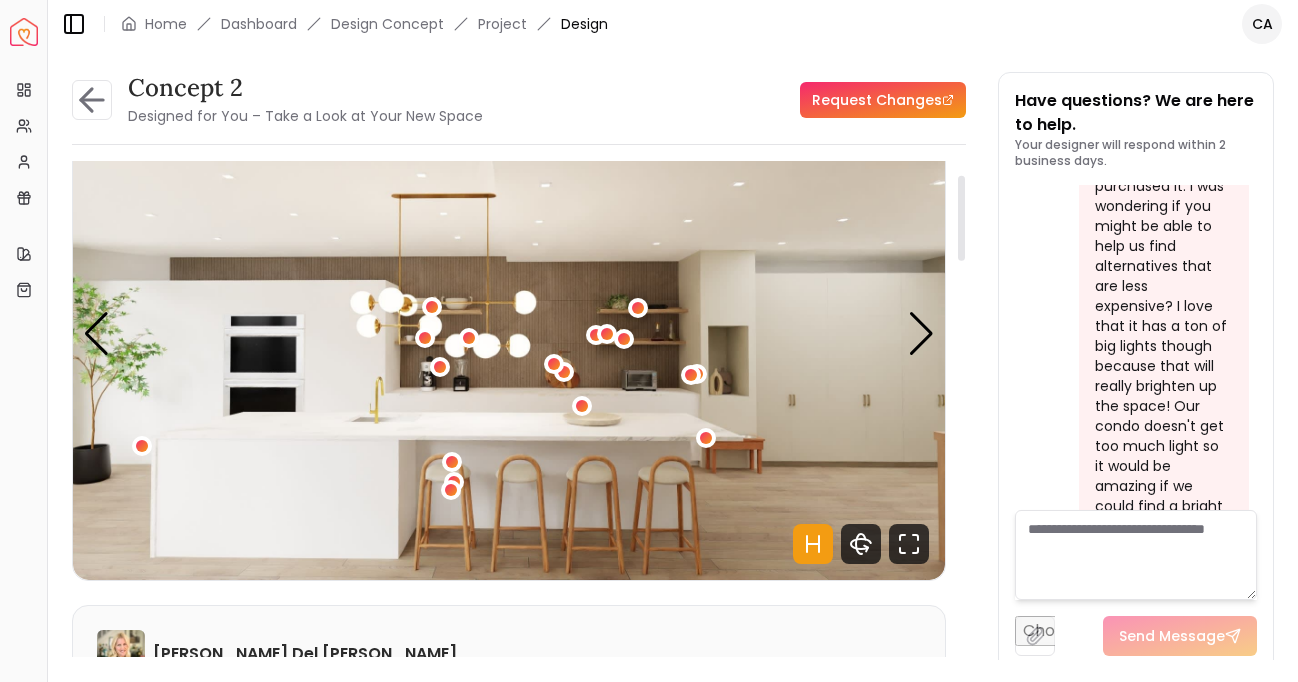 click at bounding box center [452, 462] 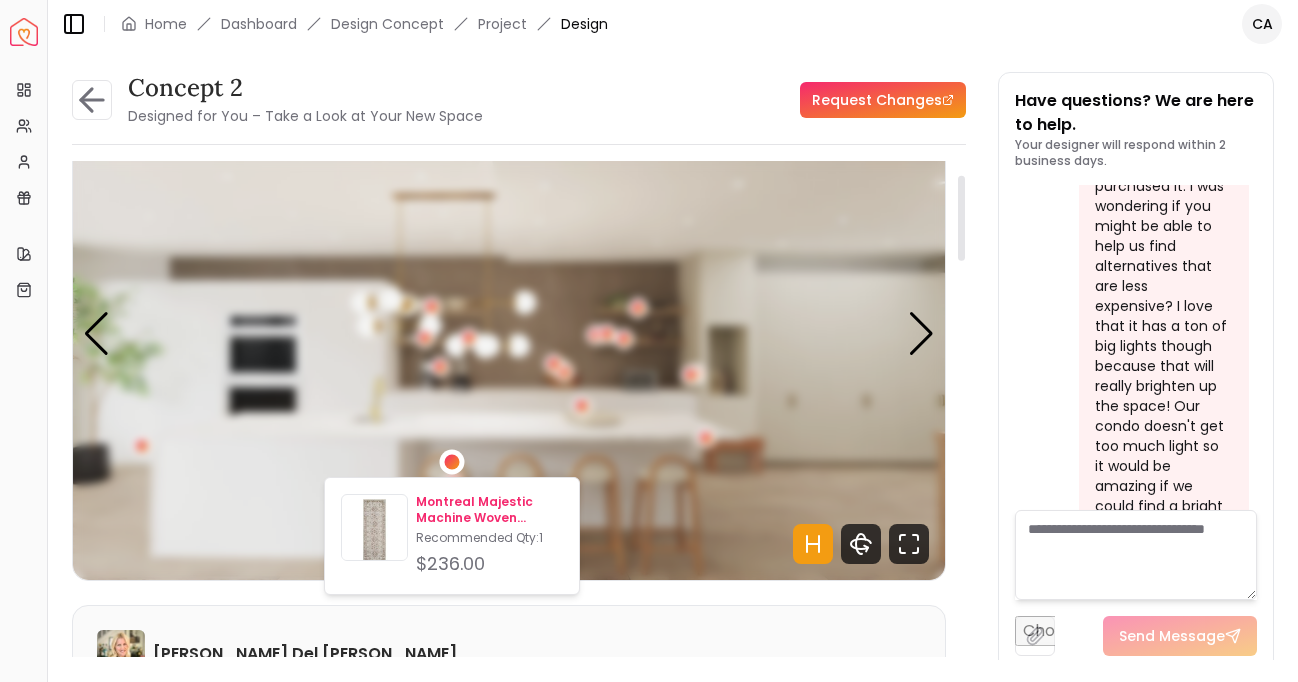 click on "Recommended Qty:  1" at bounding box center [489, 538] 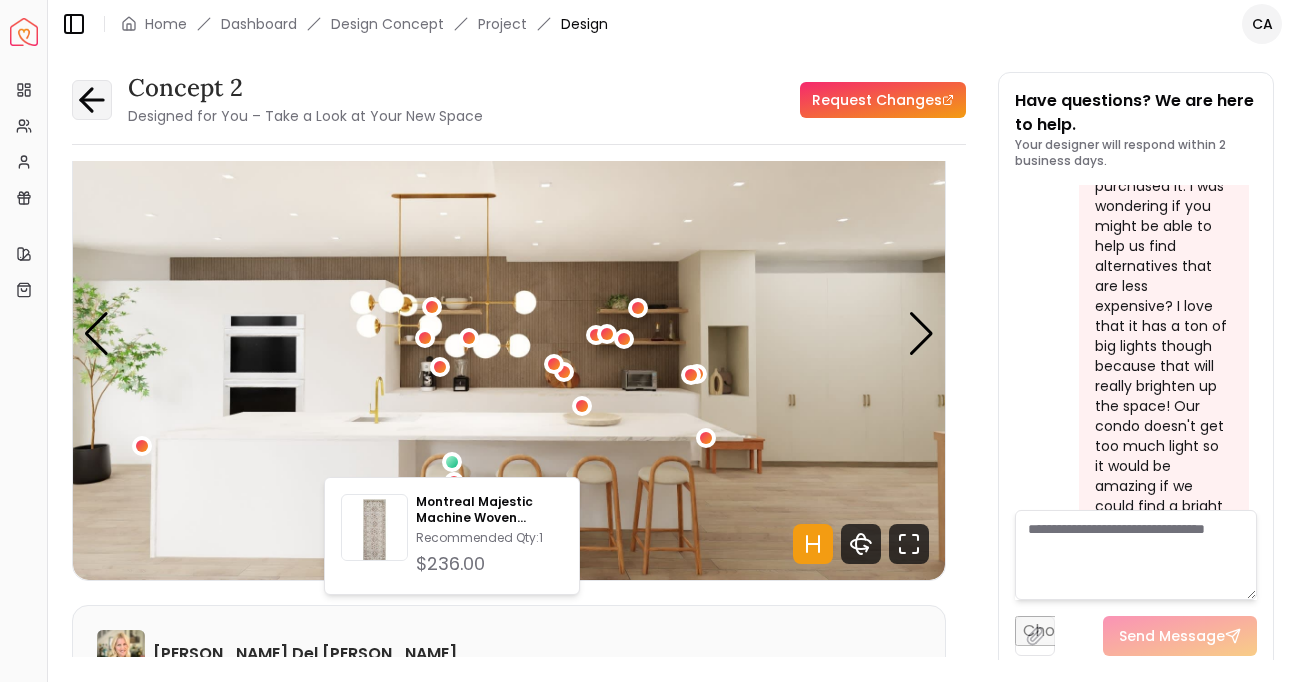 click 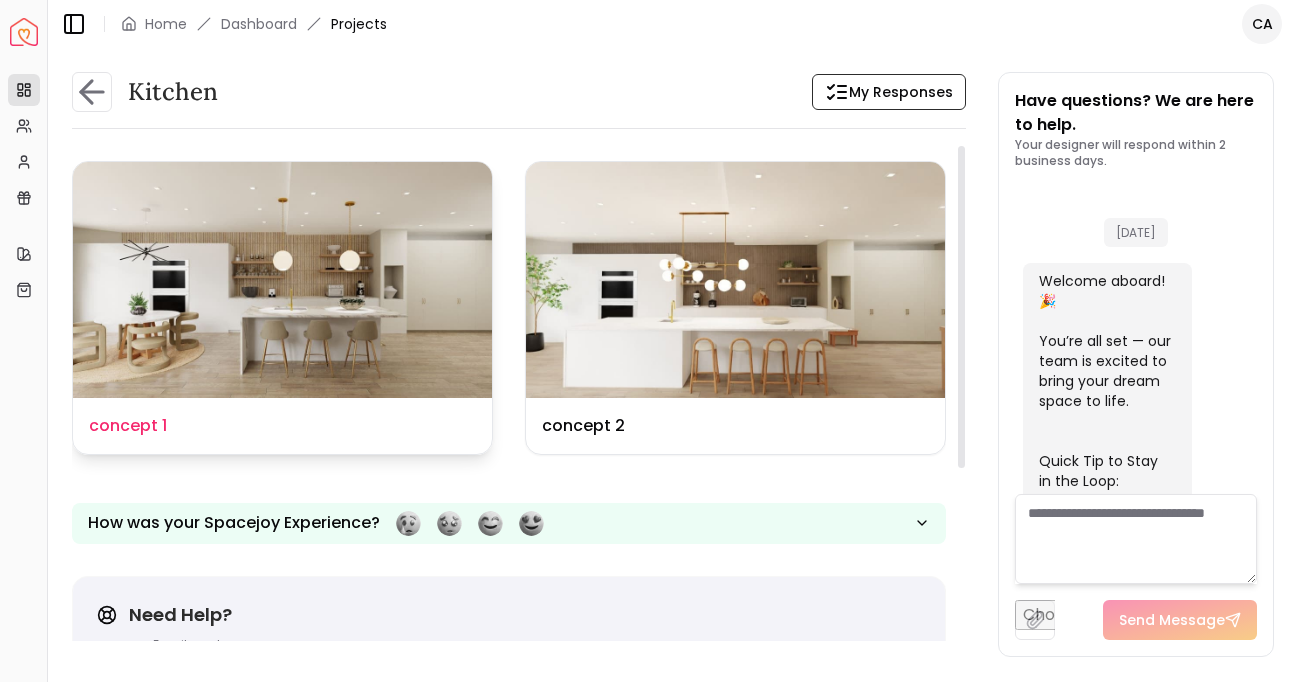 scroll, scrollTop: 4699, scrollLeft: 0, axis: vertical 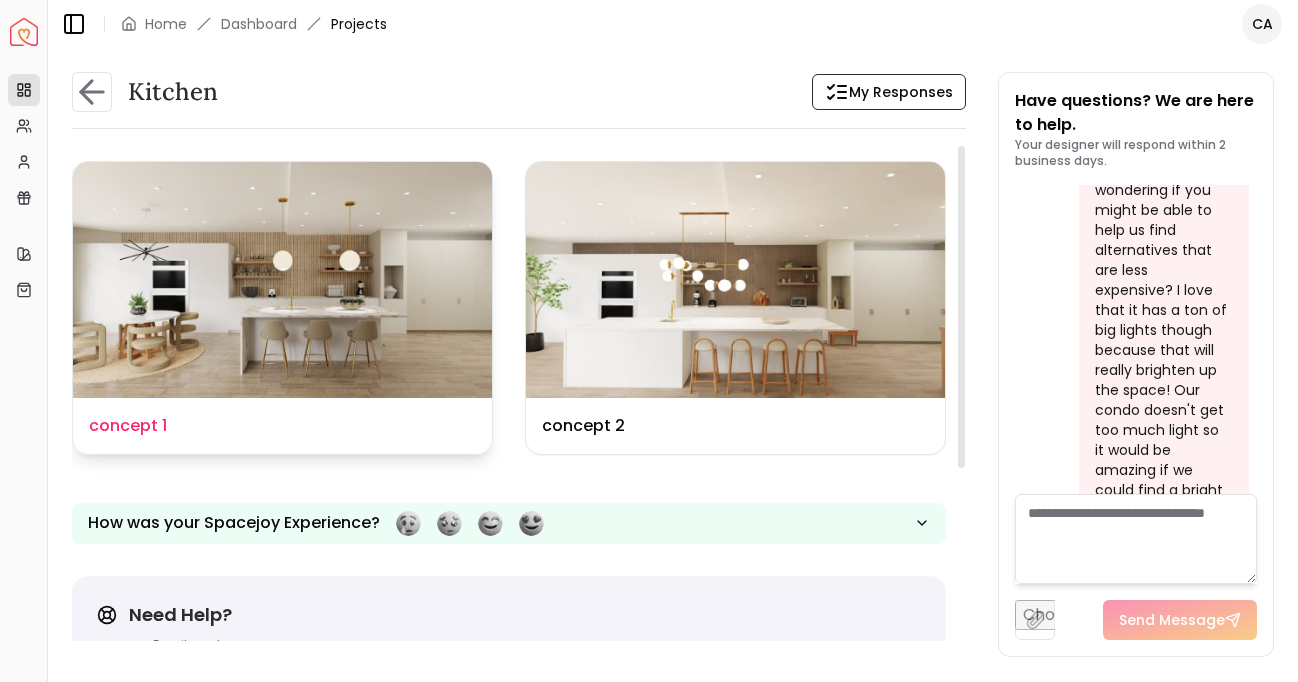 click at bounding box center [282, 280] 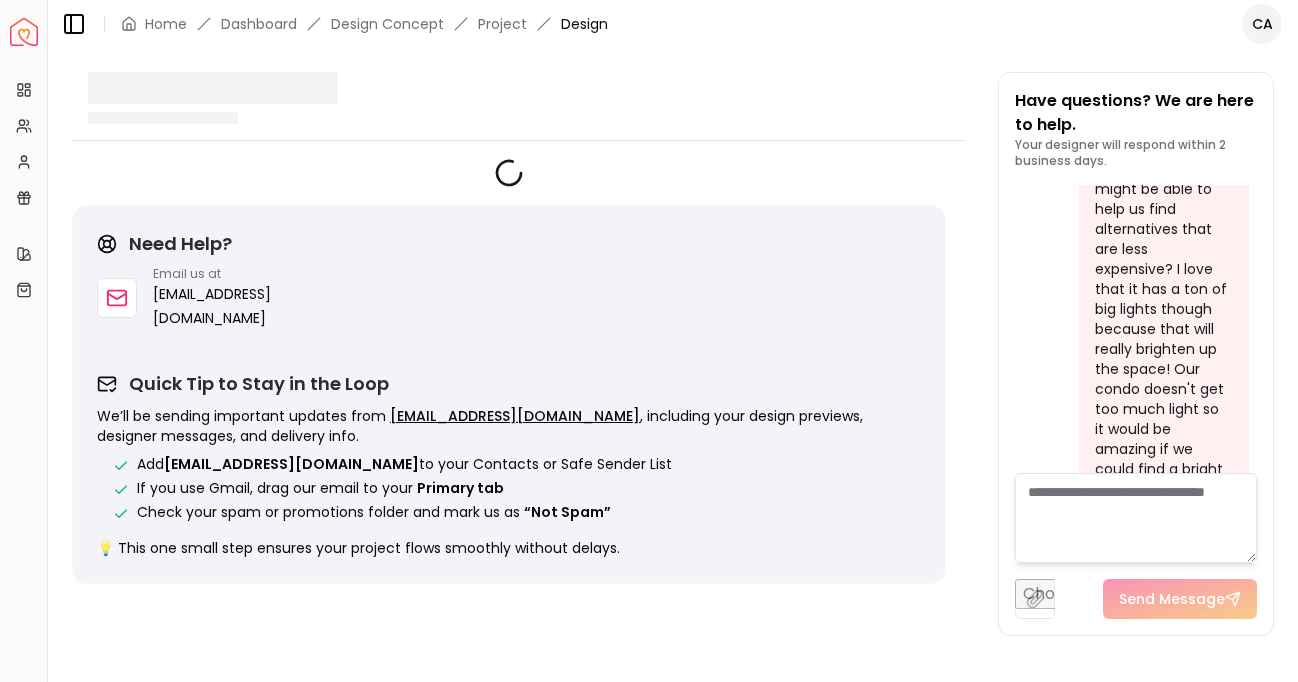 scroll, scrollTop: 4683, scrollLeft: 0, axis: vertical 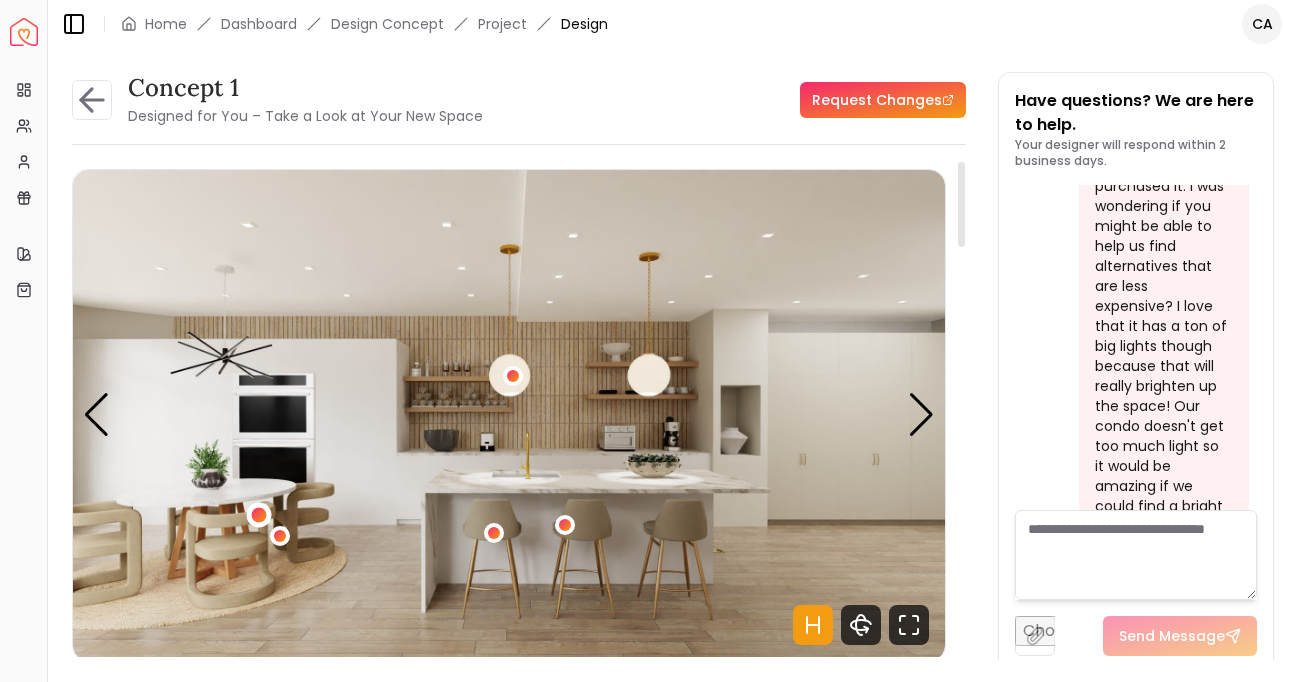 click at bounding box center [258, 514] 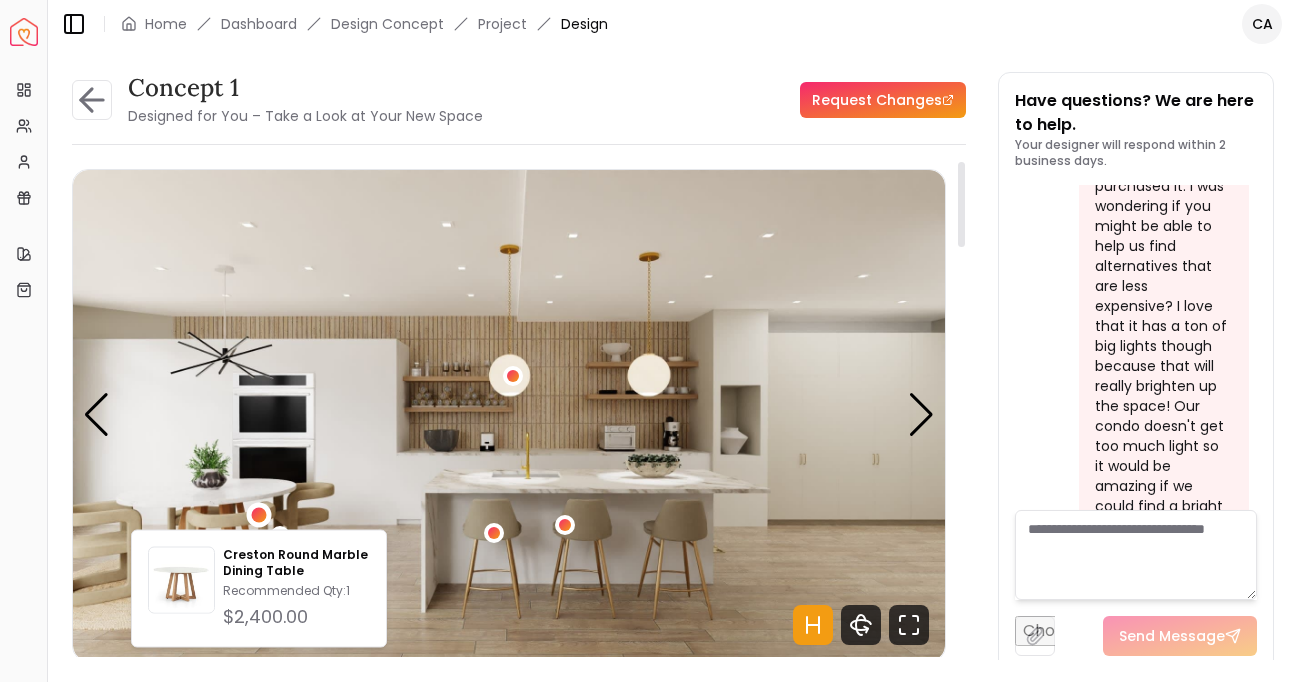 click at bounding box center [509, 415] 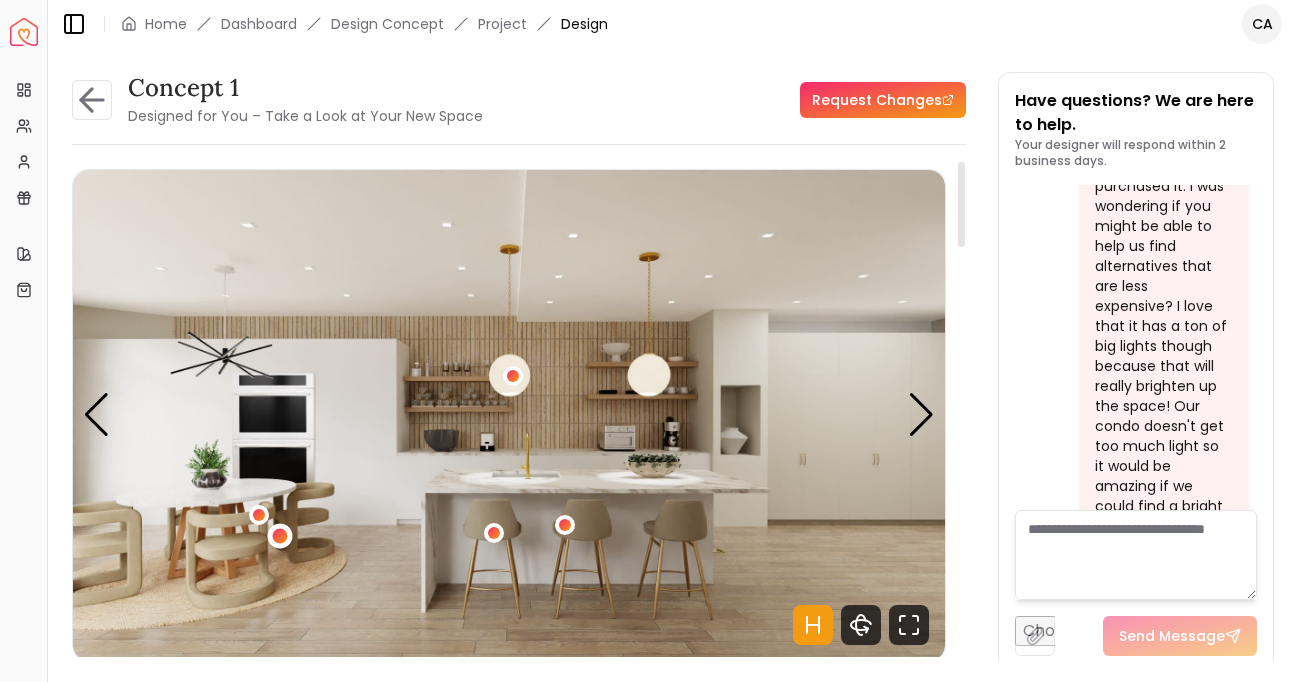 click at bounding box center [279, 535] 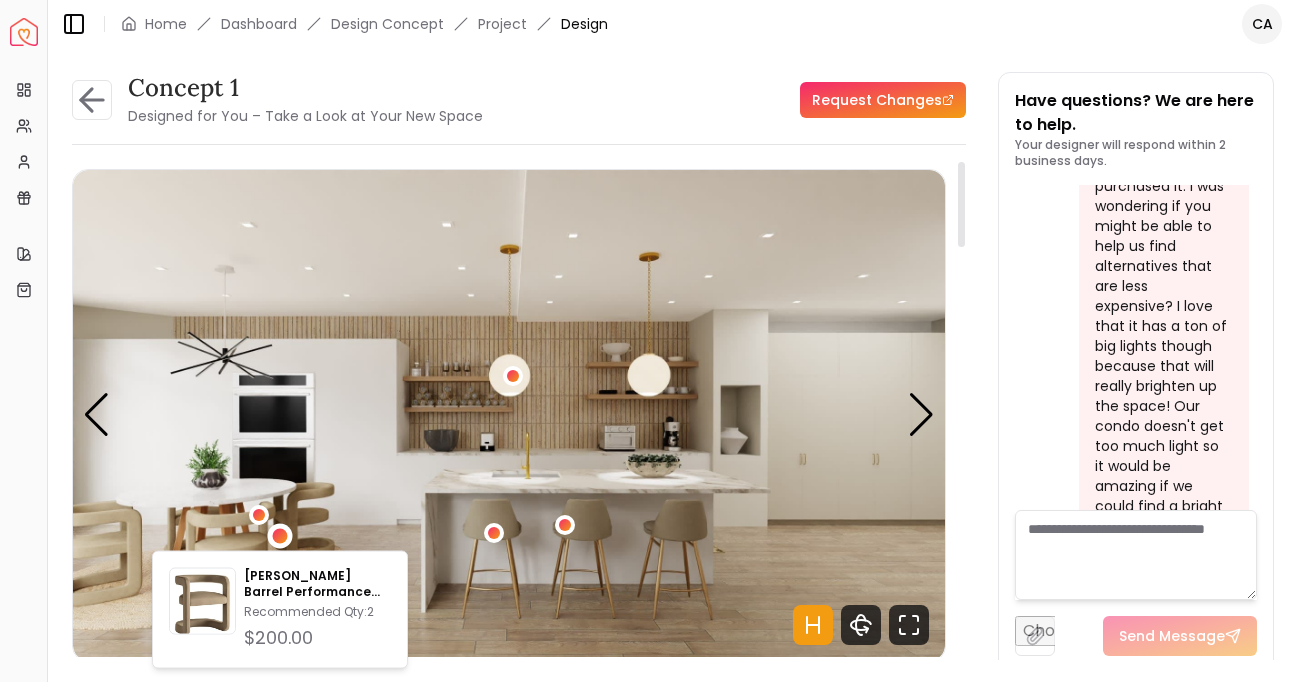 click at bounding box center [509, 415] 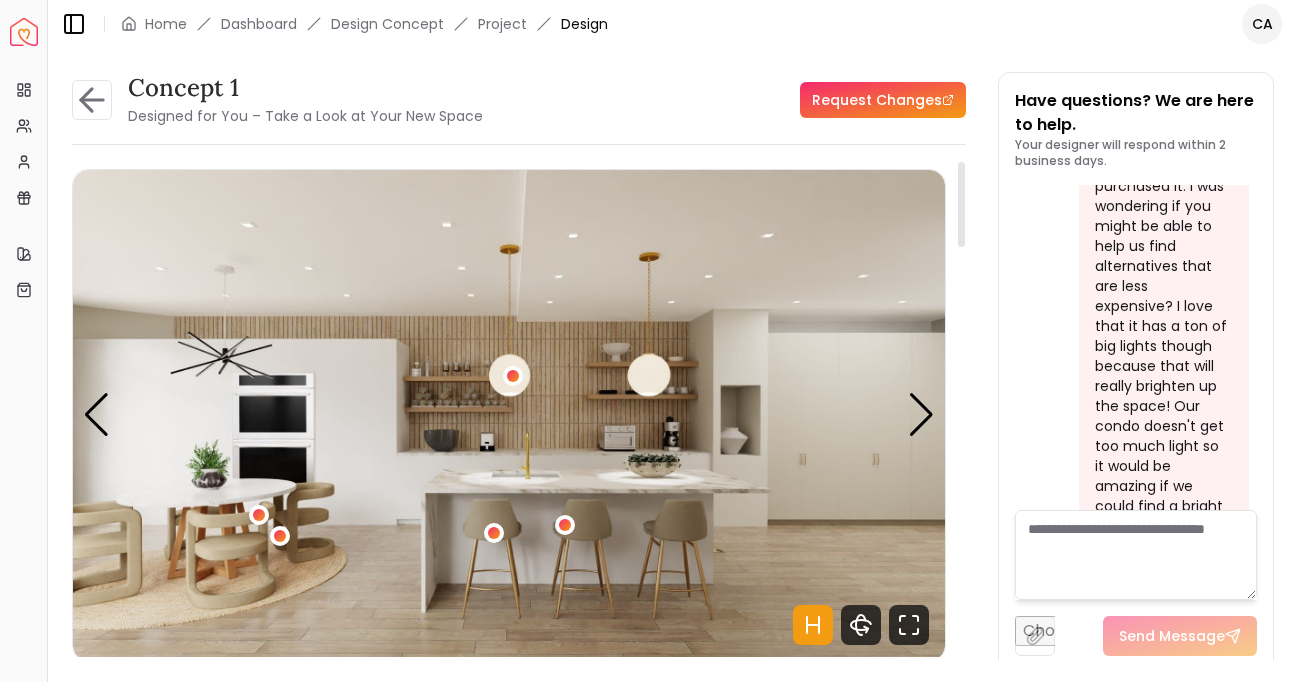 click at bounding box center (494, 533) 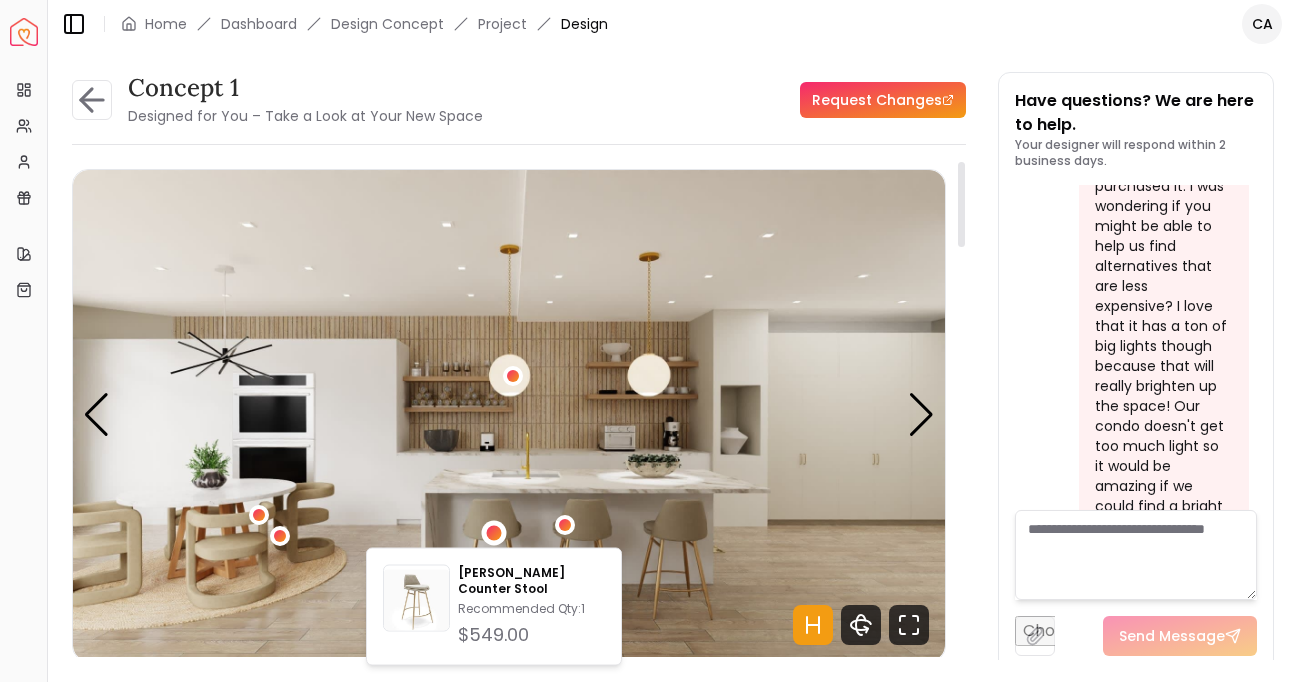 click at bounding box center (509, 415) 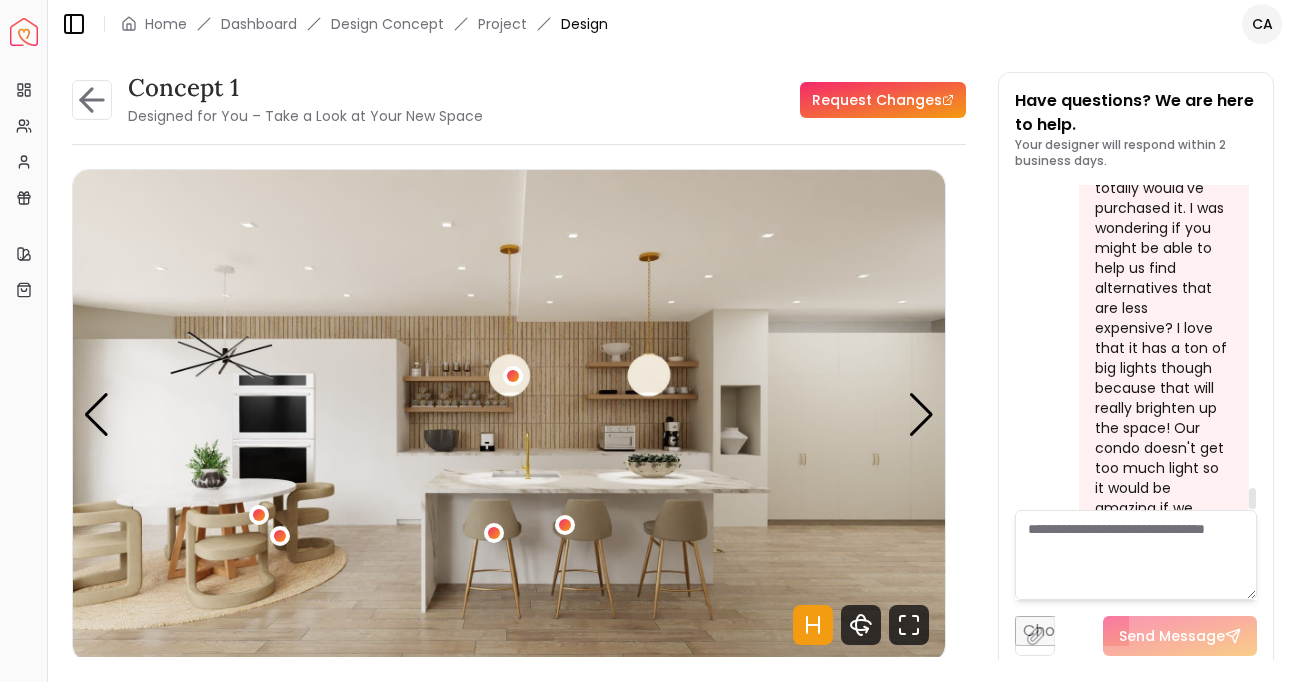 scroll, scrollTop: 4683, scrollLeft: 0, axis: vertical 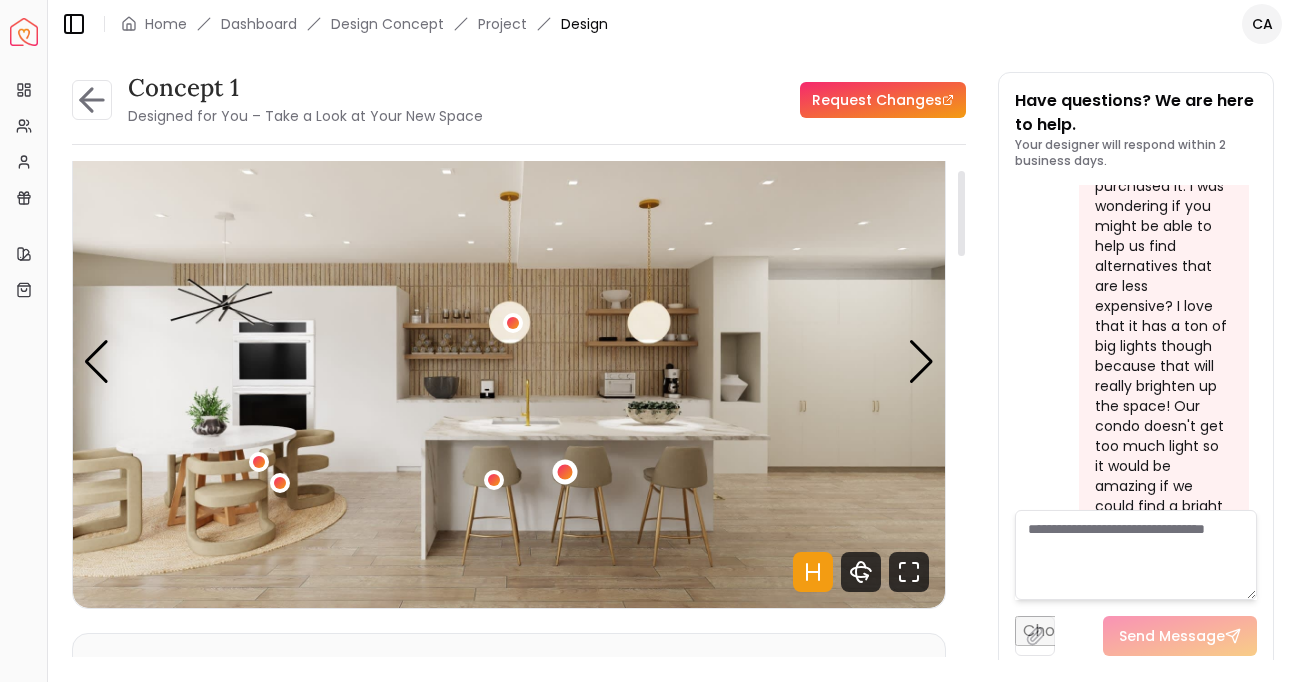 click at bounding box center (565, 472) 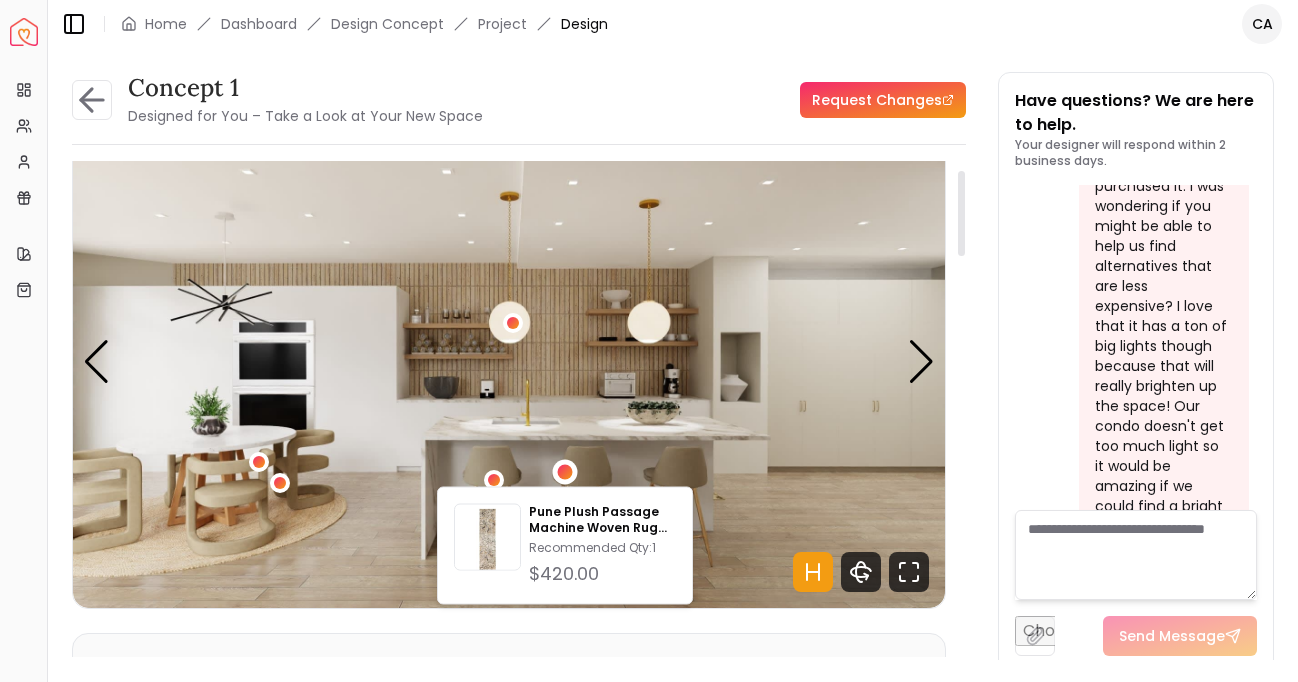 click at bounding box center [509, 362] 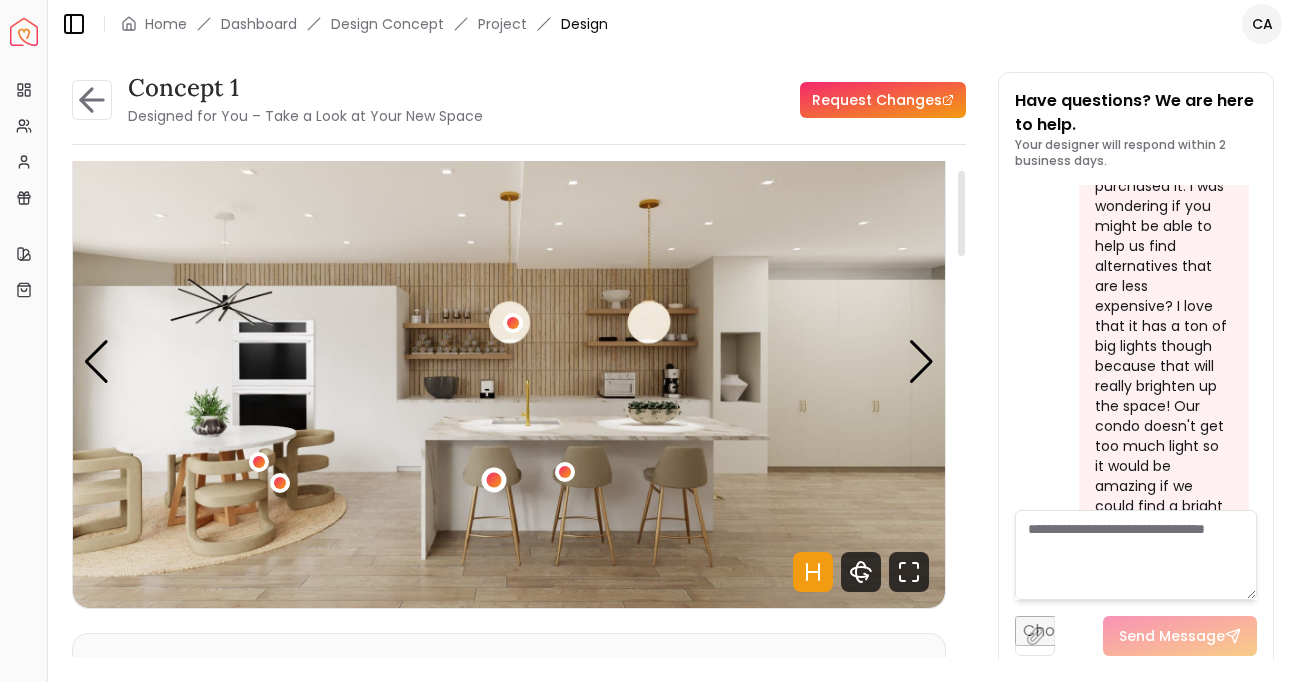 click at bounding box center (494, 479) 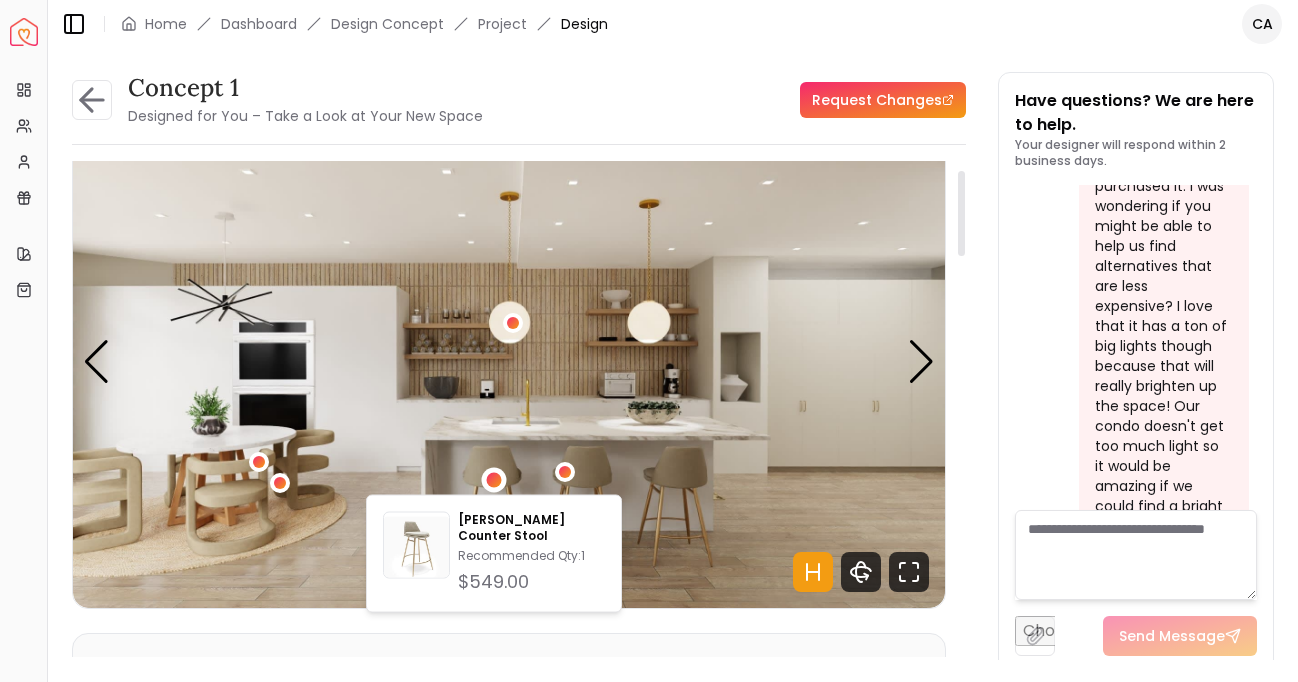 click at bounding box center [509, 362] 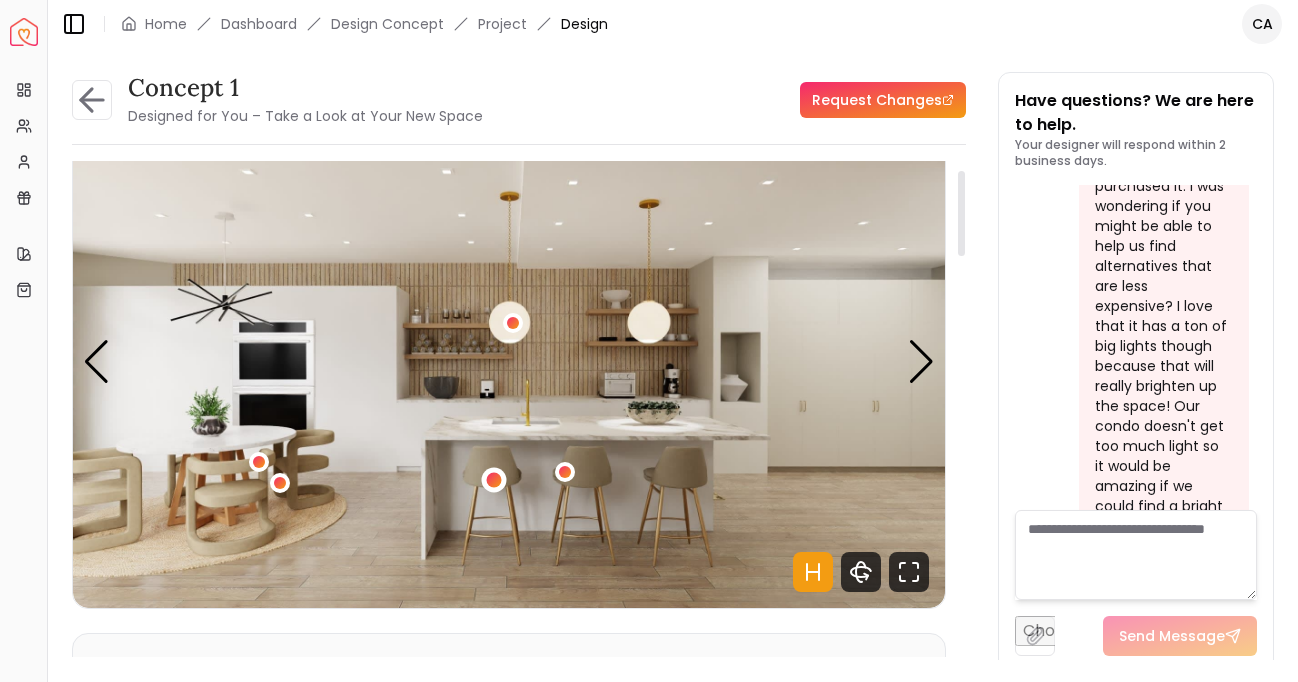 click at bounding box center [494, 479] 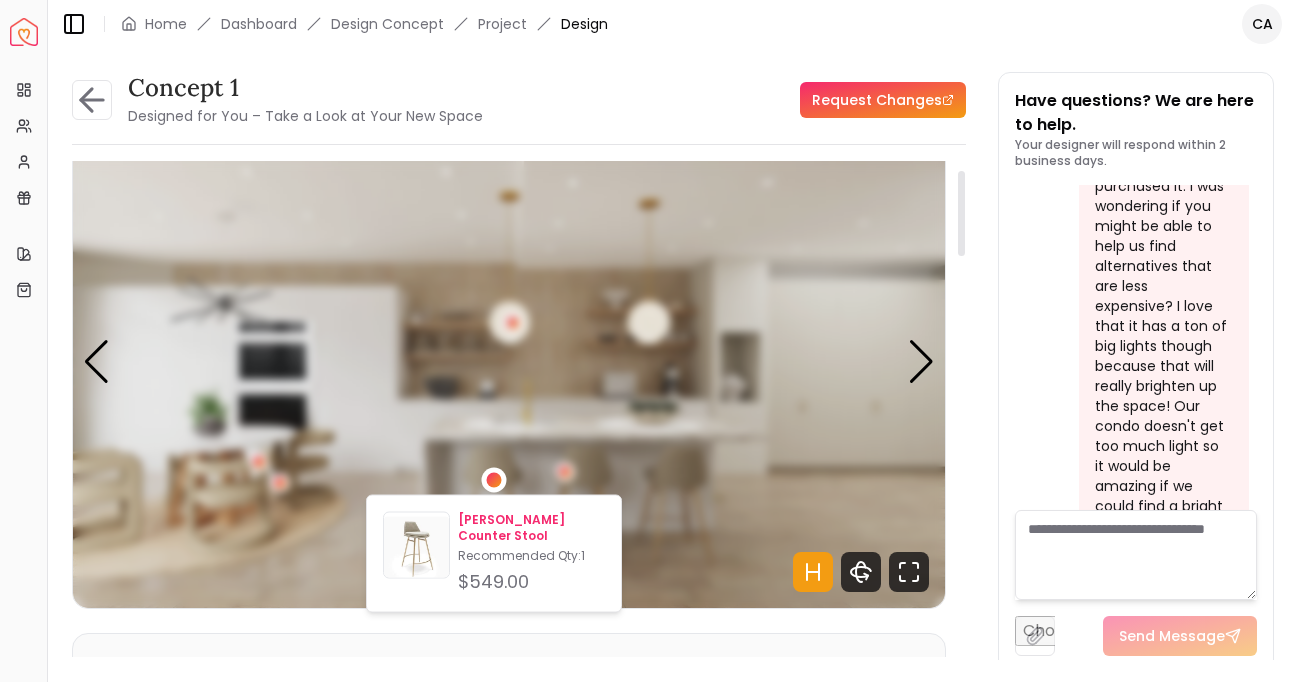 click on "$549.00" at bounding box center (531, 582) 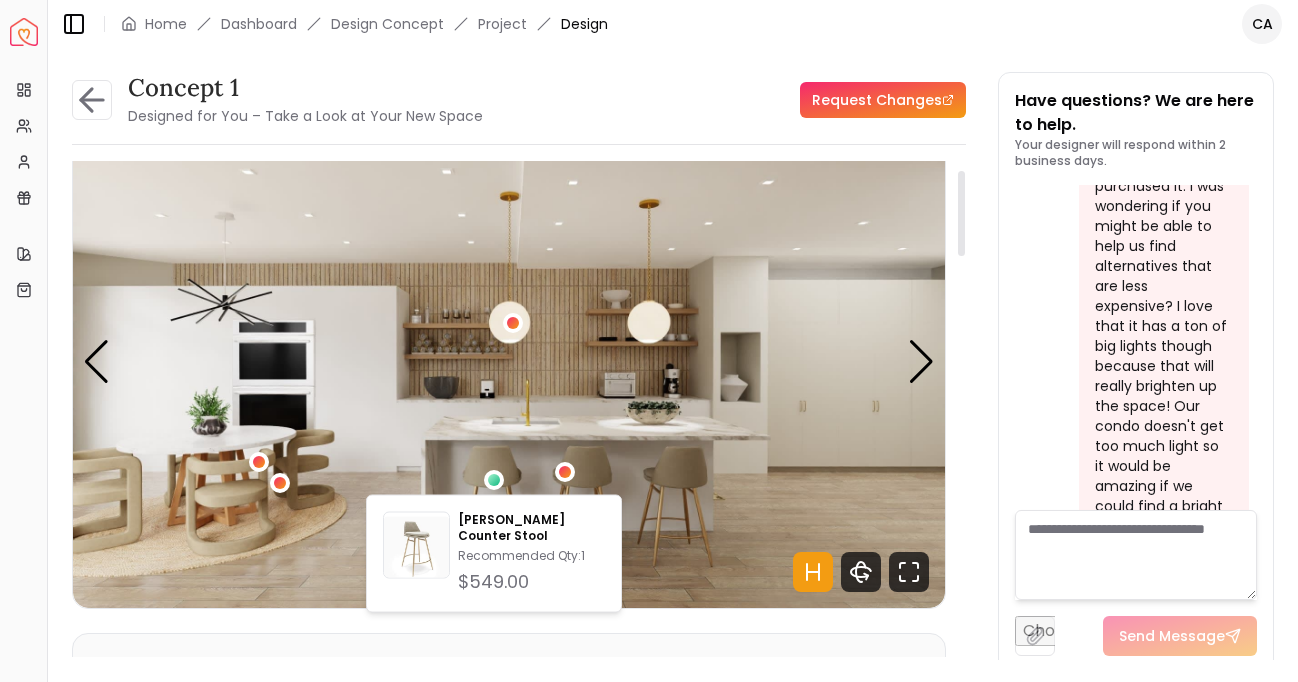 click at bounding box center [509, 362] 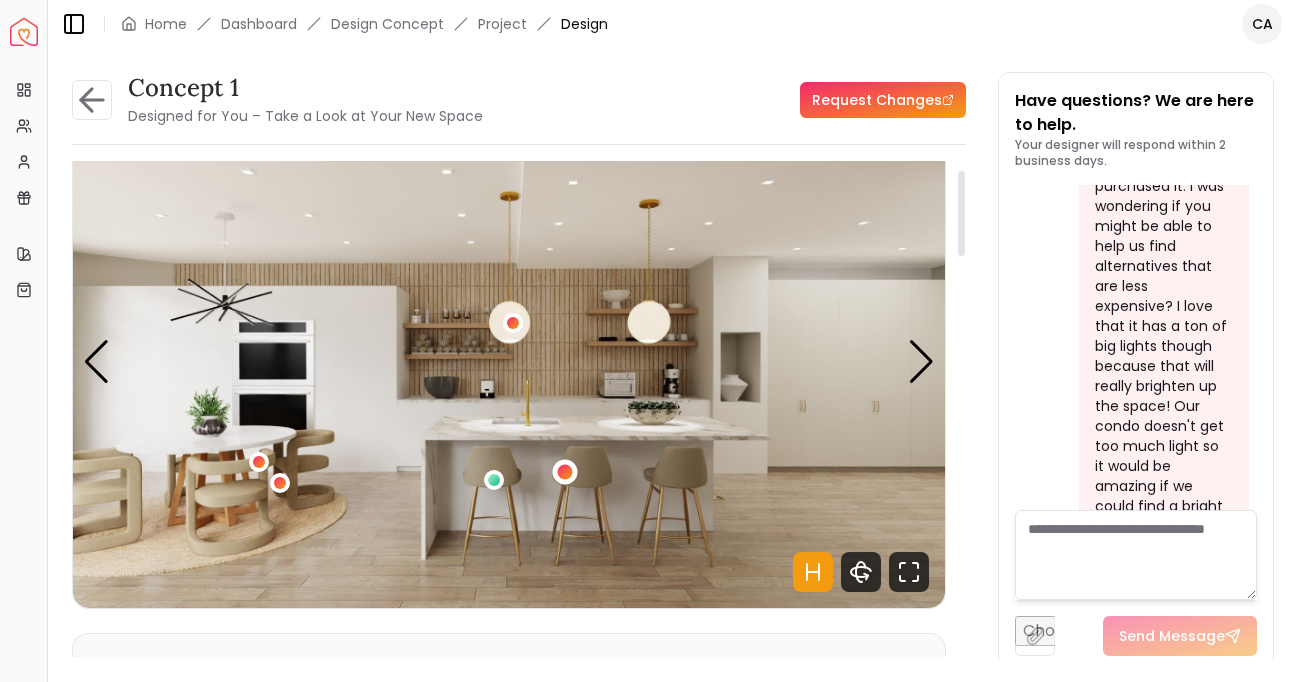 click at bounding box center (565, 472) 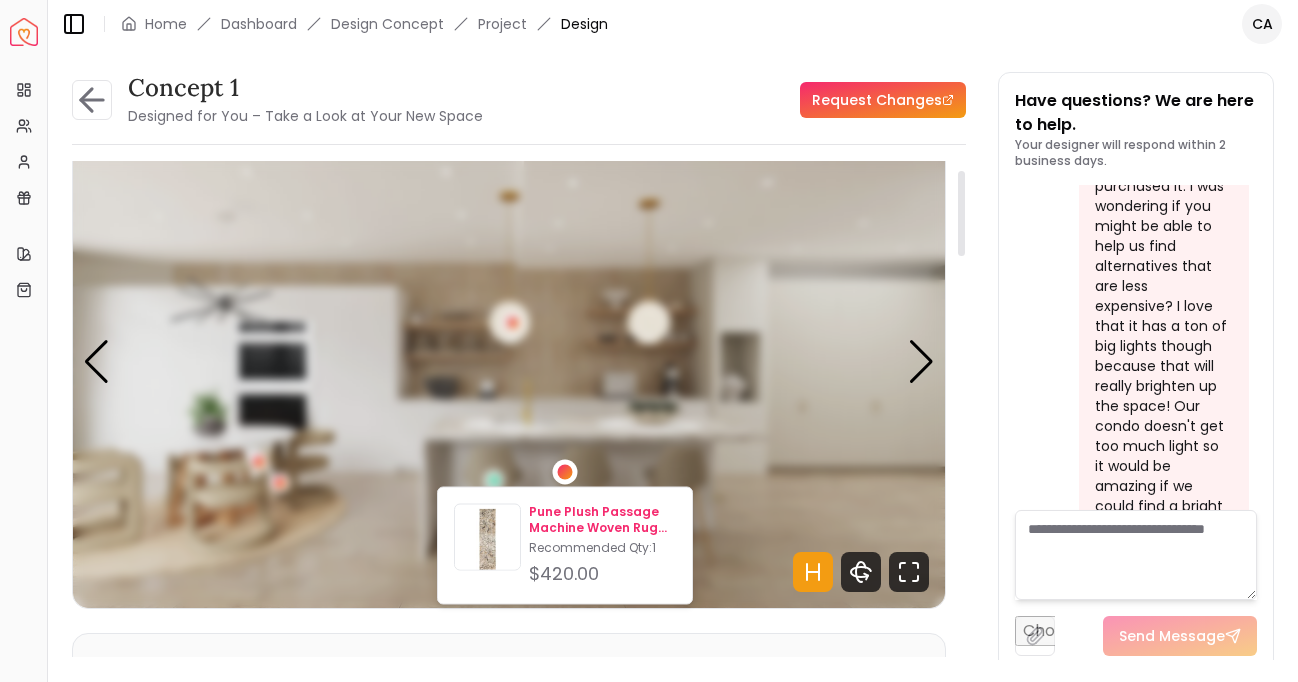 click on "Pune Plush Passage Machine Woven Rug 2'7" x 10'2"" at bounding box center (602, 520) 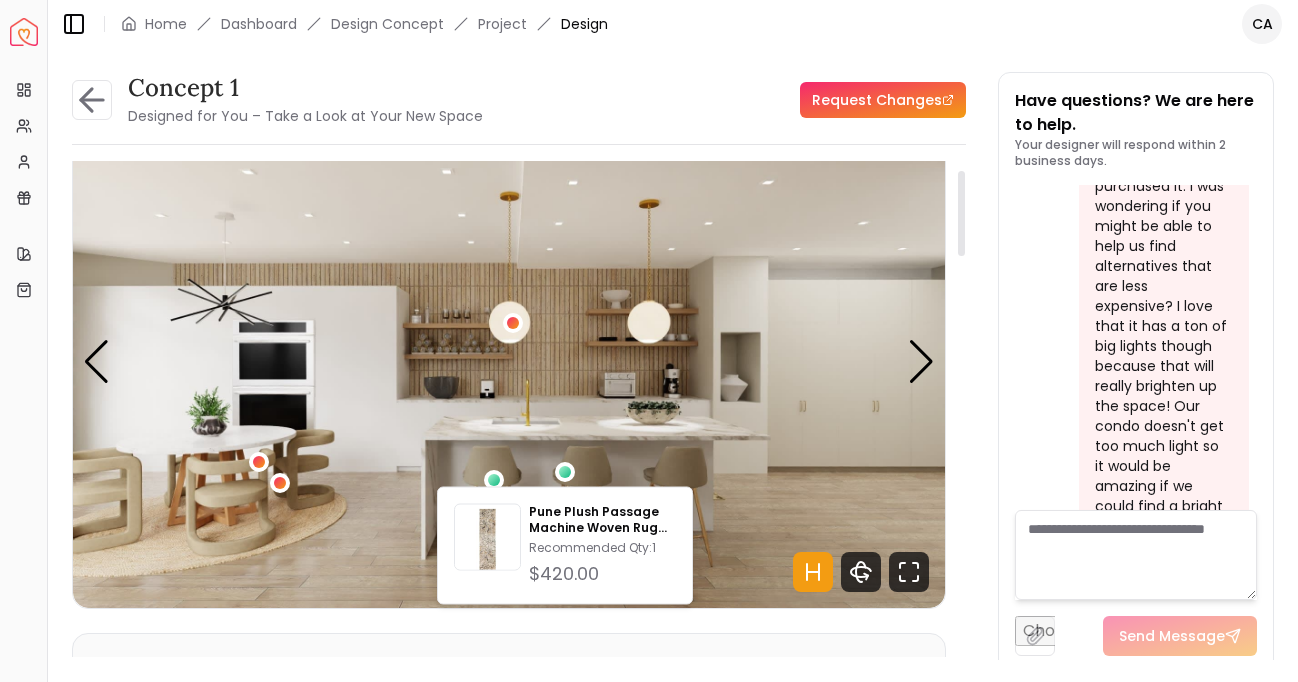 click at bounding box center (509, 362) 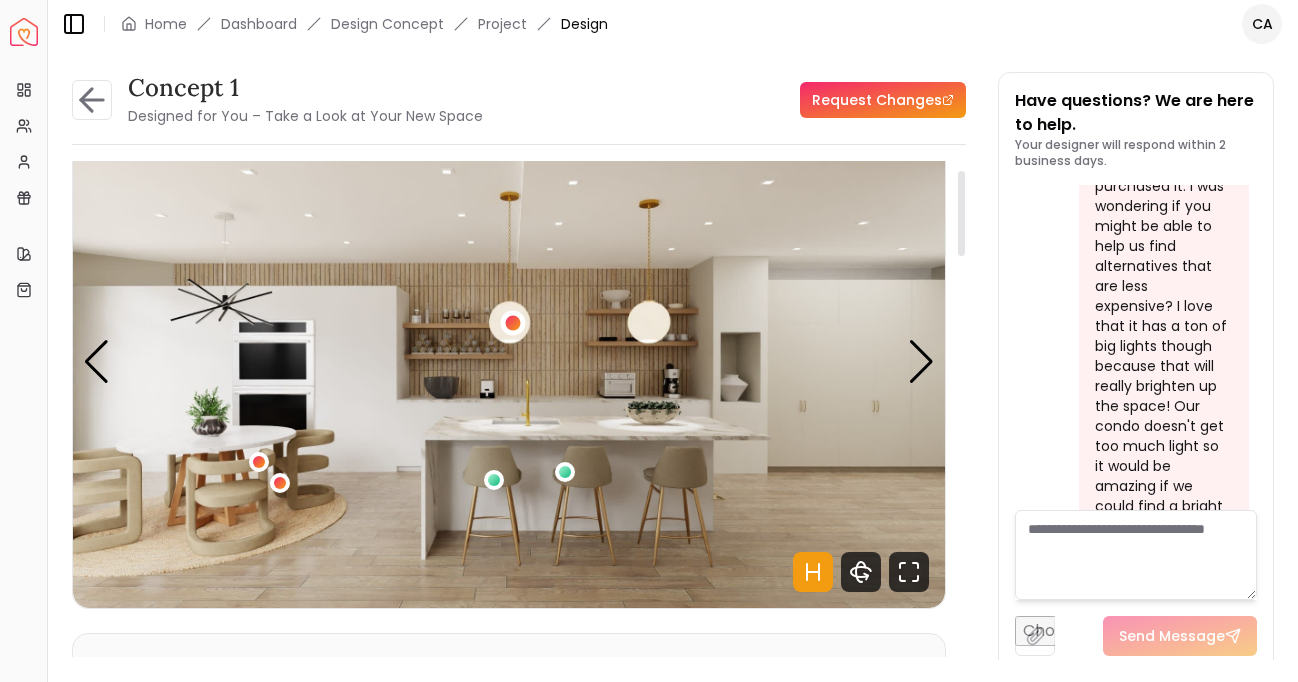 click at bounding box center [513, 323] 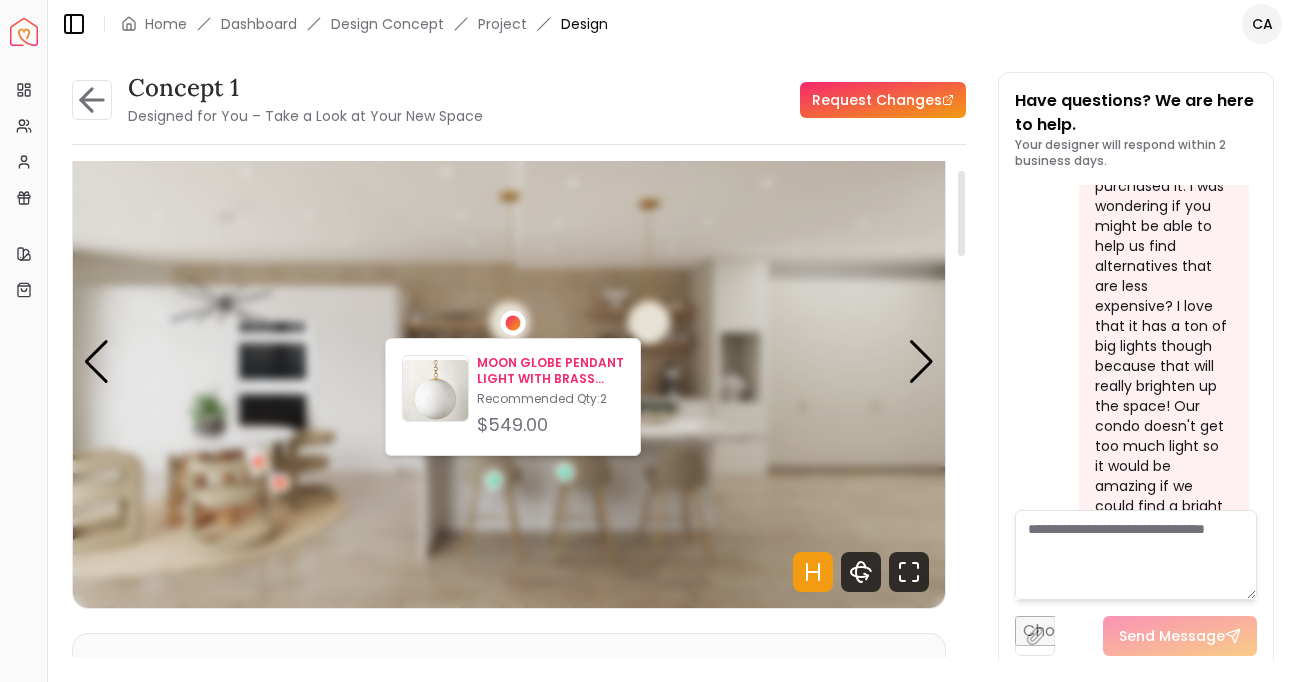 click at bounding box center [435, 392] 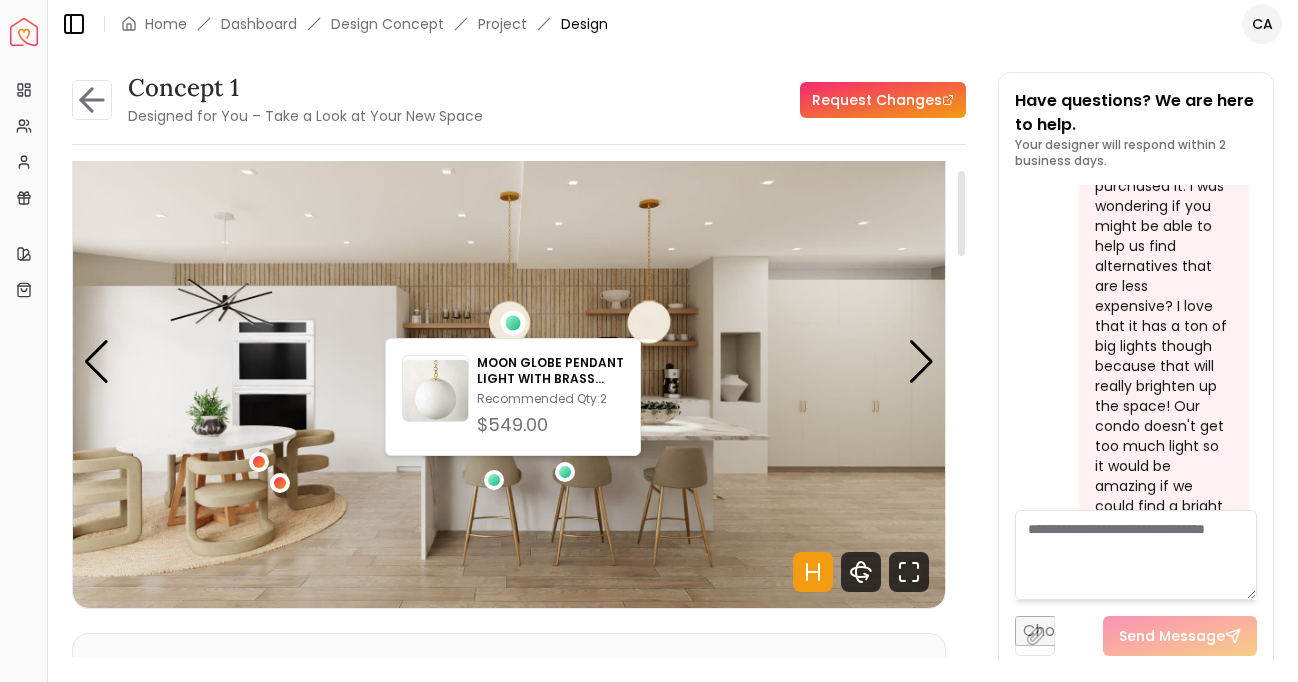 click at bounding box center [509, 362] 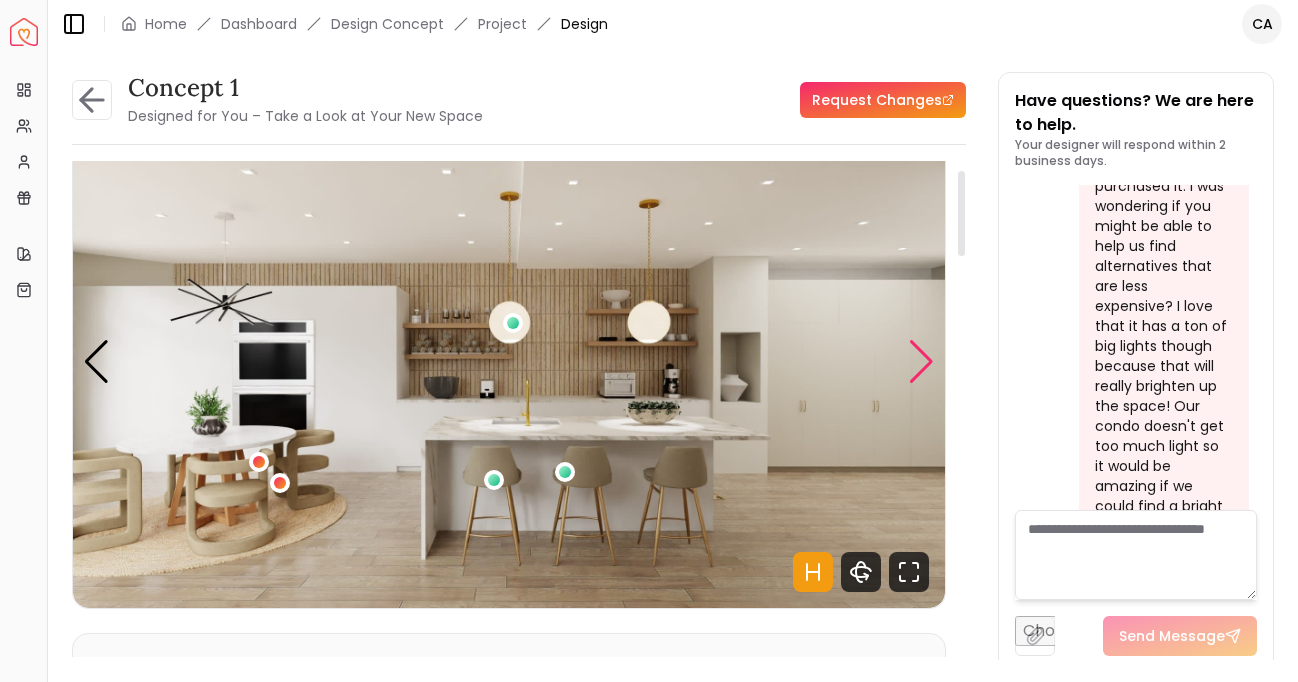 click at bounding box center [921, 362] 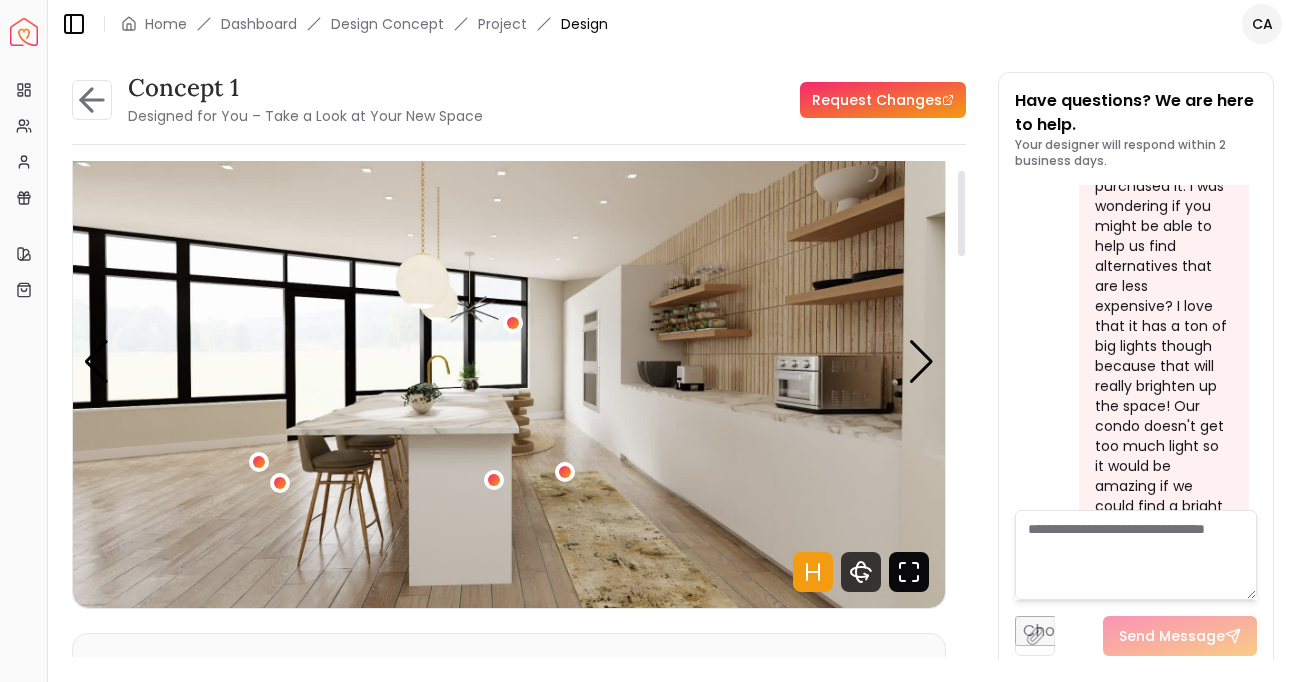 click 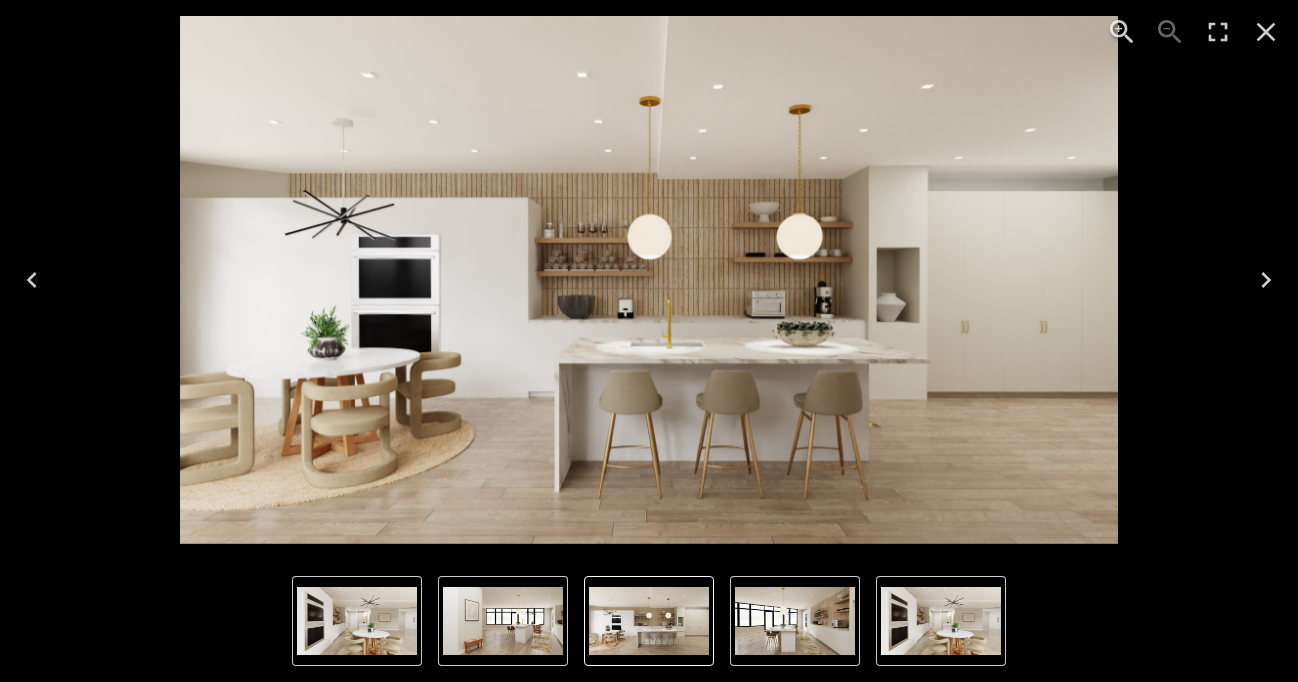 drag, startPoint x: 864, startPoint y: 291, endPoint x: 634, endPoint y: 296, distance: 230.05434 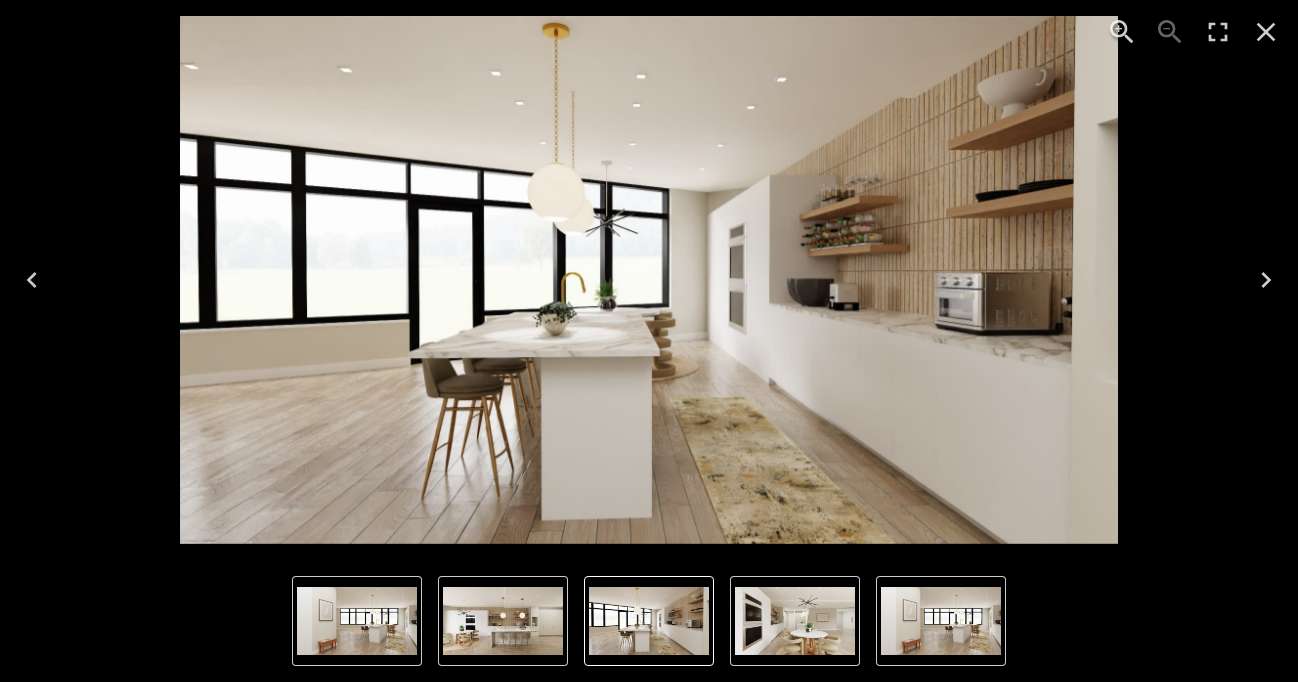 click 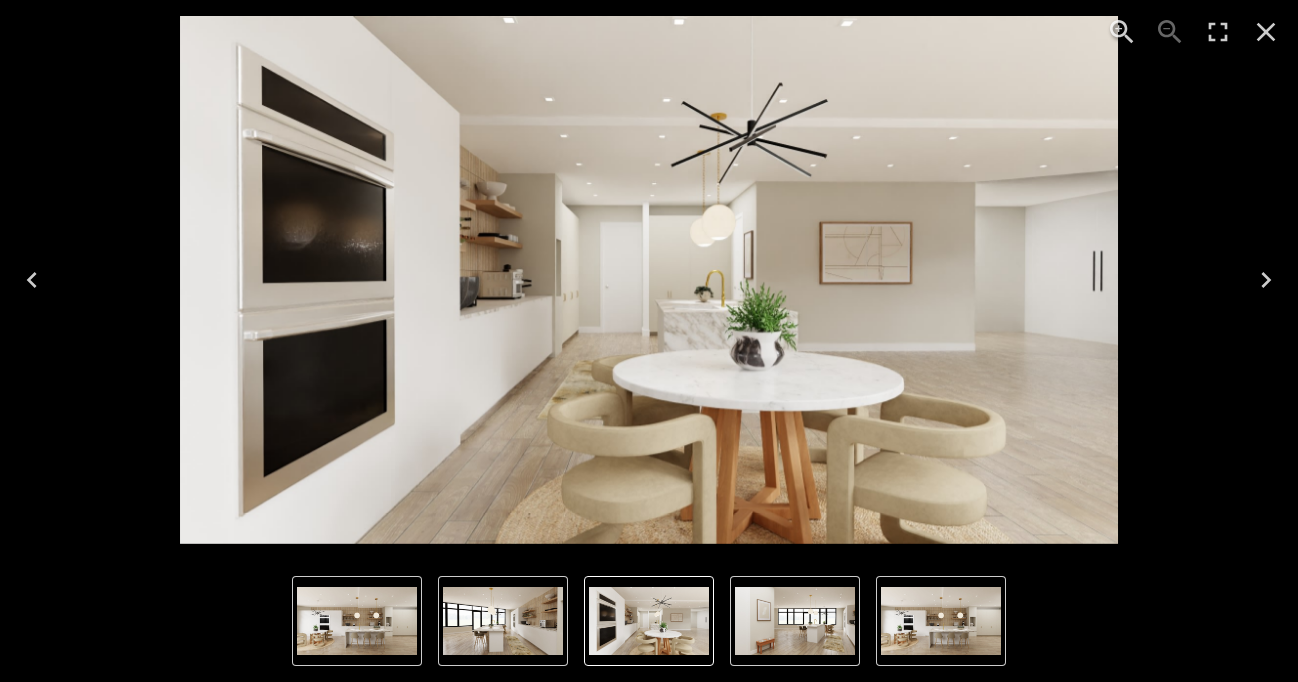 click 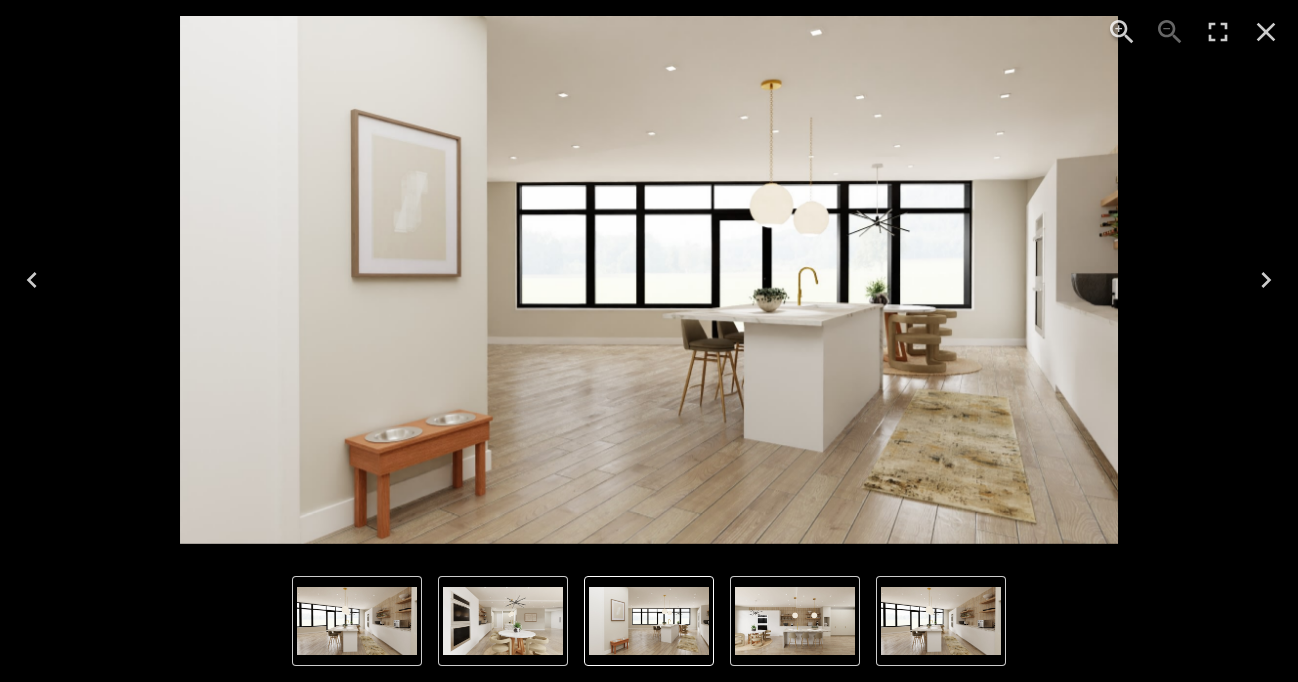click 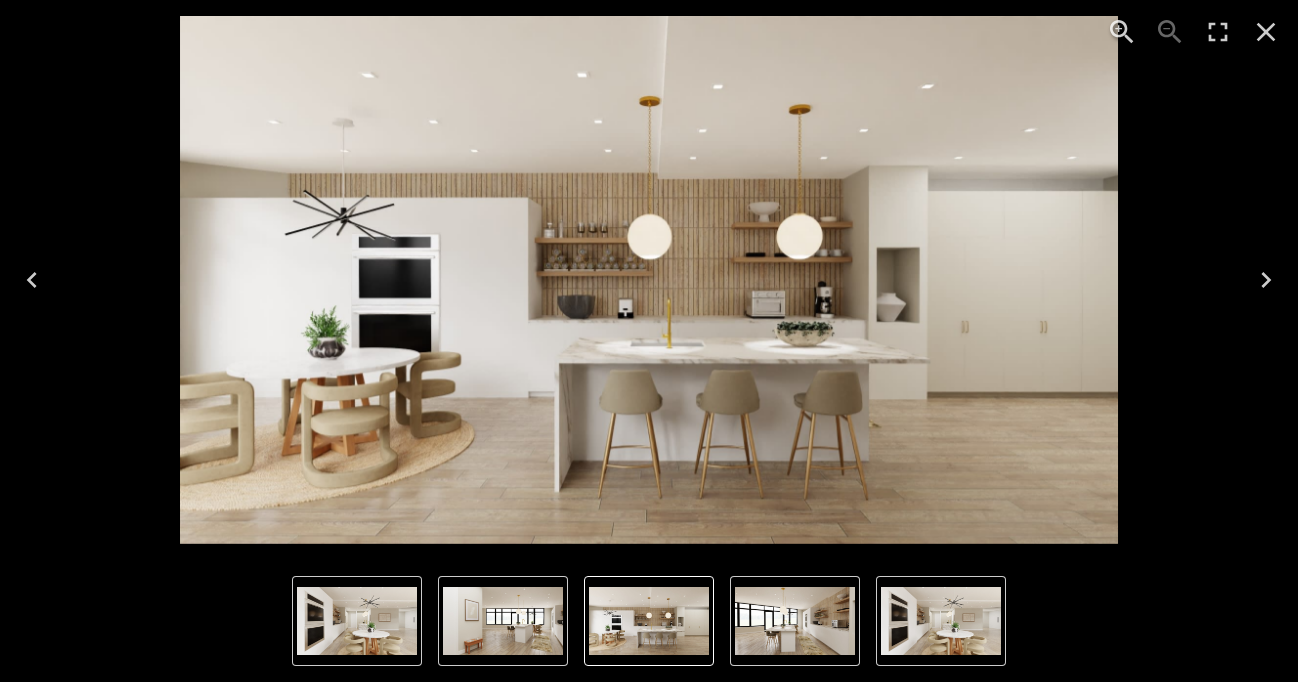 click 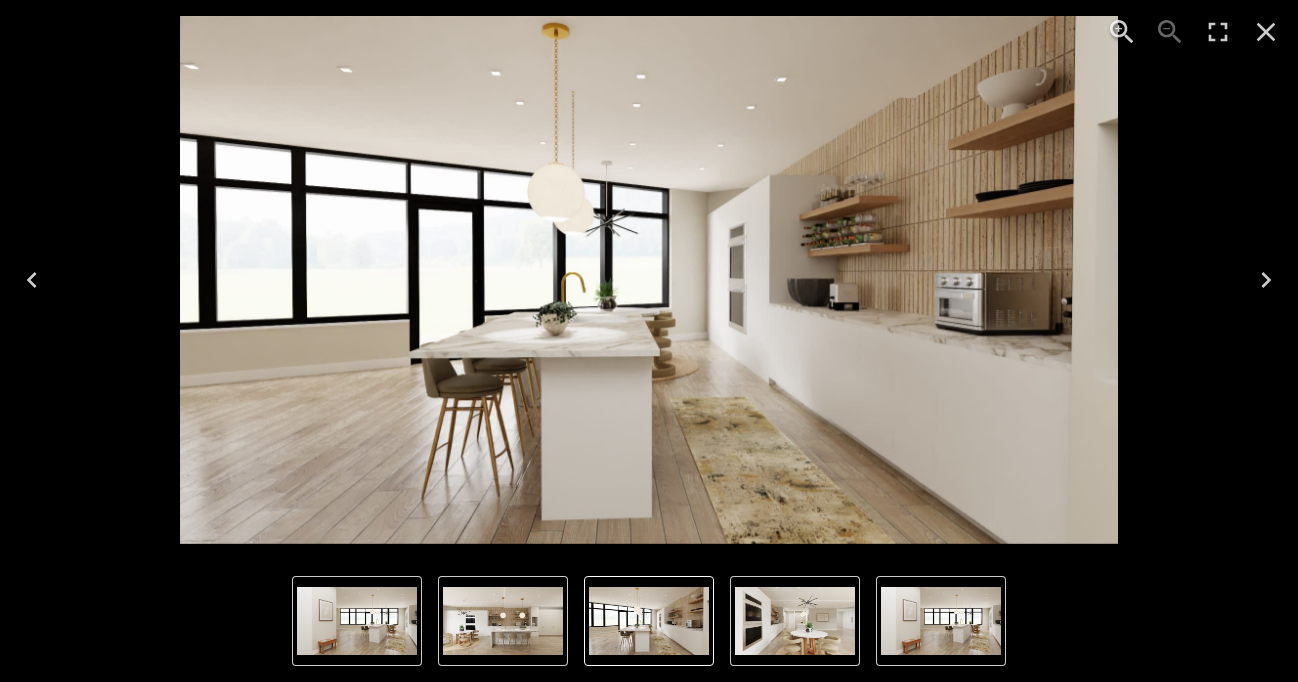 click 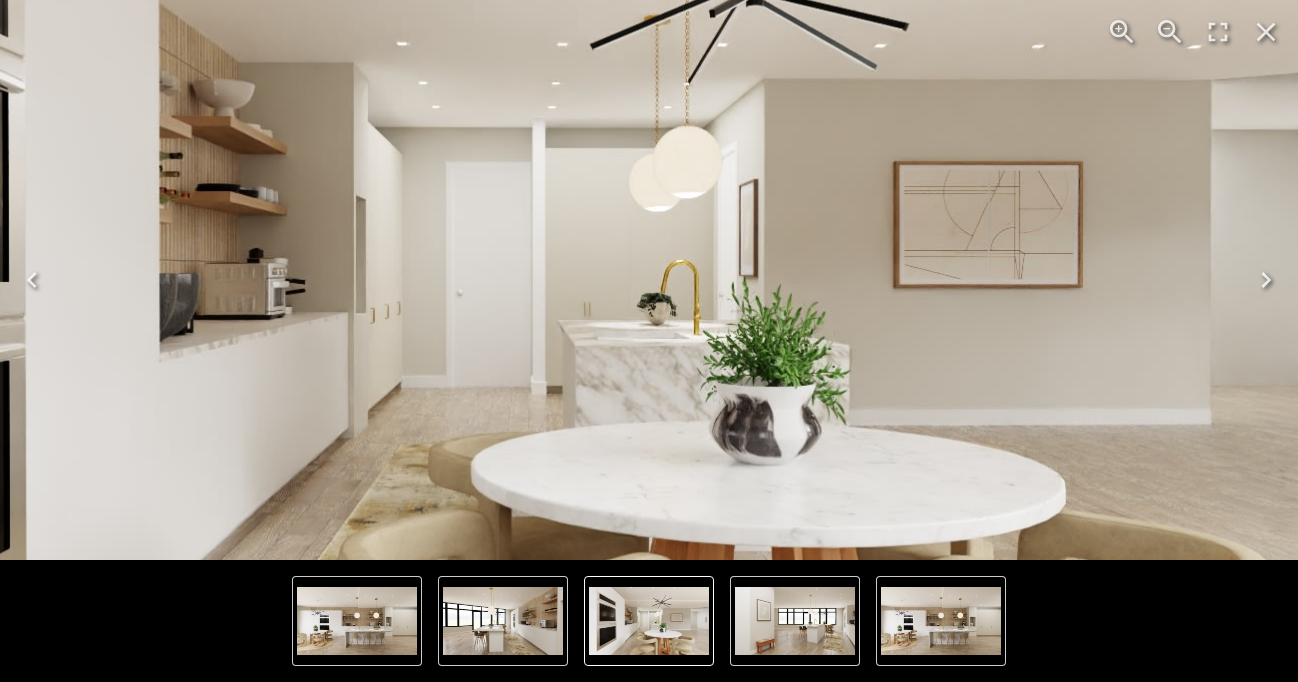 click 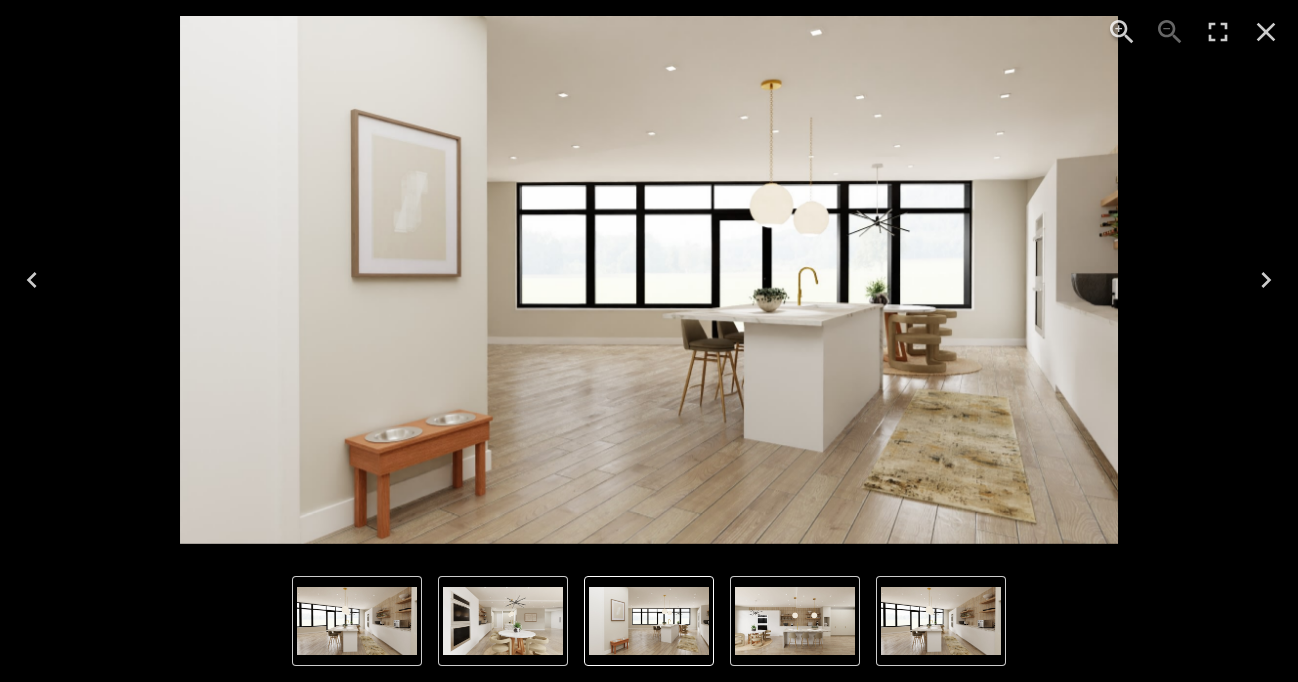 click 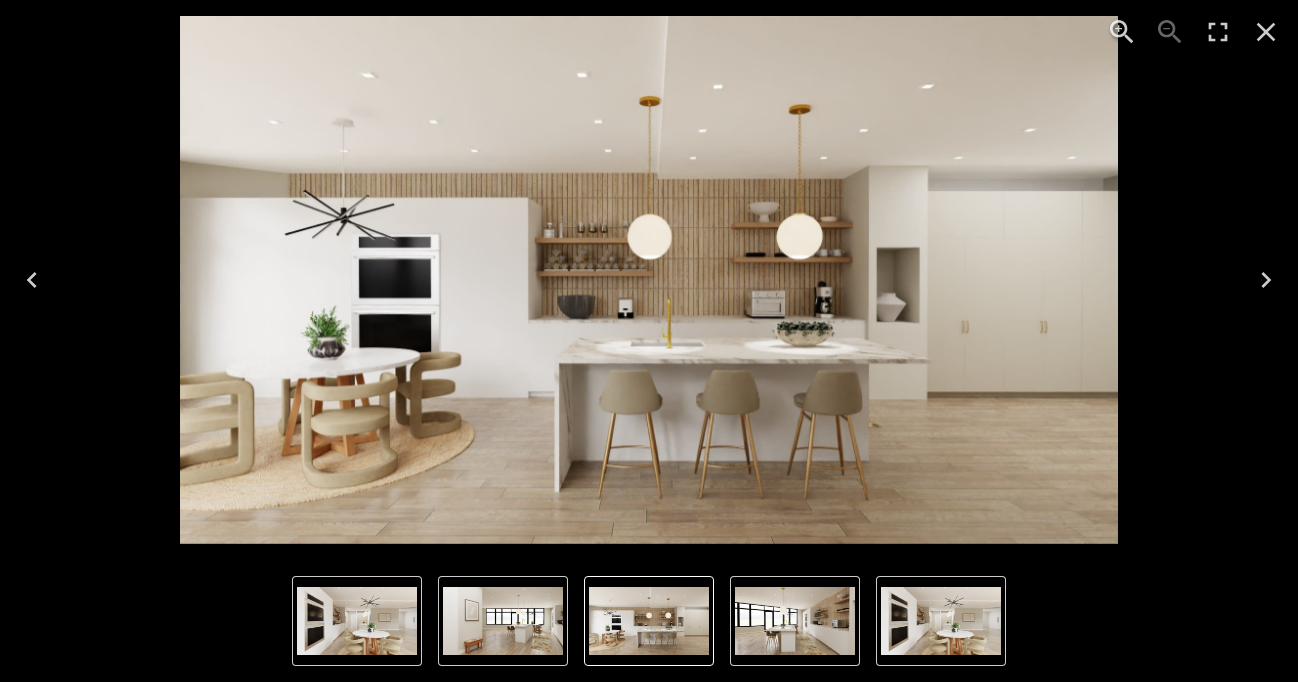click 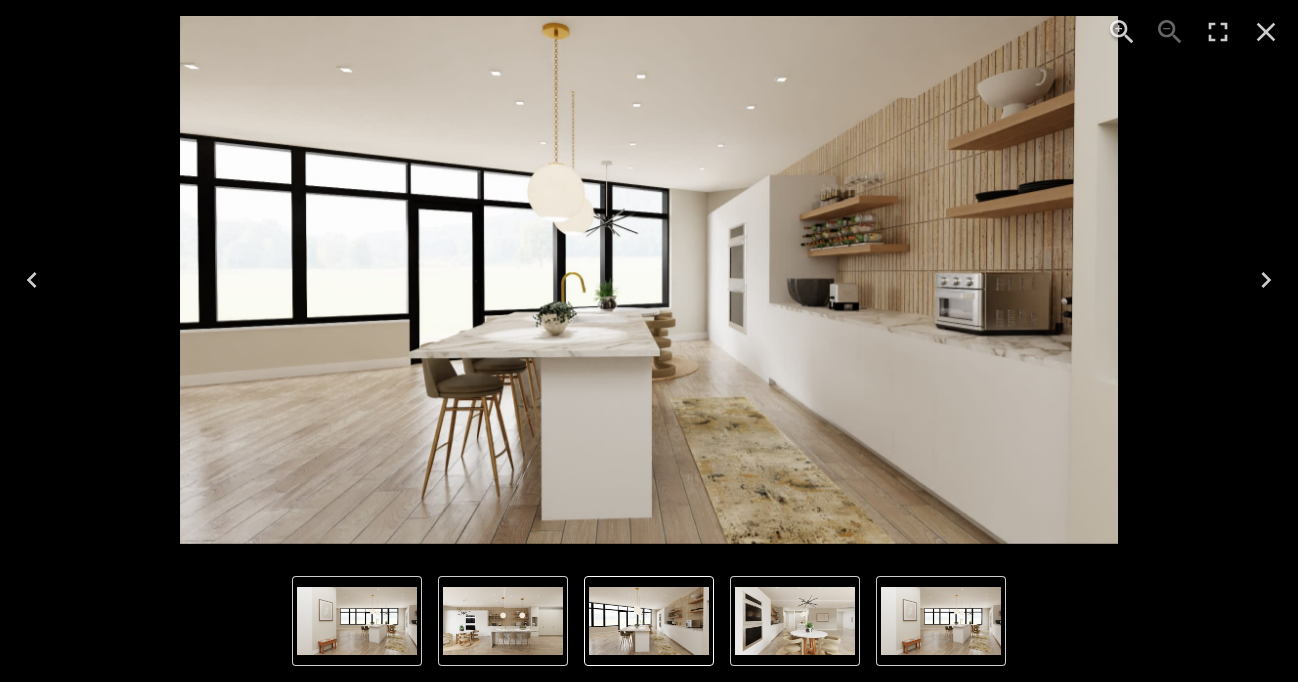 click 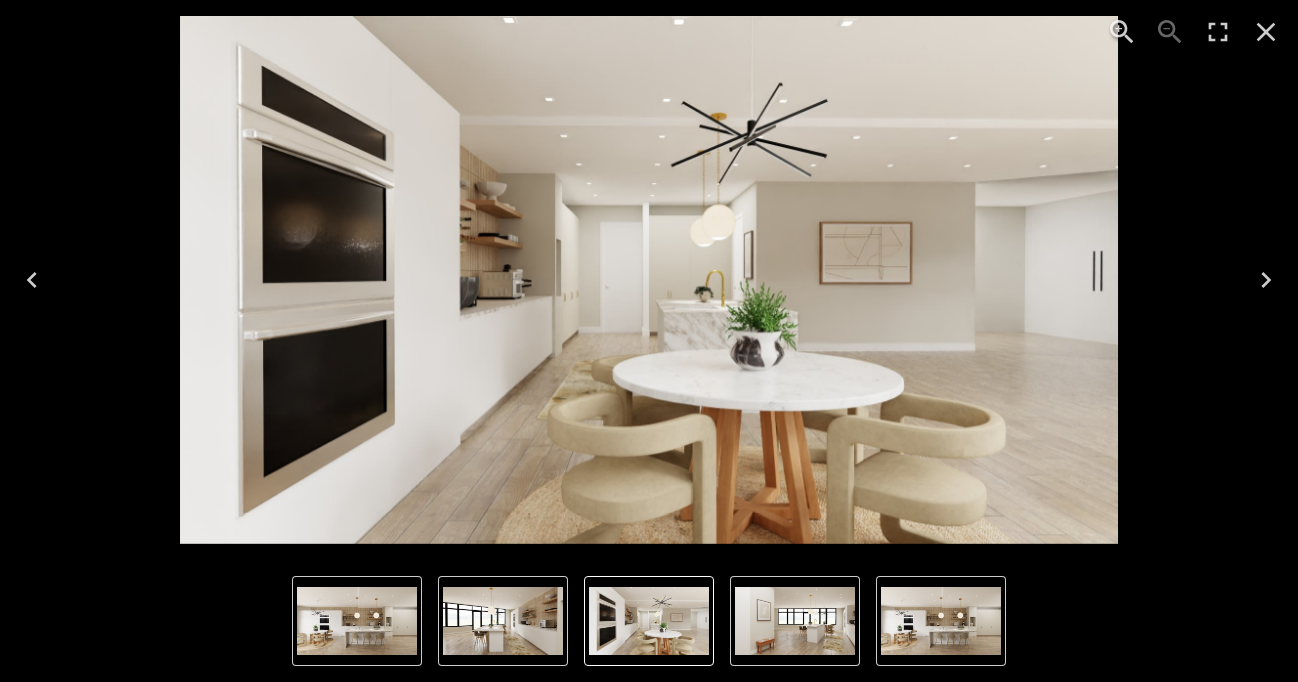 click 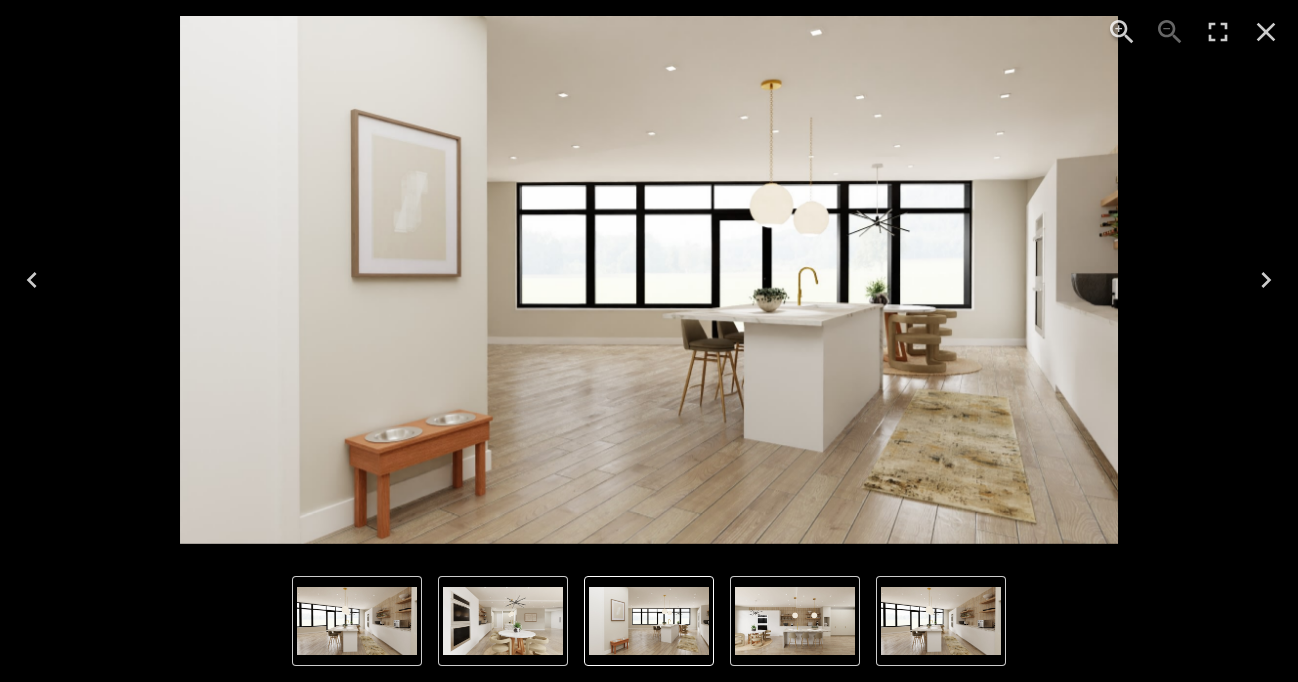 click 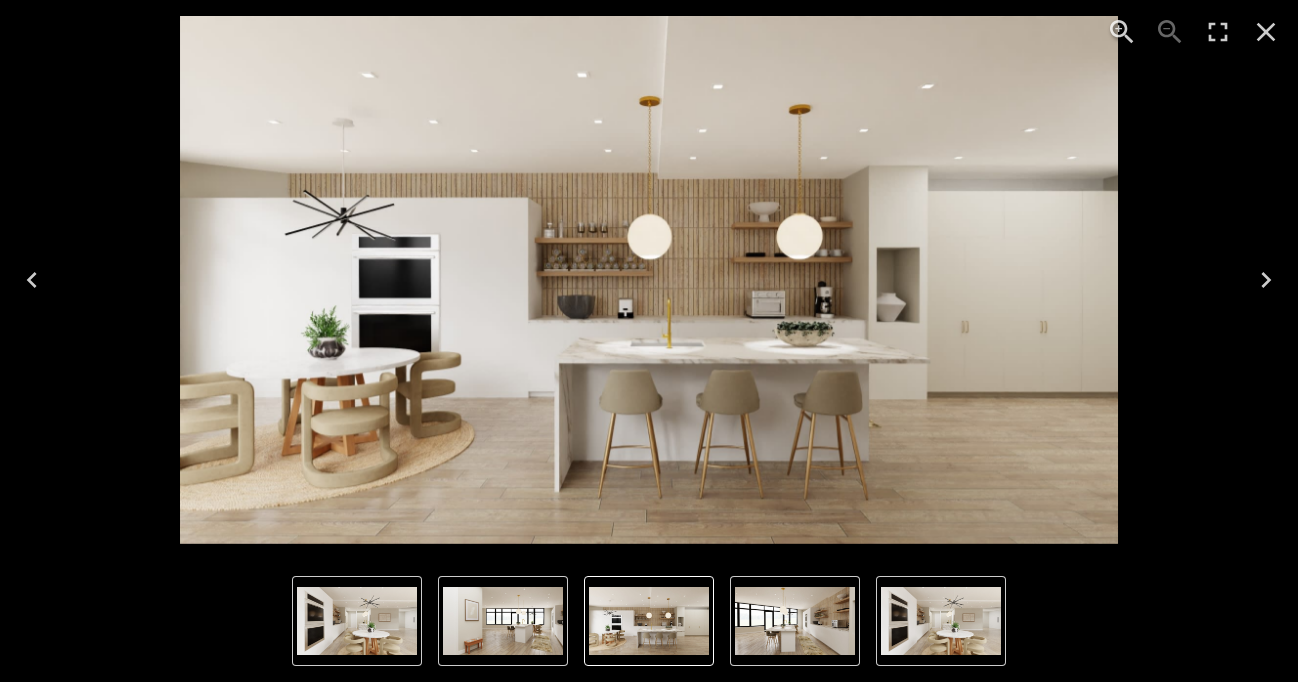 click 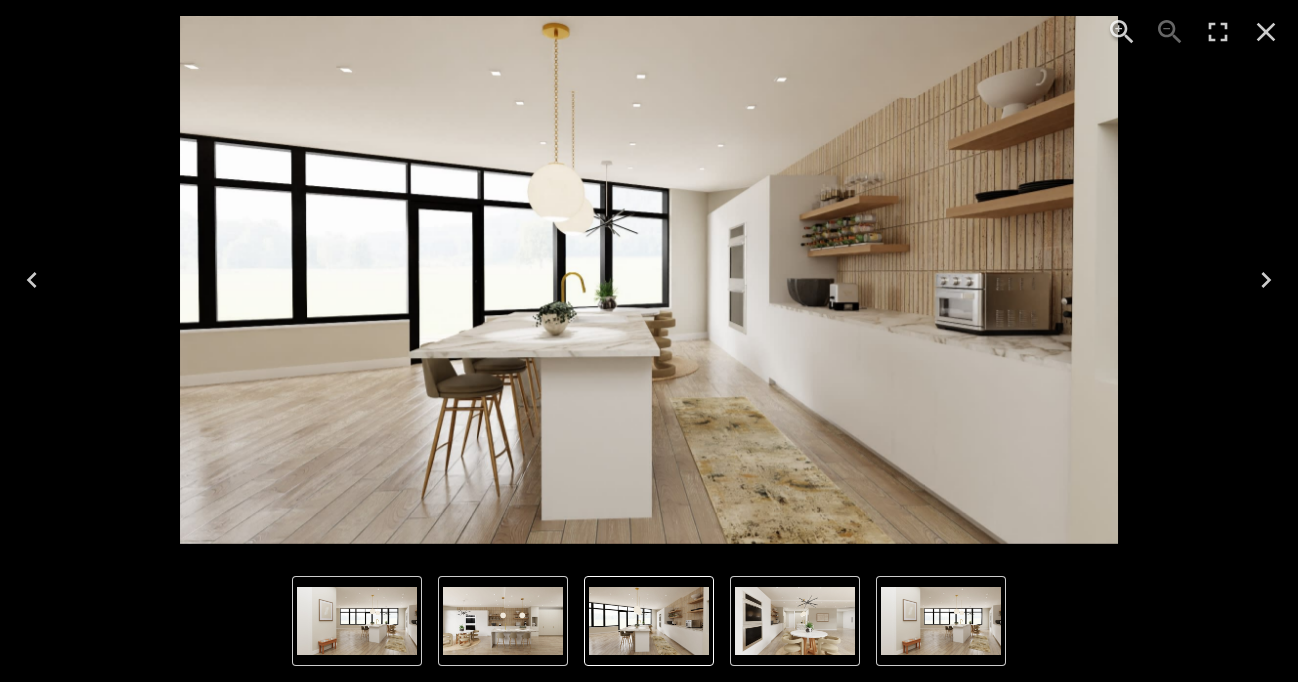 click 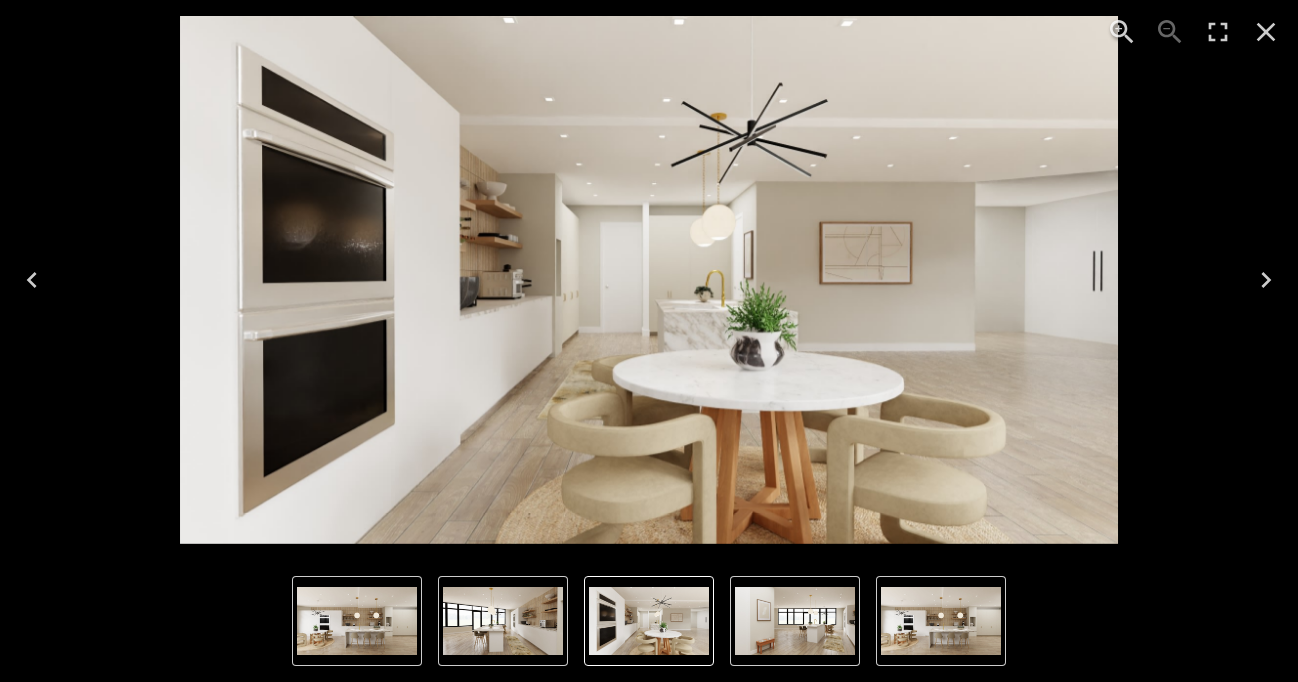 click 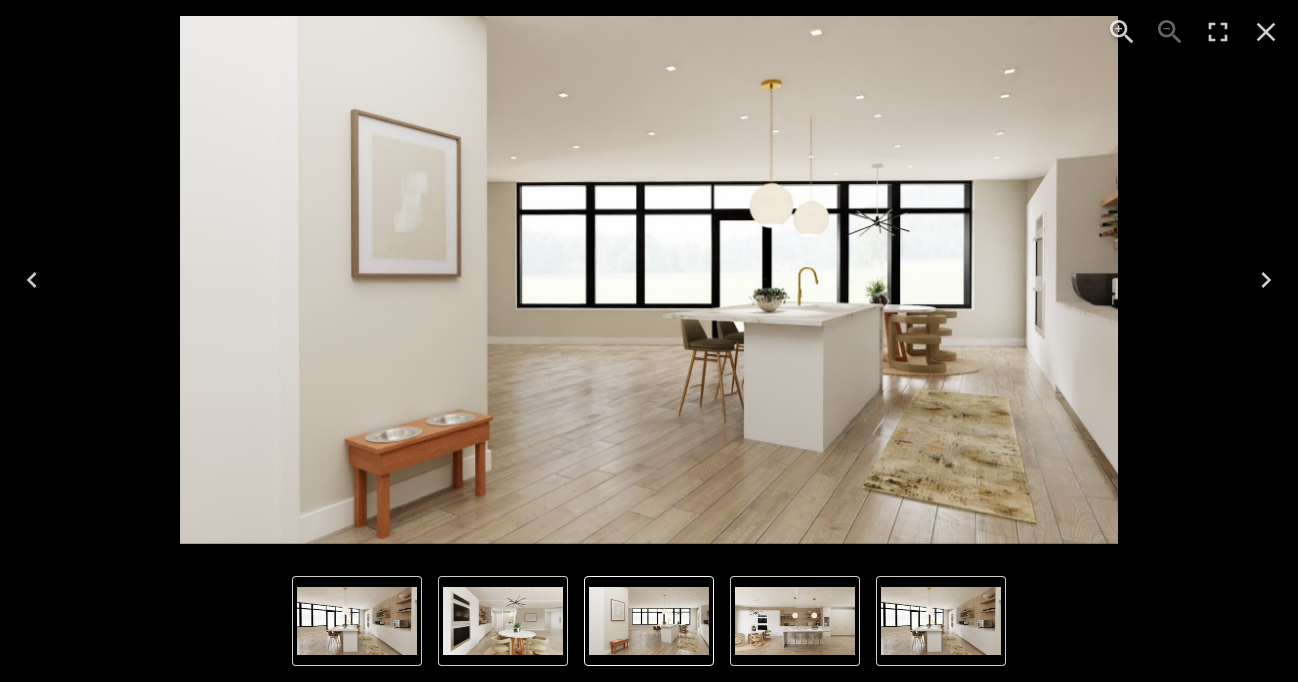 click 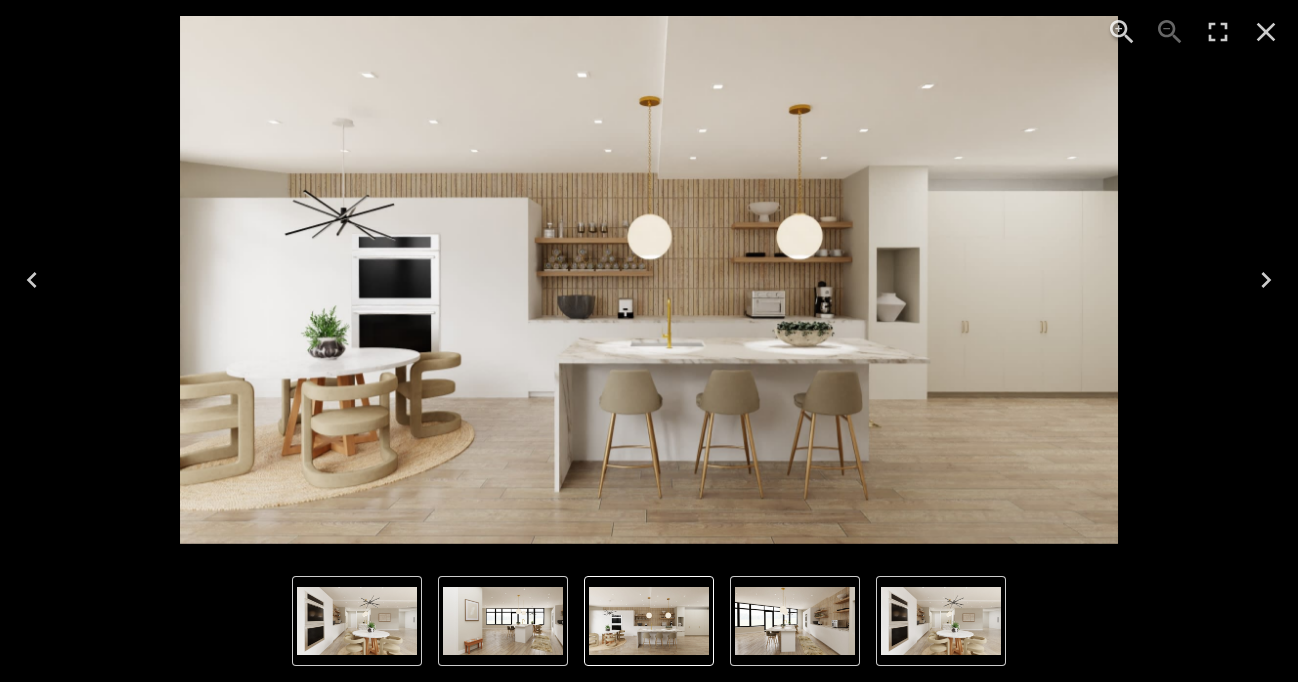 click 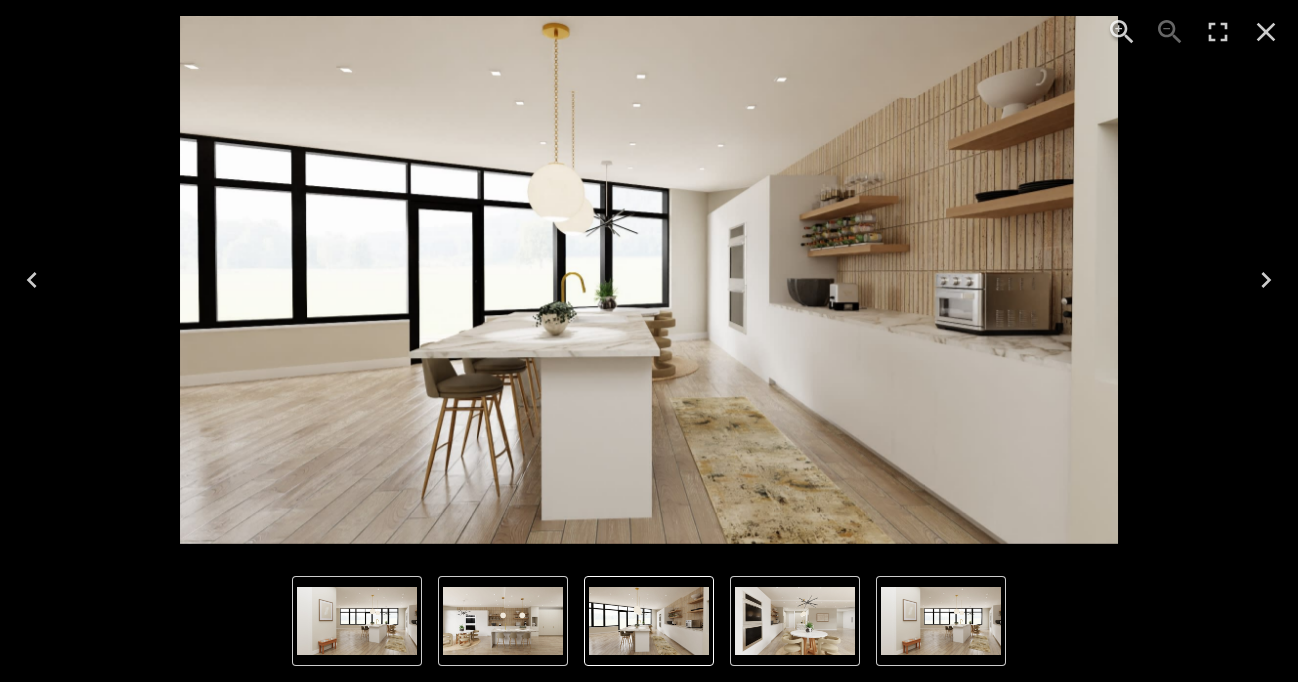 click 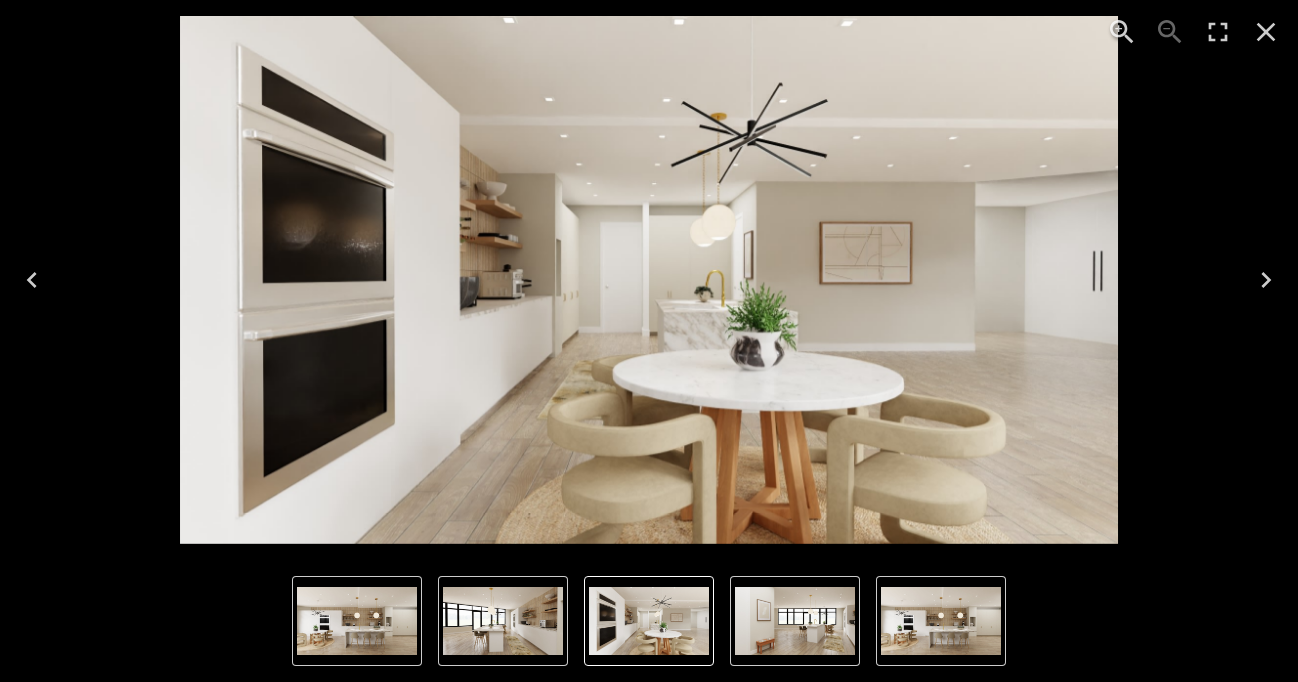 click 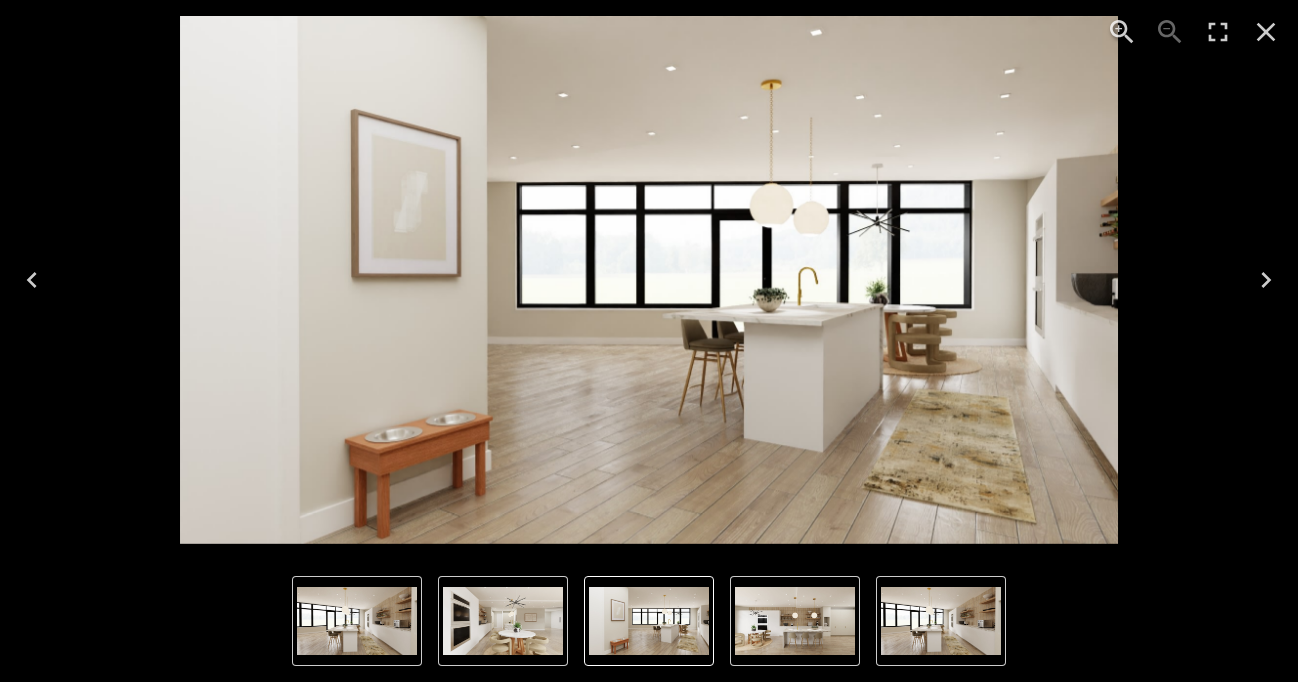 click 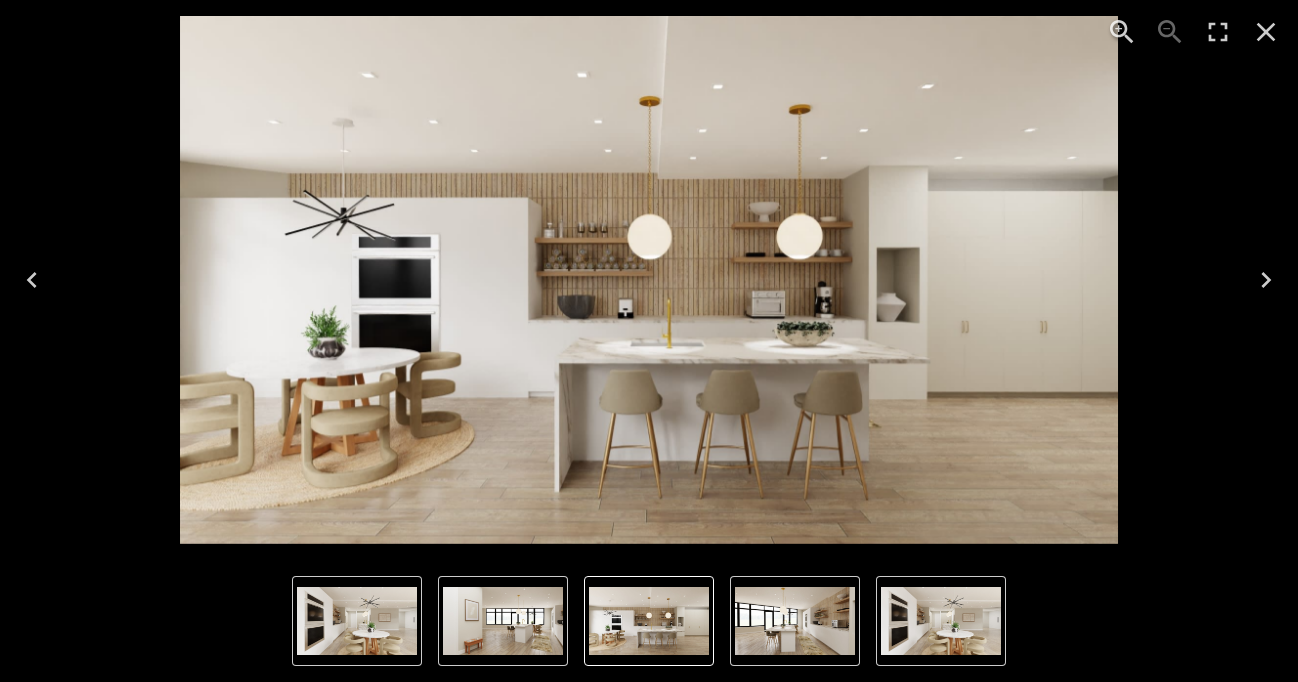 click 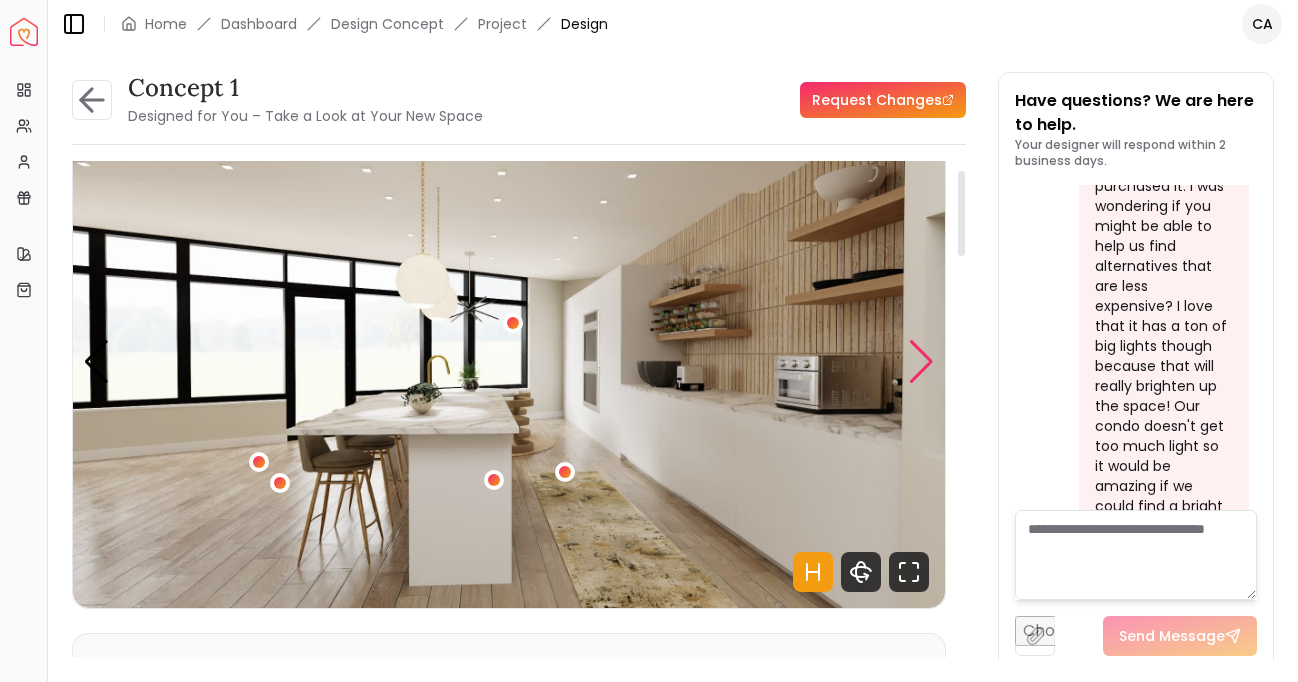click at bounding box center (921, 362) 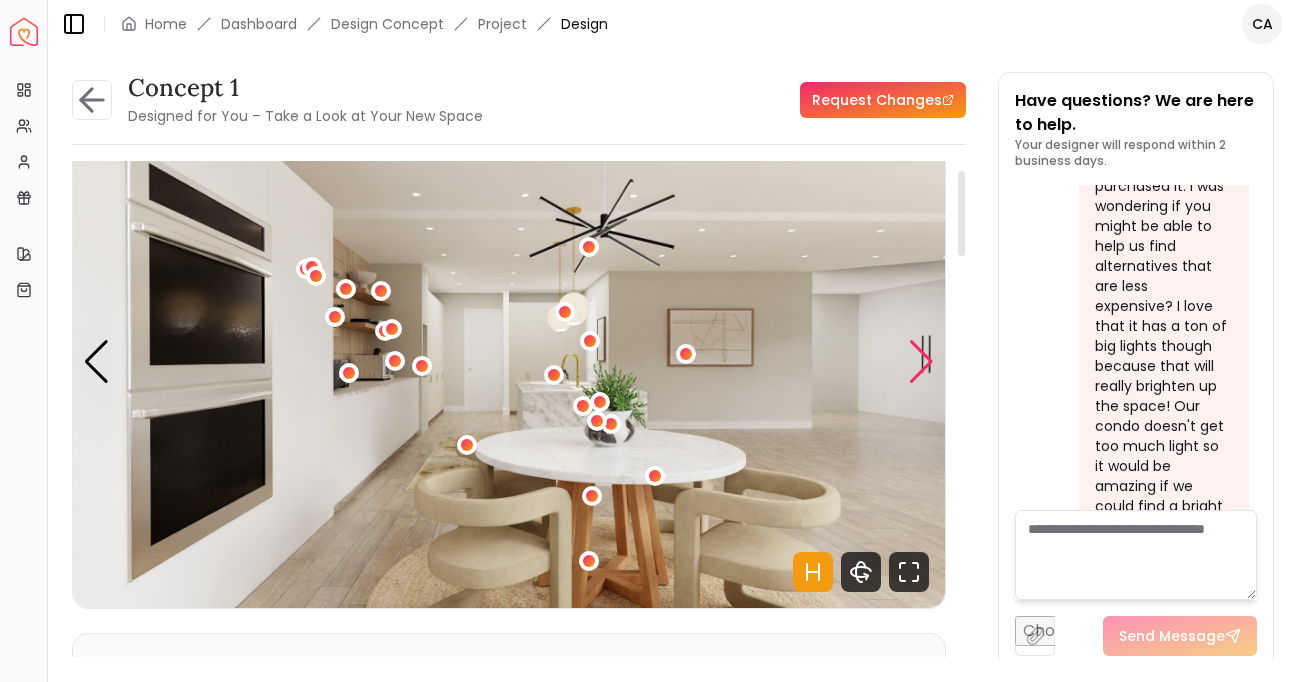 click at bounding box center (921, 362) 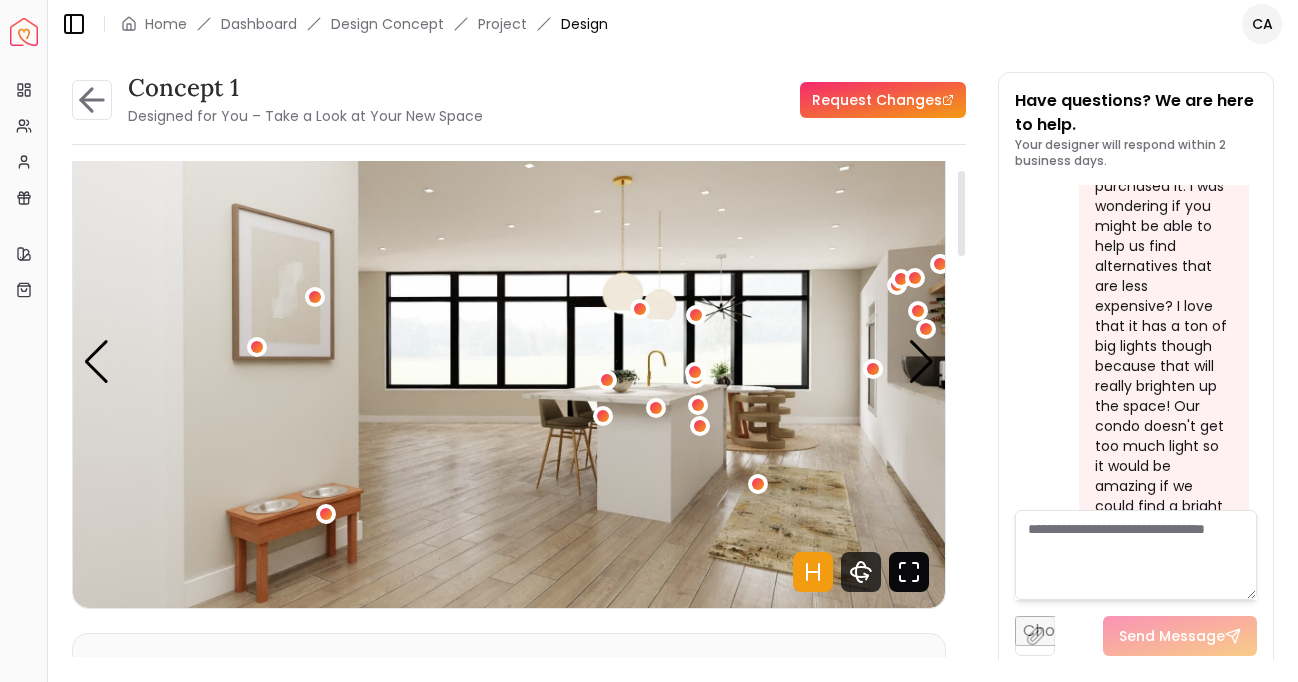 click 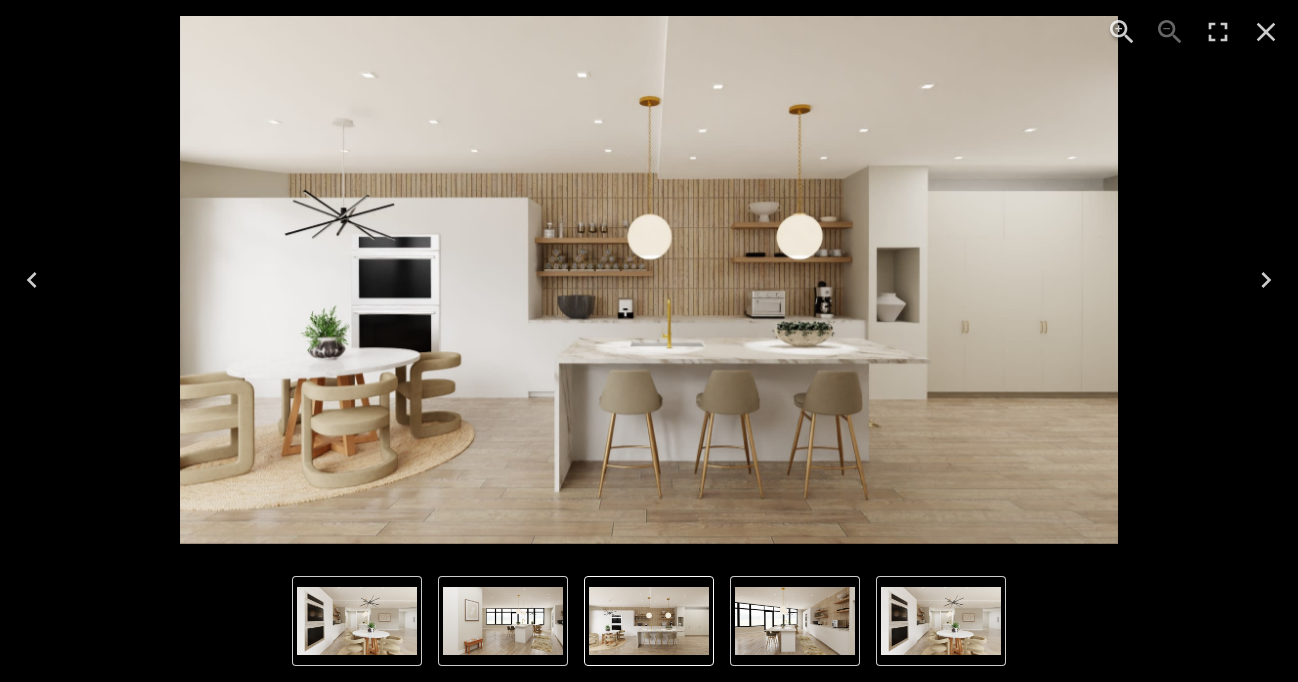 click 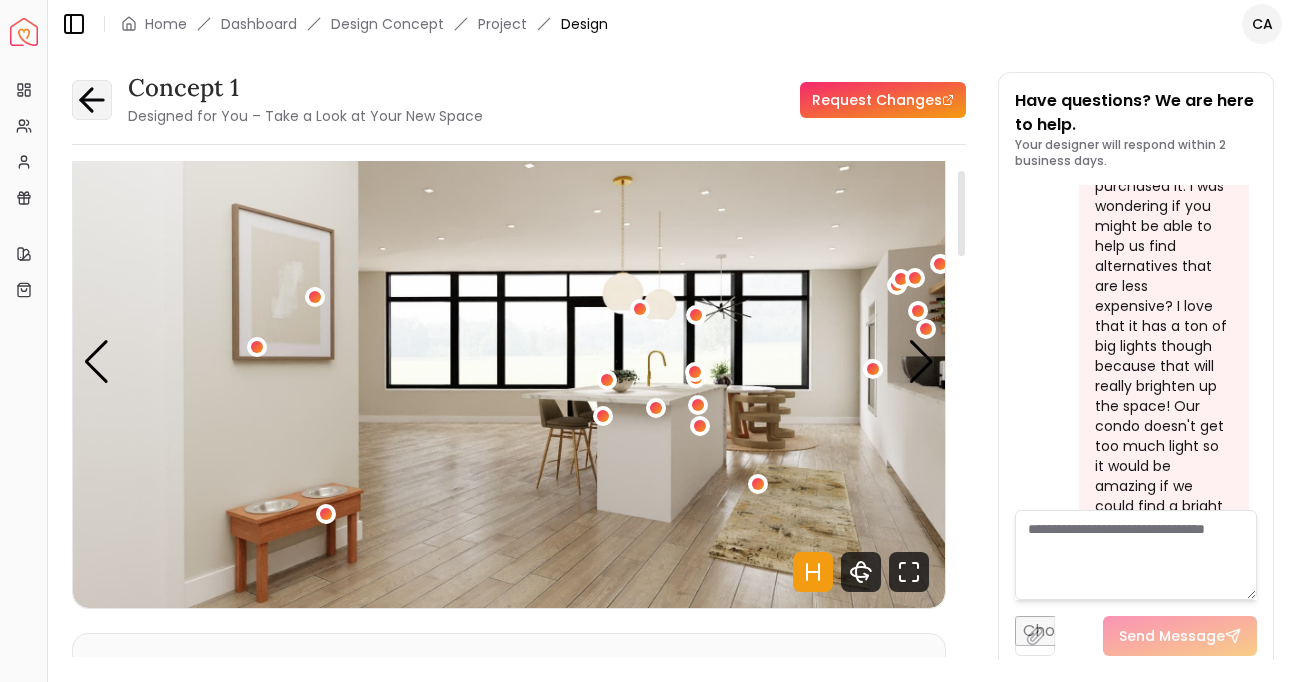 click 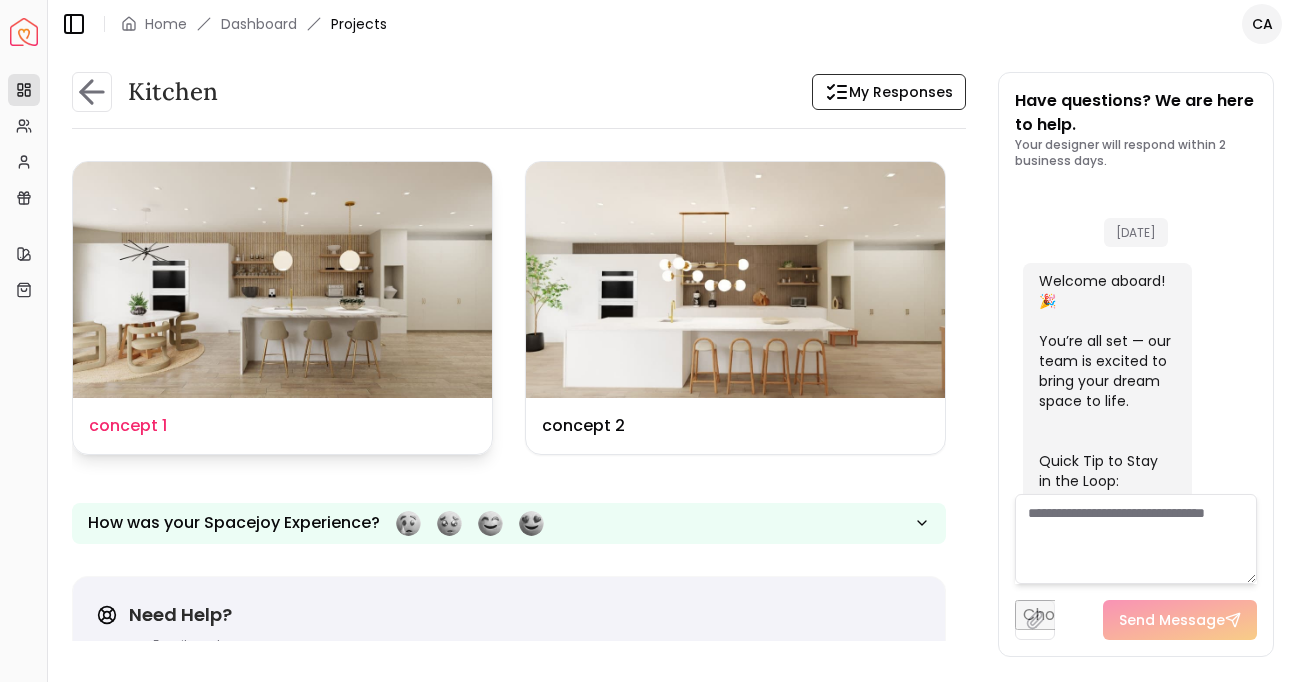 scroll, scrollTop: 4699, scrollLeft: 0, axis: vertical 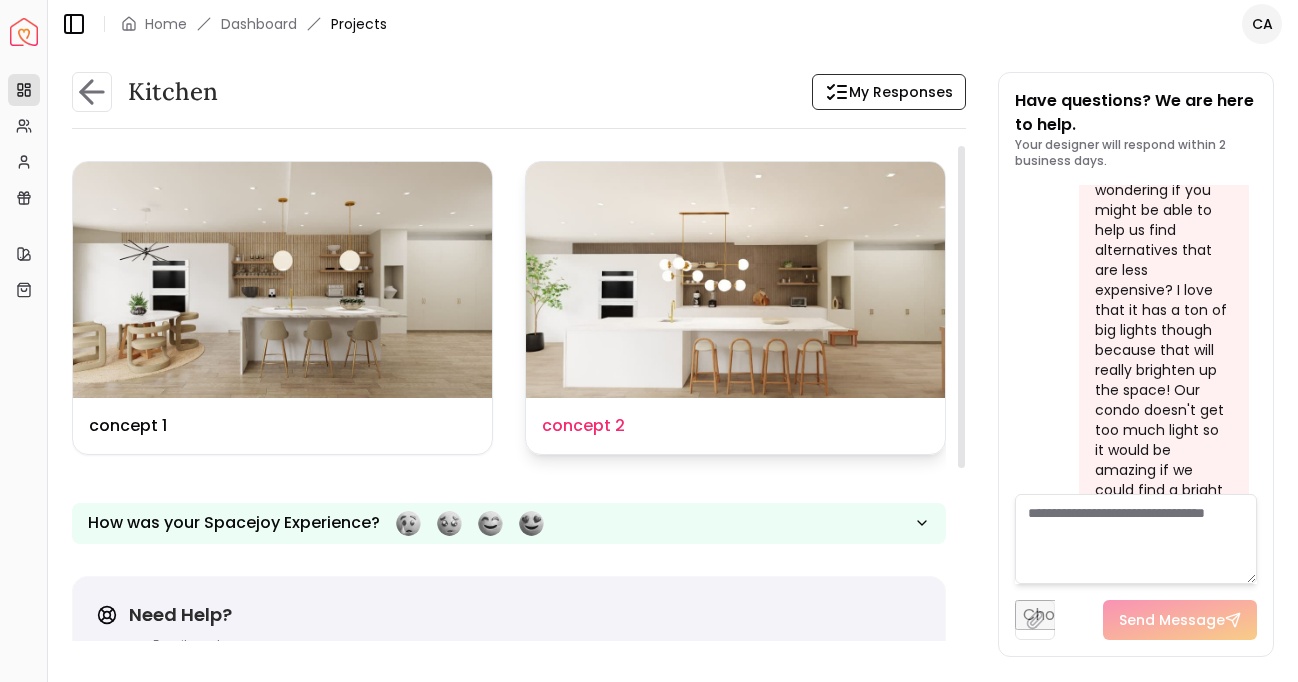 click at bounding box center (735, 280) 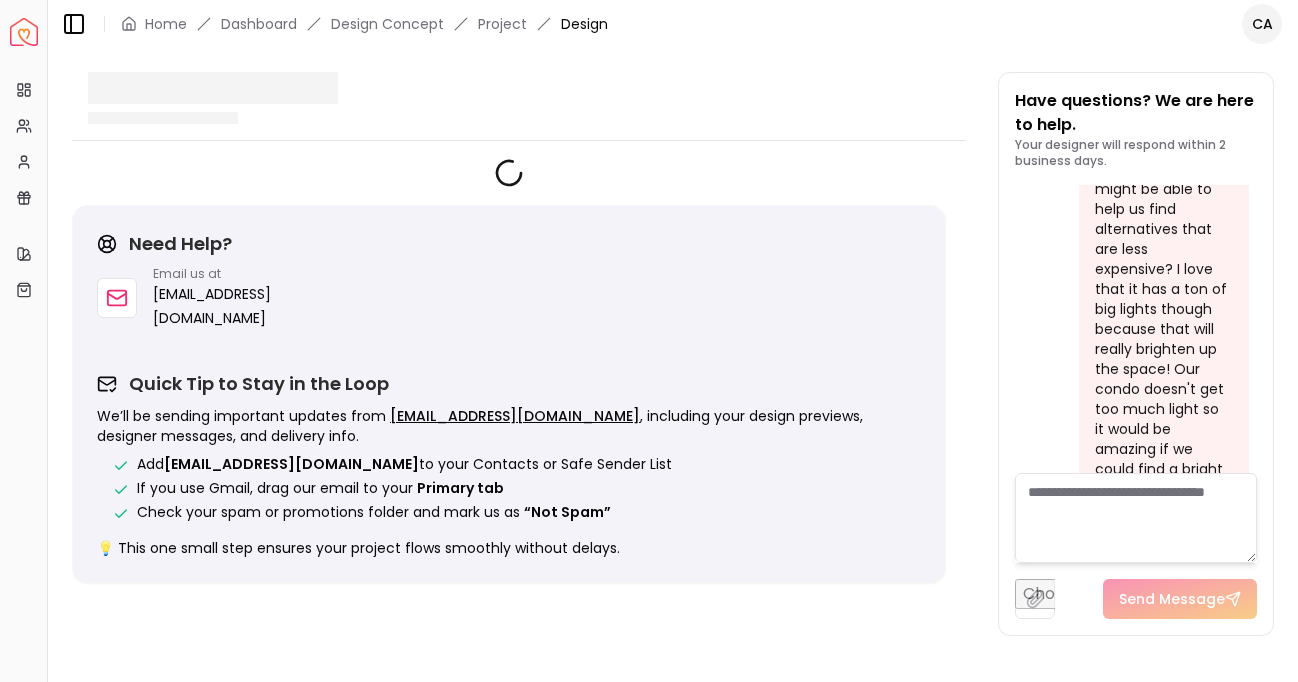 scroll, scrollTop: 4683, scrollLeft: 0, axis: vertical 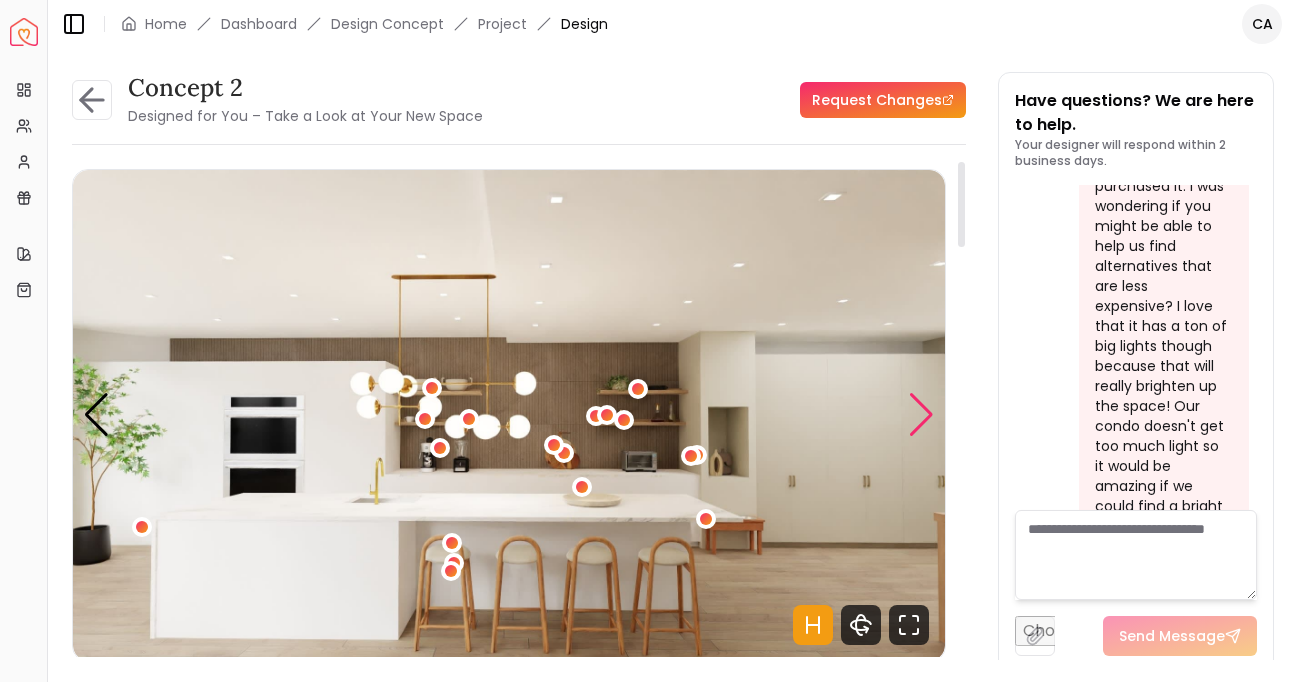 click at bounding box center (921, 415) 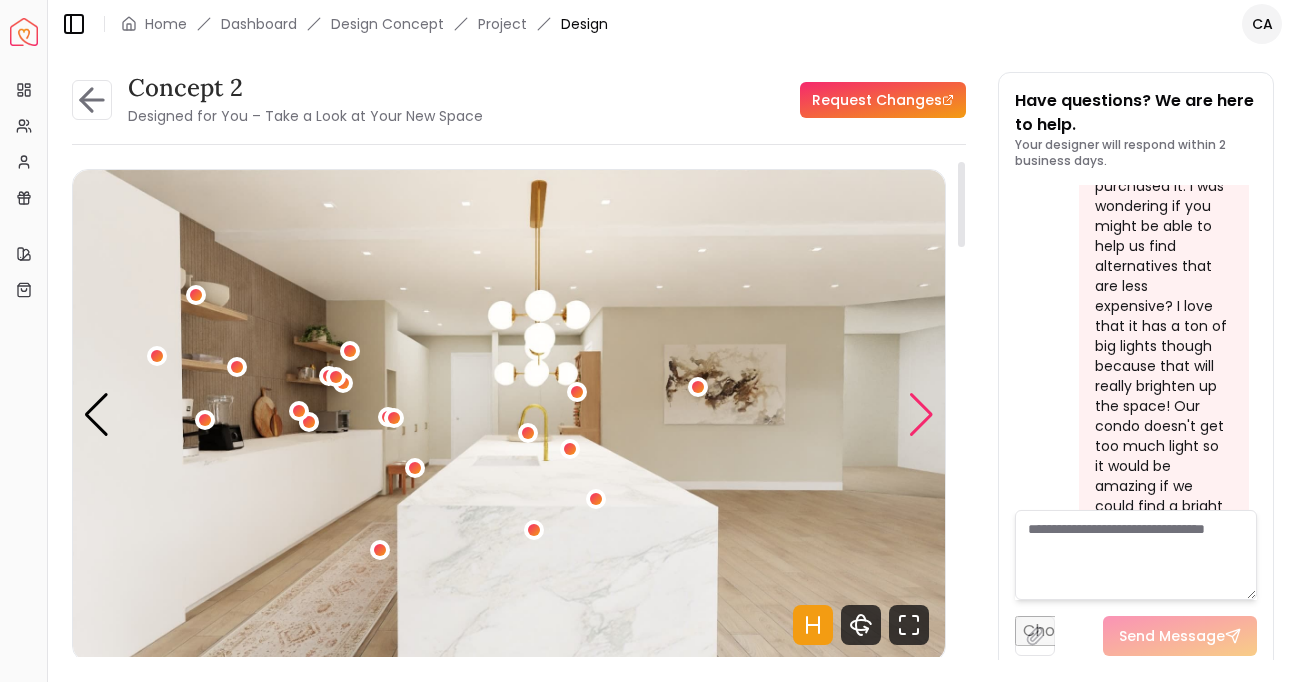 click at bounding box center (921, 415) 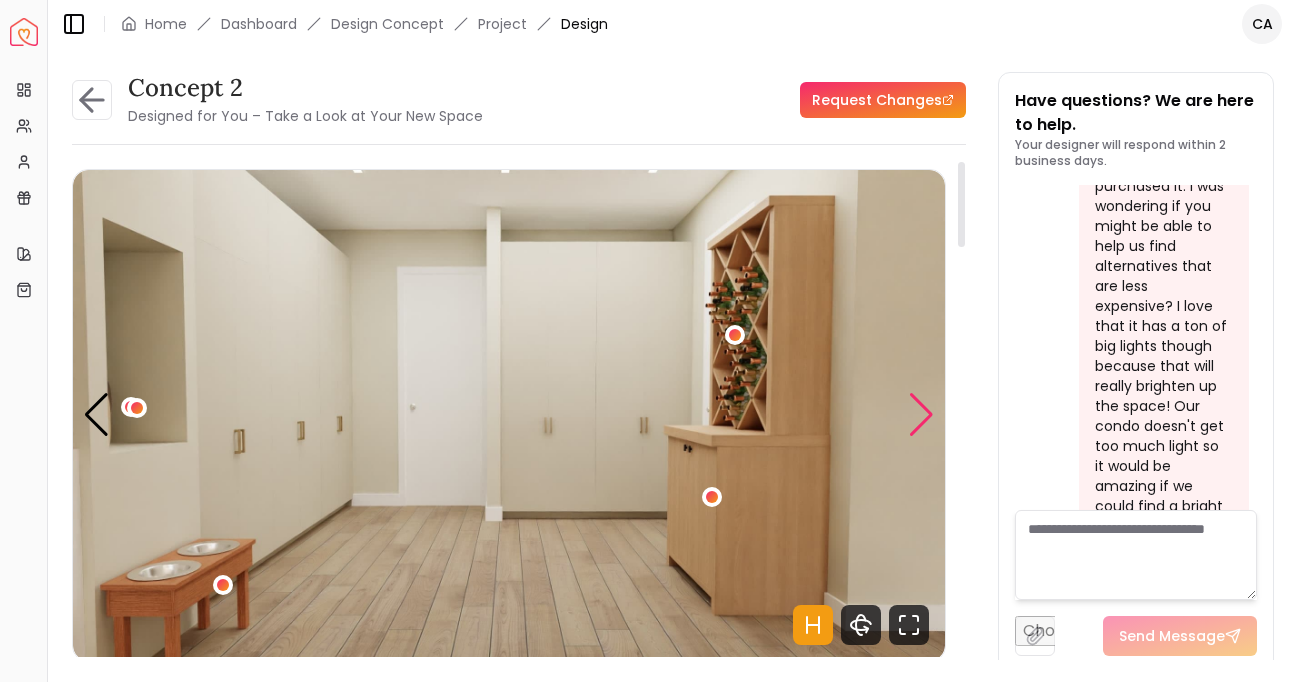 click at bounding box center (921, 415) 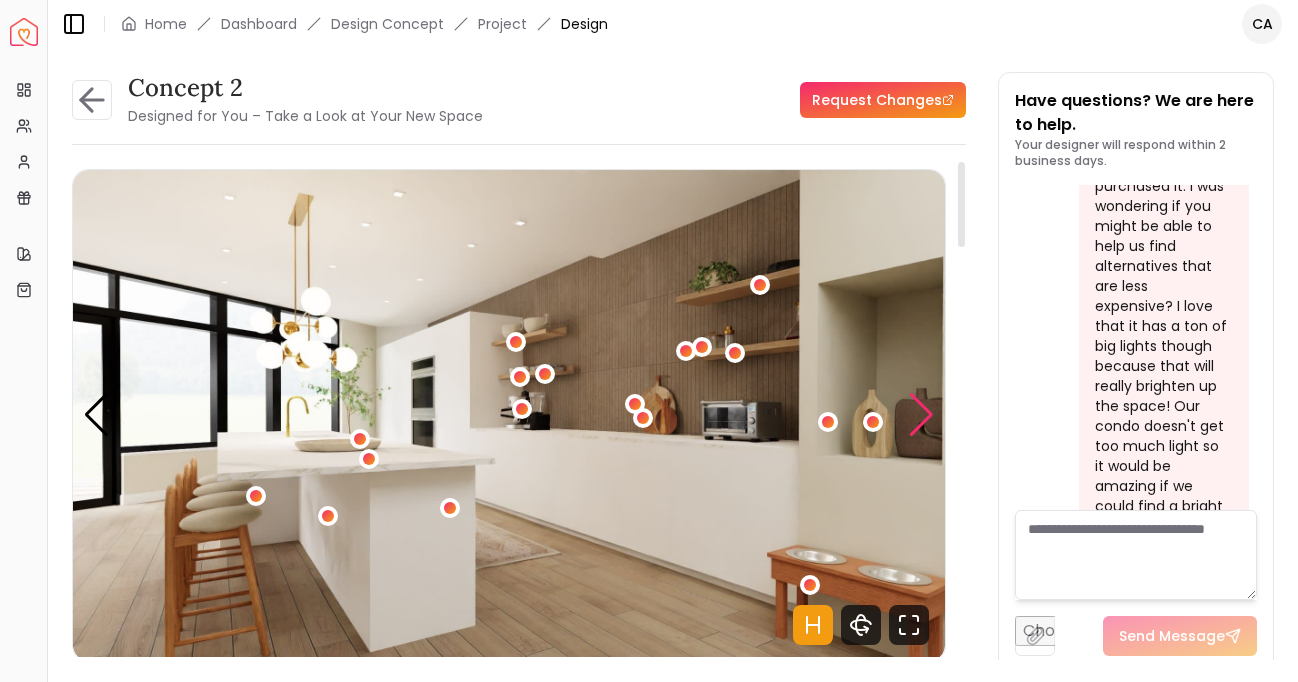 click at bounding box center (921, 415) 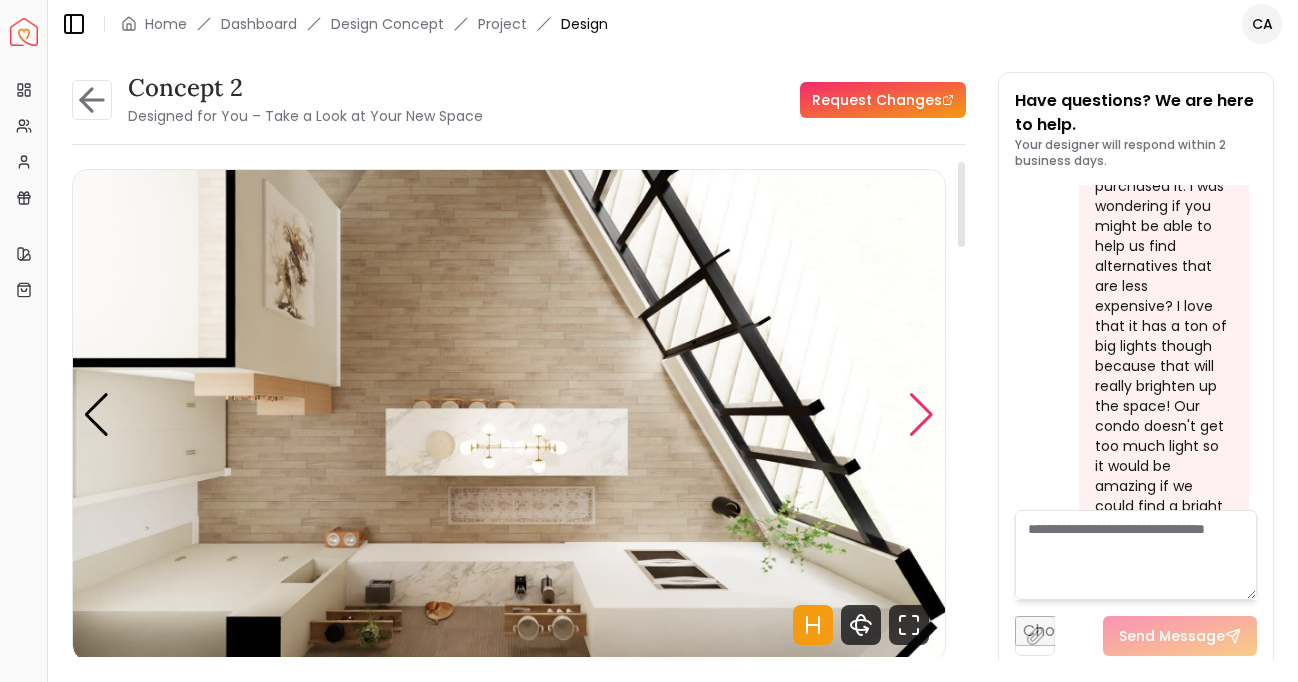 click at bounding box center [921, 415] 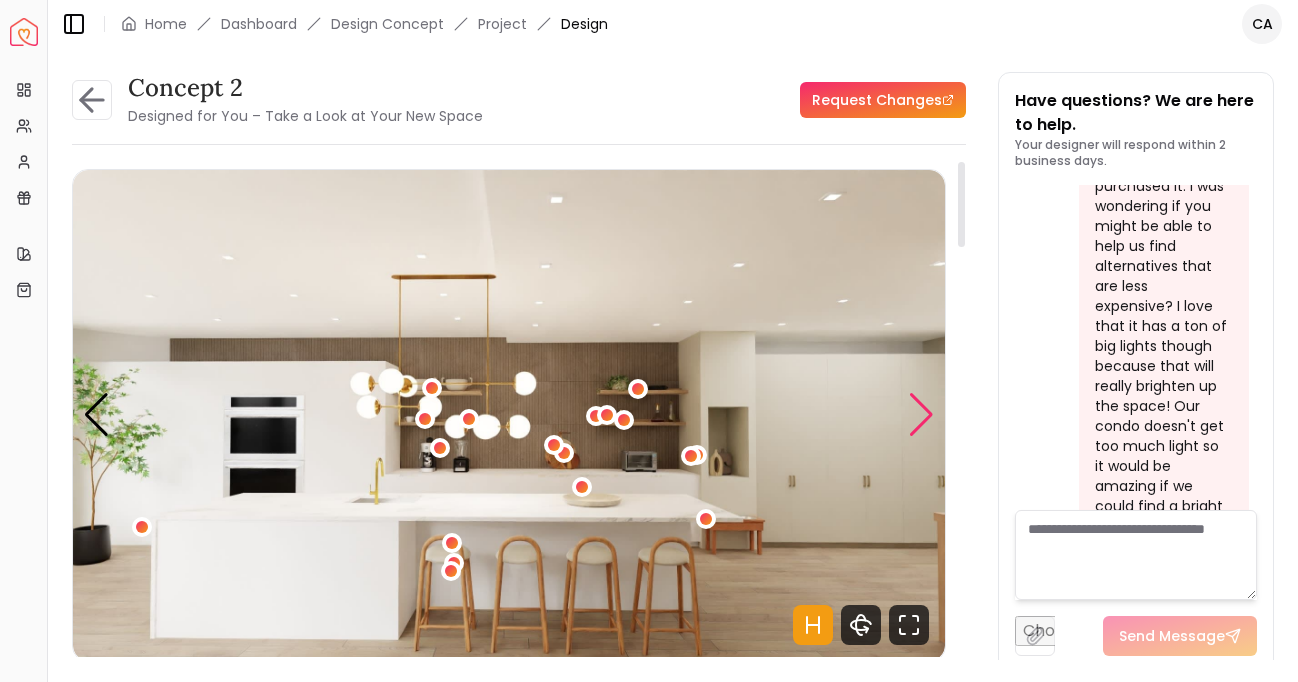 click at bounding box center [921, 415] 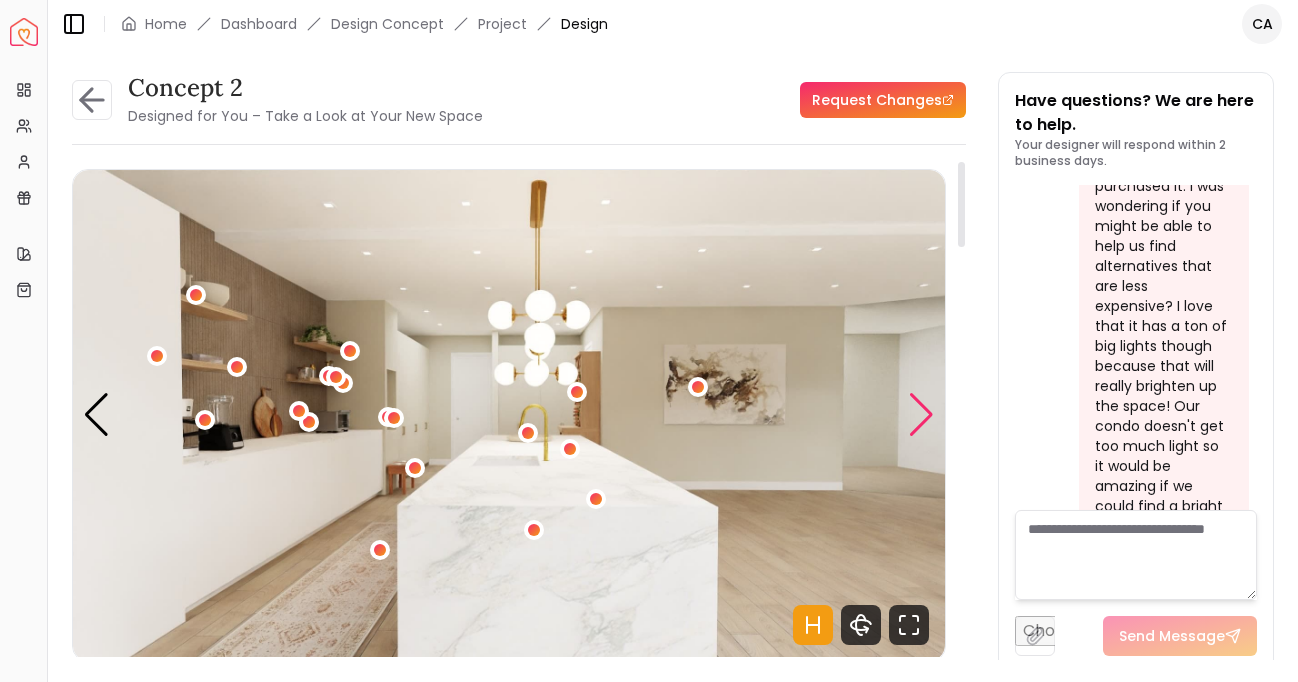 click at bounding box center [921, 415] 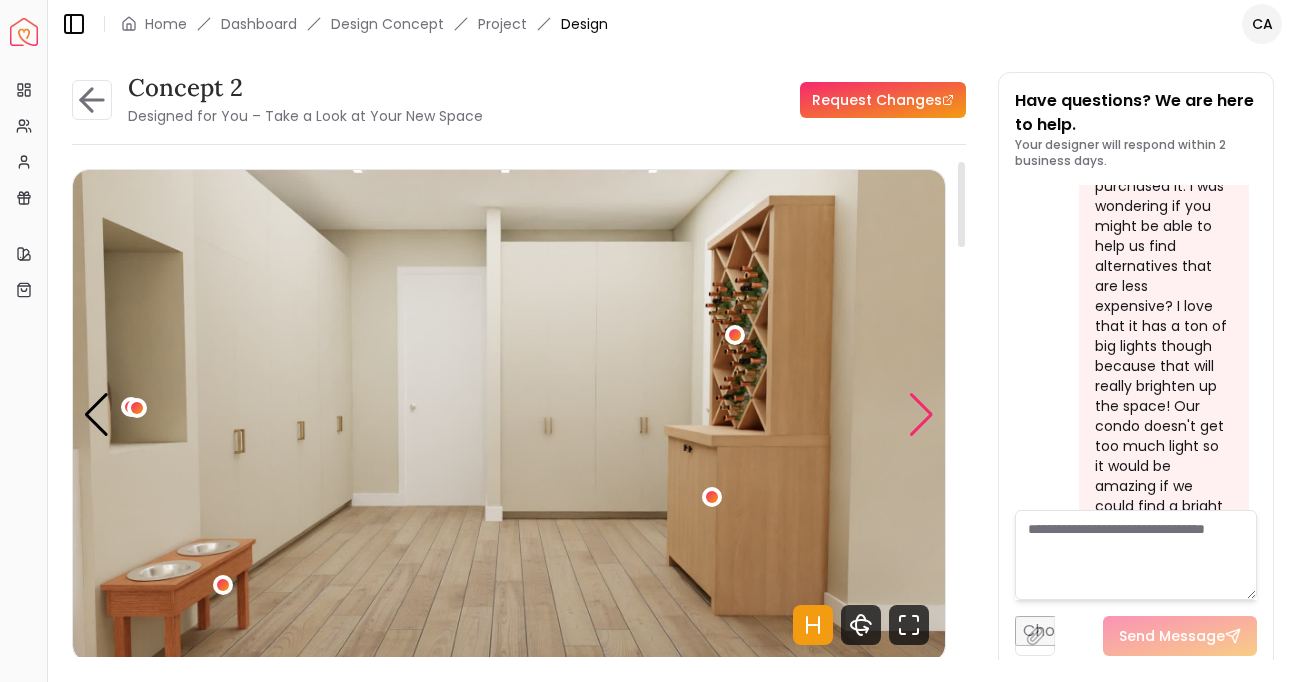 click at bounding box center (921, 415) 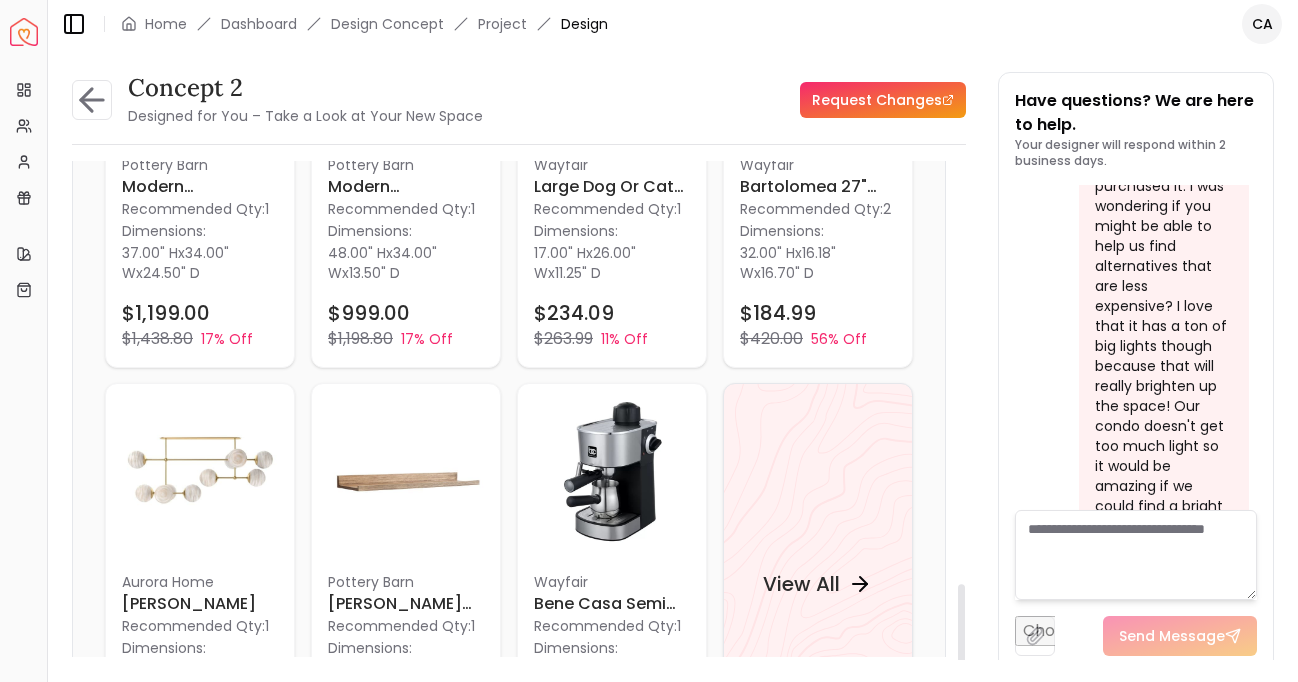 scroll, scrollTop: 1850, scrollLeft: 0, axis: vertical 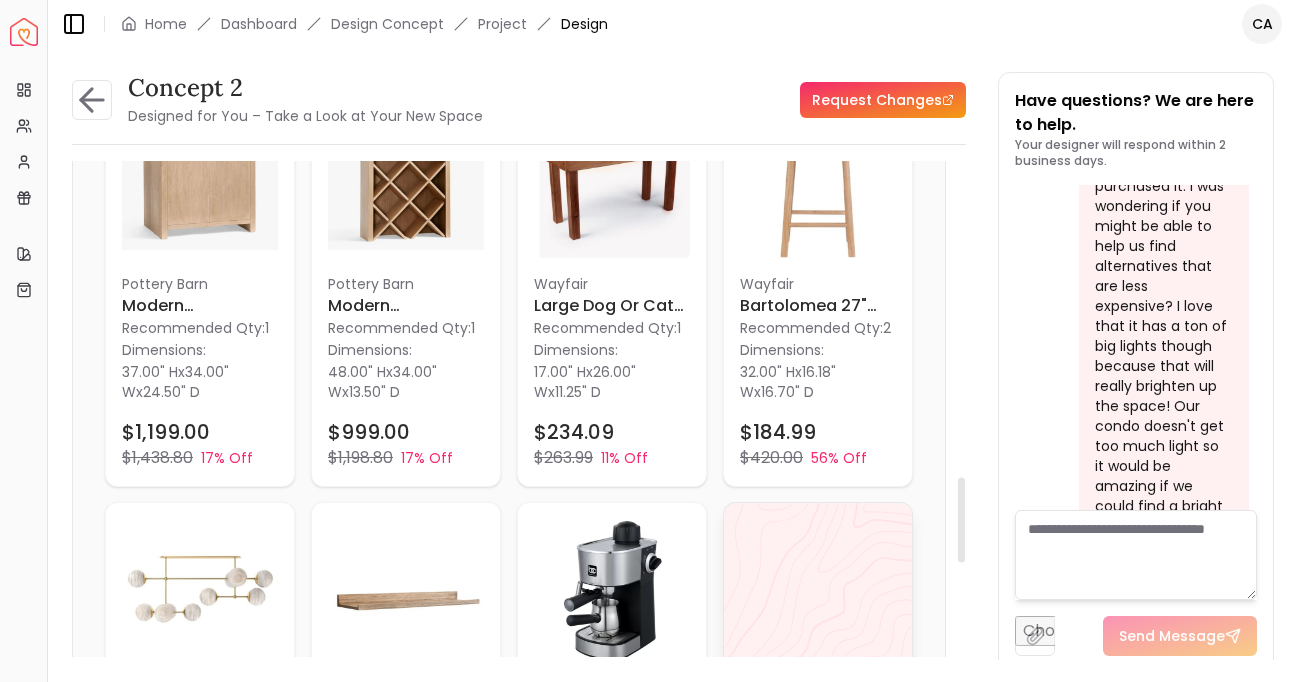 click on "View All" at bounding box center (818, 703) 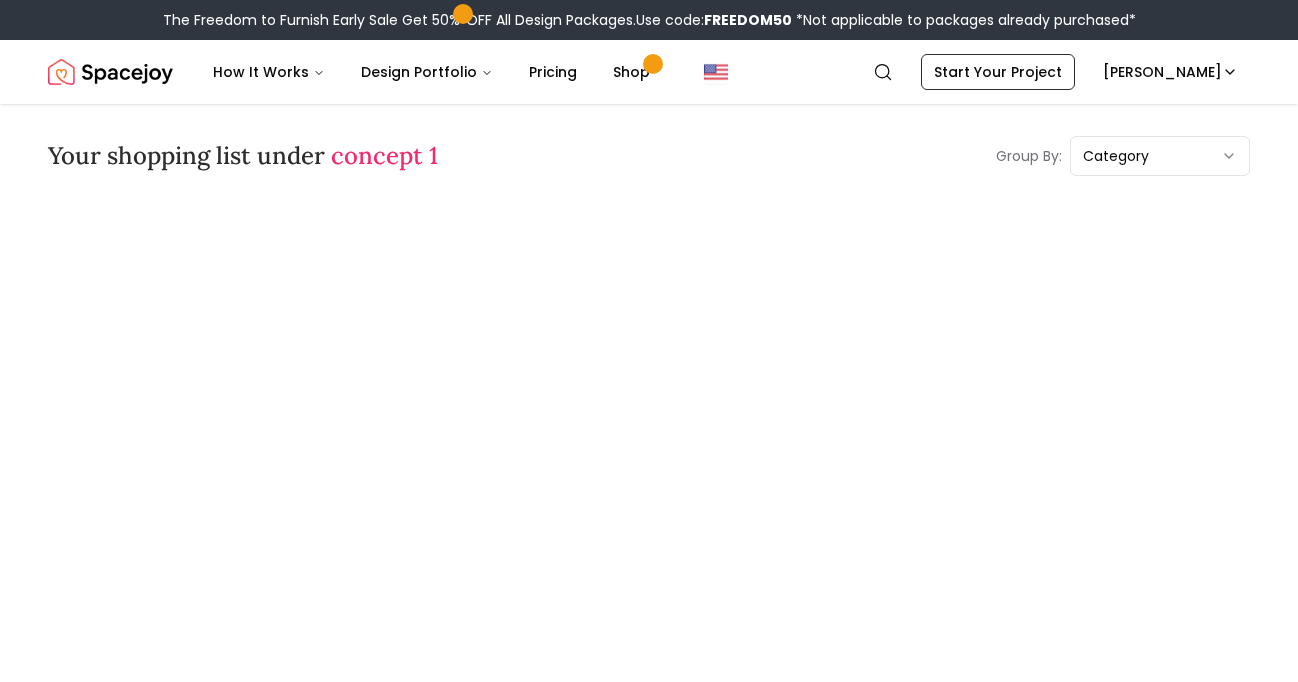 scroll, scrollTop: 6160, scrollLeft: 0, axis: vertical 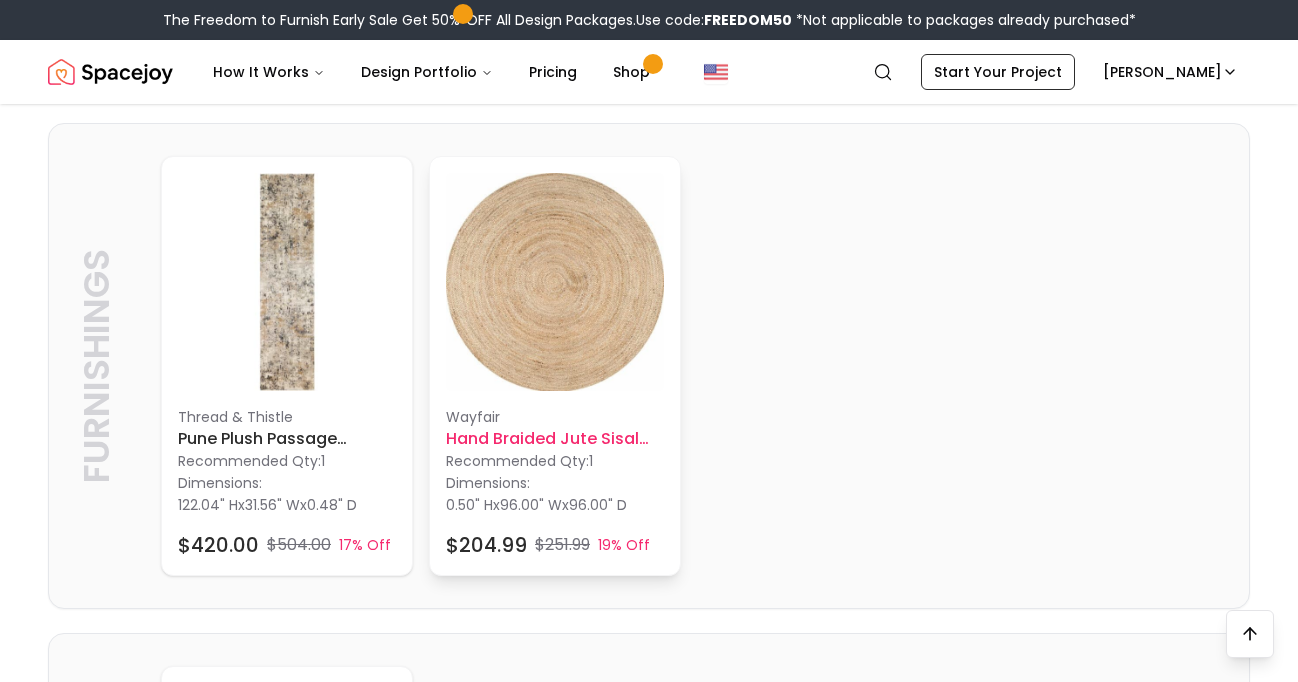 click at bounding box center [555, 282] 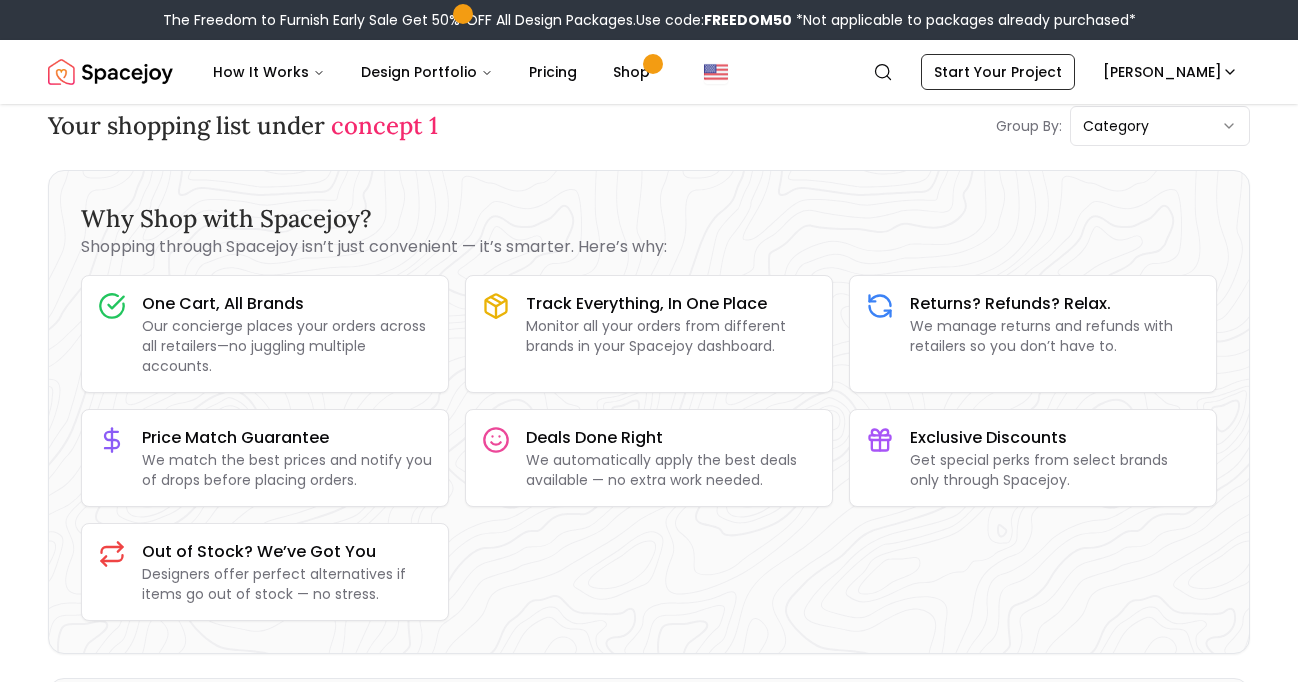 scroll, scrollTop: 0, scrollLeft: 0, axis: both 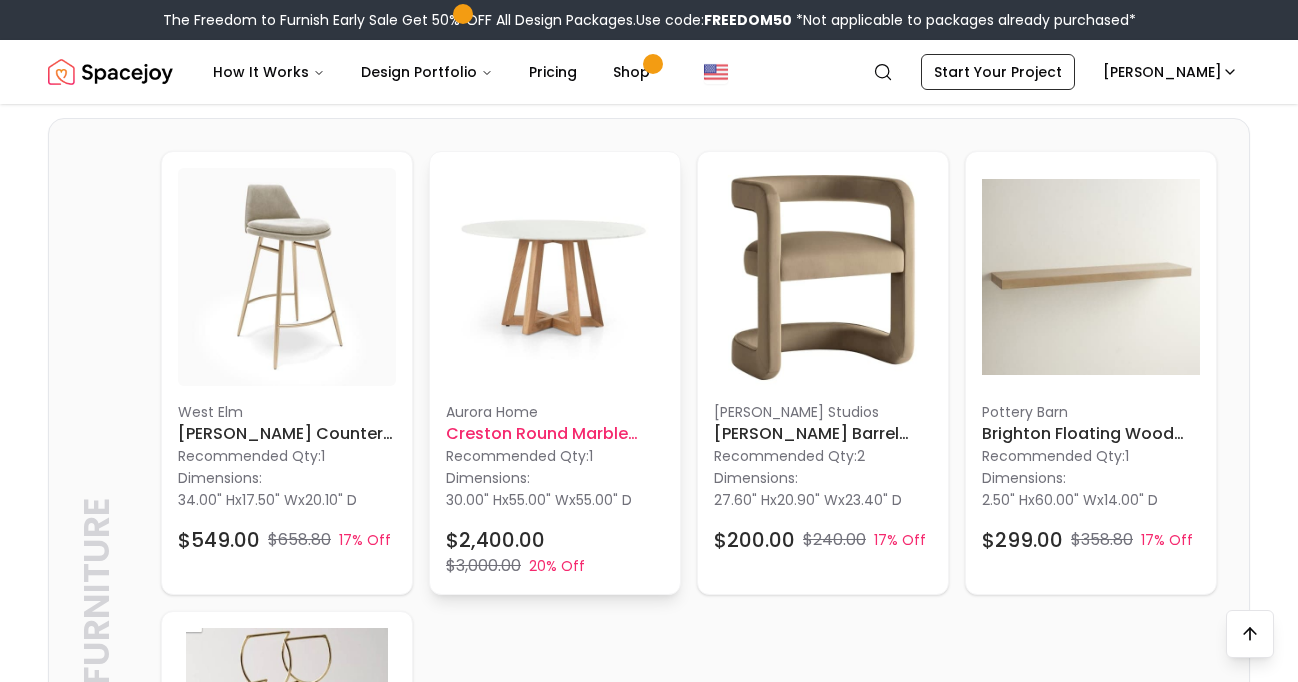 click on "aurora home" at bounding box center (555, 412) 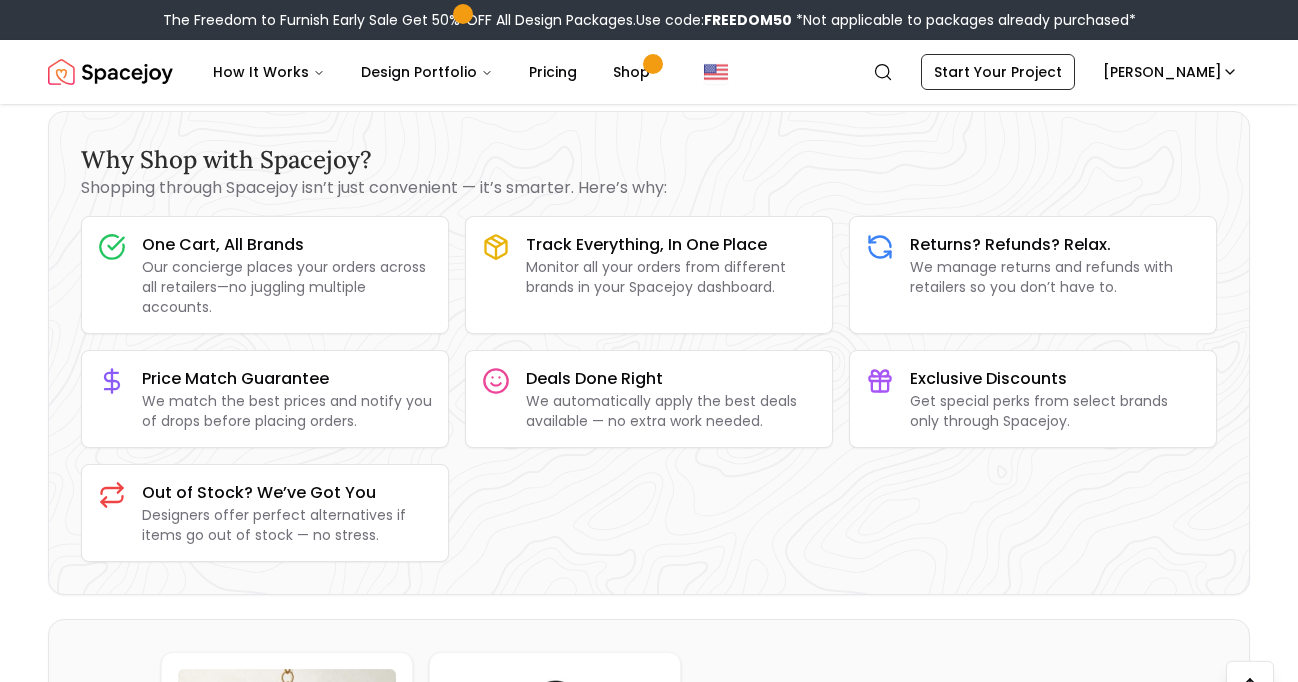 scroll, scrollTop: 0, scrollLeft: 0, axis: both 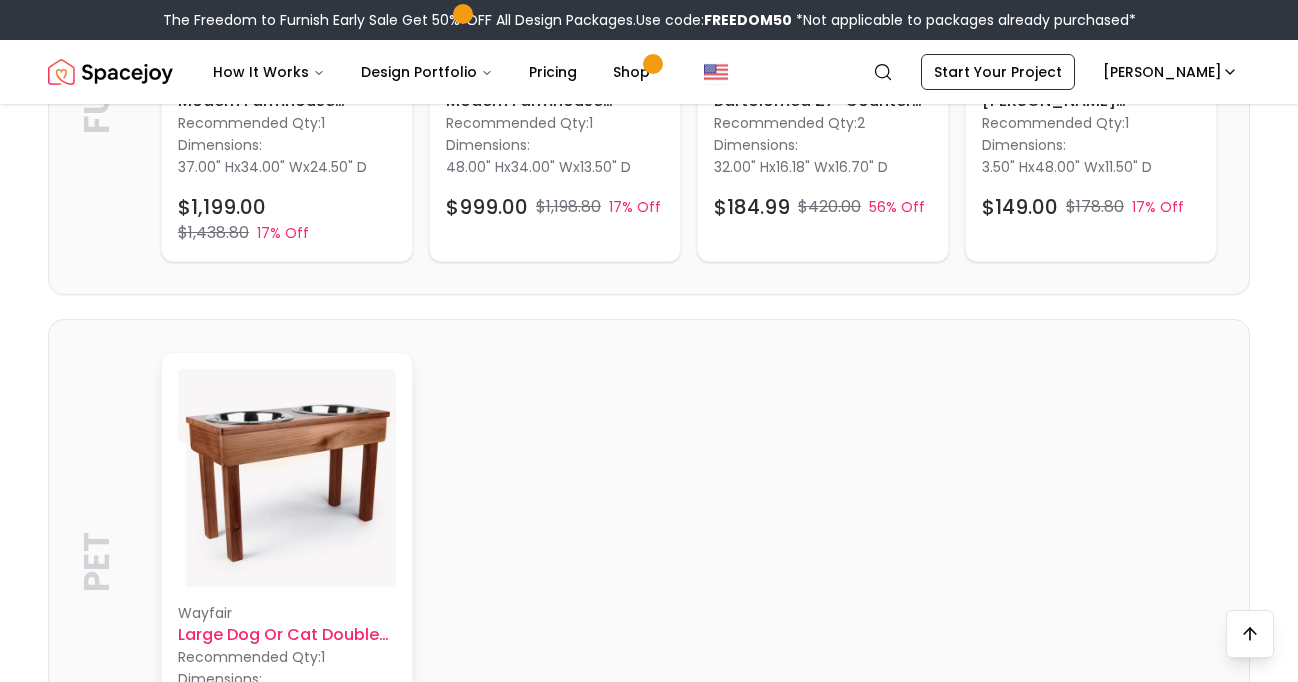 click at bounding box center (287, 478) 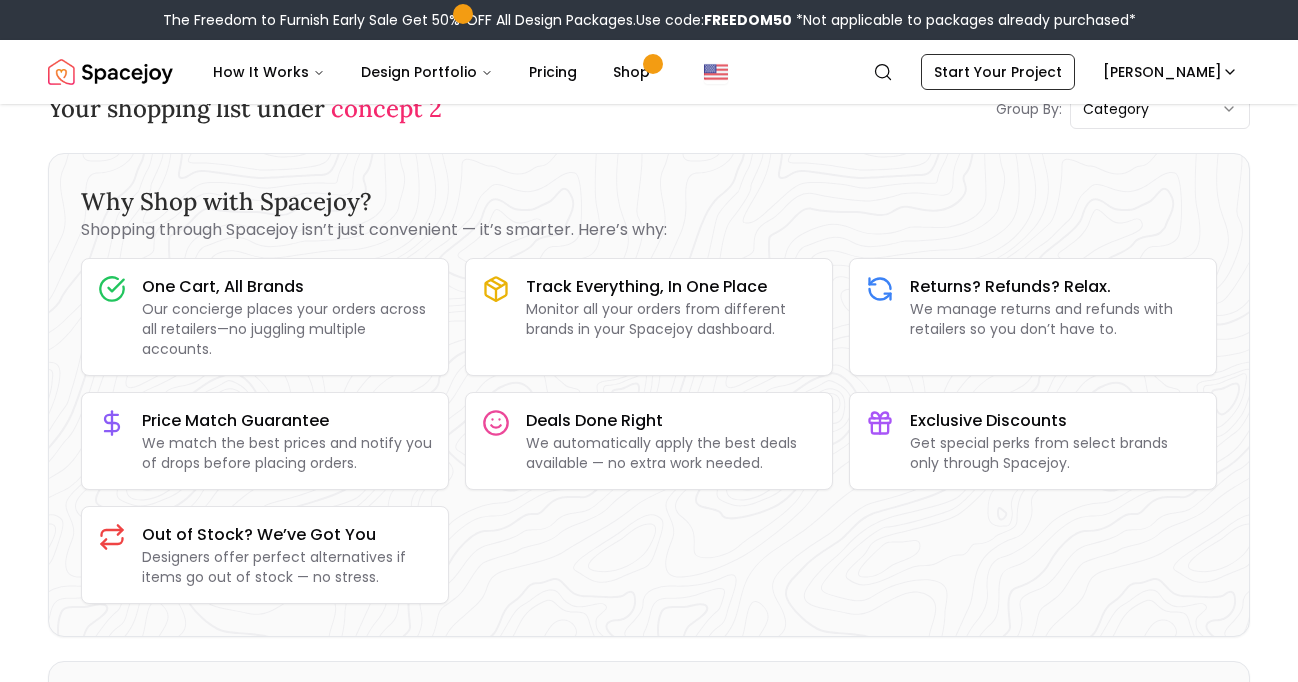 scroll, scrollTop: 0, scrollLeft: 0, axis: both 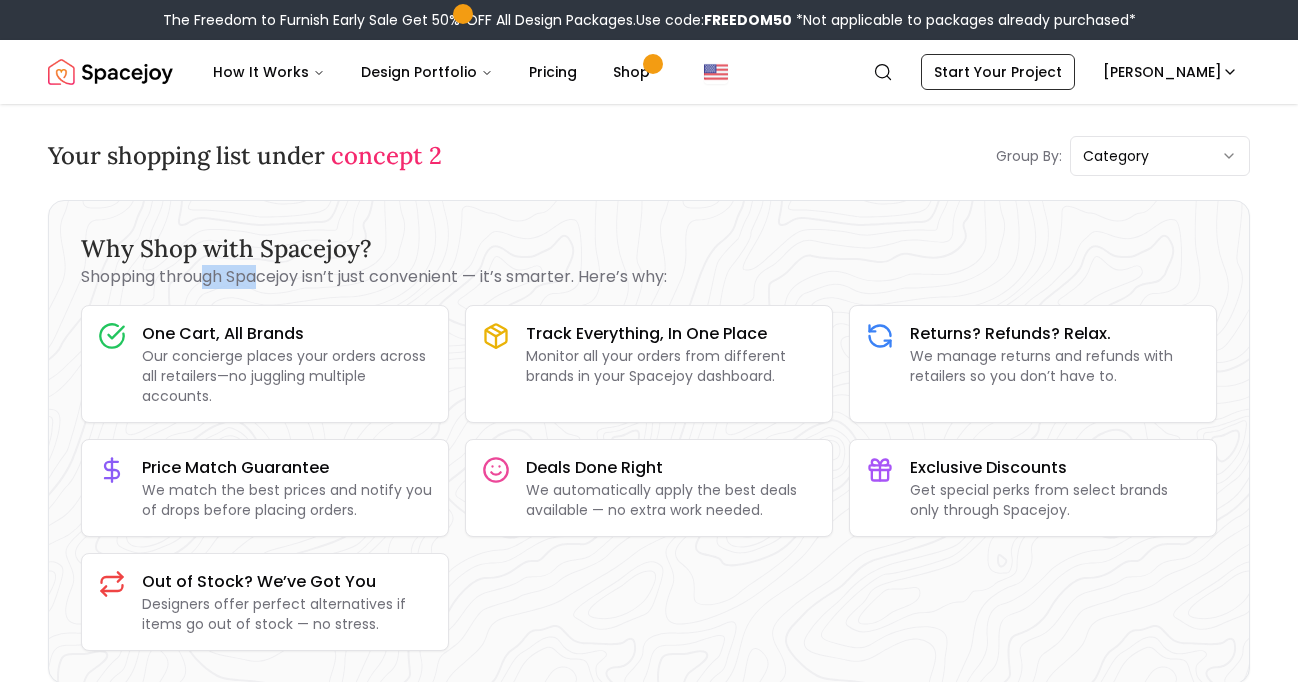 drag, startPoint x: 200, startPoint y: 285, endPoint x: 263, endPoint y: 285, distance: 63 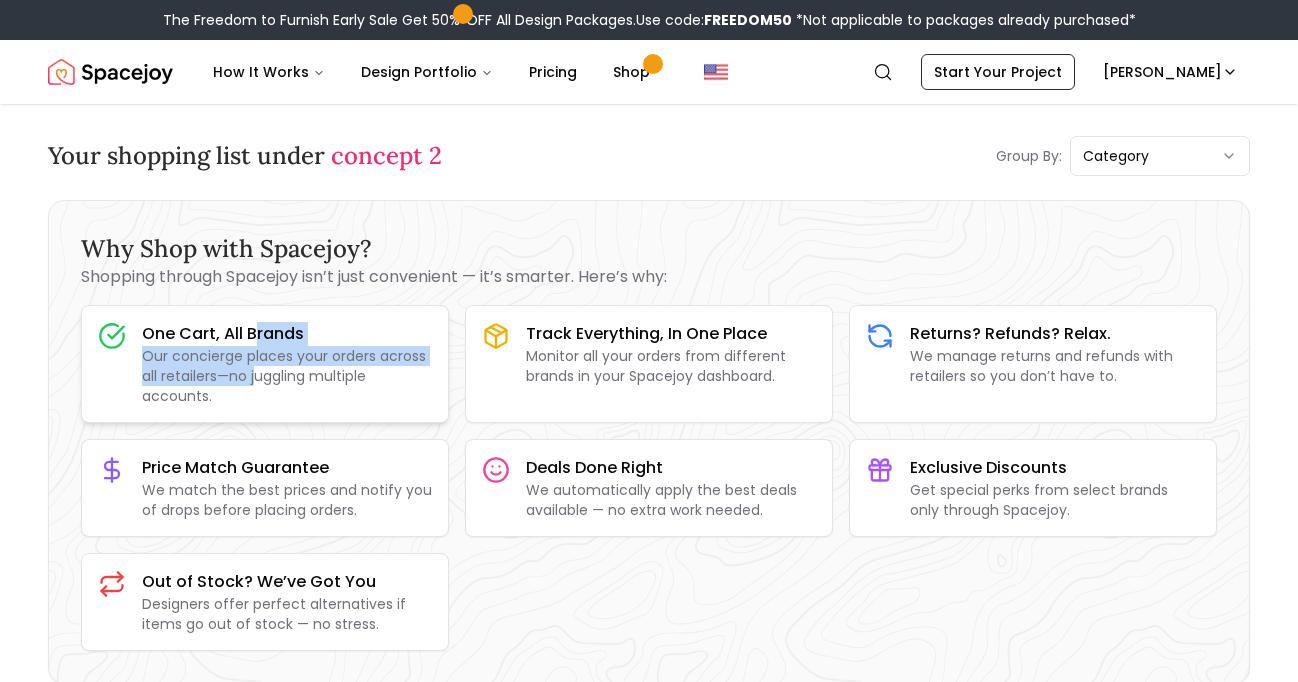 drag, startPoint x: 251, startPoint y: 335, endPoint x: 255, endPoint y: 371, distance: 36.221542 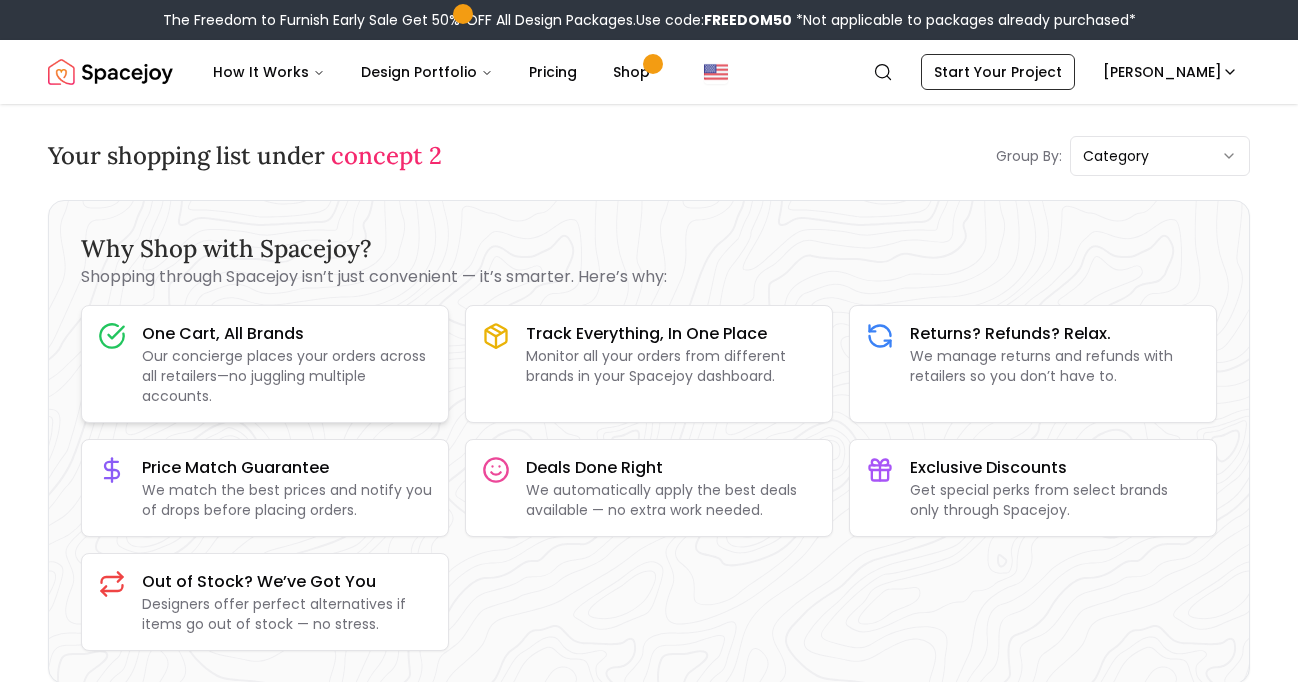click on "Our concierge places your orders across all retailers—no juggling multiple accounts." at bounding box center [287, 376] 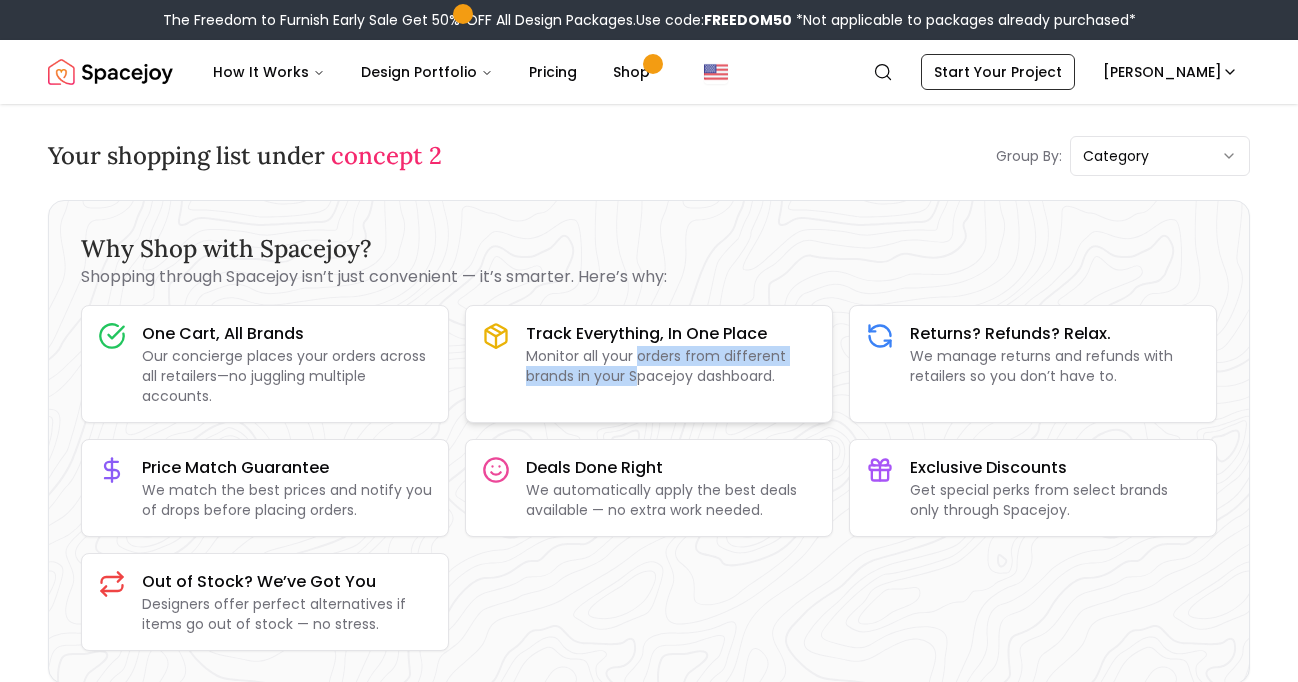 drag, startPoint x: 636, startPoint y: 348, endPoint x: 636, endPoint y: 382, distance: 34 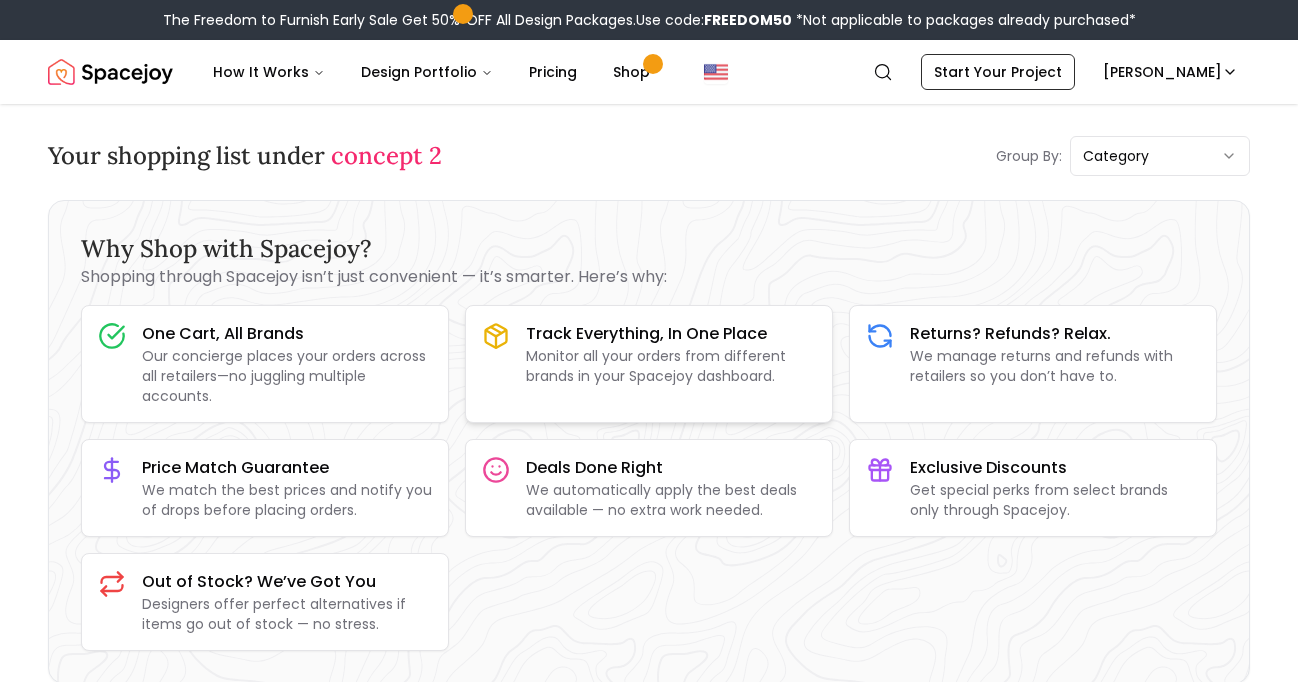 scroll, scrollTop: 26, scrollLeft: 0, axis: vertical 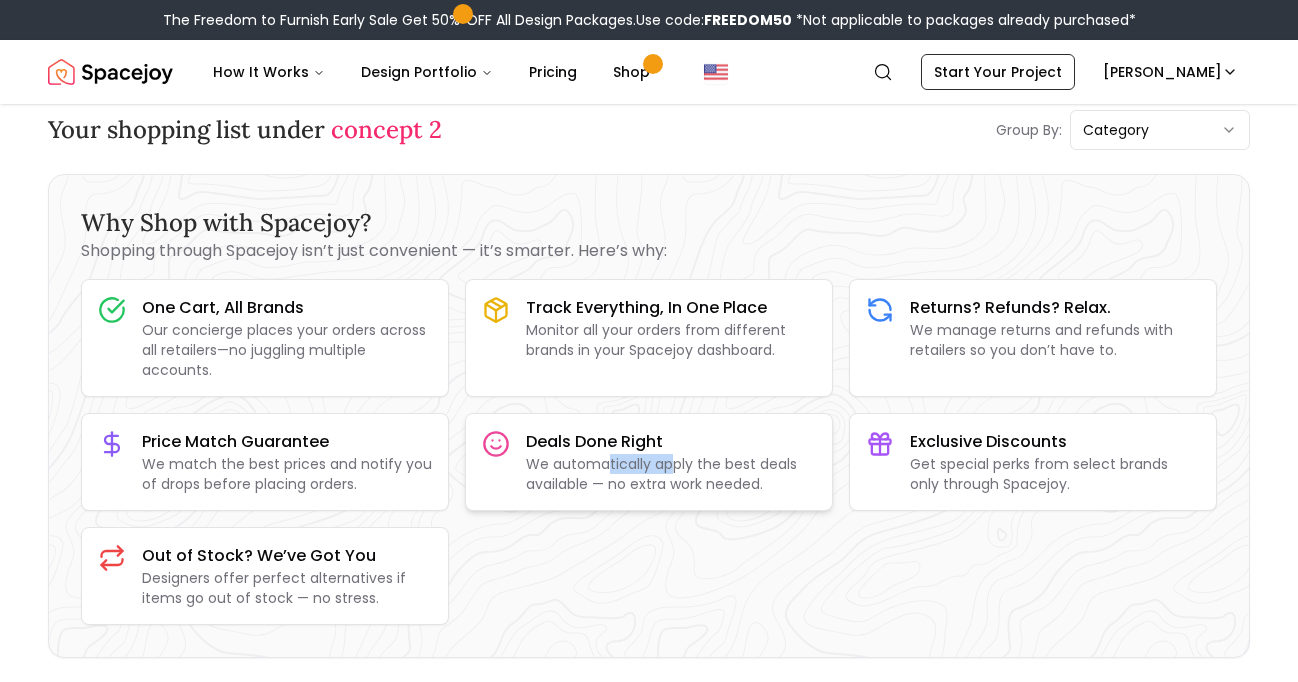 drag, startPoint x: 607, startPoint y: 468, endPoint x: 673, endPoint y: 470, distance: 66.0303 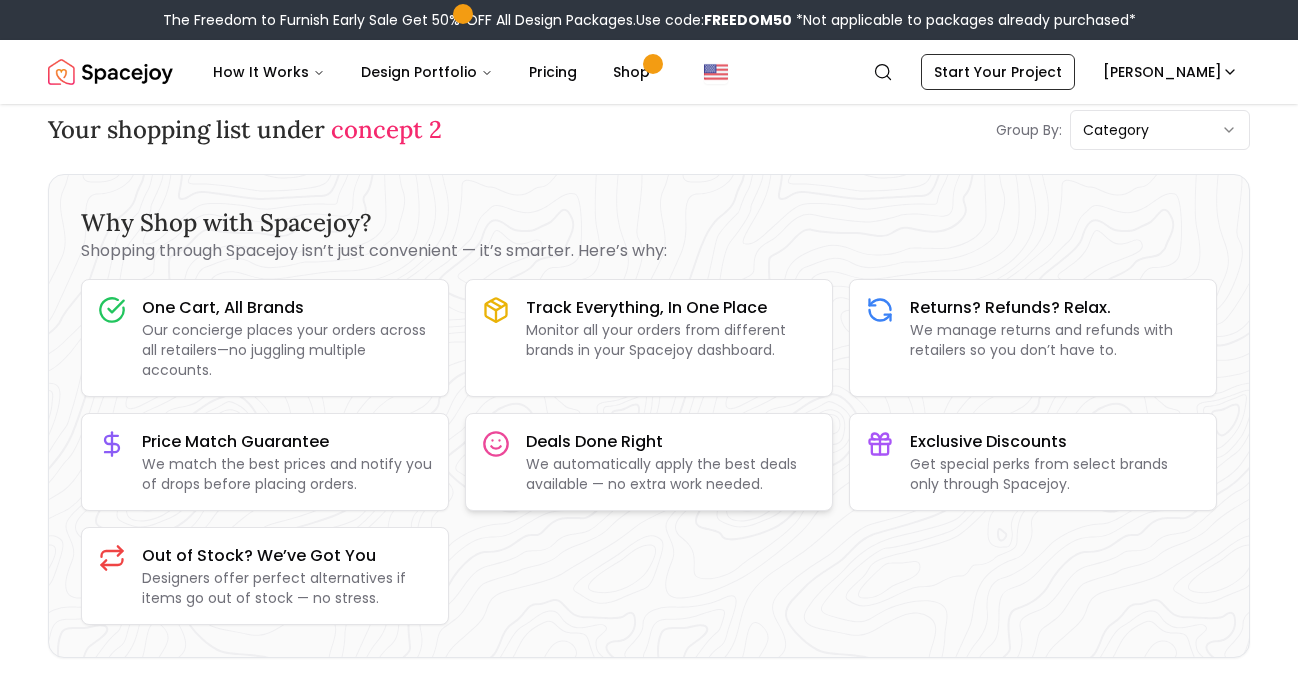 click on "We automatically apply the best deals available — no extra work needed." at bounding box center (671, 474) 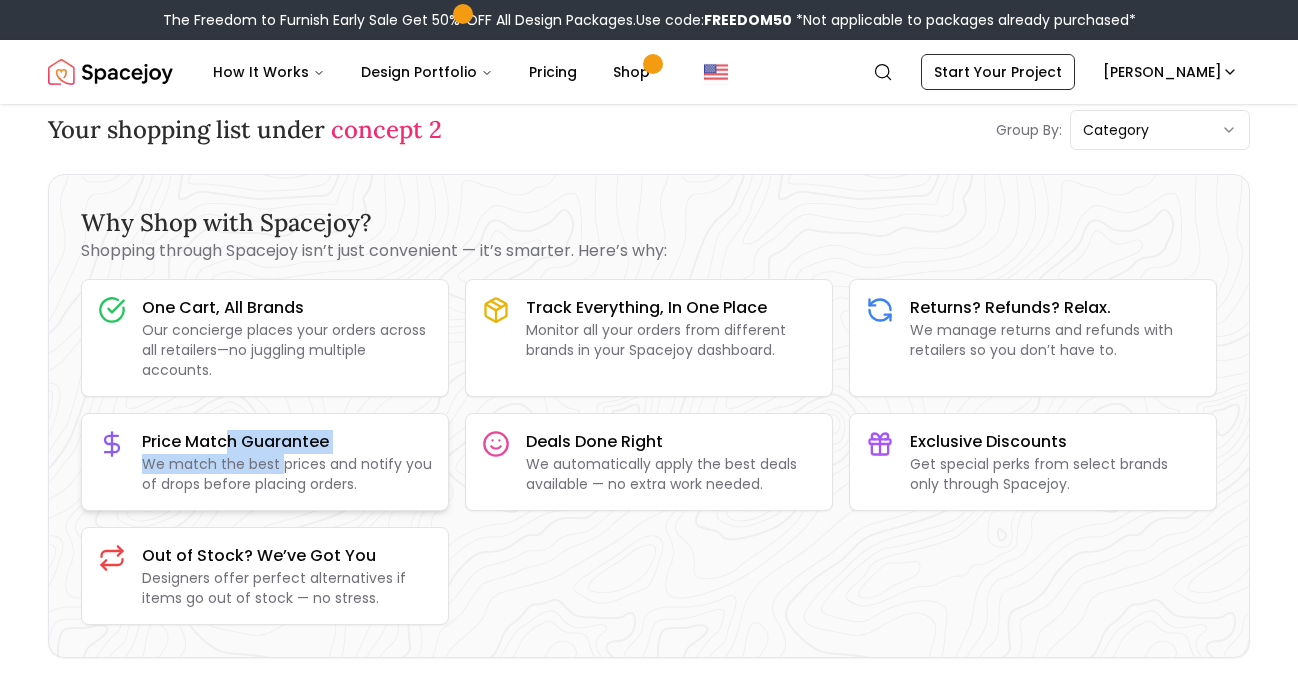 drag, startPoint x: 225, startPoint y: 445, endPoint x: 285, endPoint y: 463, distance: 62.641838 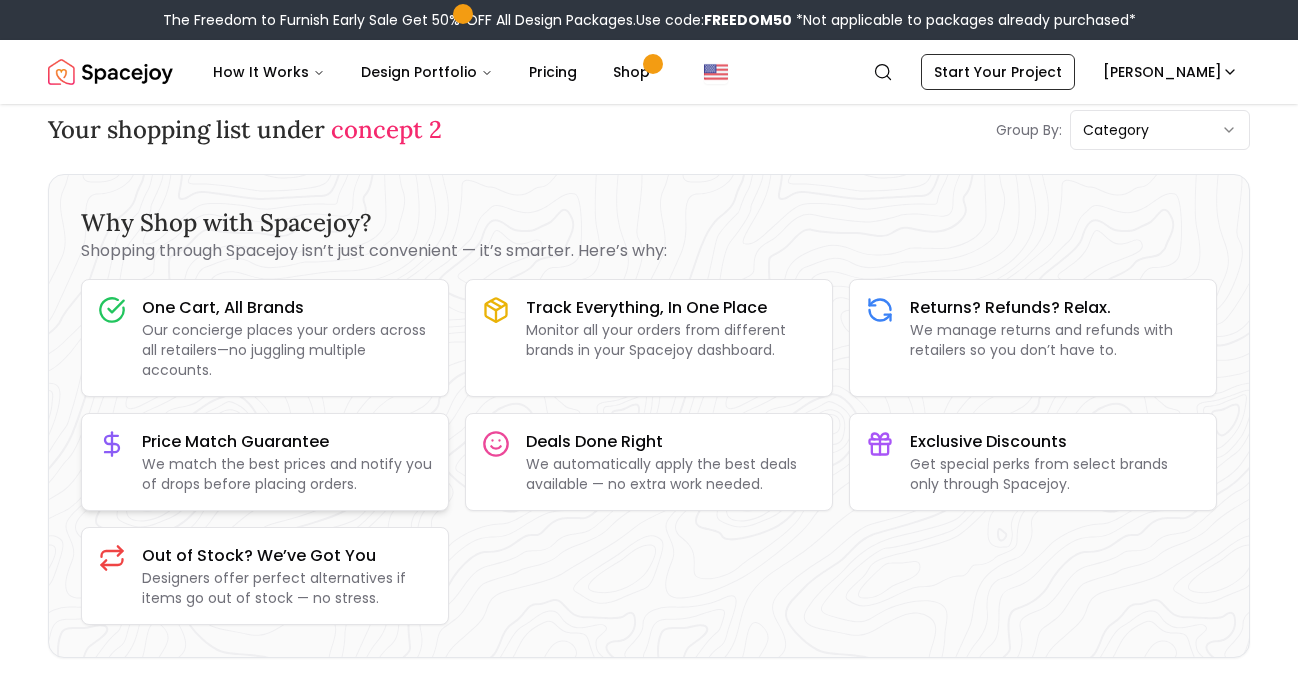 click on "We match the best prices and notify you of drops before placing orders." at bounding box center (287, 474) 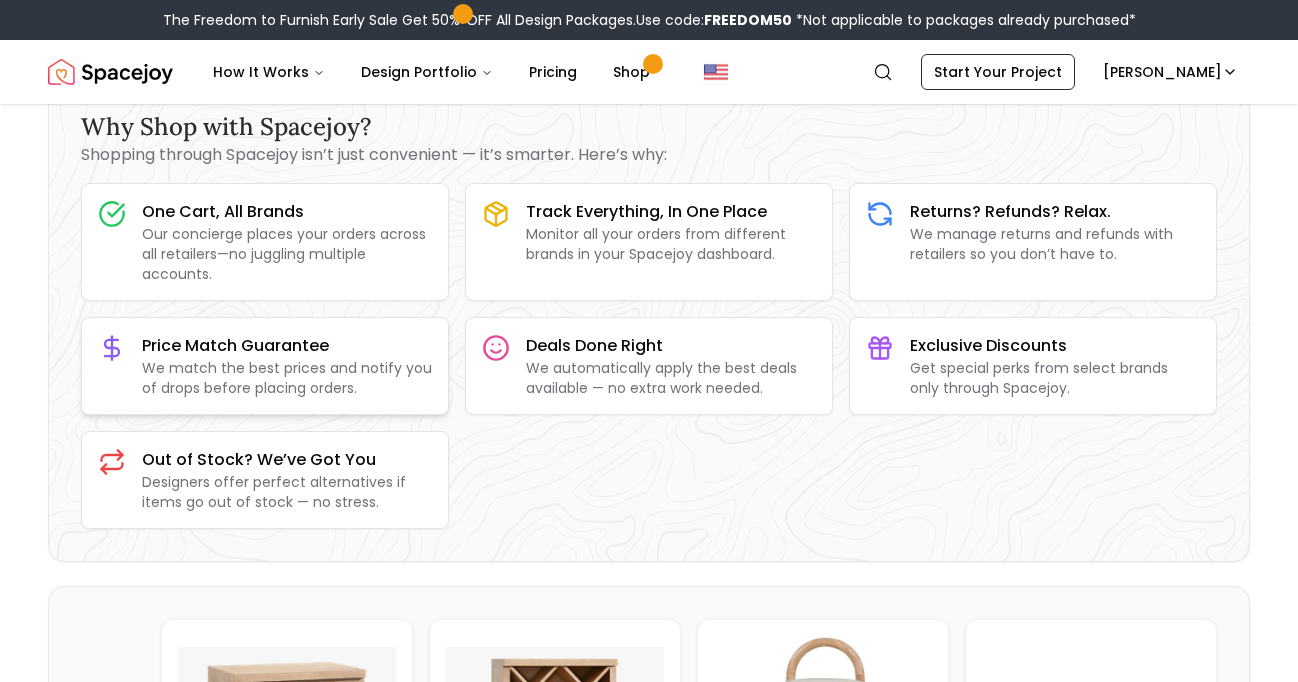 scroll, scrollTop: 125, scrollLeft: 0, axis: vertical 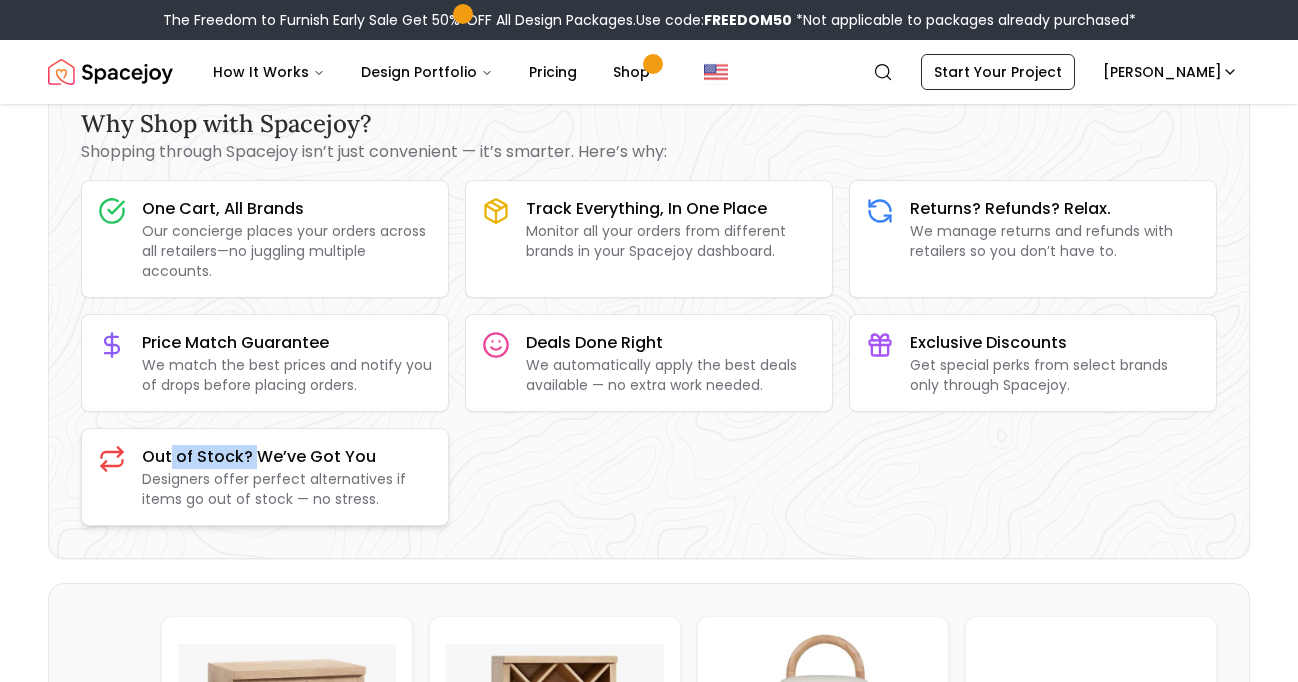 drag, startPoint x: 186, startPoint y: 464, endPoint x: 262, endPoint y: 464, distance: 76 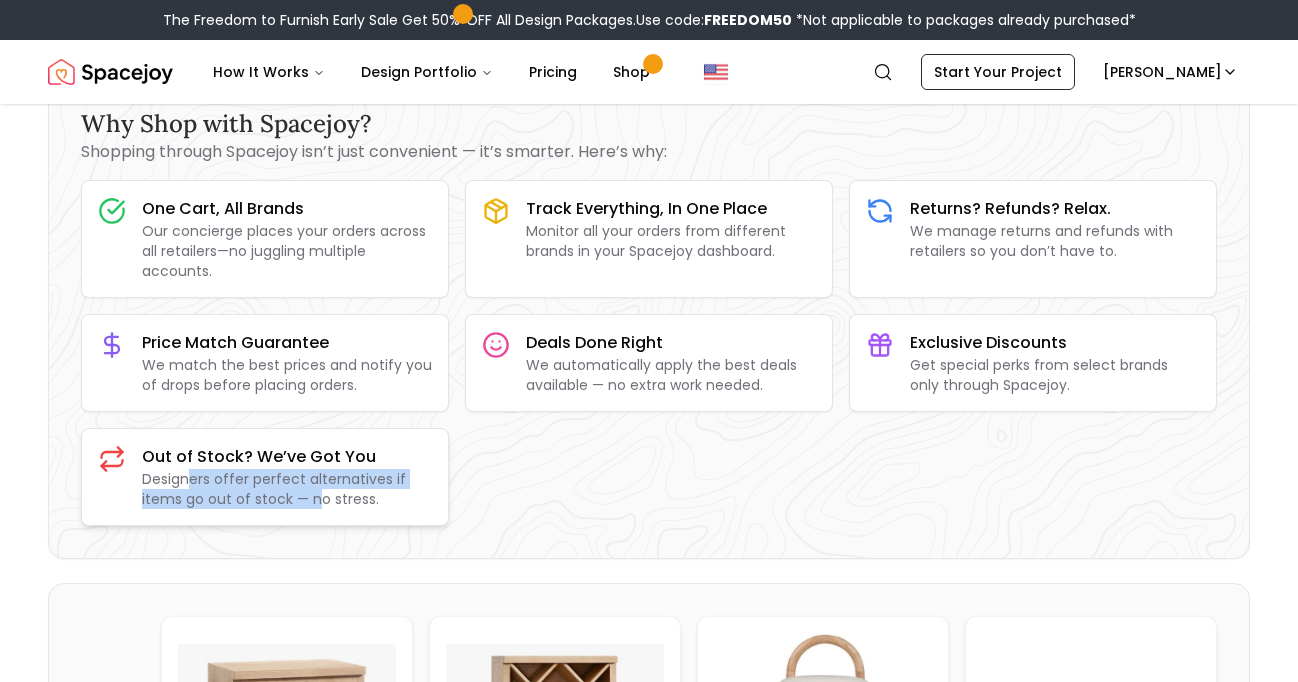 drag, startPoint x: 193, startPoint y: 487, endPoint x: 317, endPoint y: 491, distance: 124.0645 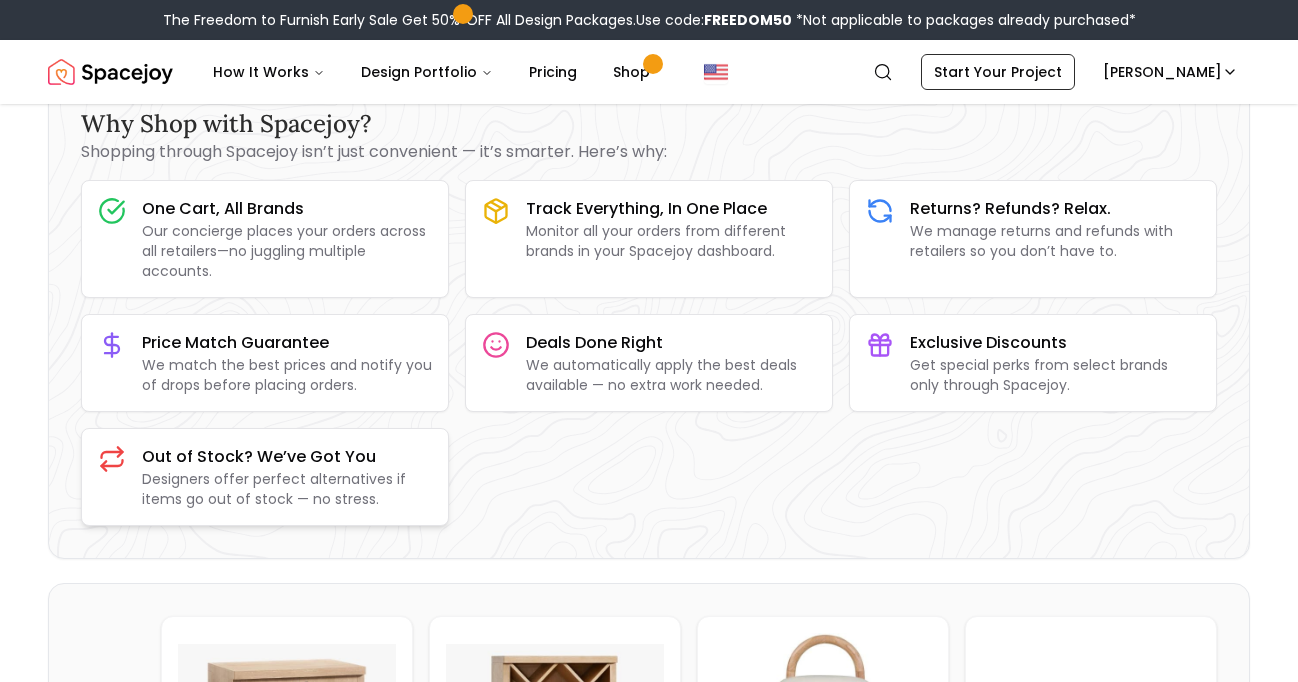 click on "Designers offer perfect alternatives if items go out of stock — no stress." at bounding box center (287, 489) 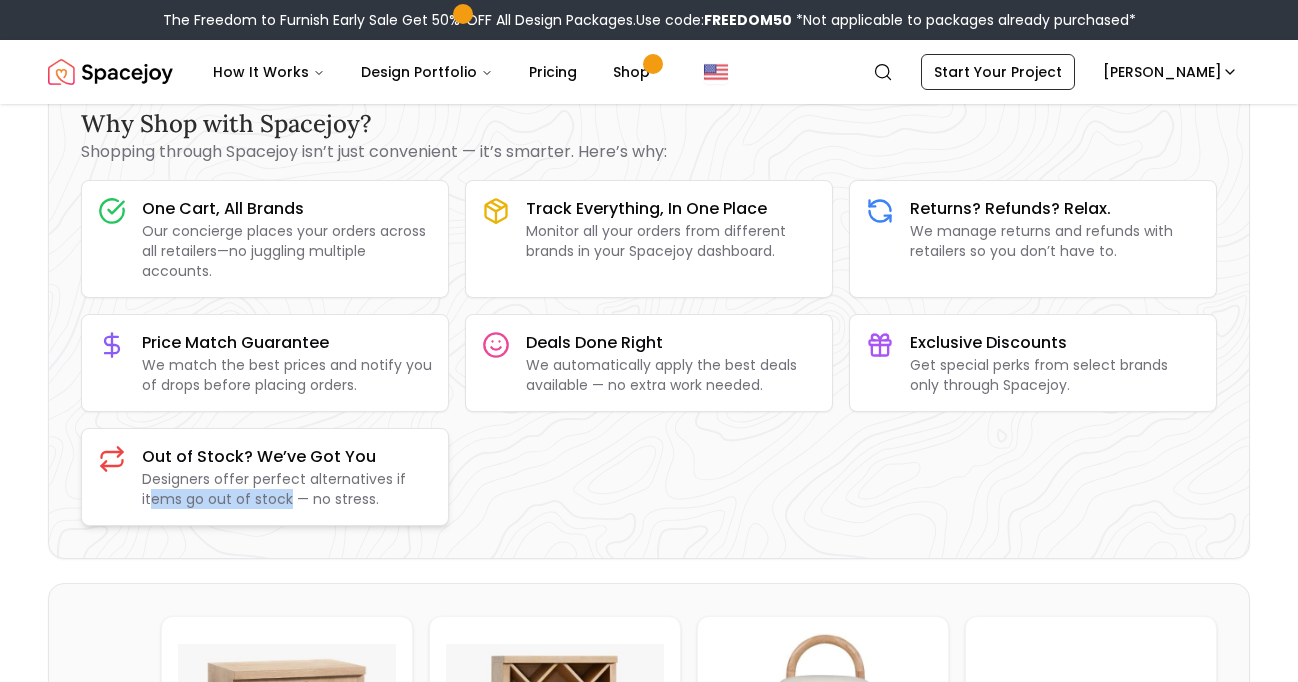 drag, startPoint x: 150, startPoint y: 501, endPoint x: 287, endPoint y: 496, distance: 137.09122 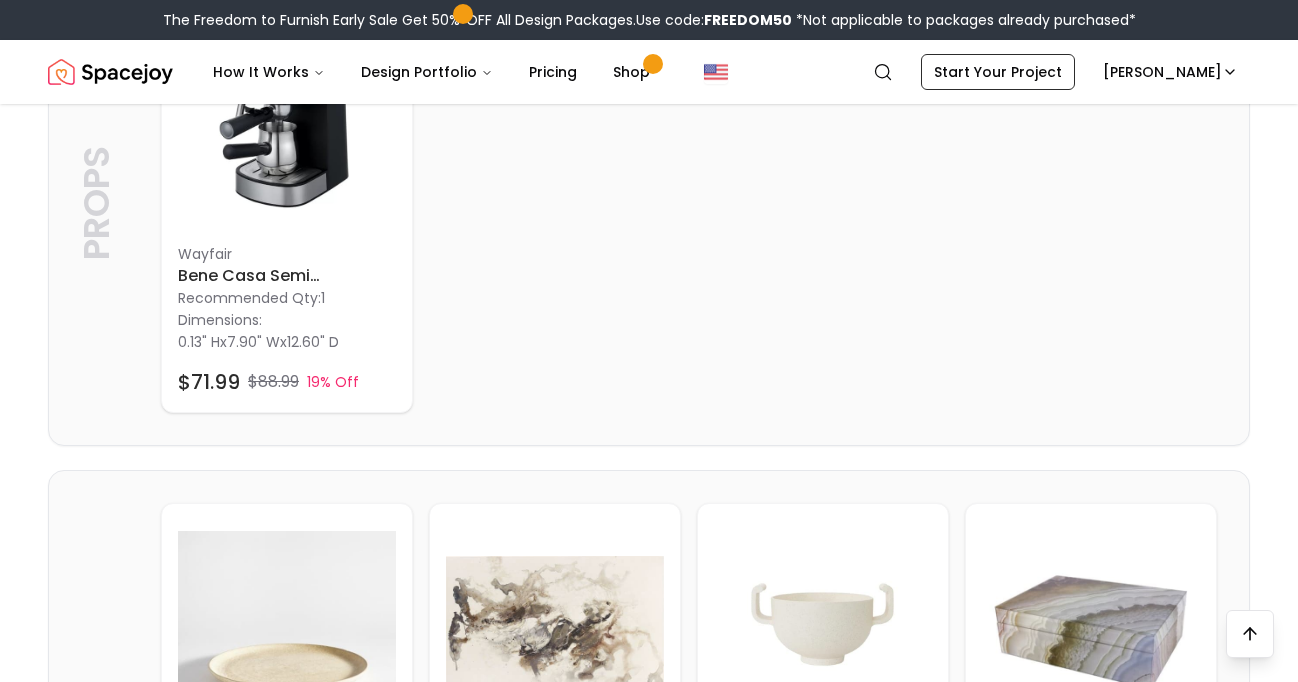 scroll, scrollTop: 2709, scrollLeft: 0, axis: vertical 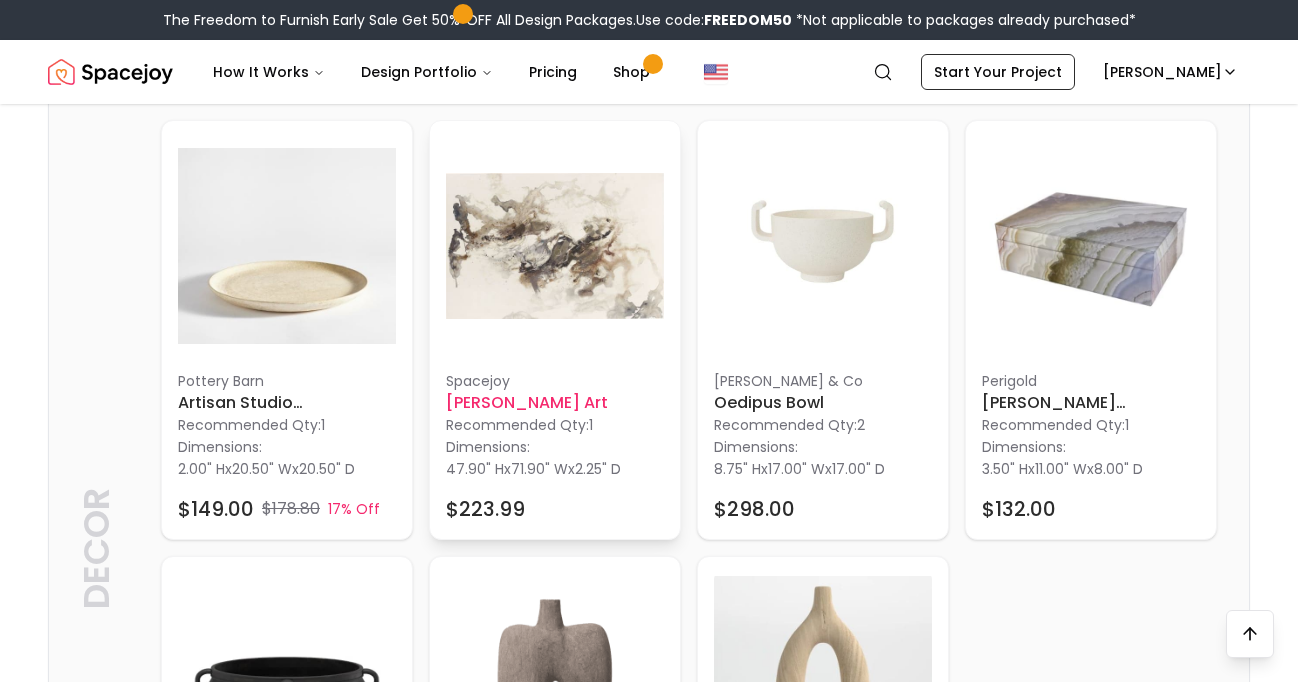 click at bounding box center (555, 246) 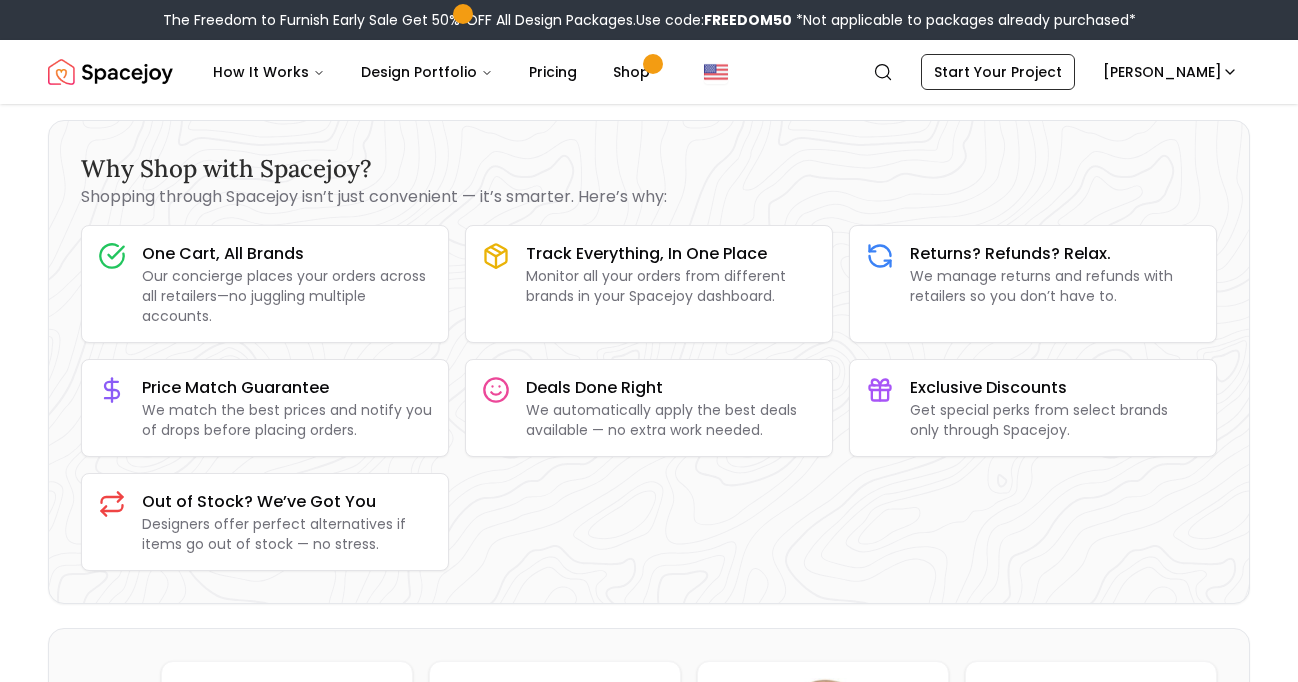 scroll, scrollTop: 0, scrollLeft: 0, axis: both 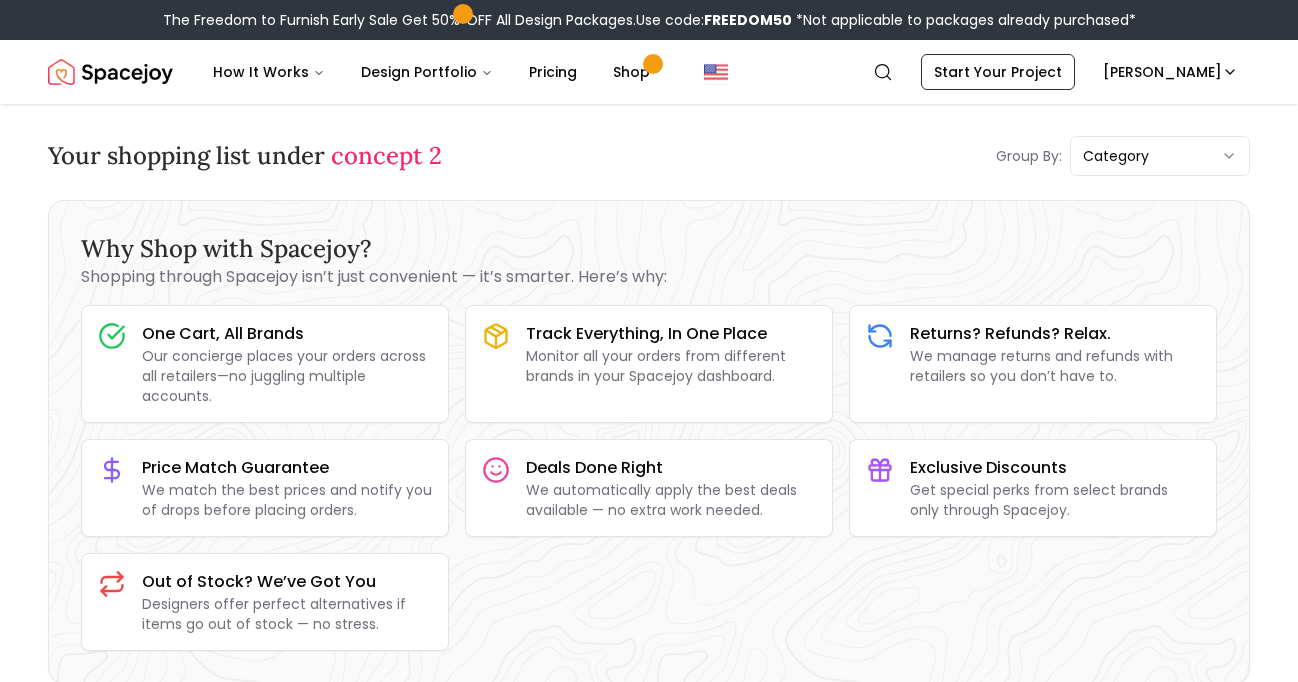 click on "Why Shop with Spacejoy?" at bounding box center [649, 249] 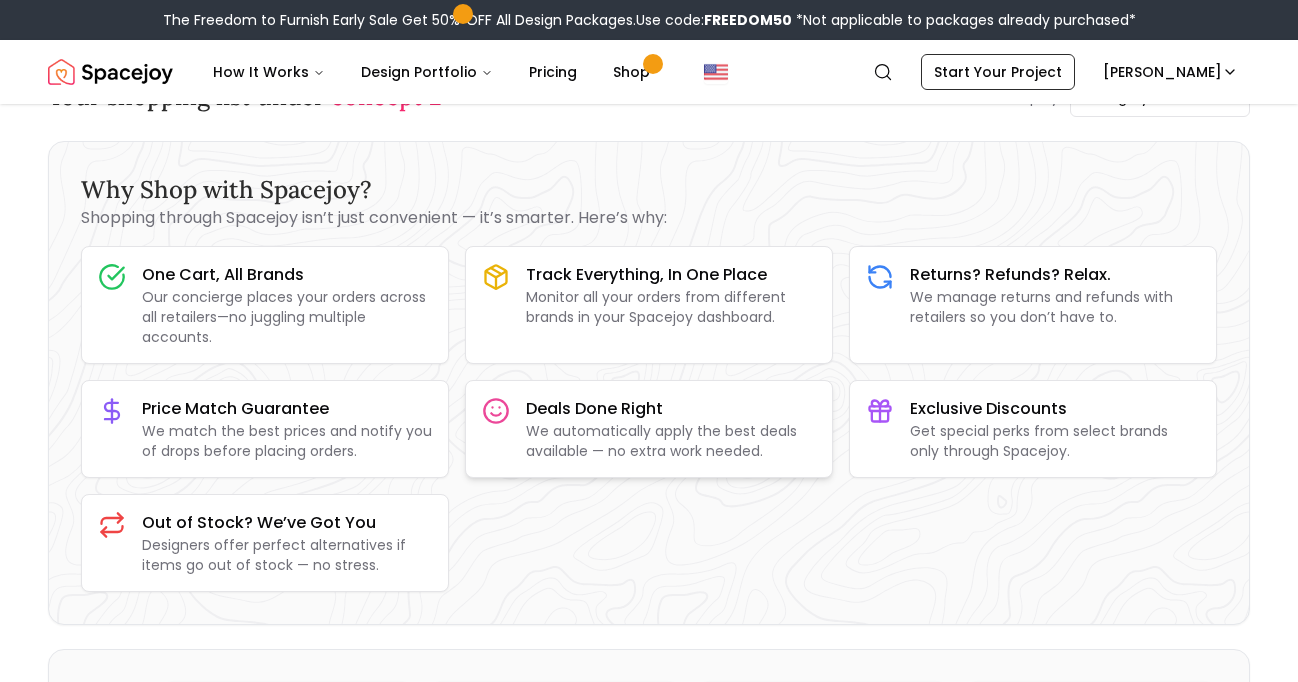 scroll, scrollTop: 61, scrollLeft: 0, axis: vertical 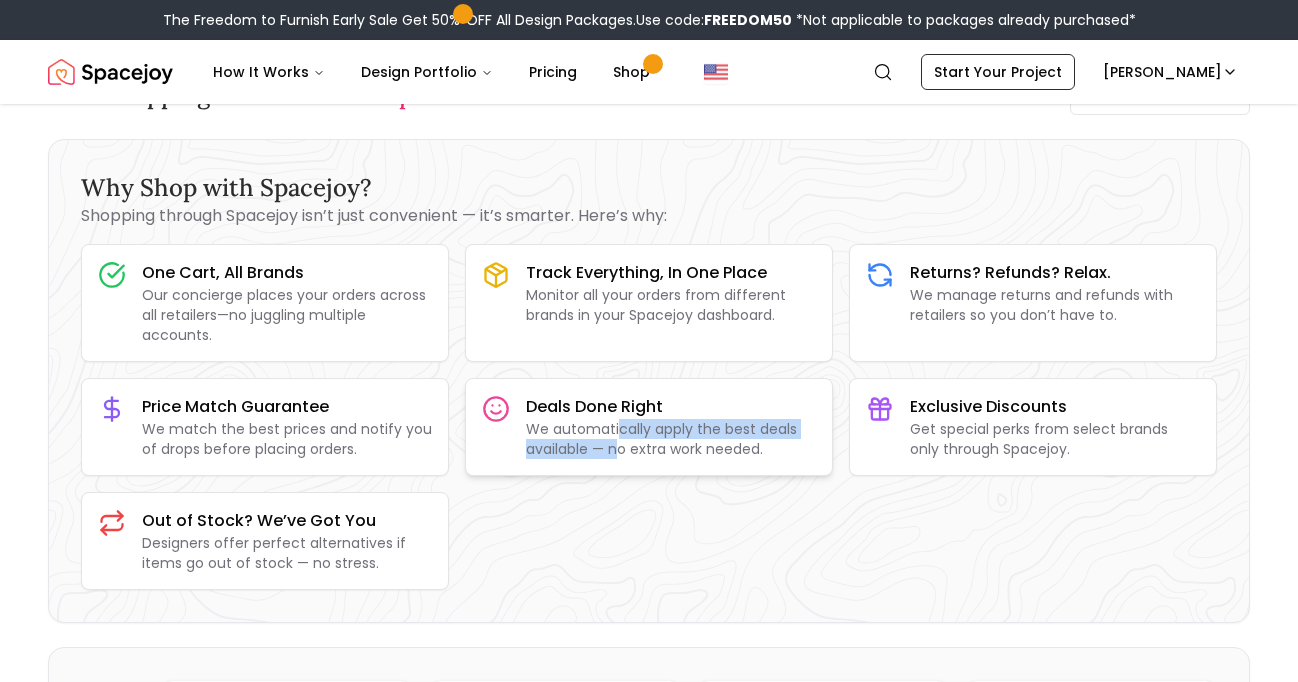 drag, startPoint x: 621, startPoint y: 437, endPoint x: 621, endPoint y: 457, distance: 20 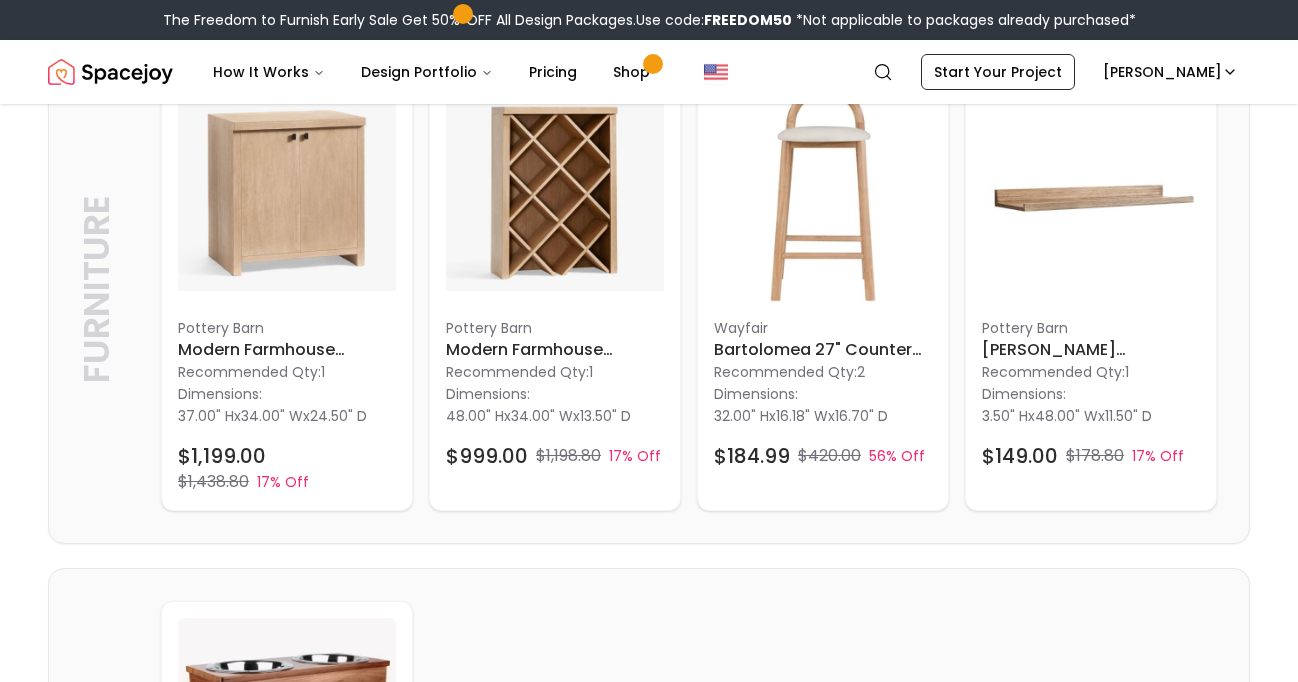 scroll, scrollTop: 0, scrollLeft: 0, axis: both 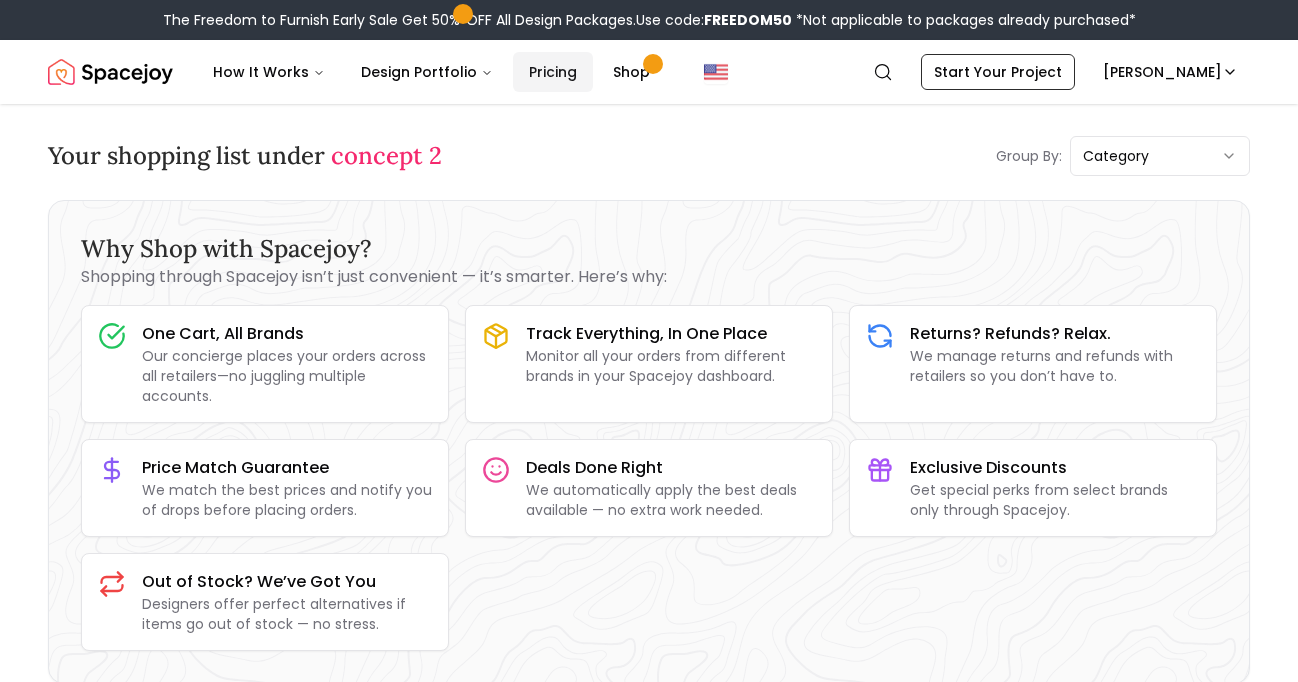 click on "Pricing" at bounding box center (553, 72) 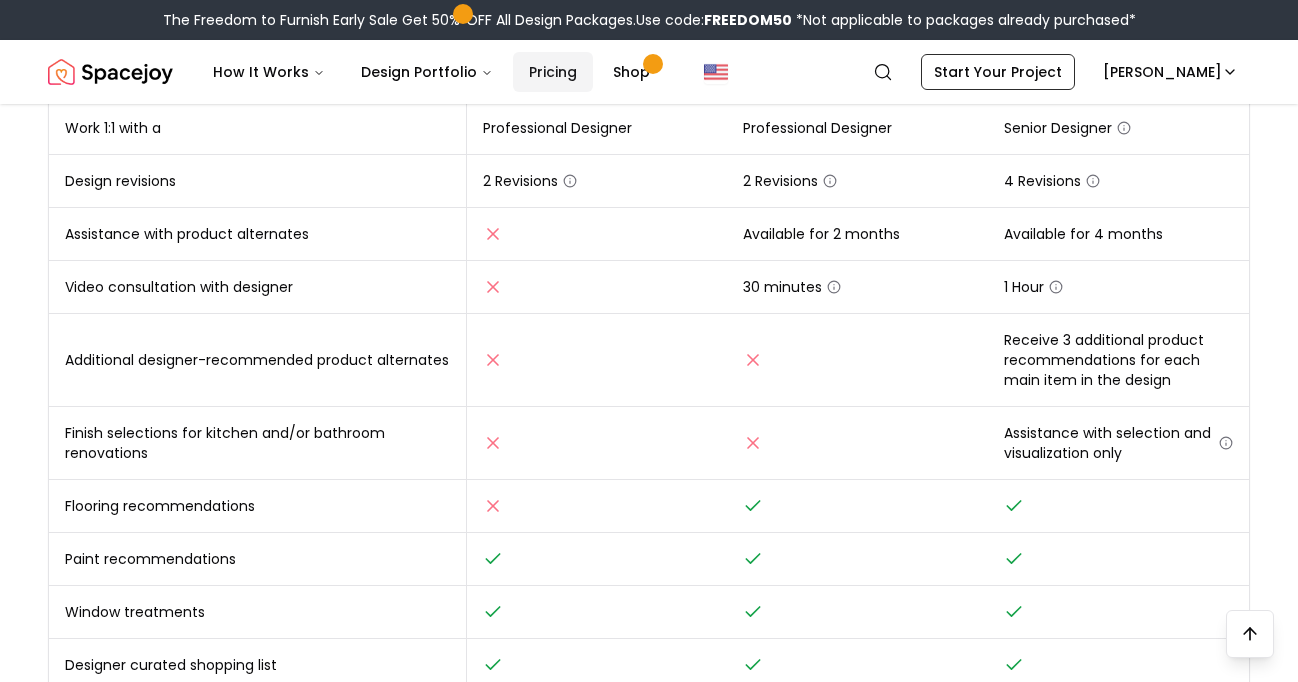 scroll, scrollTop: 551, scrollLeft: 0, axis: vertical 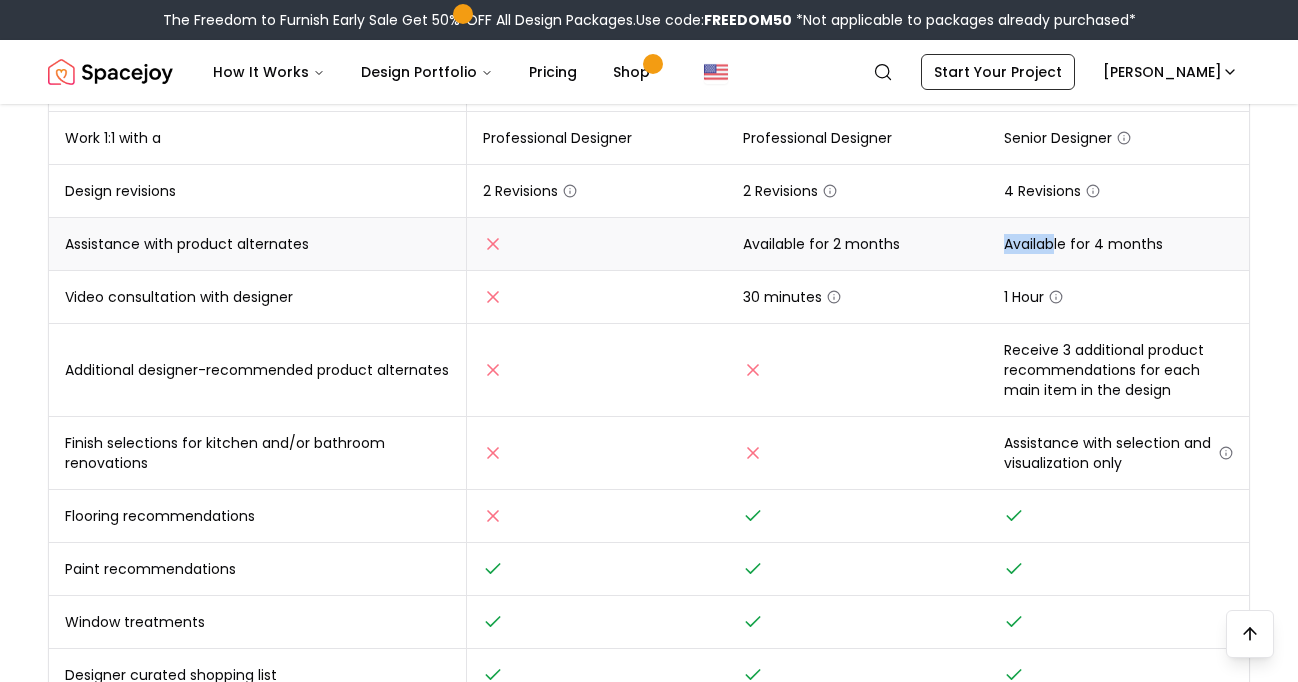 drag, startPoint x: 1006, startPoint y: 241, endPoint x: 1056, endPoint y: 241, distance: 50 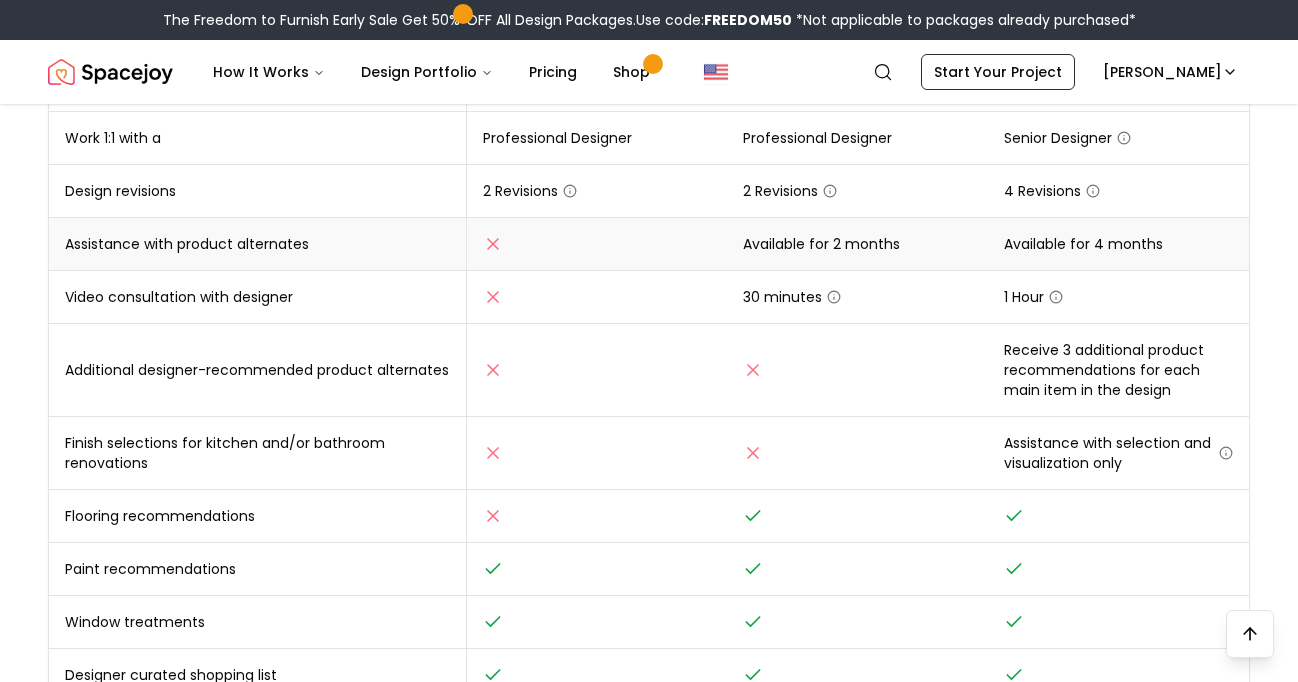 click on "Available for 4 months" at bounding box center (1118, 244) 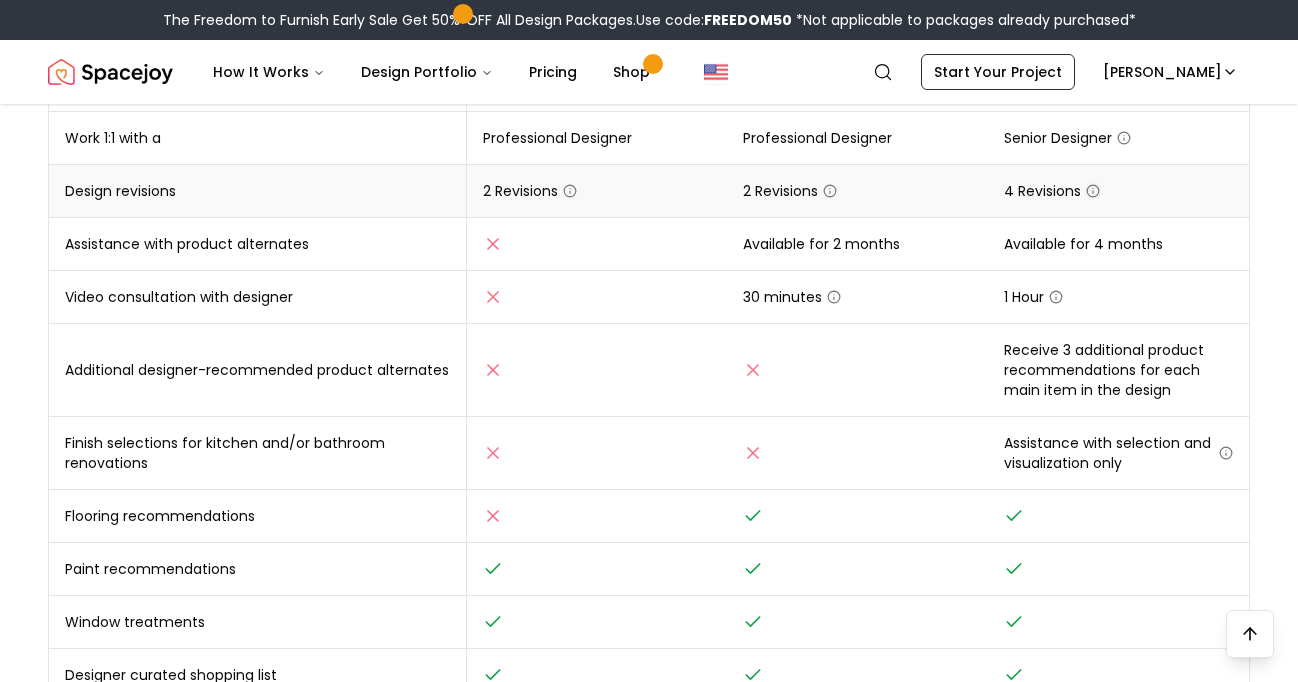 click 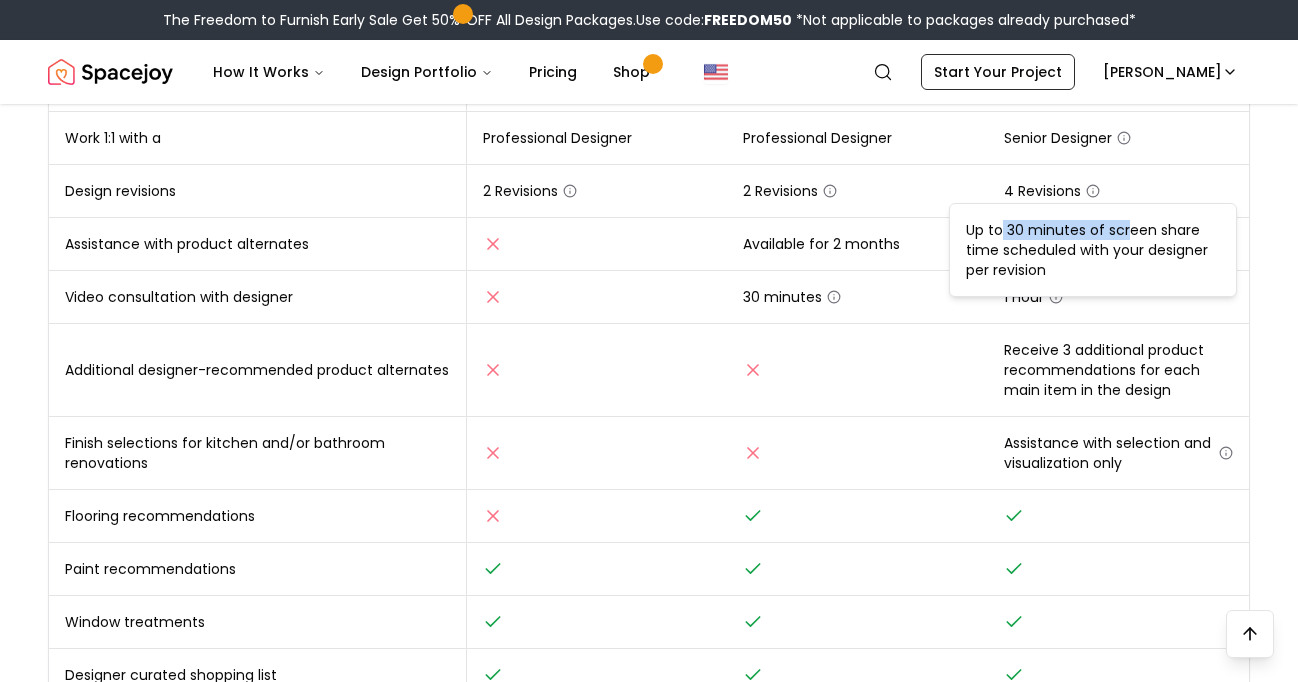 drag, startPoint x: 1003, startPoint y: 232, endPoint x: 1126, endPoint y: 234, distance: 123.01626 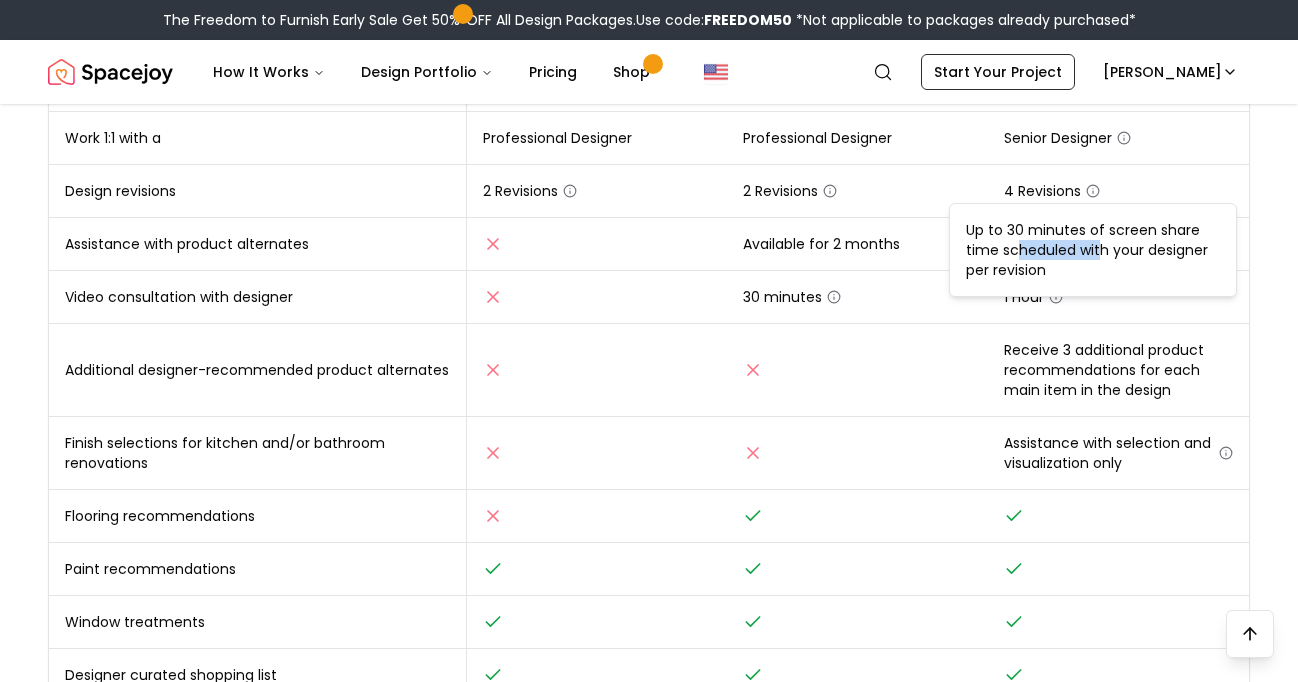drag, startPoint x: 1014, startPoint y: 250, endPoint x: 1098, endPoint y: 250, distance: 84 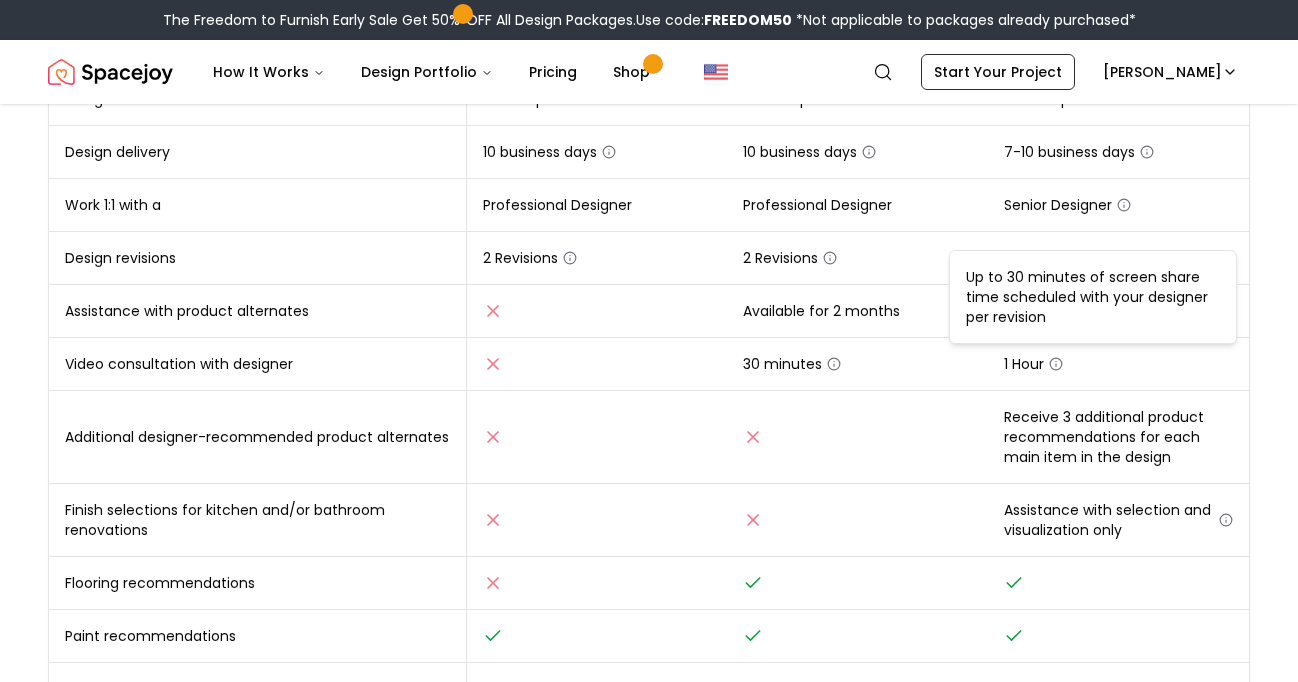scroll, scrollTop: 480, scrollLeft: 0, axis: vertical 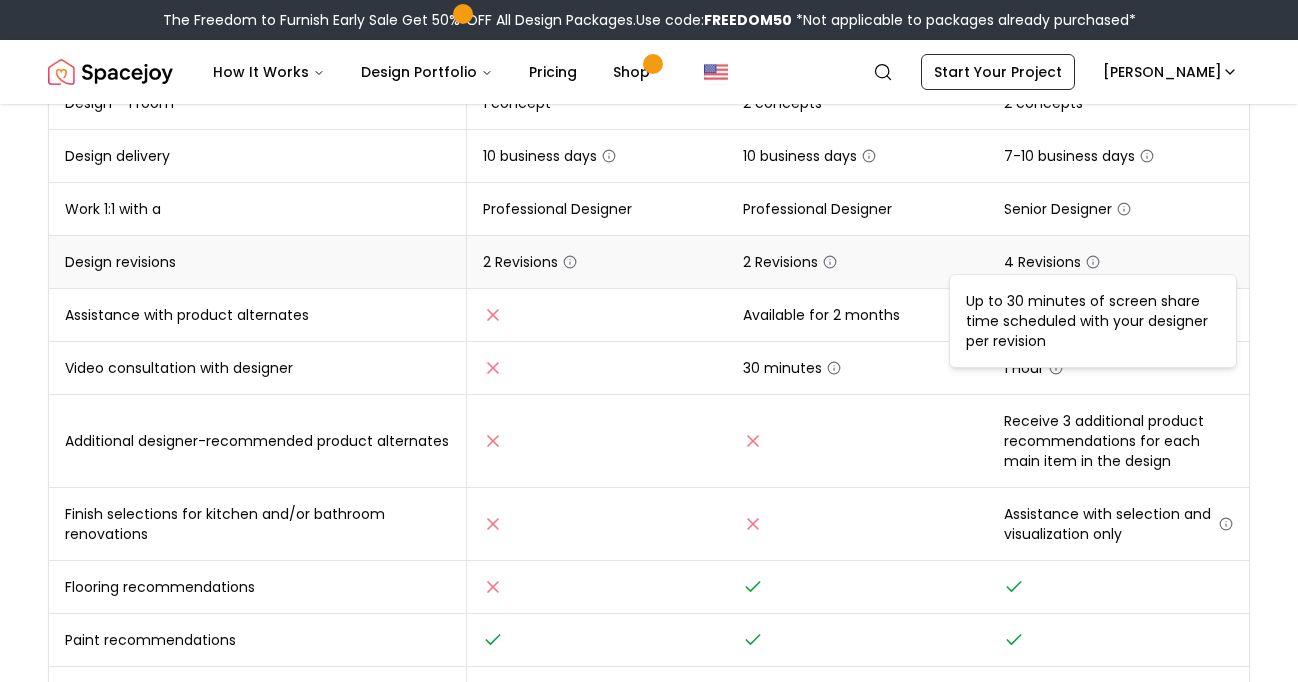 click on "4 Revisions" at bounding box center (1118, 262) 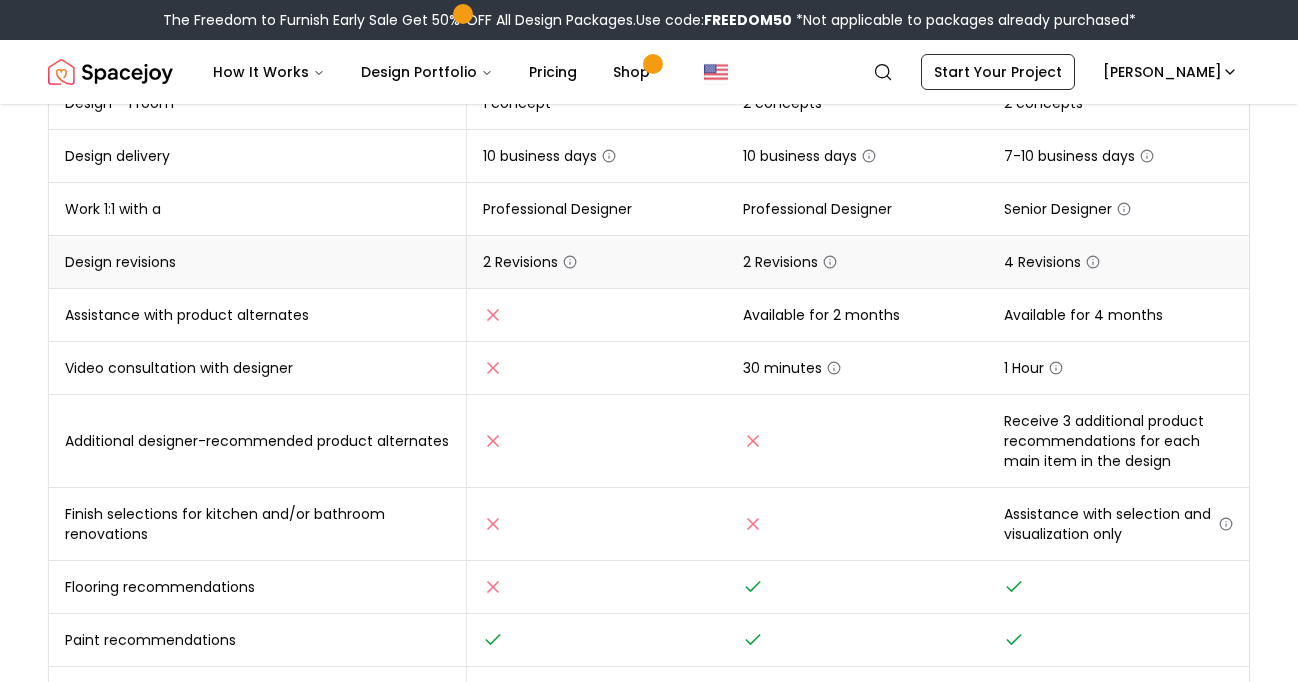 click on "4 Revisions" at bounding box center (1118, 262) 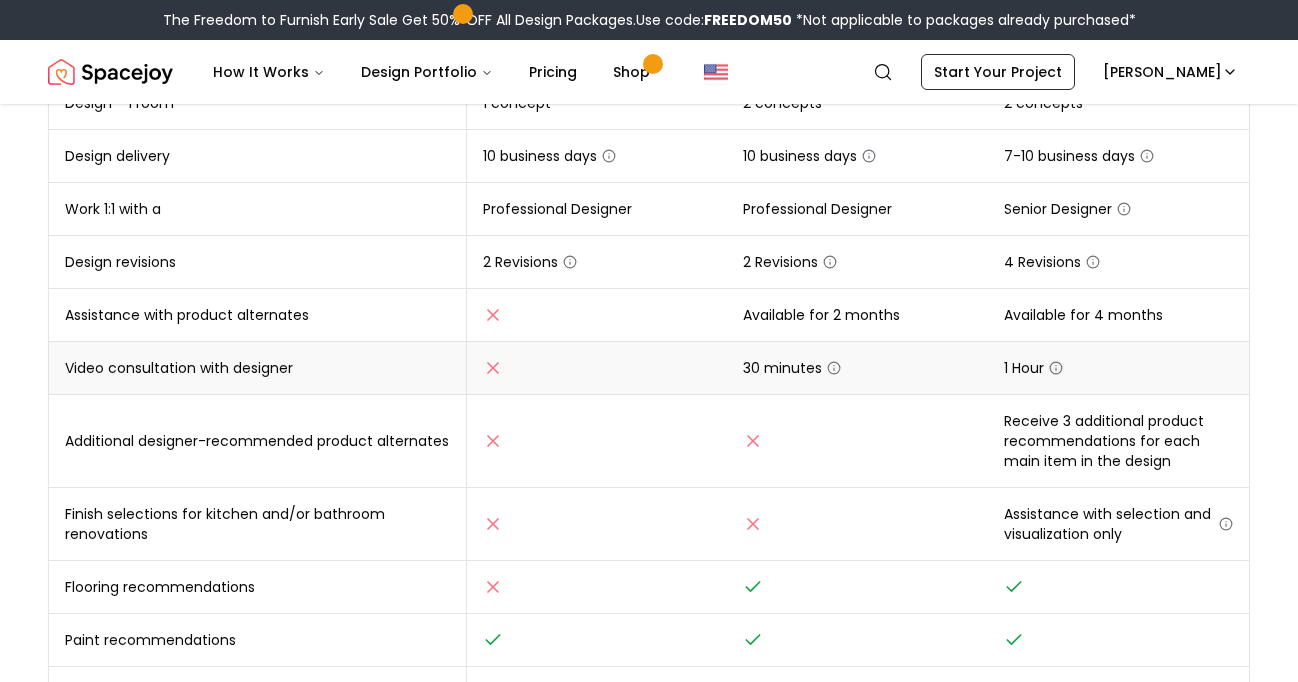 click 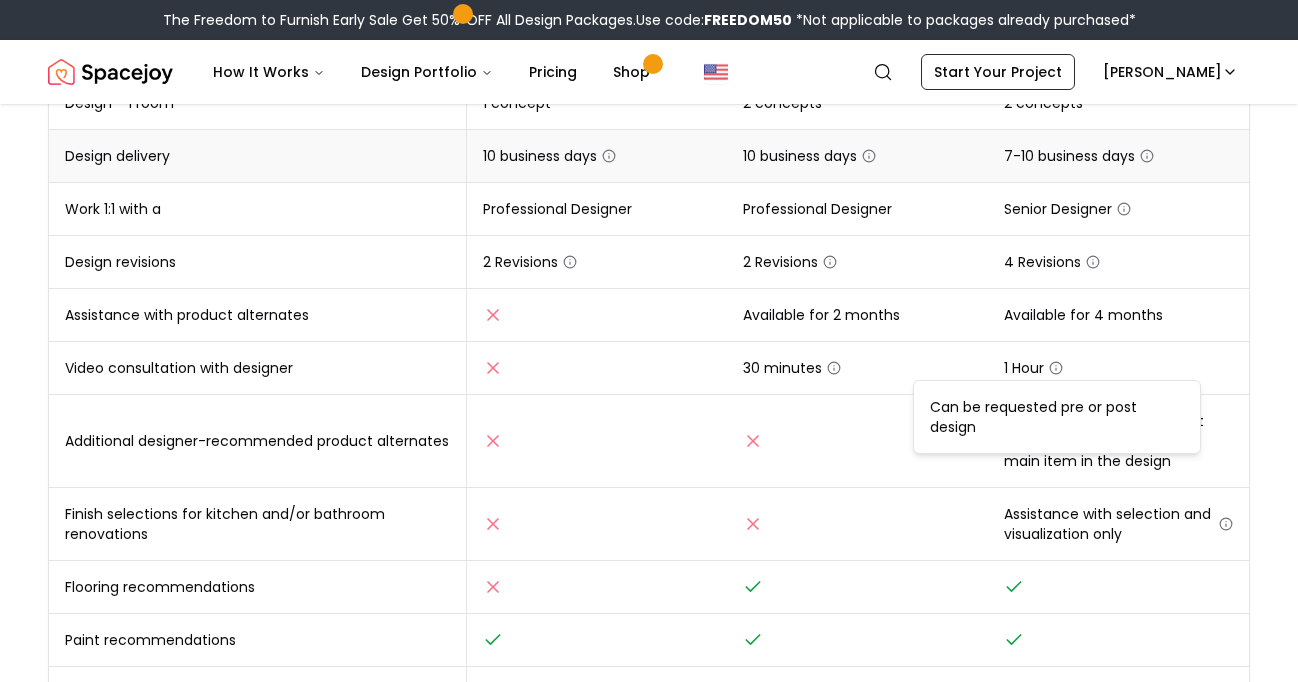 click on "7-10 business days" at bounding box center [1118, 156] 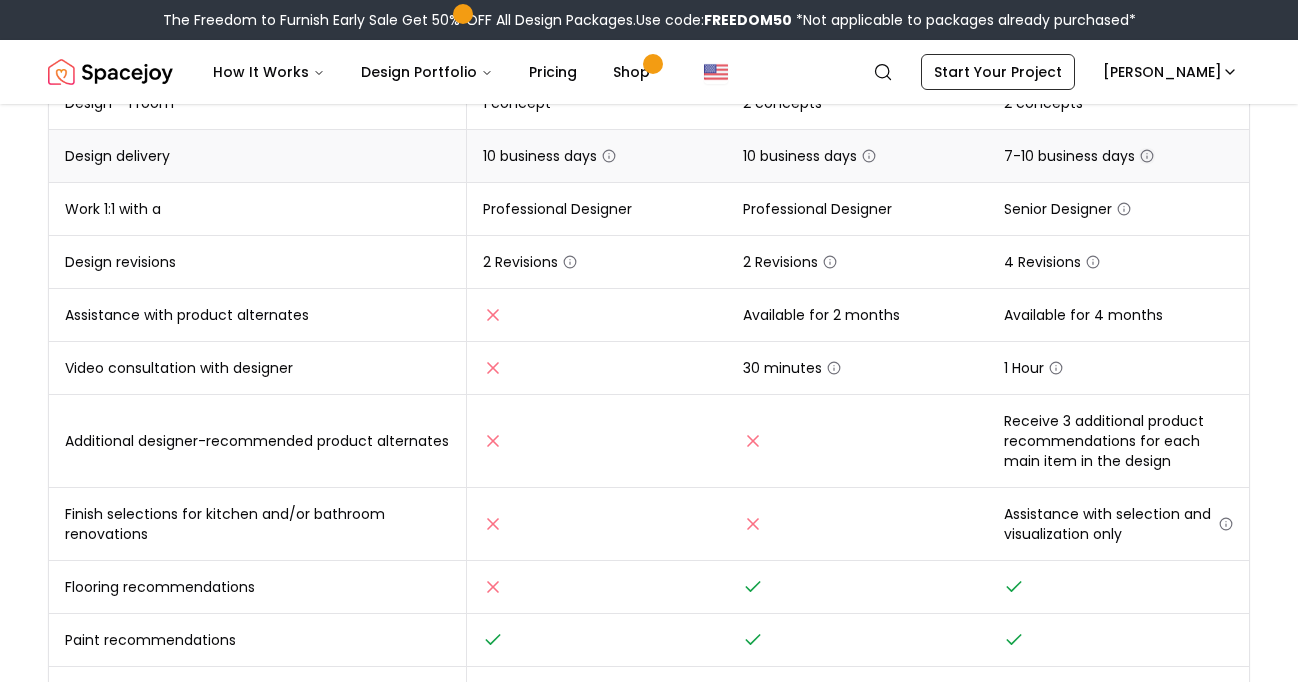 click 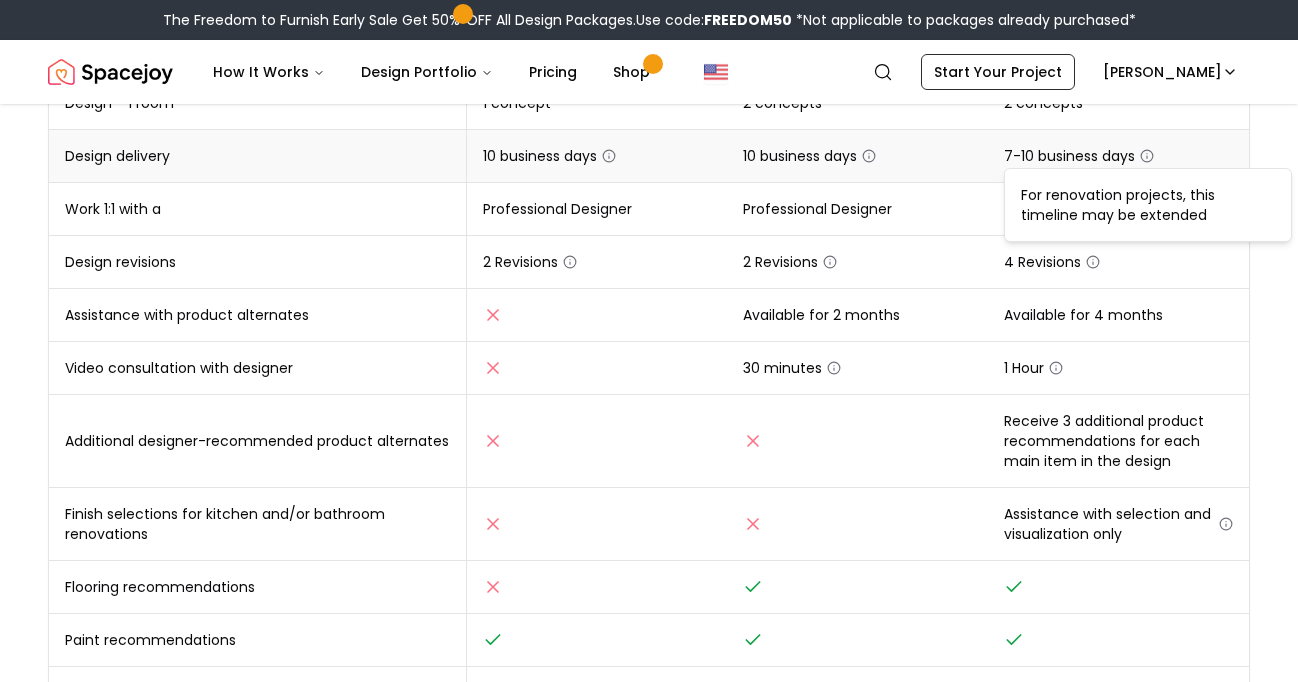 click on "7-10 business days" at bounding box center (1118, 156) 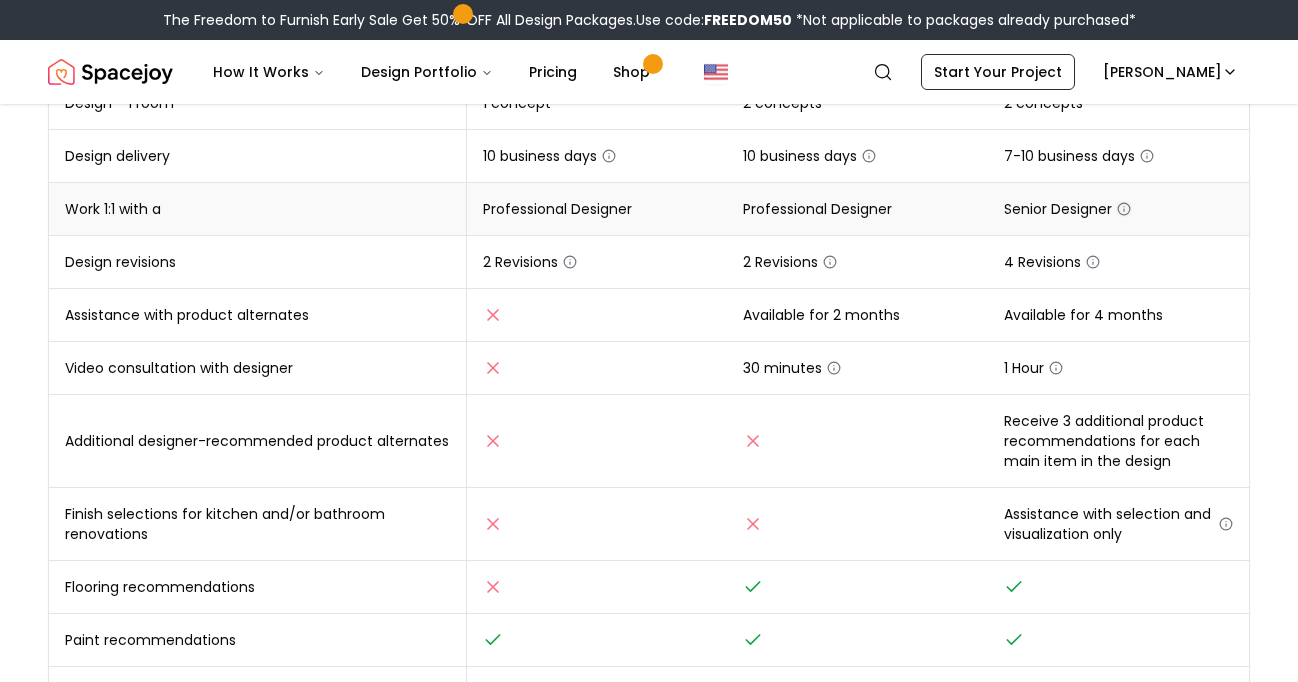 click 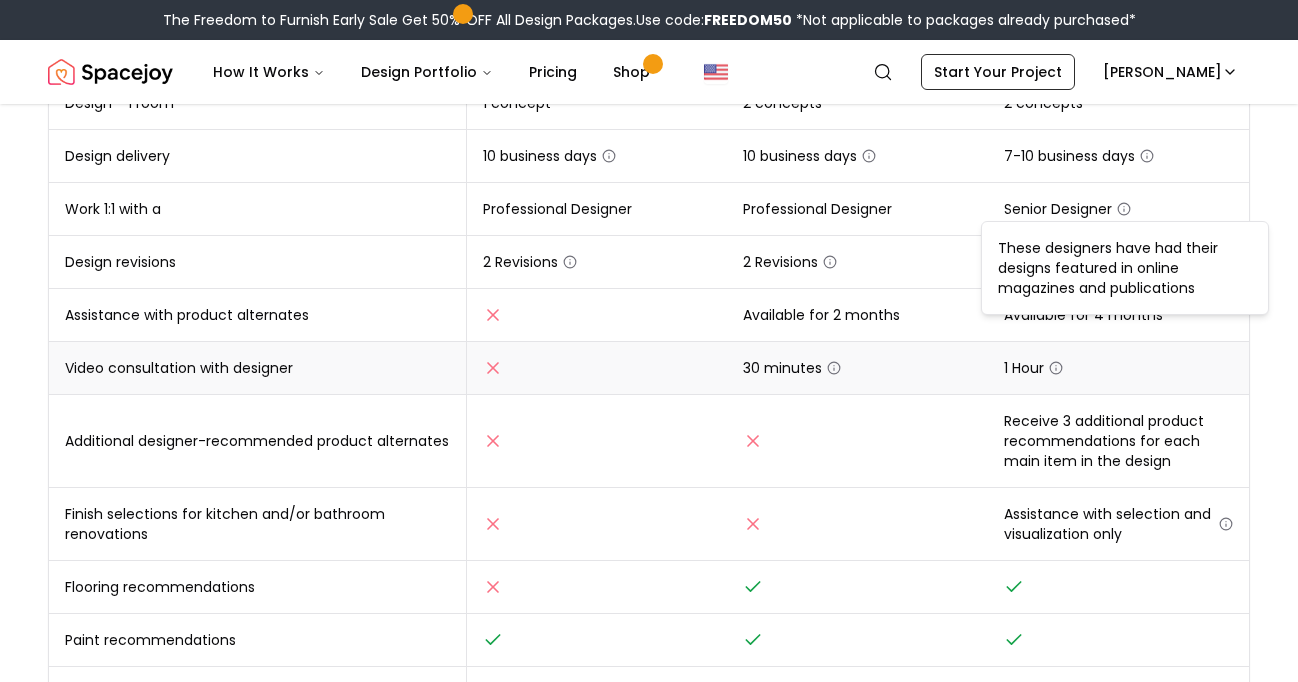 click on "1 Hour" at bounding box center (1118, 368) 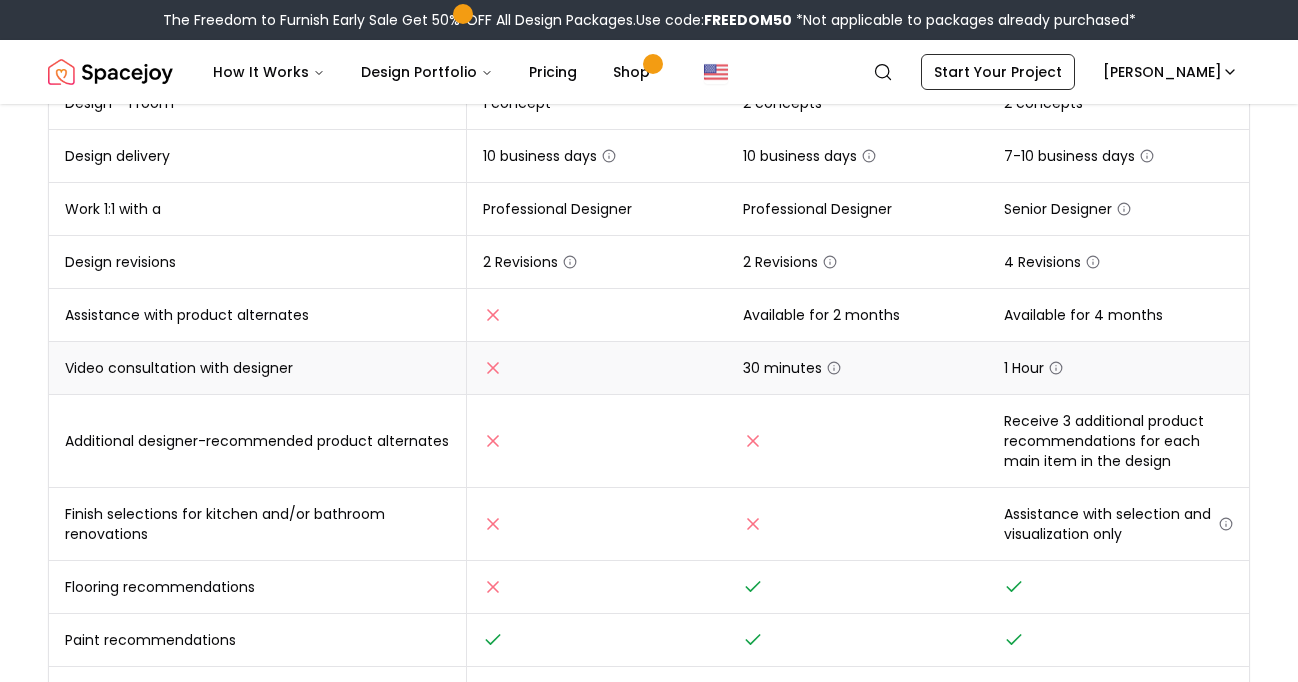 scroll, scrollTop: 509, scrollLeft: 0, axis: vertical 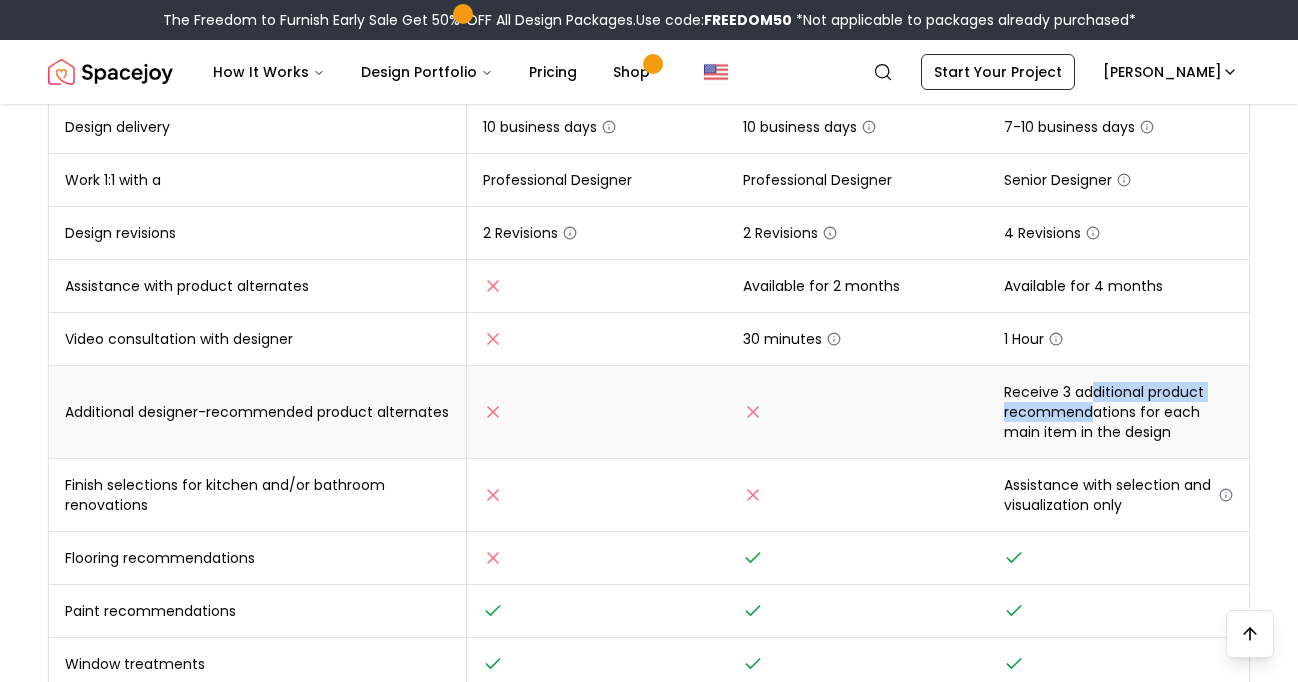 drag, startPoint x: 1089, startPoint y: 391, endPoint x: 1089, endPoint y: 422, distance: 31 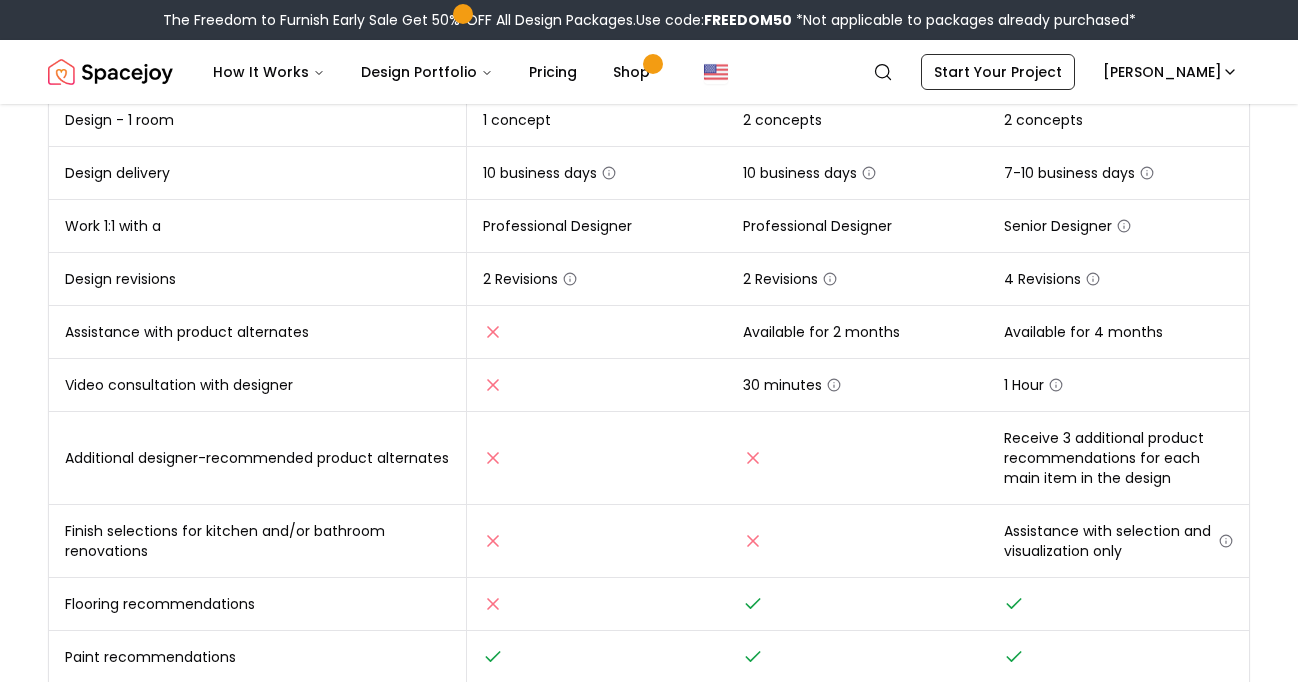 scroll, scrollTop: 518, scrollLeft: 0, axis: vertical 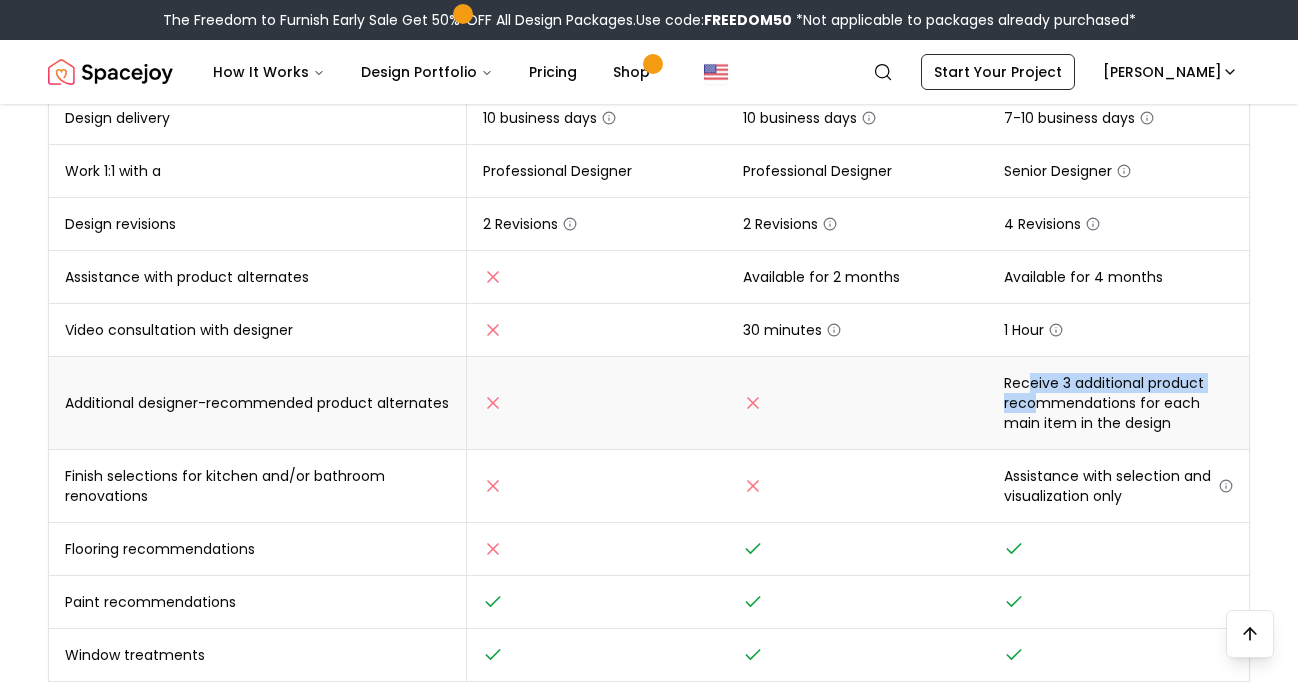 drag, startPoint x: 1031, startPoint y: 392, endPoint x: 1033, endPoint y: 416, distance: 24.083189 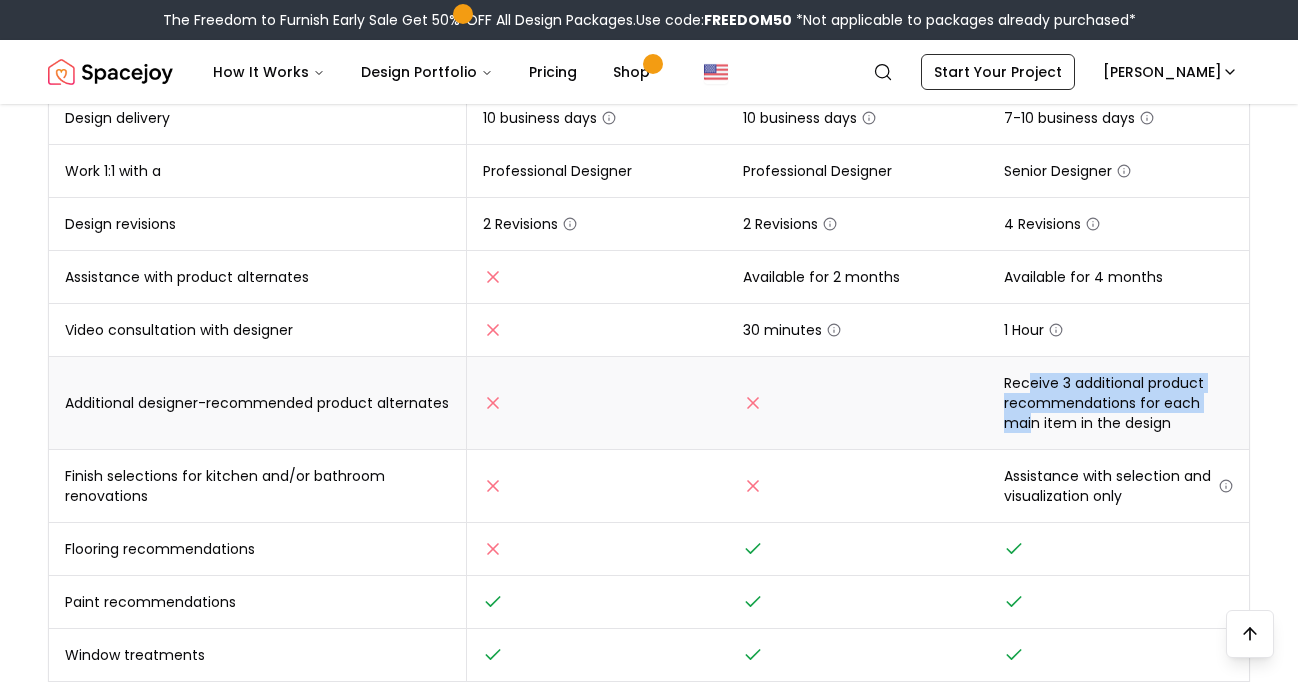 click on "Receive 3 additional product recommendations for each main item in the design" at bounding box center (1118, 403) 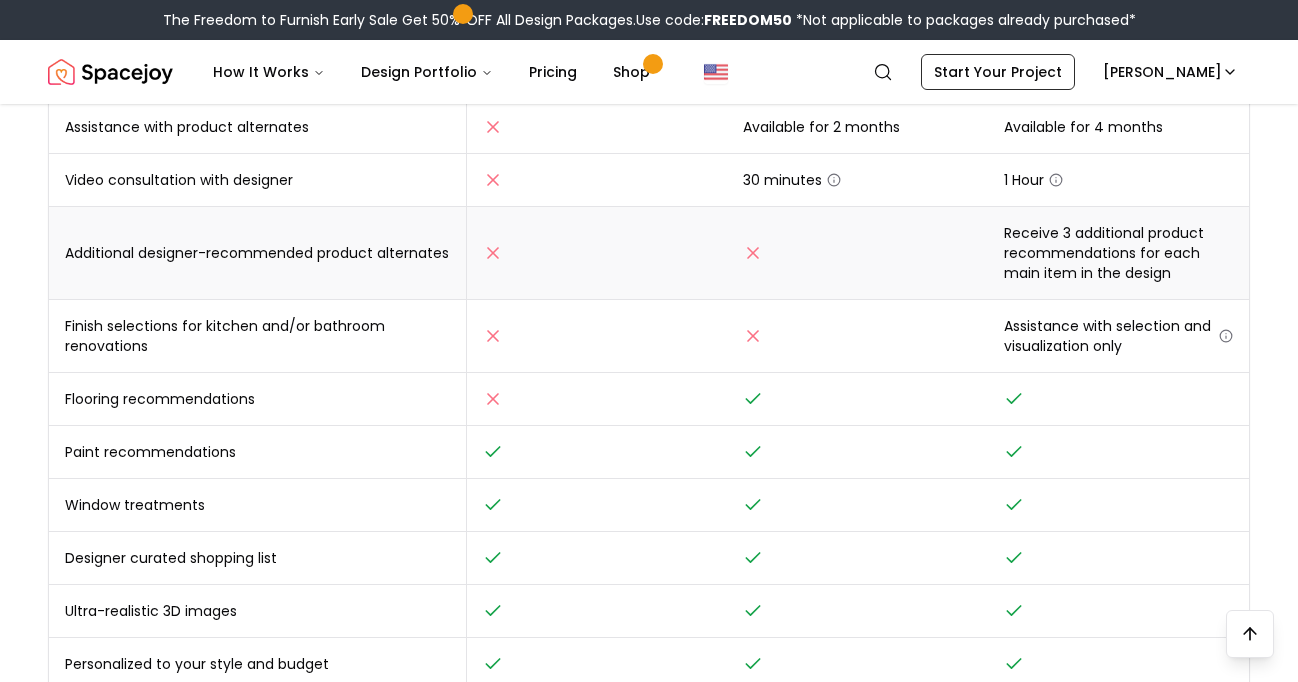 scroll, scrollTop: 759, scrollLeft: 0, axis: vertical 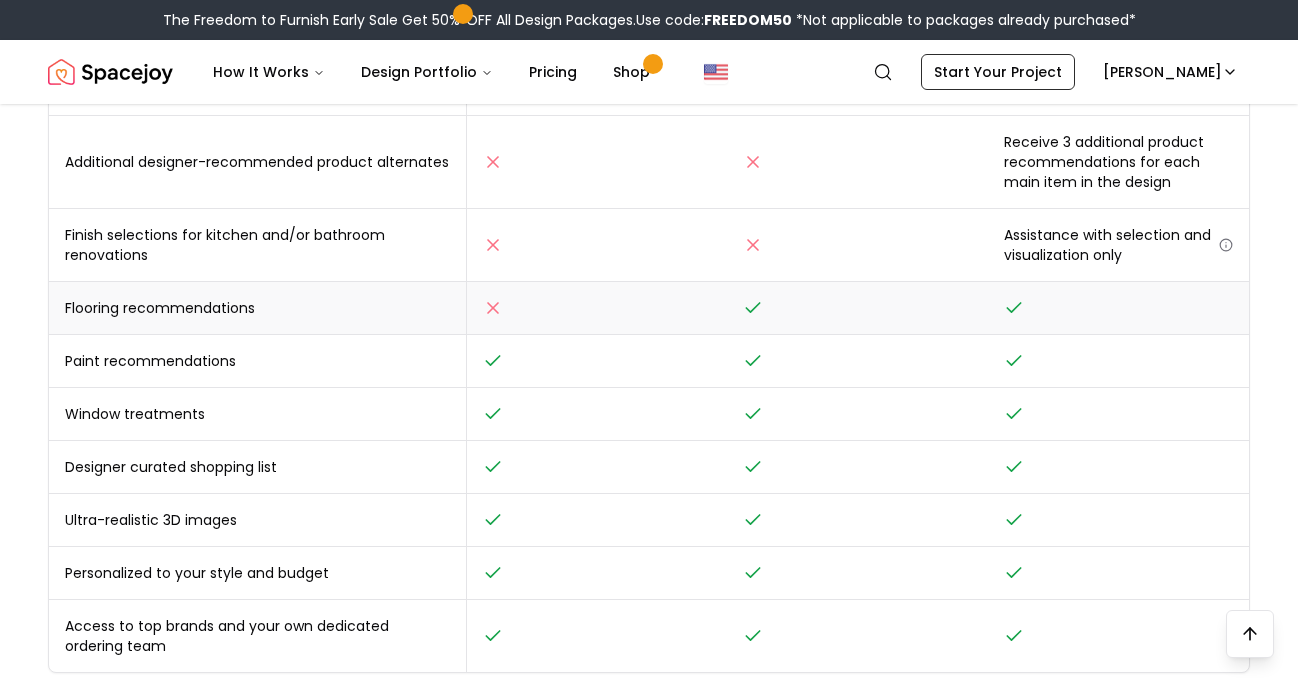 drag, startPoint x: 1052, startPoint y: 292, endPoint x: 1052, endPoint y: 320, distance: 28 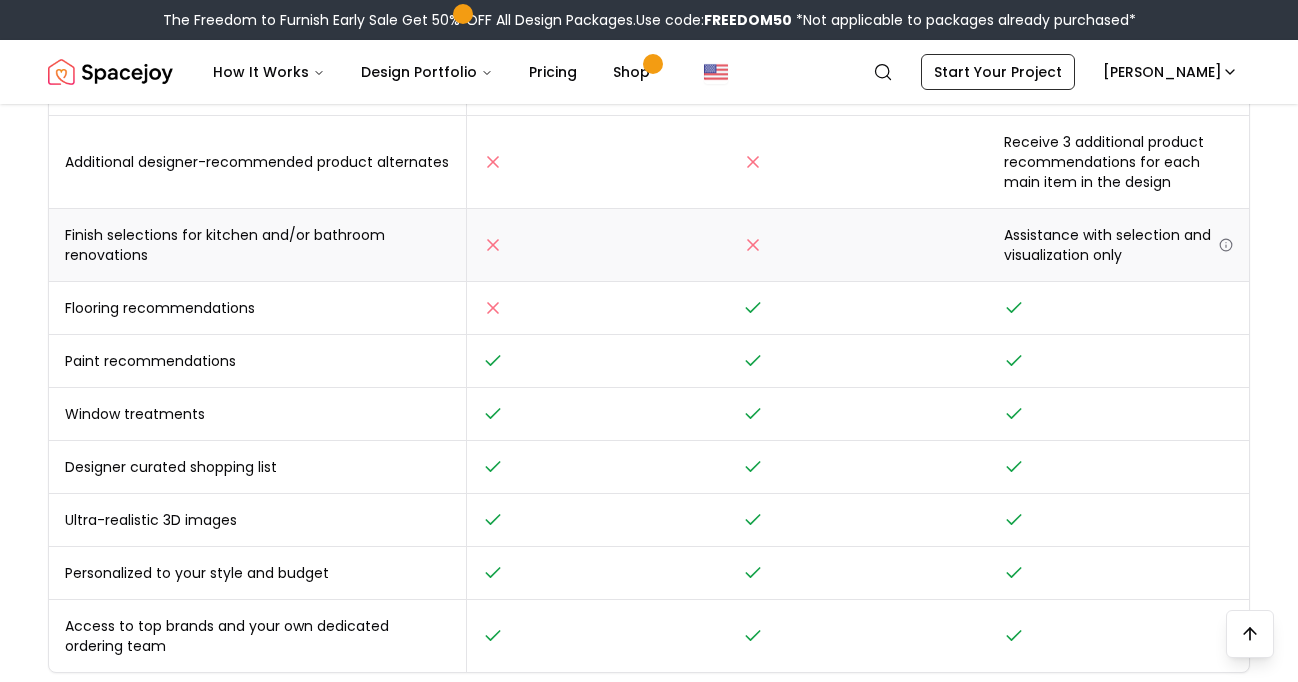 click on "Assistance with selection and visualization only" at bounding box center [1118, 245] 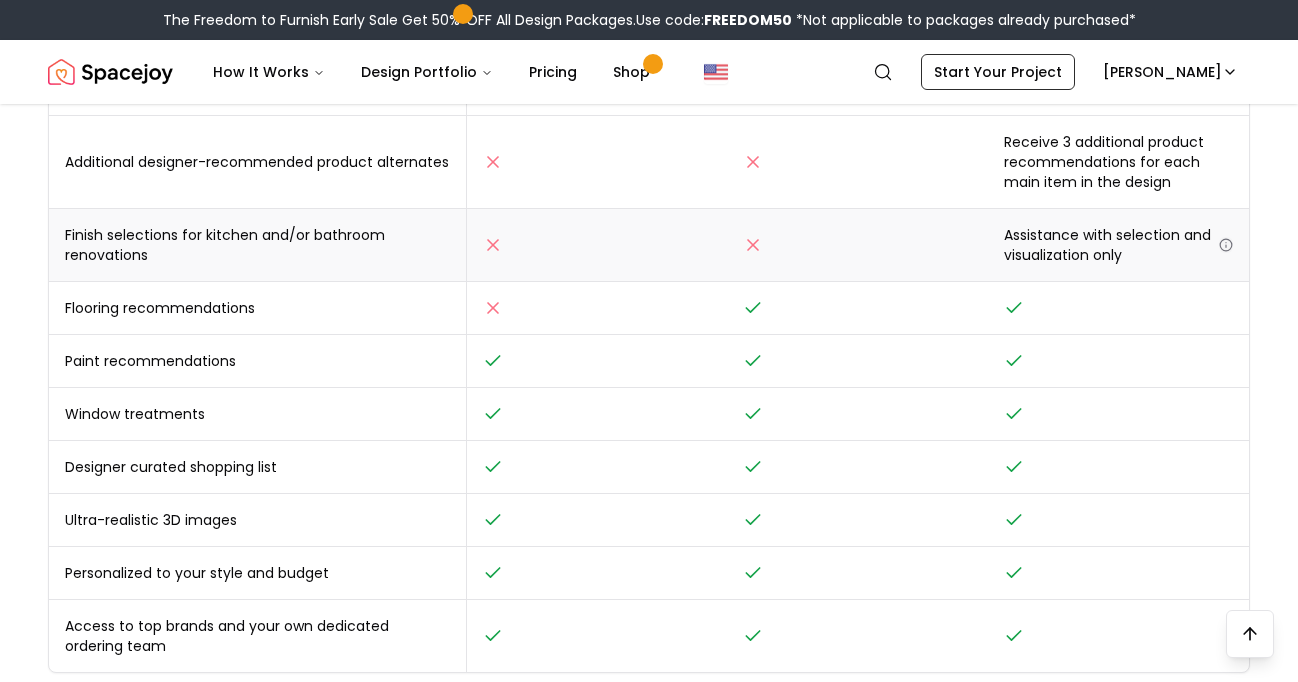 click 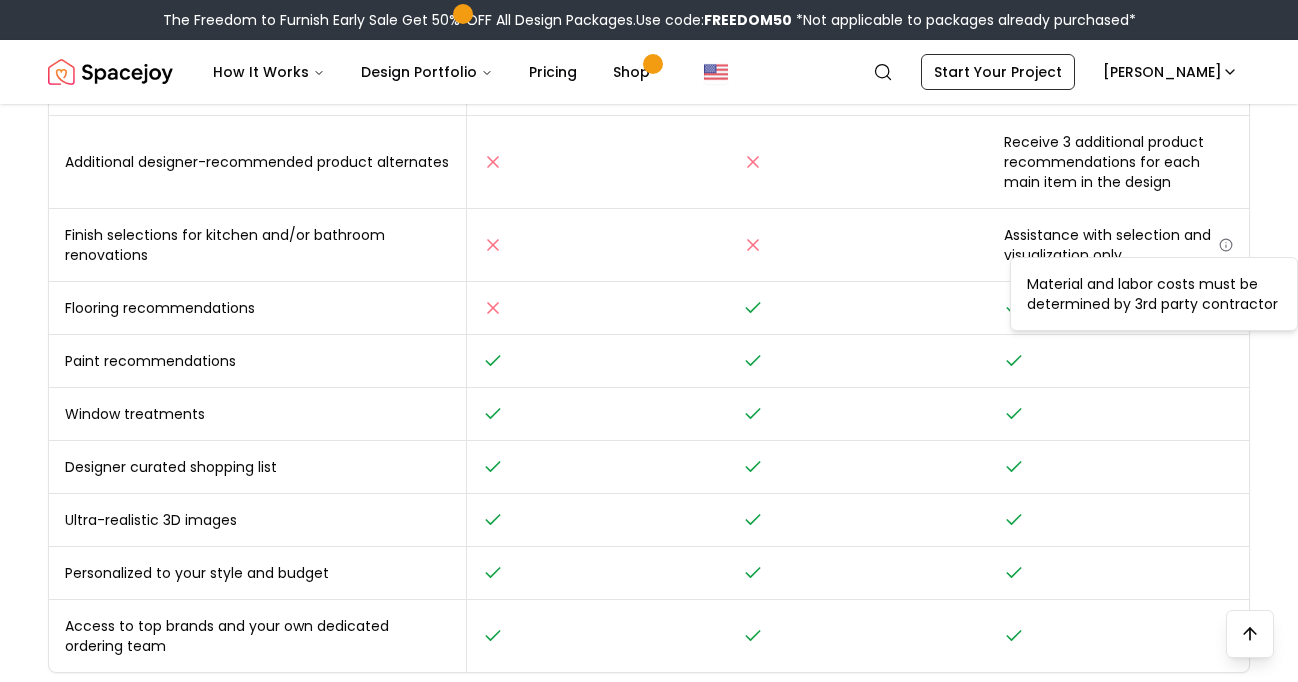 click on "Material and labor costs must be determined by 3rd party contractor" at bounding box center (1154, 294) 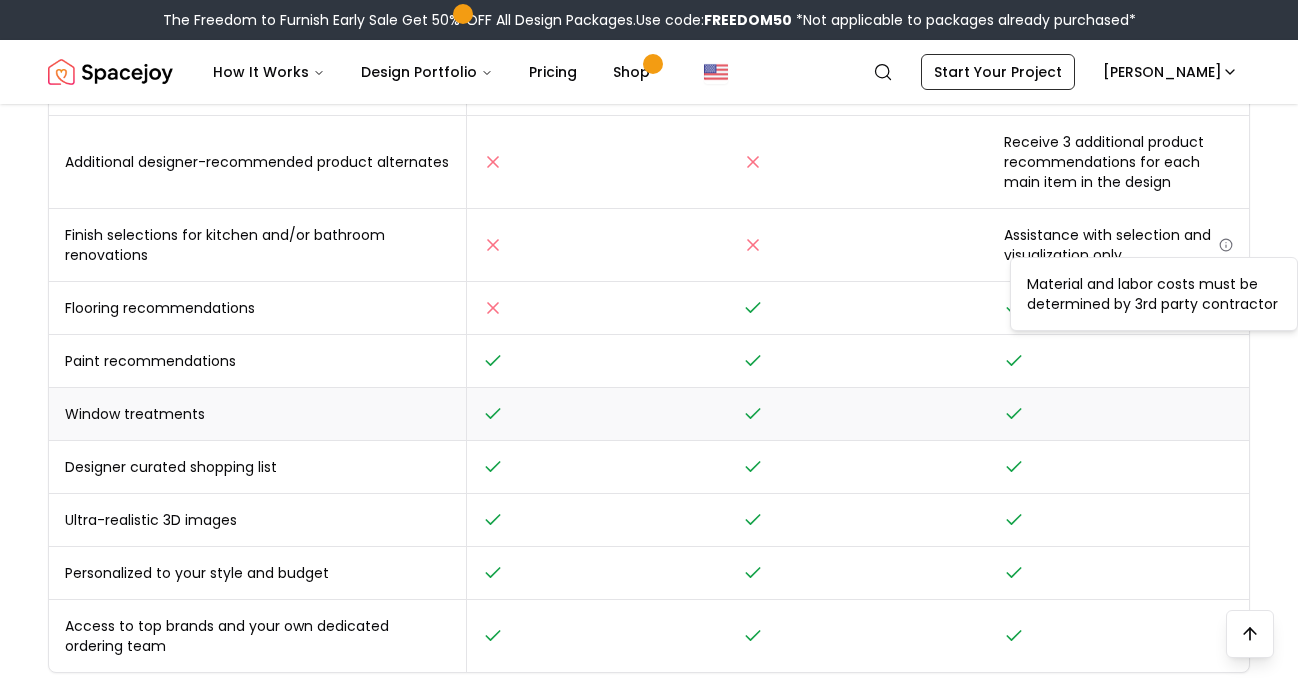 click at bounding box center (1118, 414) 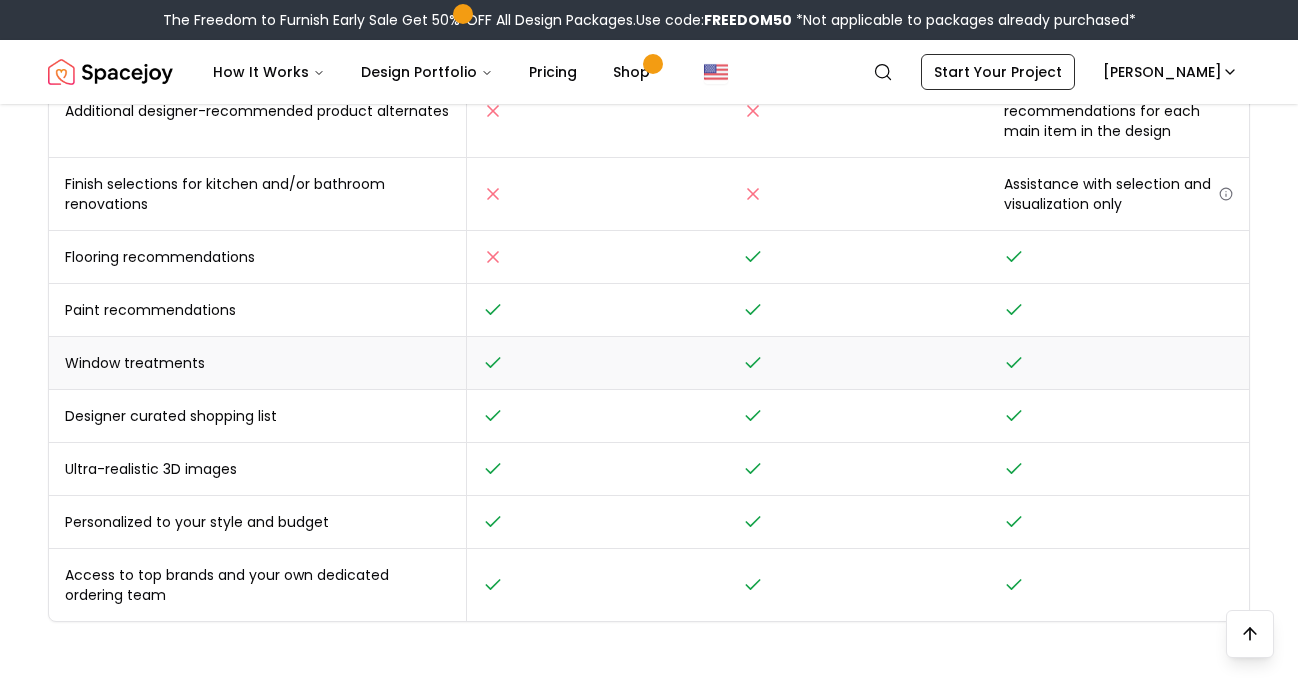 scroll, scrollTop: 919, scrollLeft: 0, axis: vertical 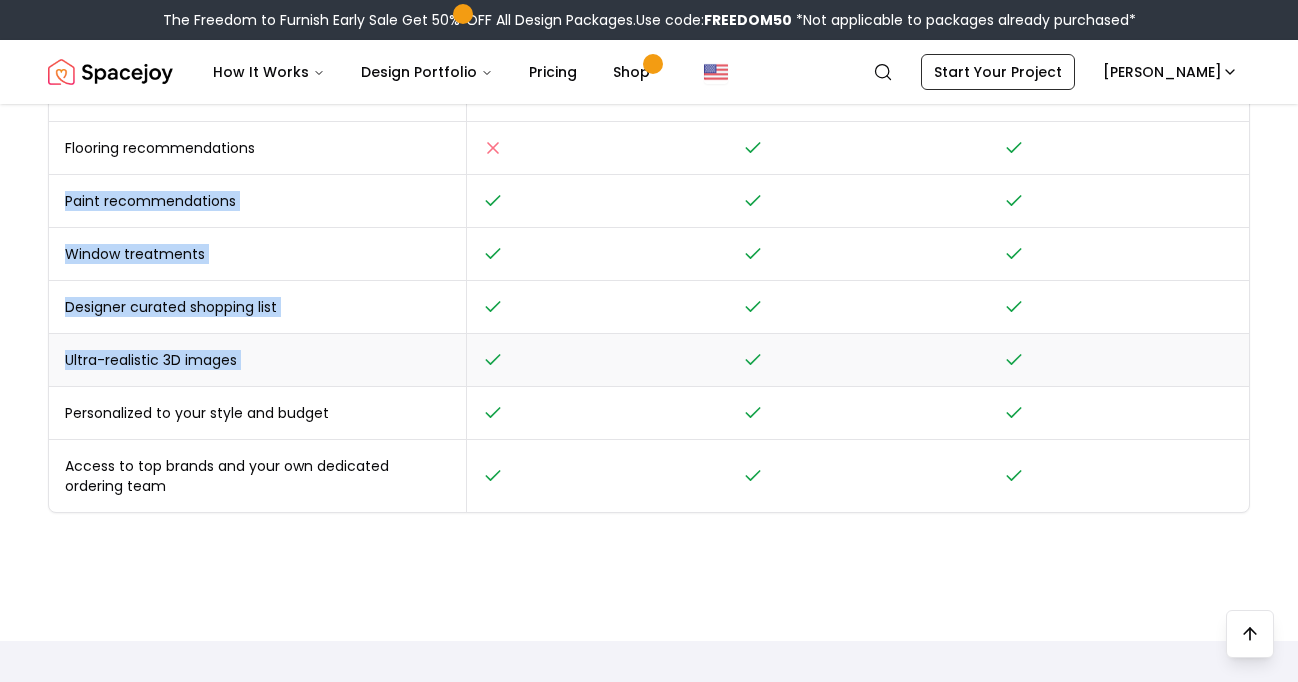 drag, startPoint x: 1016, startPoint y: 153, endPoint x: 1016, endPoint y: 354, distance: 201 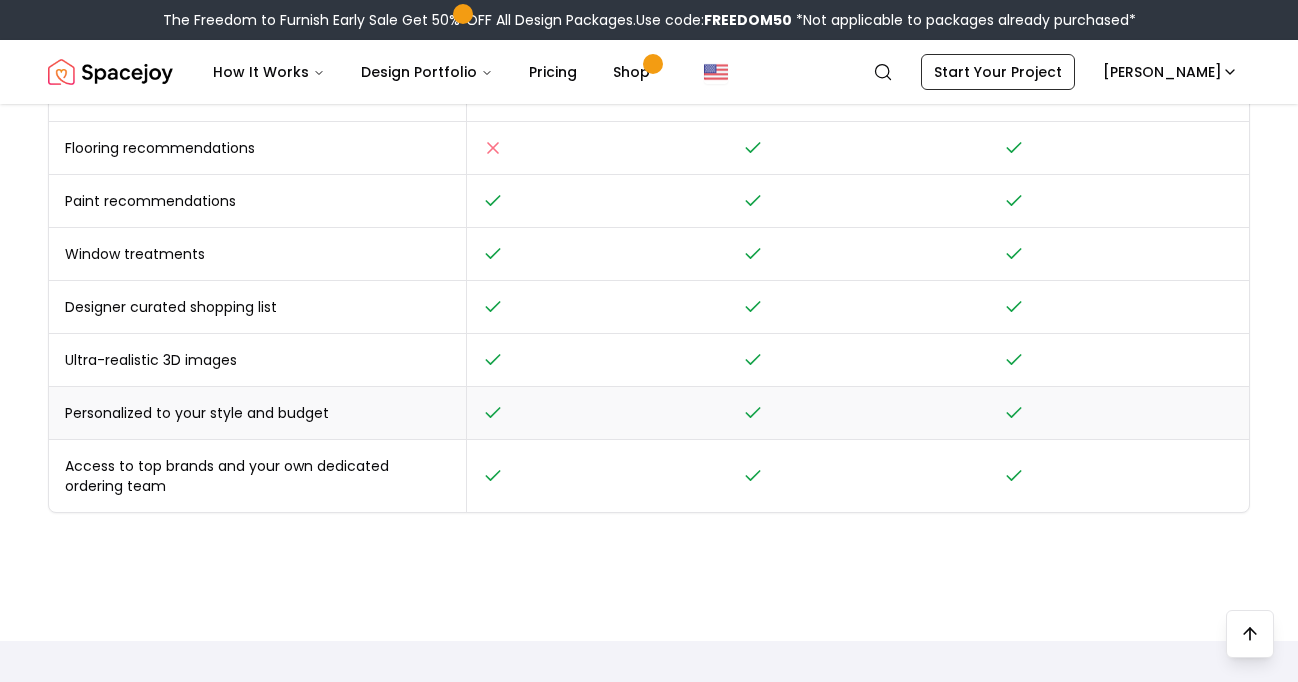 click 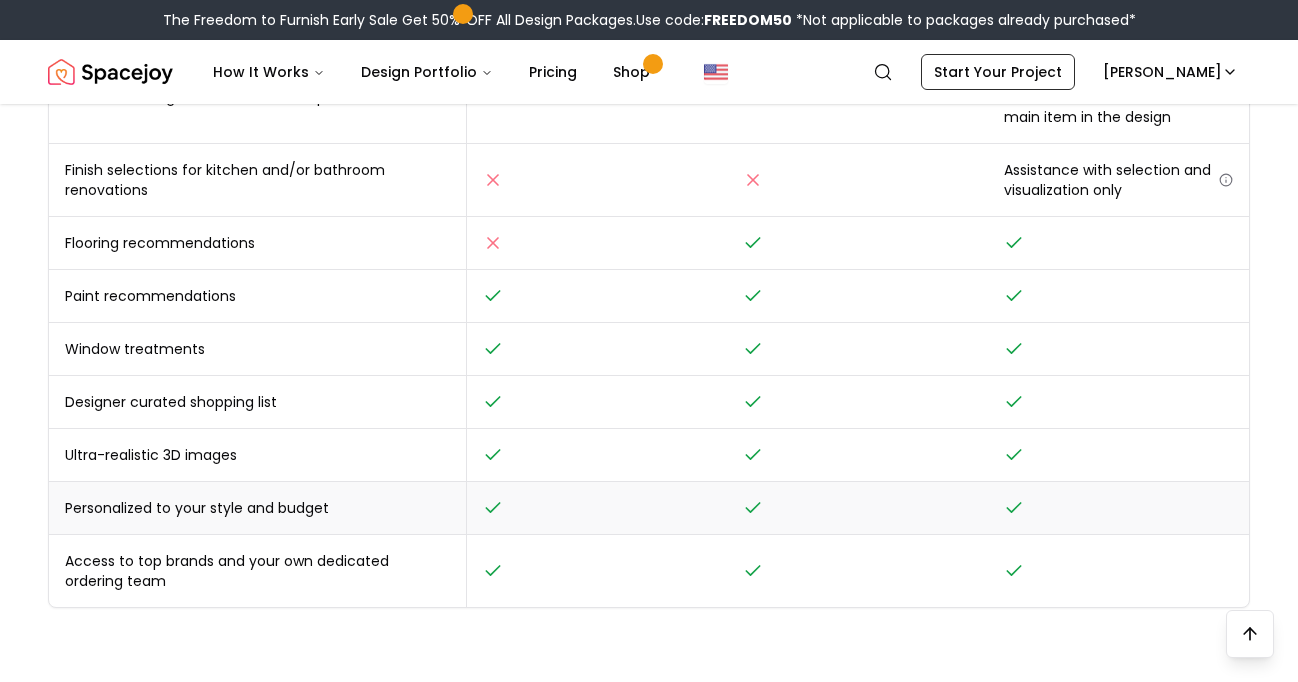 scroll, scrollTop: 764, scrollLeft: 0, axis: vertical 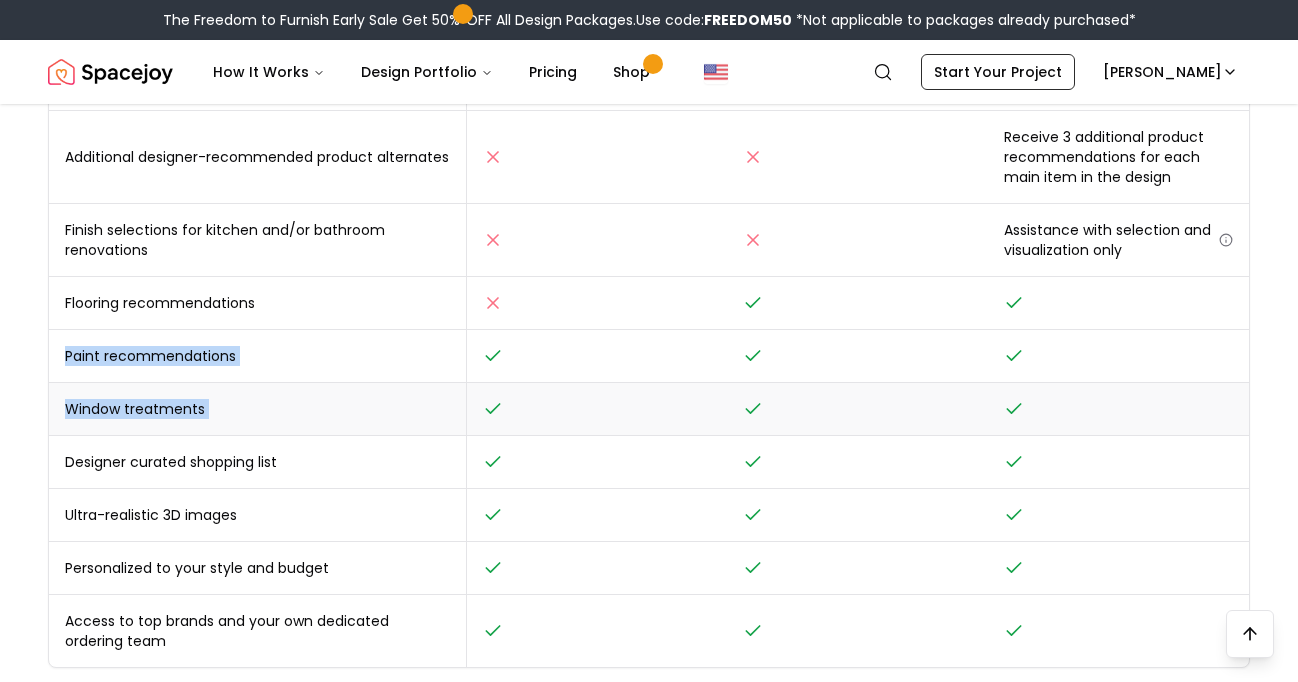 drag, startPoint x: 1018, startPoint y: 307, endPoint x: 1009, endPoint y: 420, distance: 113.35784 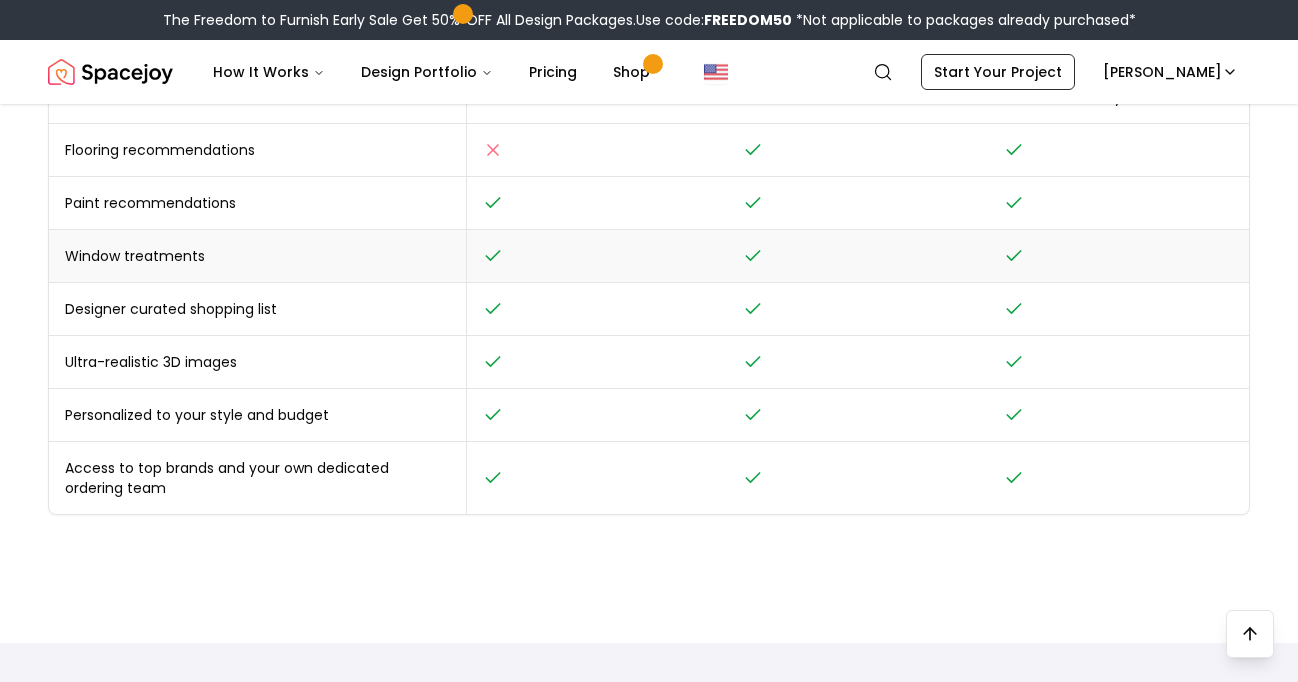 scroll, scrollTop: 927, scrollLeft: 0, axis: vertical 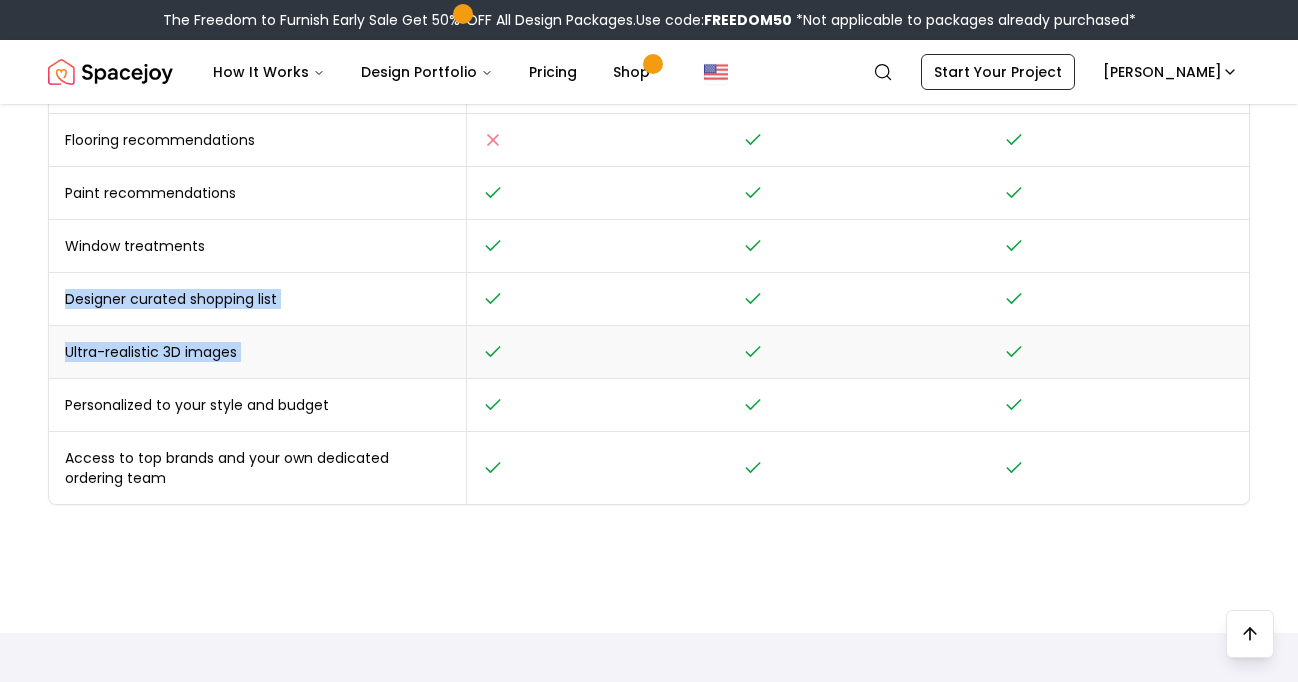 drag, startPoint x: 1019, startPoint y: 265, endPoint x: 1019, endPoint y: 356, distance: 91 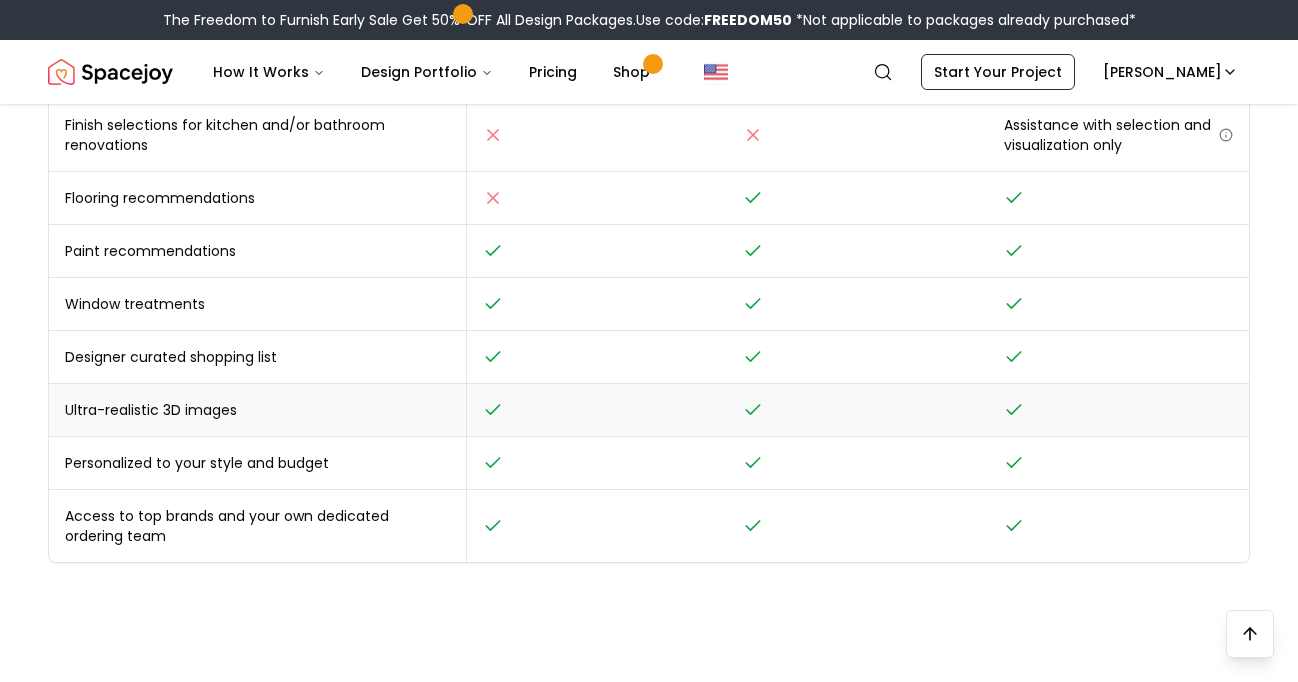 scroll, scrollTop: 866, scrollLeft: 0, axis: vertical 